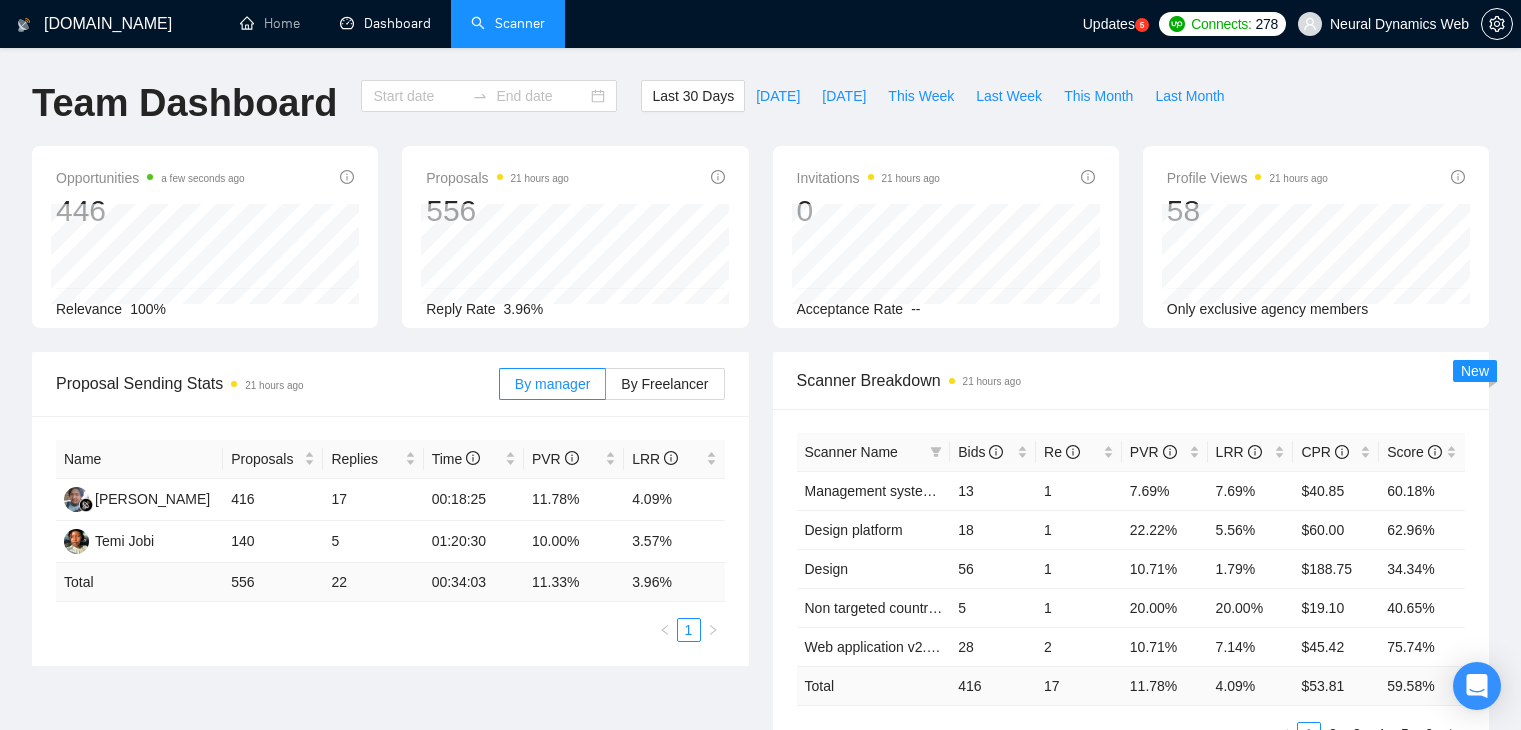 type on "[DATE]" 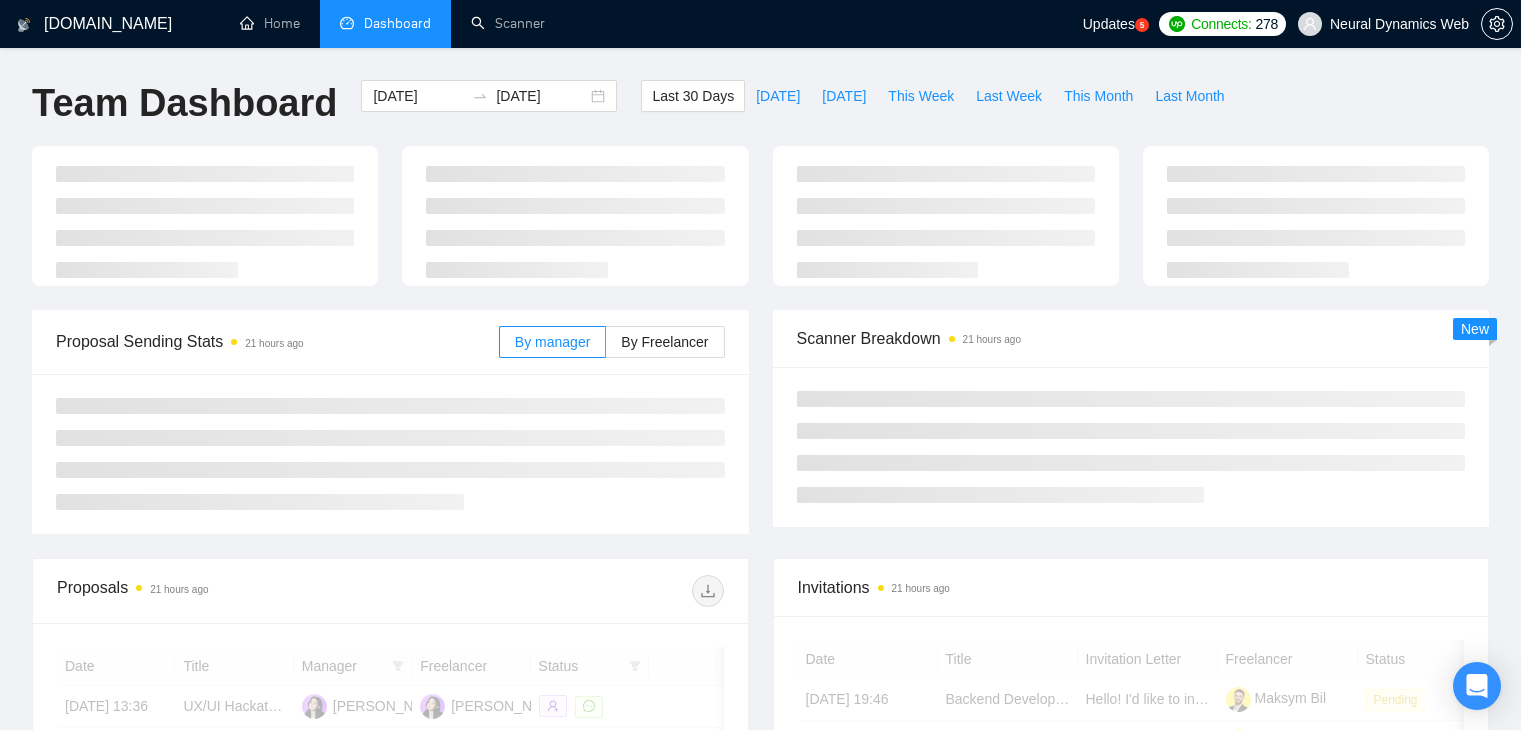 scroll, scrollTop: 0, scrollLeft: 0, axis: both 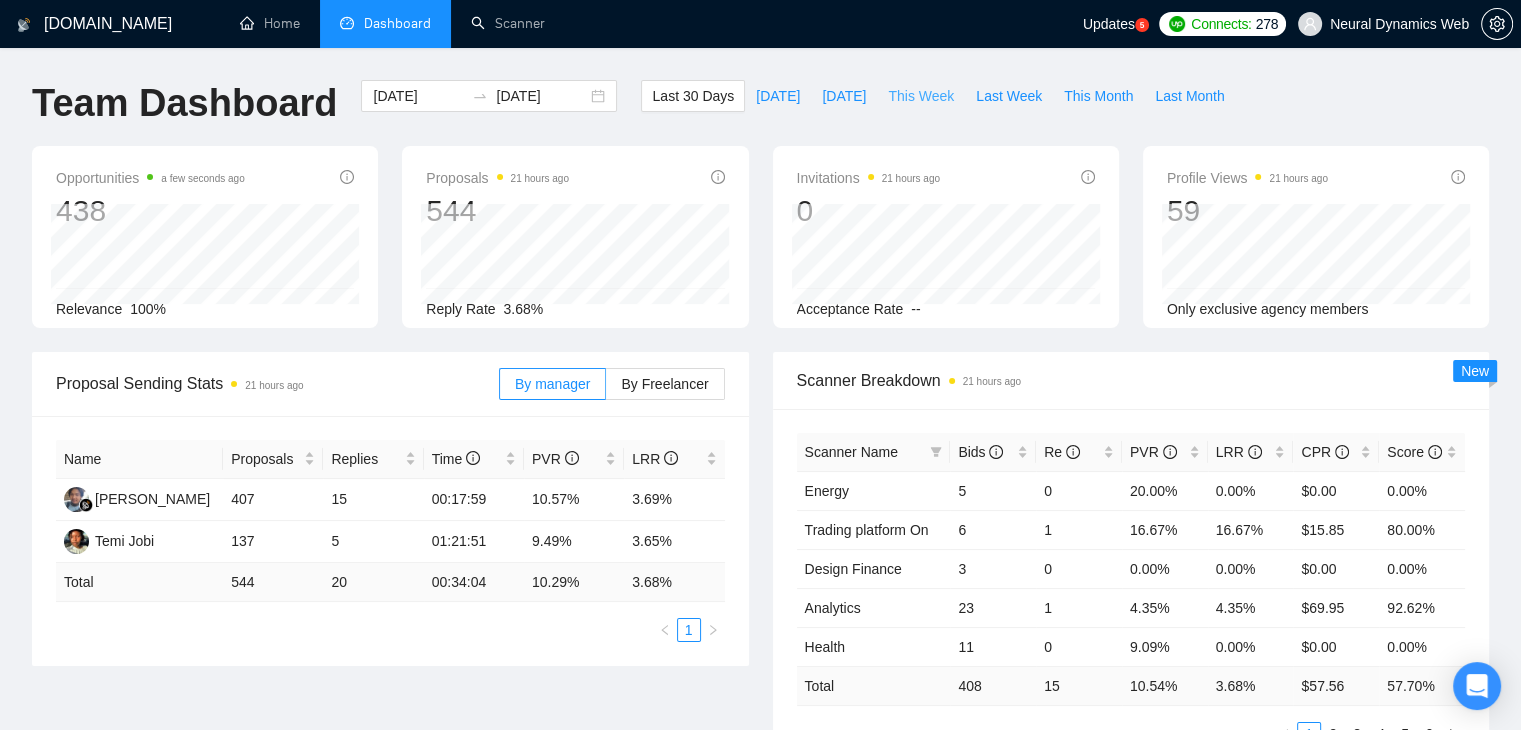 click on "This Week" at bounding box center [921, 96] 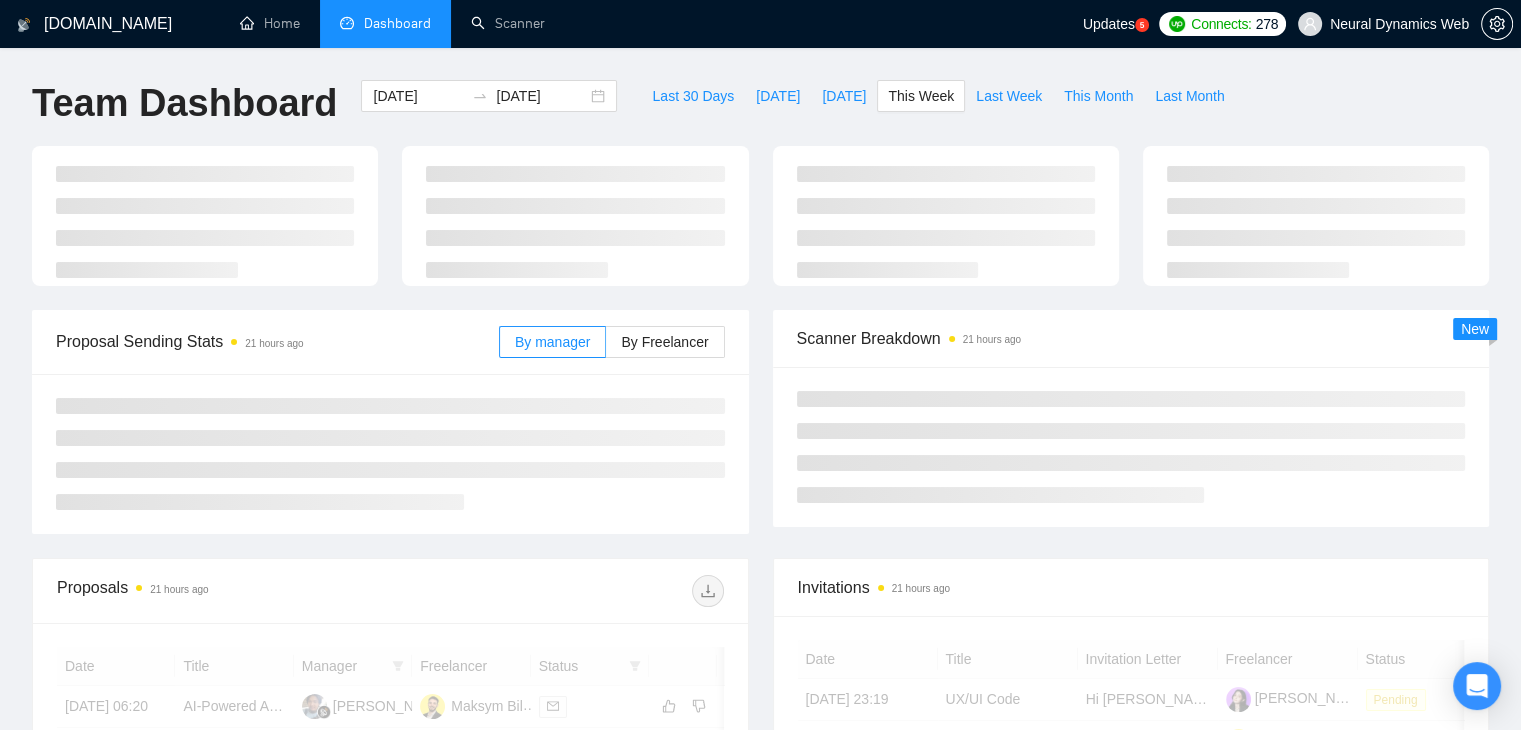 type on "2025-07-07" 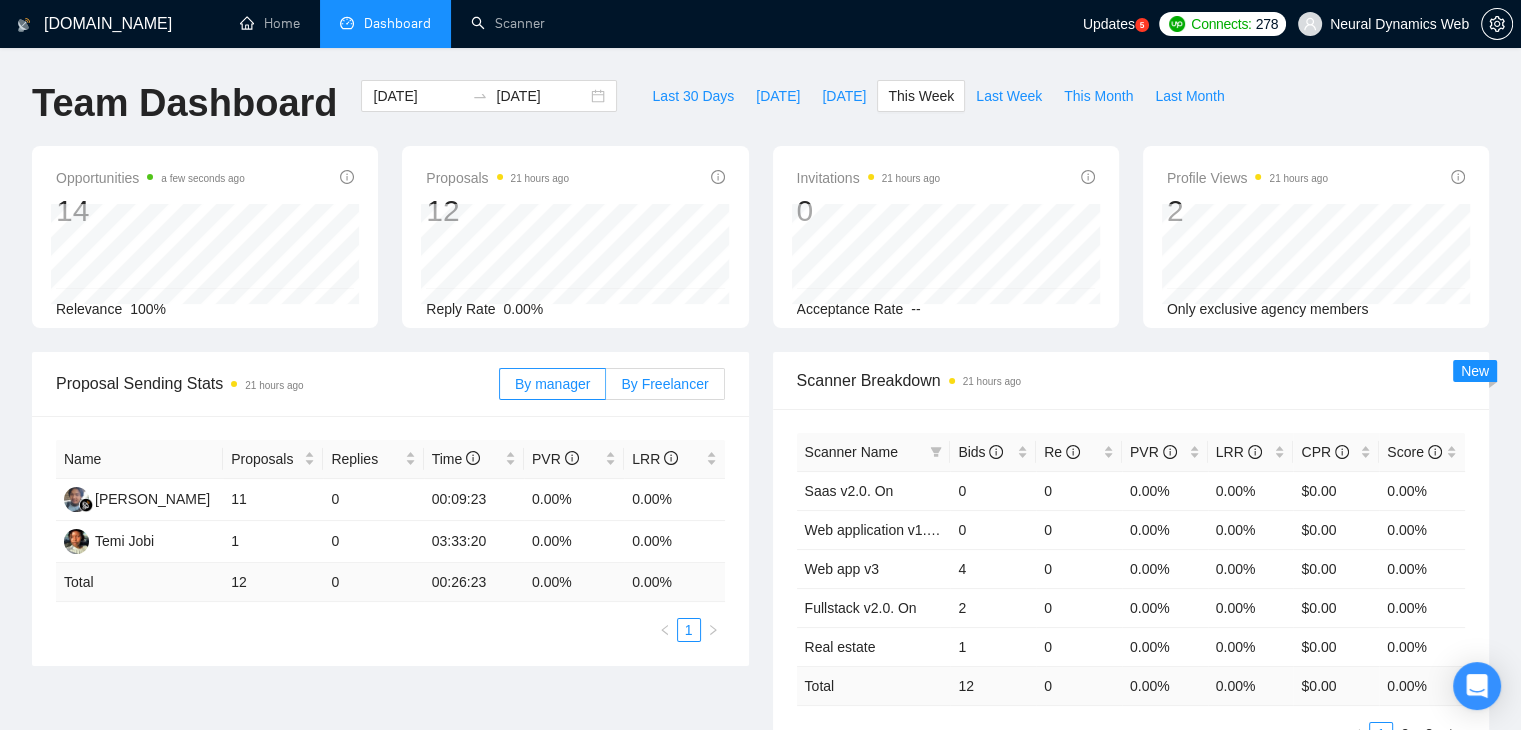 click on "By Freelancer" at bounding box center (664, 384) 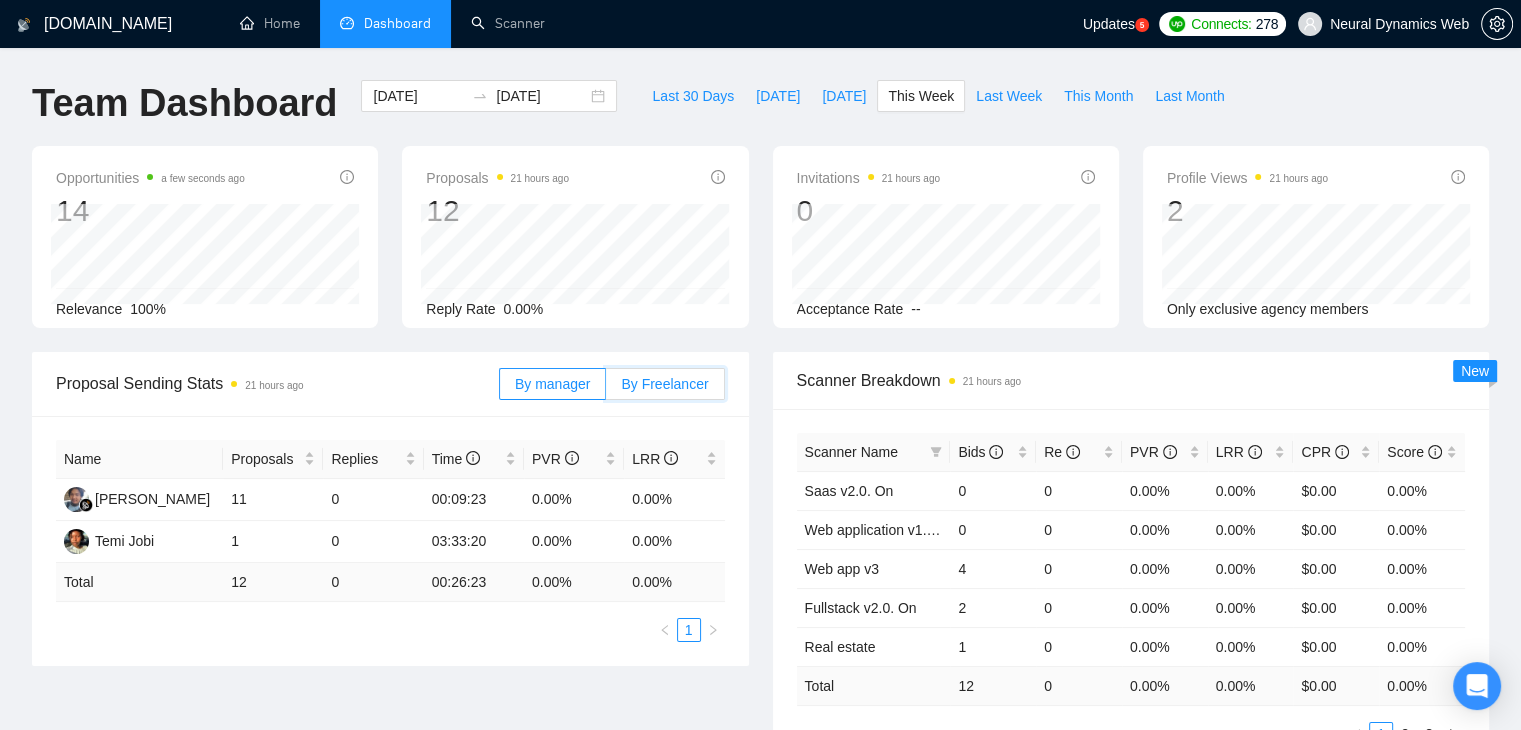click on "By Freelancer" at bounding box center (606, 389) 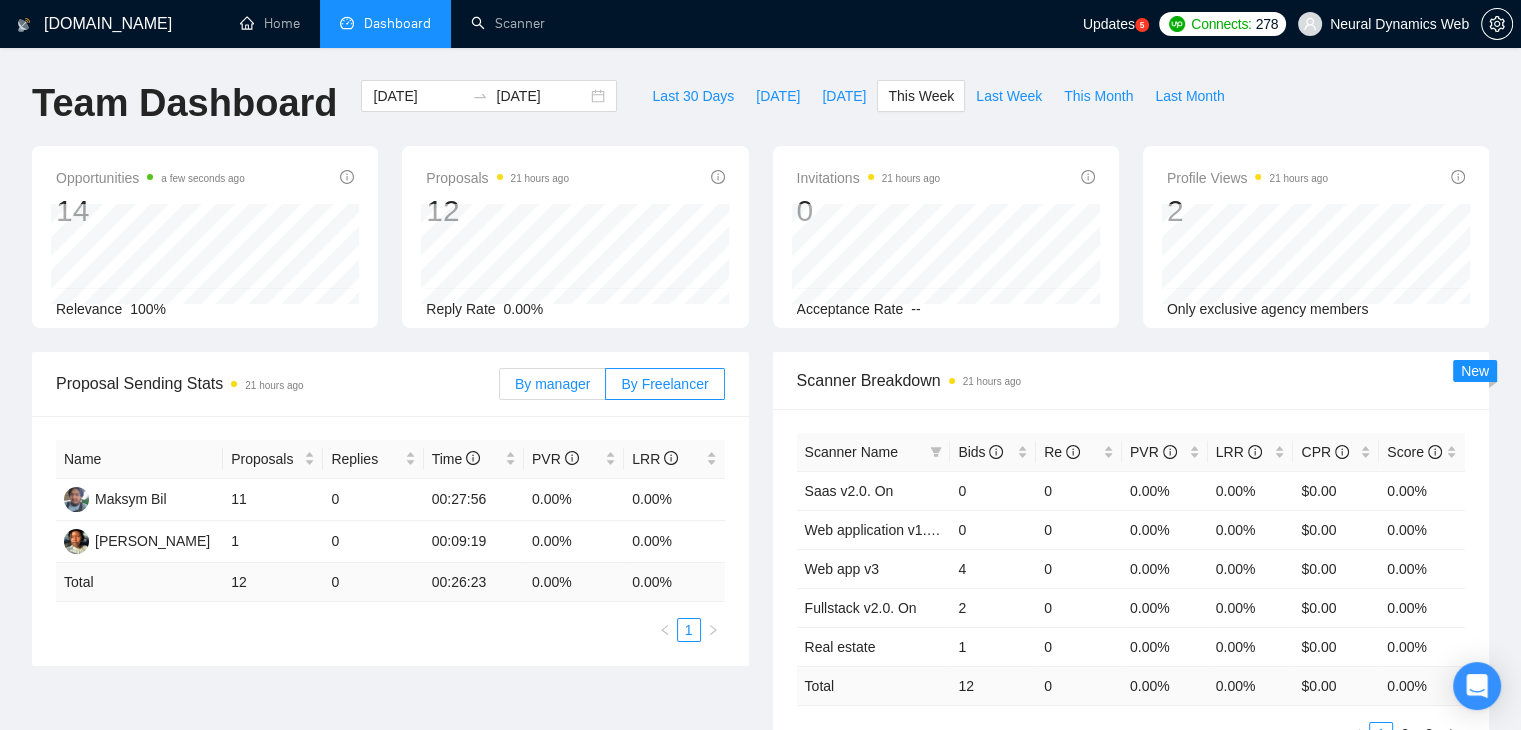 click on "By manager" at bounding box center [552, 384] 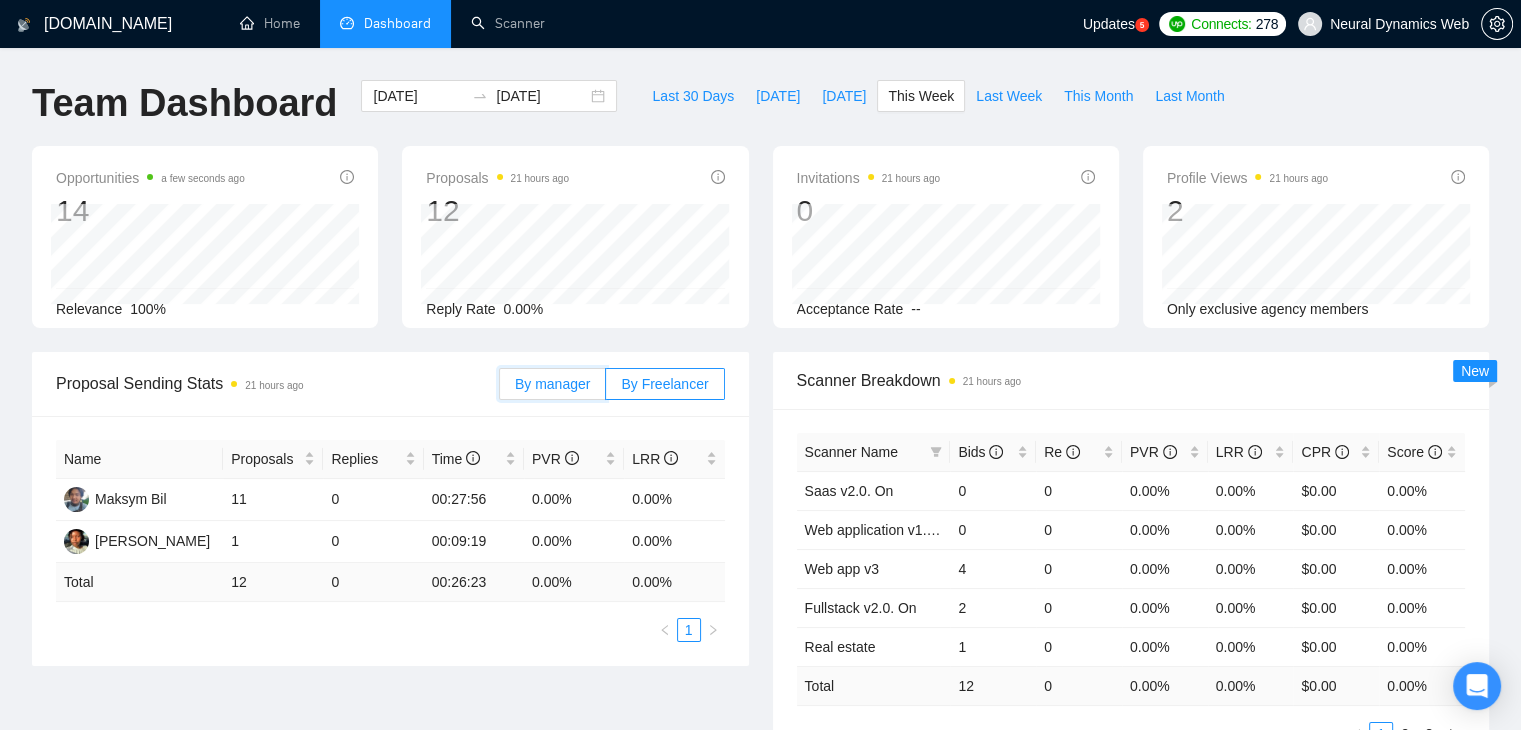 click on "By manager" at bounding box center (500, 389) 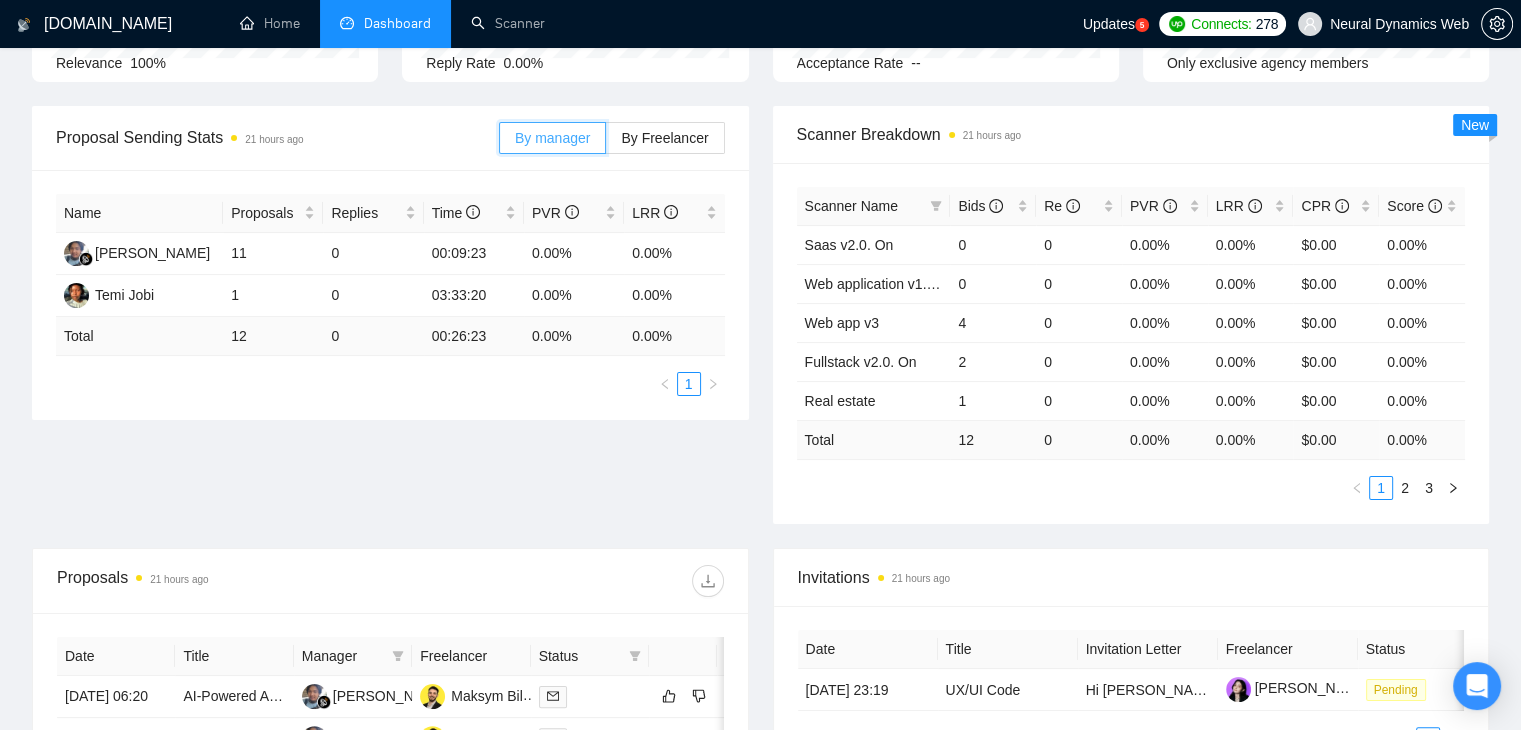 scroll, scrollTop: 663, scrollLeft: 0, axis: vertical 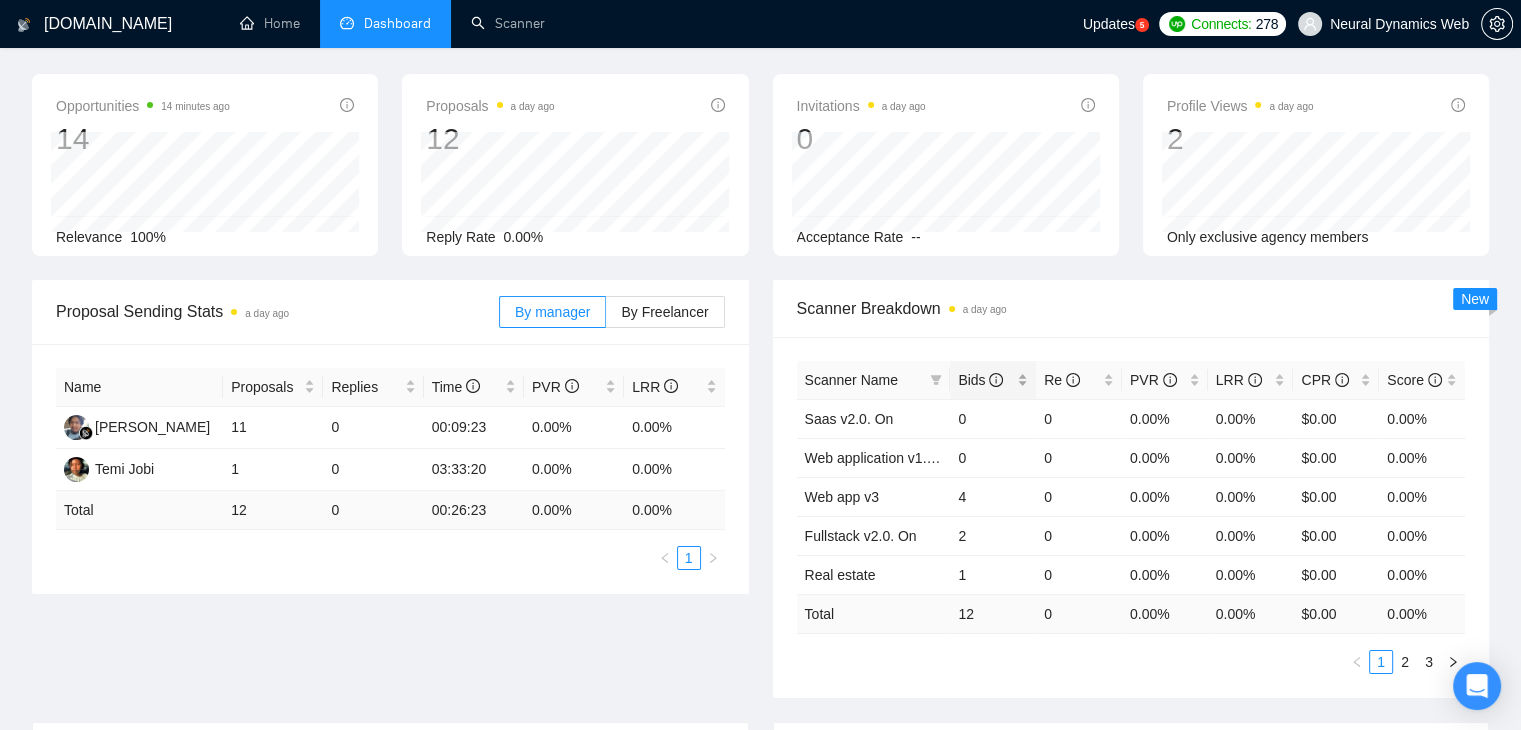 click on "Bids" at bounding box center (985, 380) 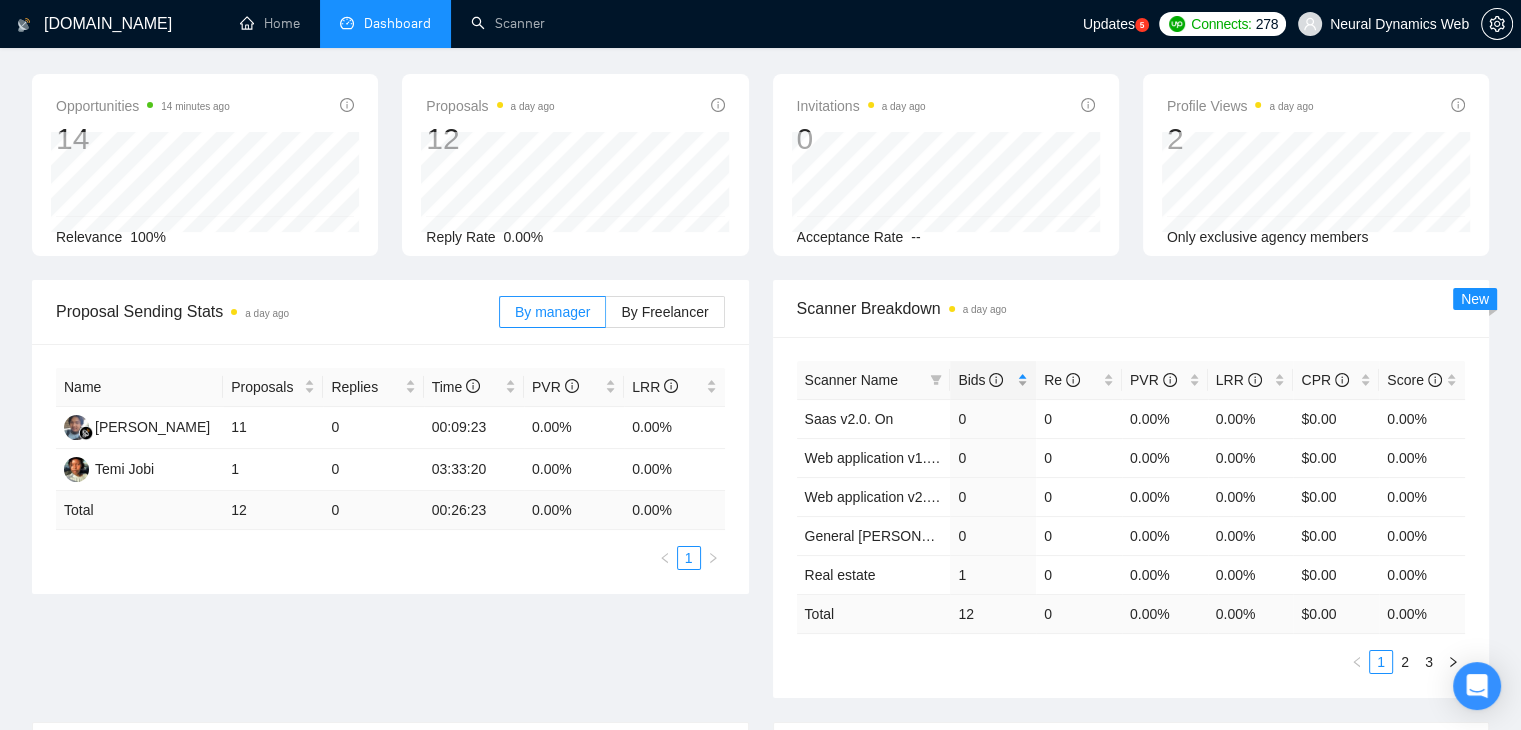 click on "Bids" at bounding box center (985, 380) 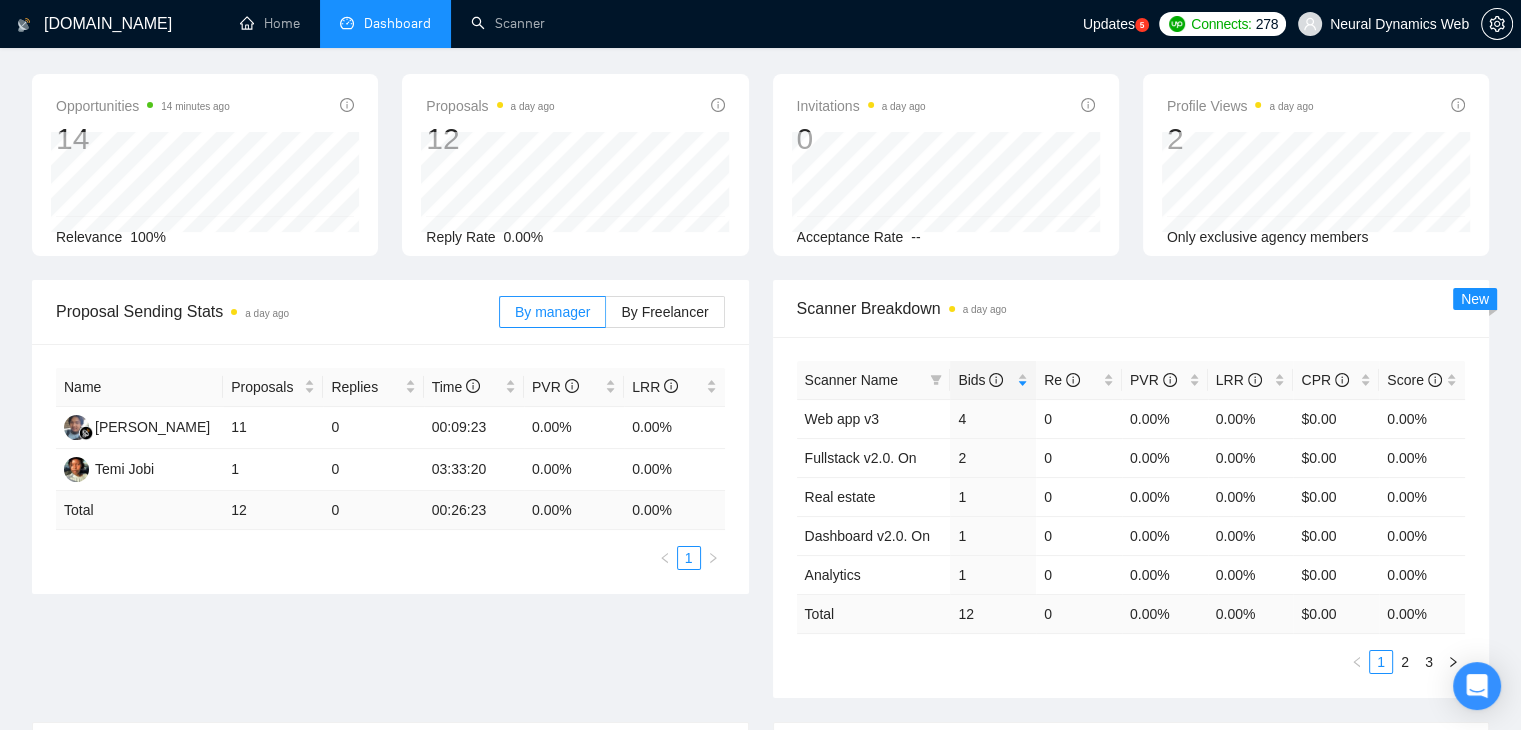scroll, scrollTop: 0, scrollLeft: 0, axis: both 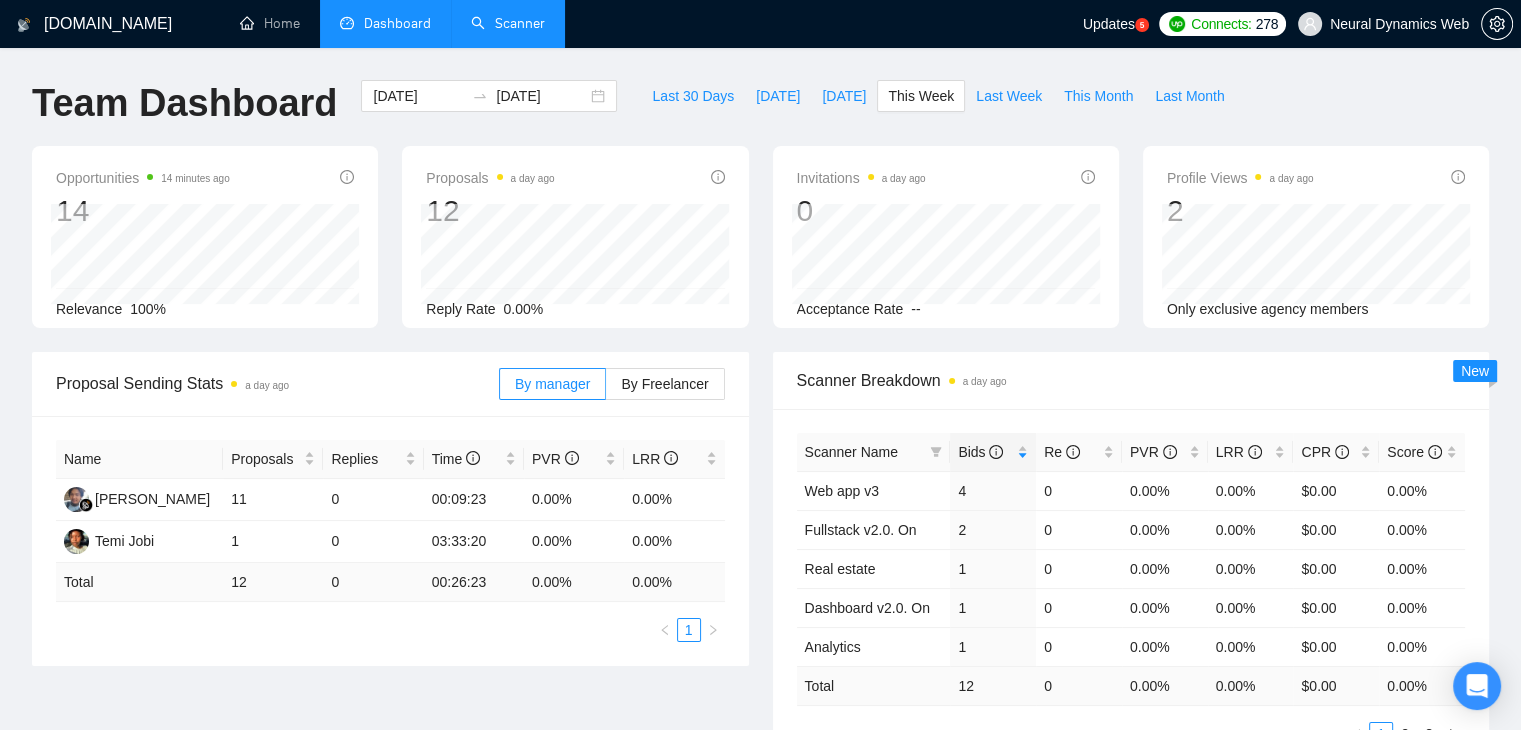 click on "Scanner" at bounding box center (508, 23) 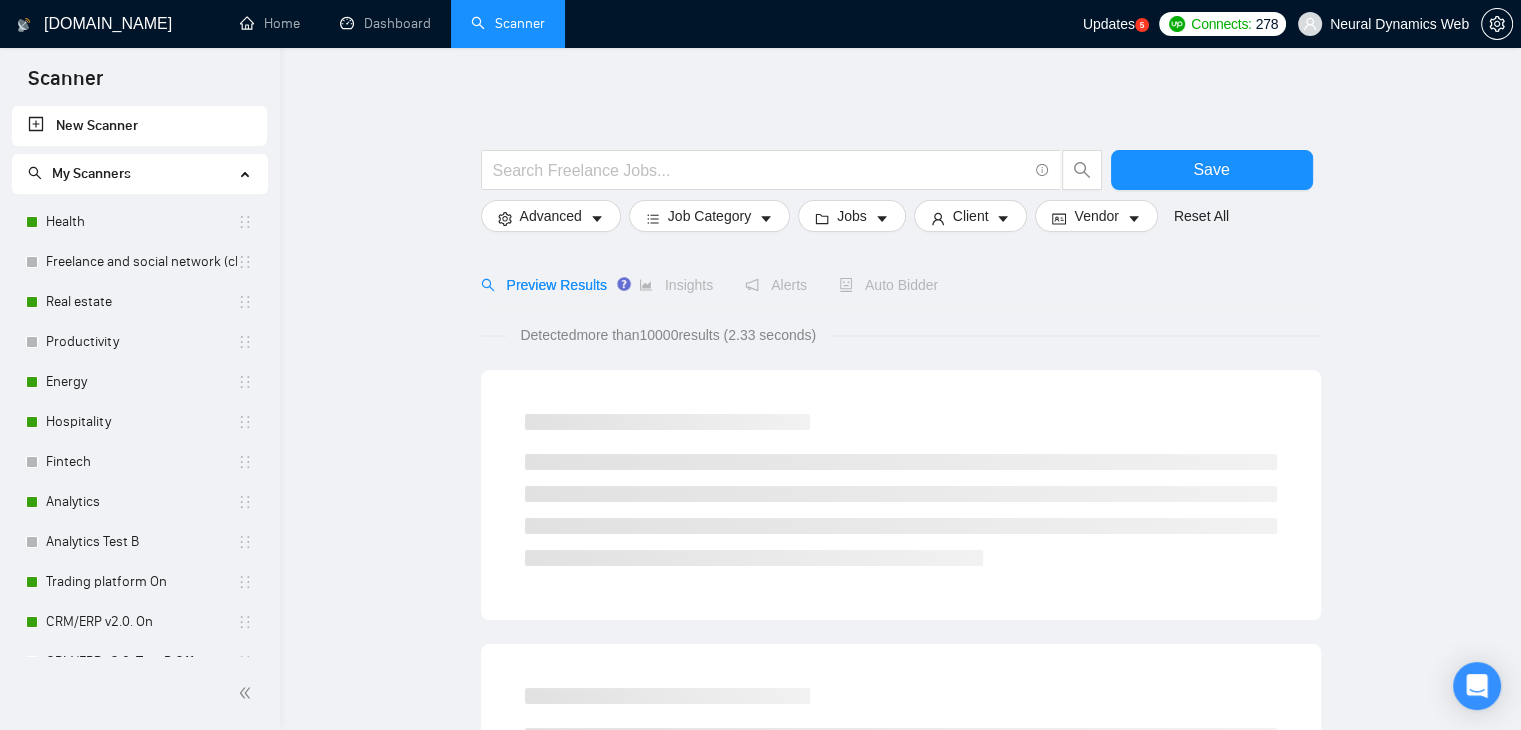 click on "My Scanners" at bounding box center (140, 174) 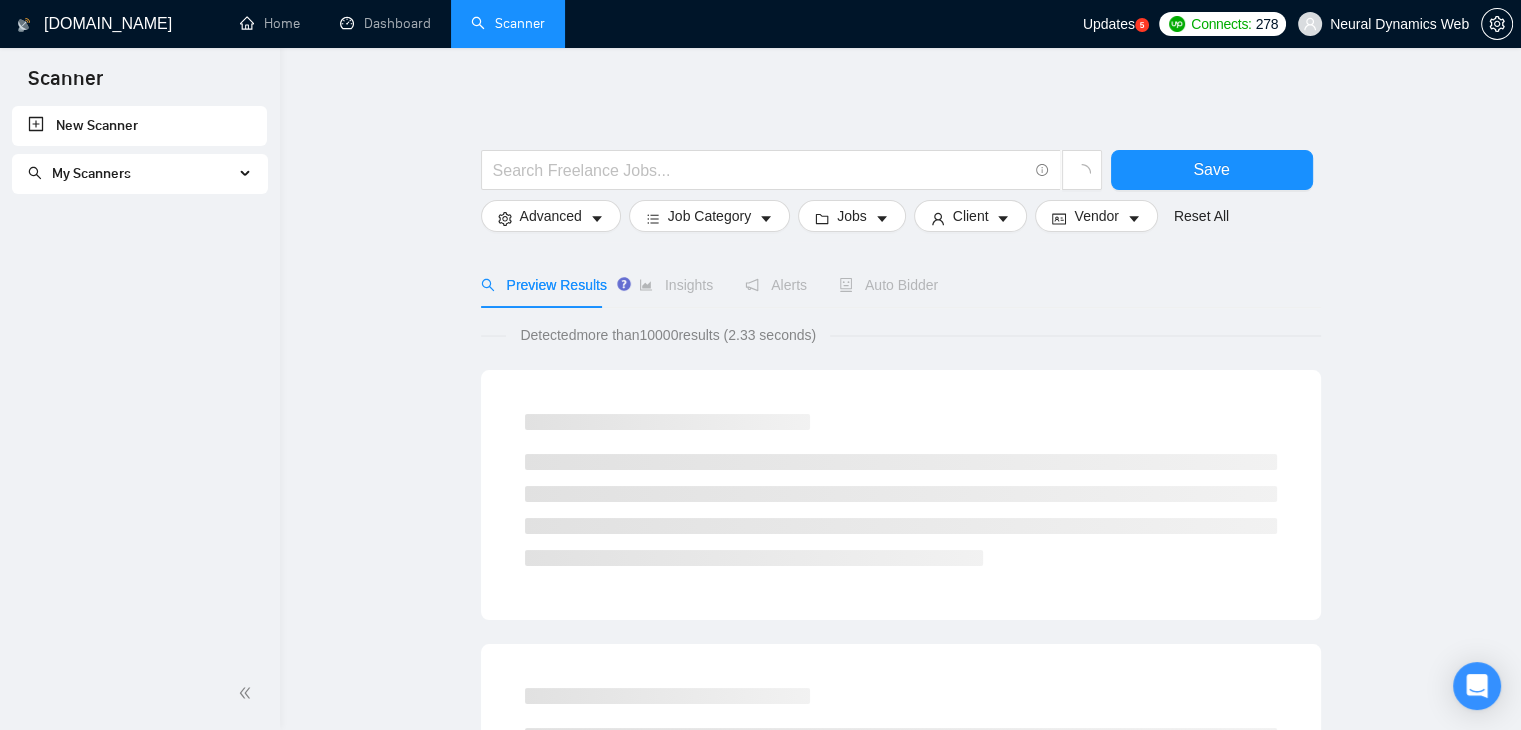 click on "My Scanners" at bounding box center [140, 174] 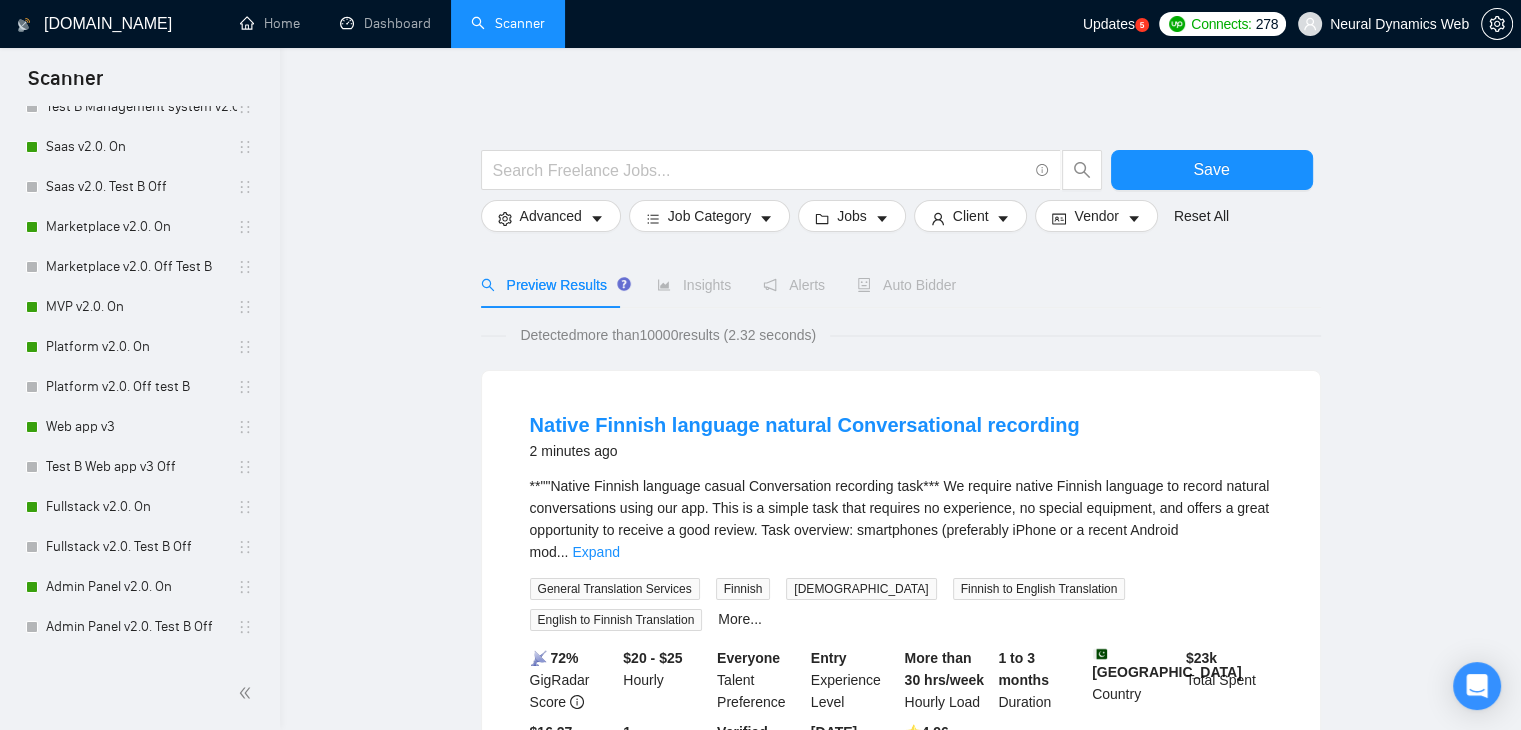 scroll, scrollTop: 664, scrollLeft: 0, axis: vertical 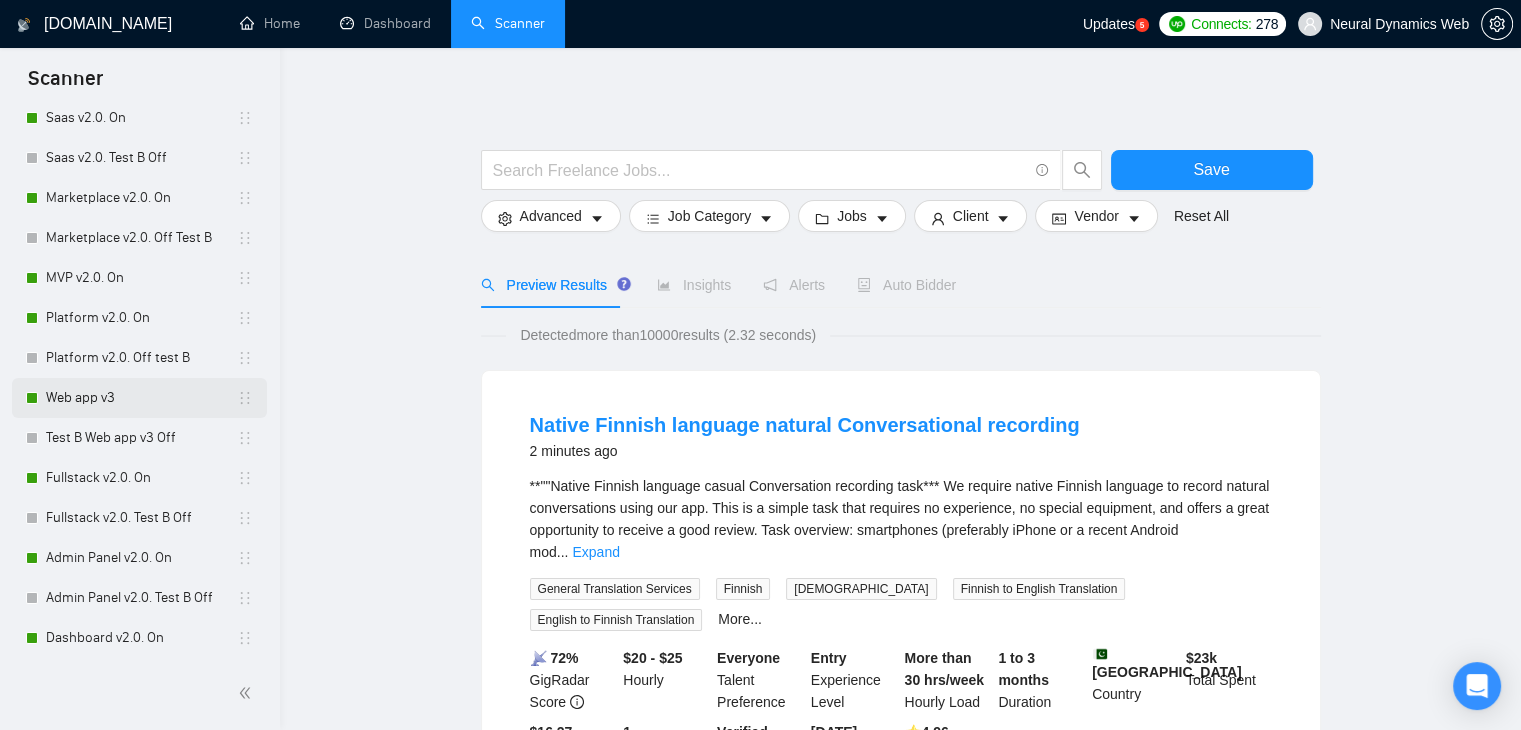 click on "Web app v3" at bounding box center (141, 398) 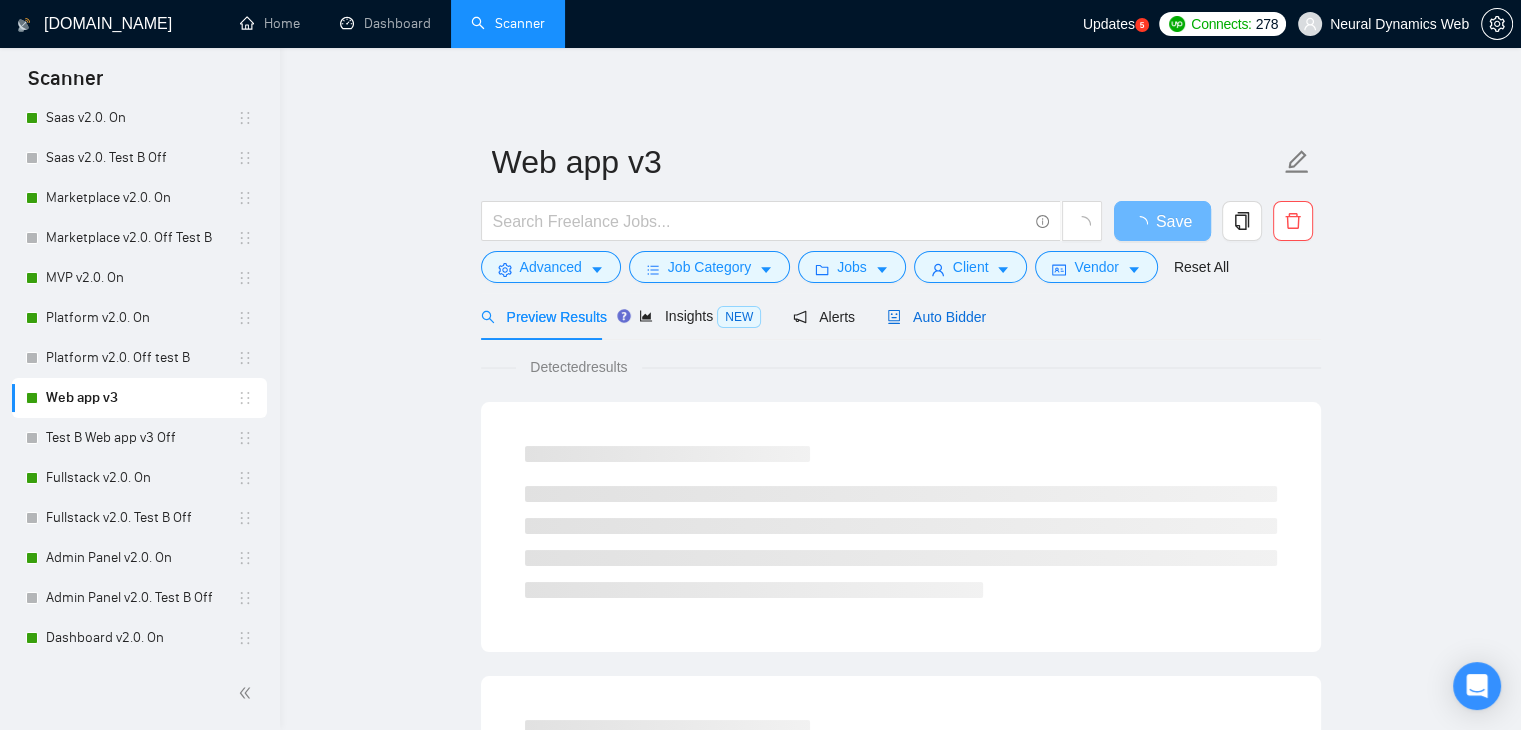 click on "Auto Bidder" at bounding box center [936, 317] 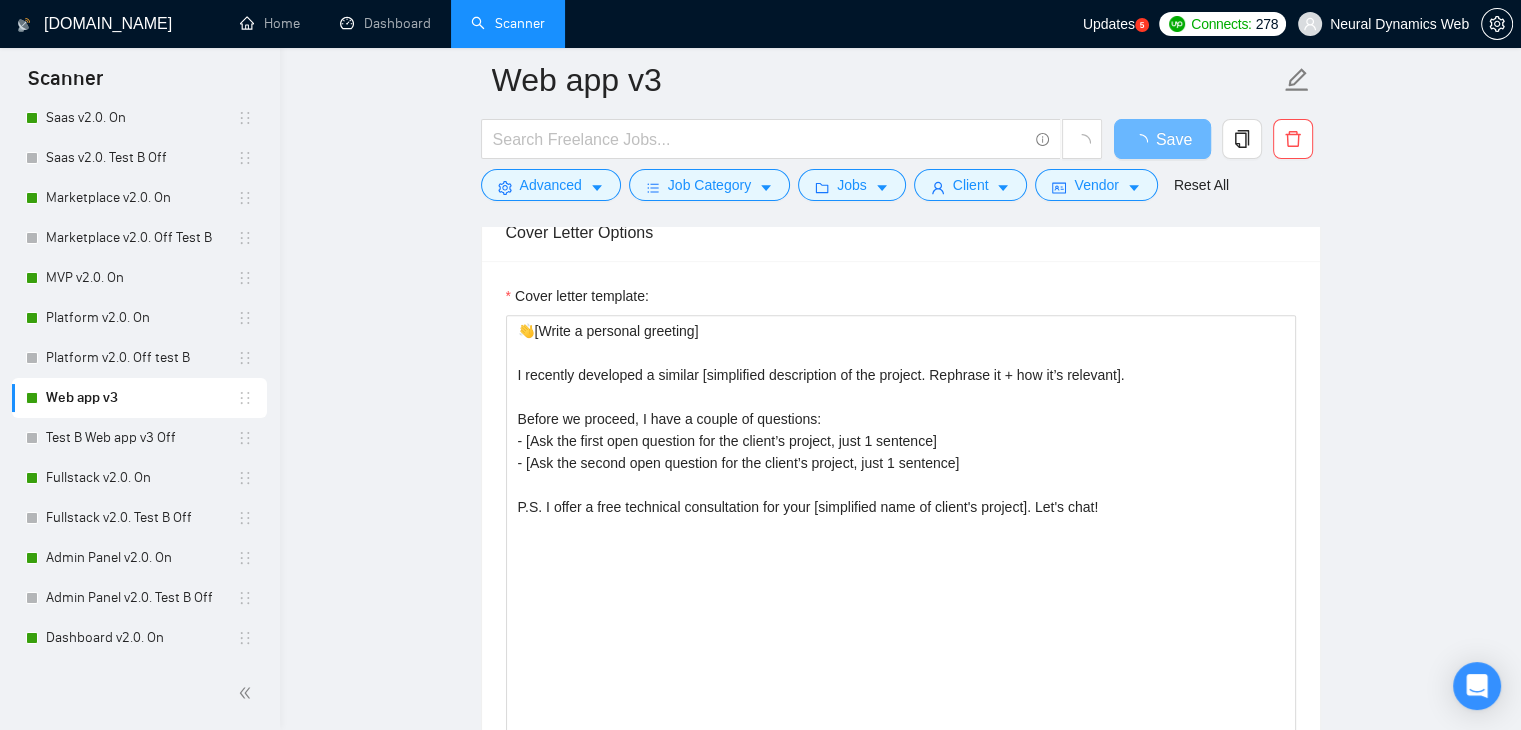 scroll, scrollTop: 1714, scrollLeft: 0, axis: vertical 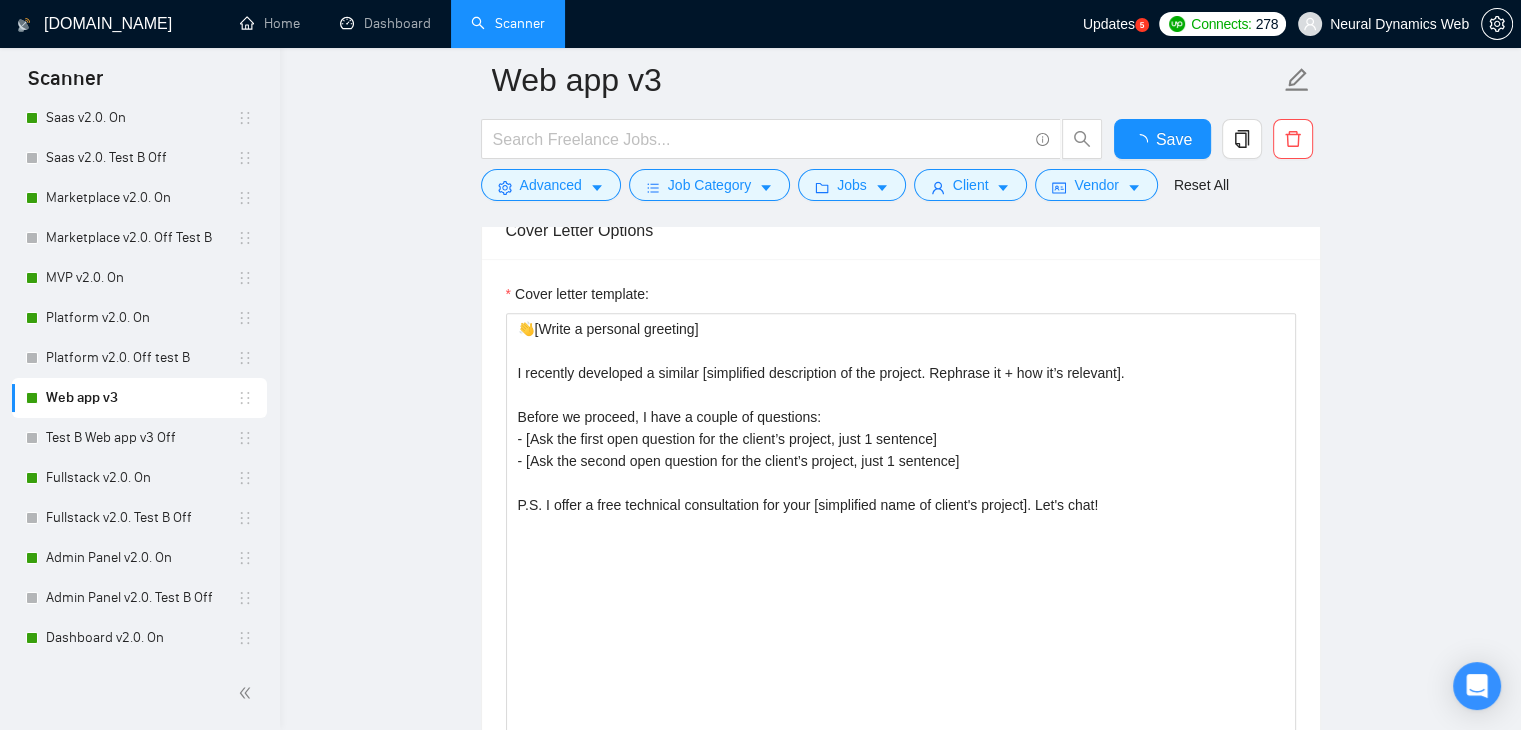 type 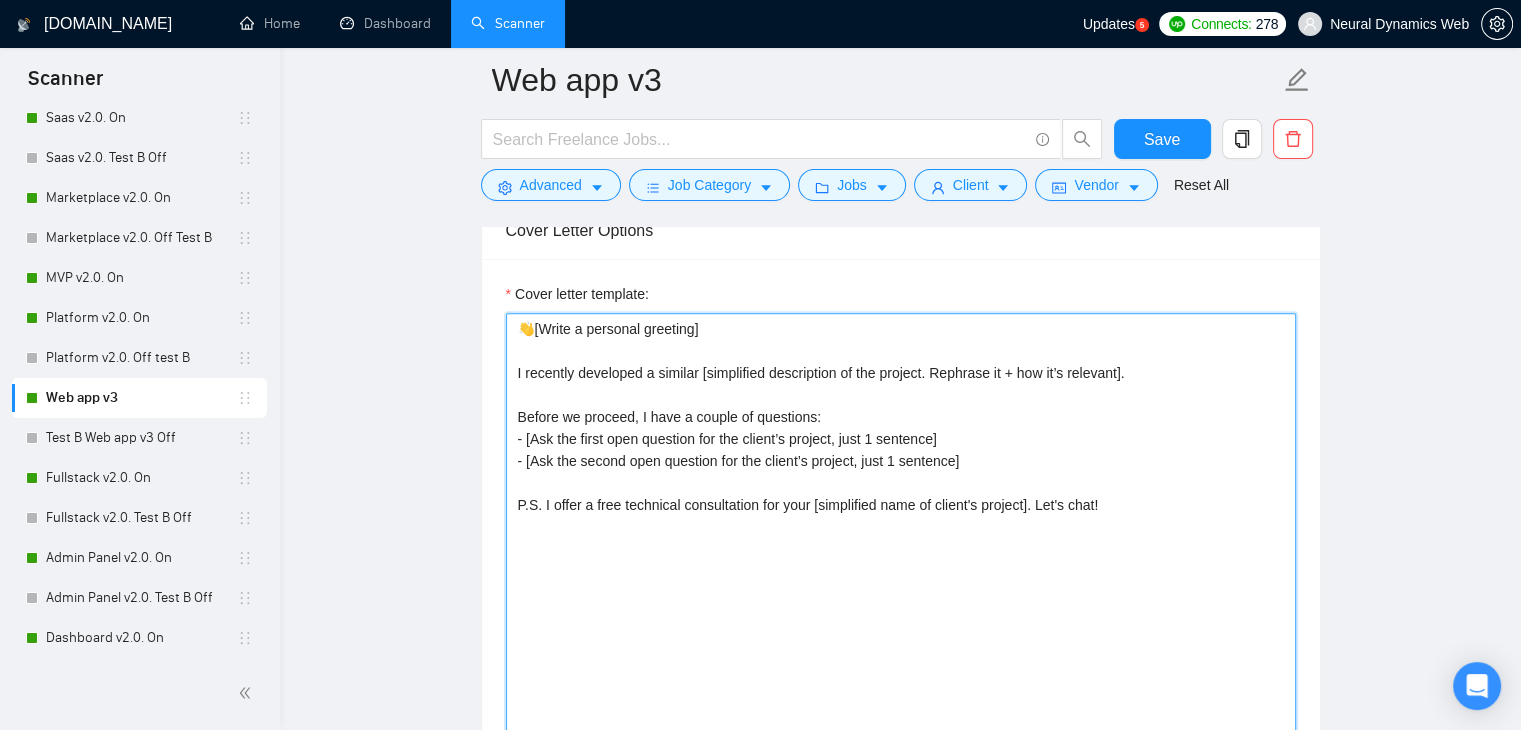 click on "👋[Write a personal greeting]
I recently developed a similar [simplified description of the project. Rephrase it + how it’s relevant].
Before we proceed, I have a couple of questions:
- [Ask the first open question for the client’s project, just 1 sentence]
- [Ask the second open question for the client’s project, just 1 sentence]
P.S. I offer a free technical consultation for your [simplified name of client's project]. Let's chat!" at bounding box center (901, 538) 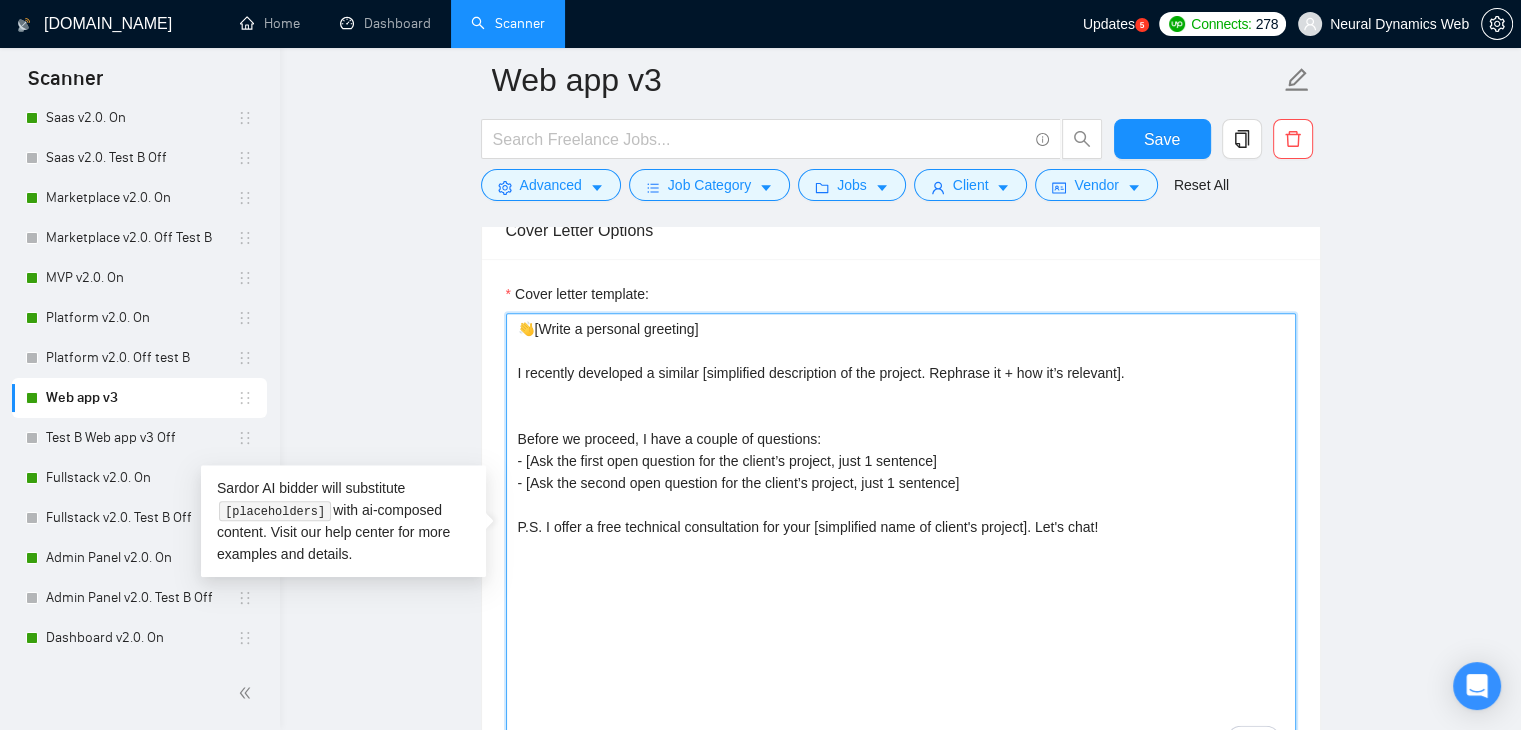 paste on "[Indicate my proficiency with whta's needed in job post, add how much experience in years I have and what impact in numbers I brought in what's needed in the job post] [make this 2 sentences and short]" 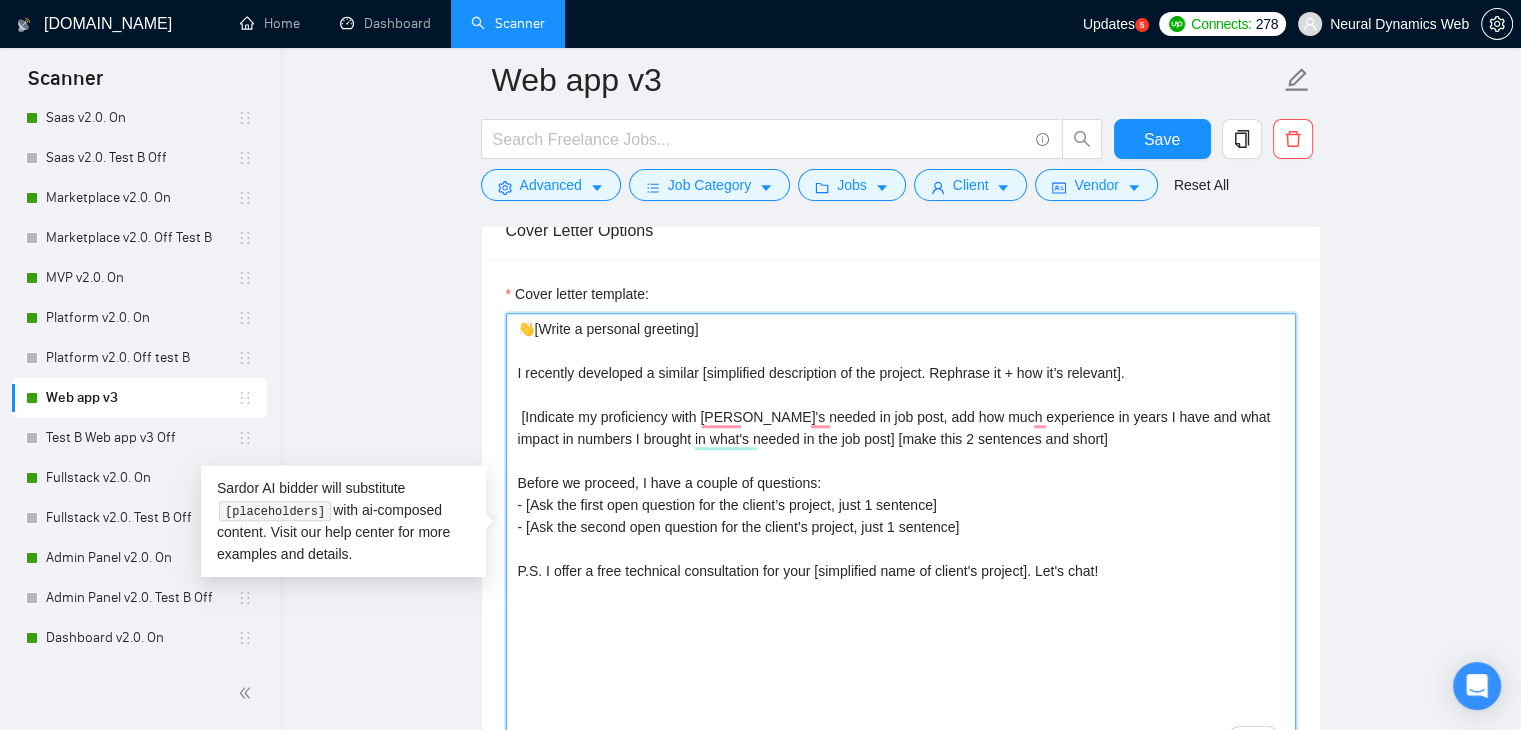 click on "👋[Write a personal greeting]
I recently developed a similar [simplified description of the project. Rephrase it + how it’s relevant].
[Indicate my proficiency with whta's needed in job post, add how much experience in years I have and what impact in numbers I brought in what's needed in the job post] [make this 2 sentences and short]
Before we proceed, I have a couple of questions:
- [Ask the first open question for the client’s project, just 1 sentence]
- [Ask the second open question for the client’s project, just 1 sentence]
P.S. I offer a free technical consultation for your [simplified name of client's project]. Let's chat!" at bounding box center (901, 538) 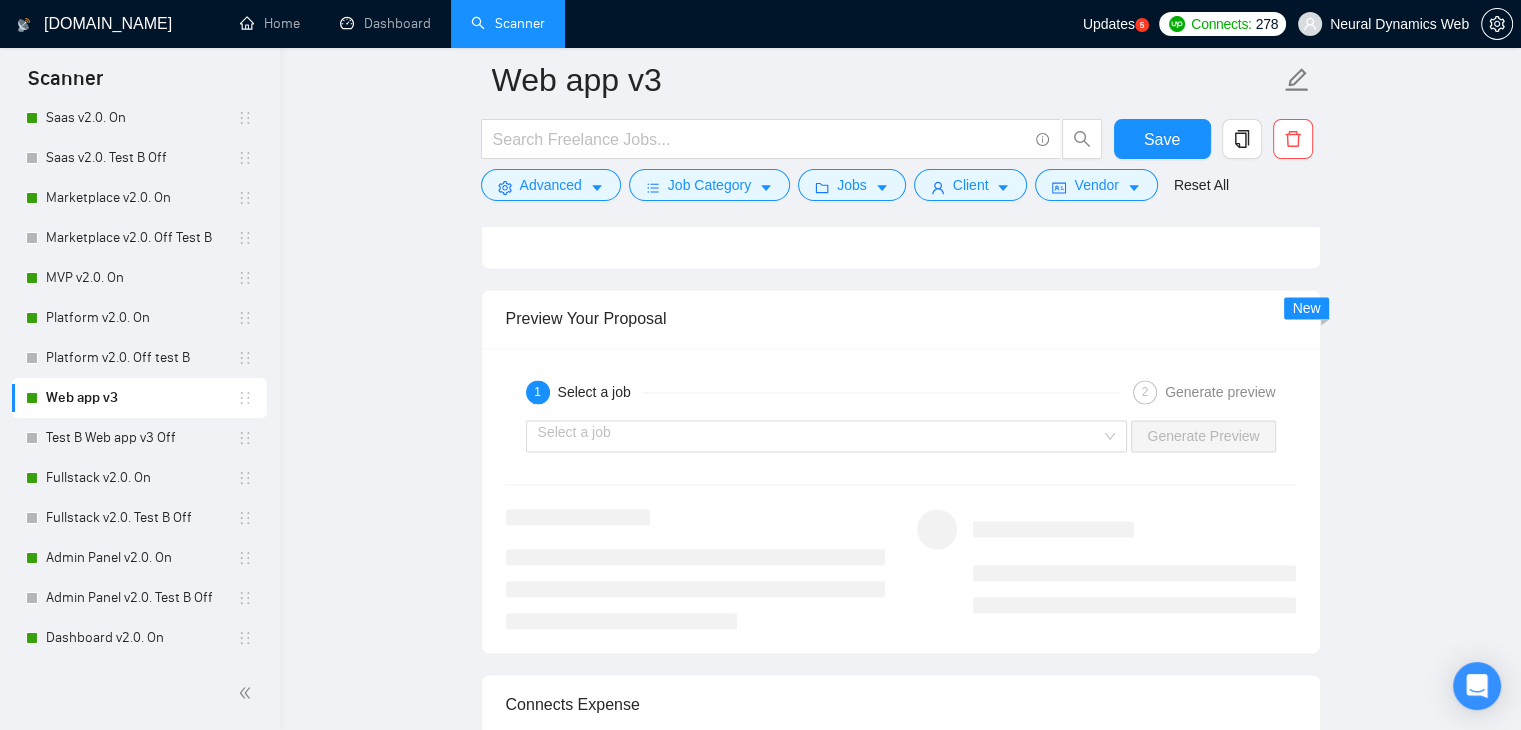 scroll, scrollTop: 3346, scrollLeft: 0, axis: vertical 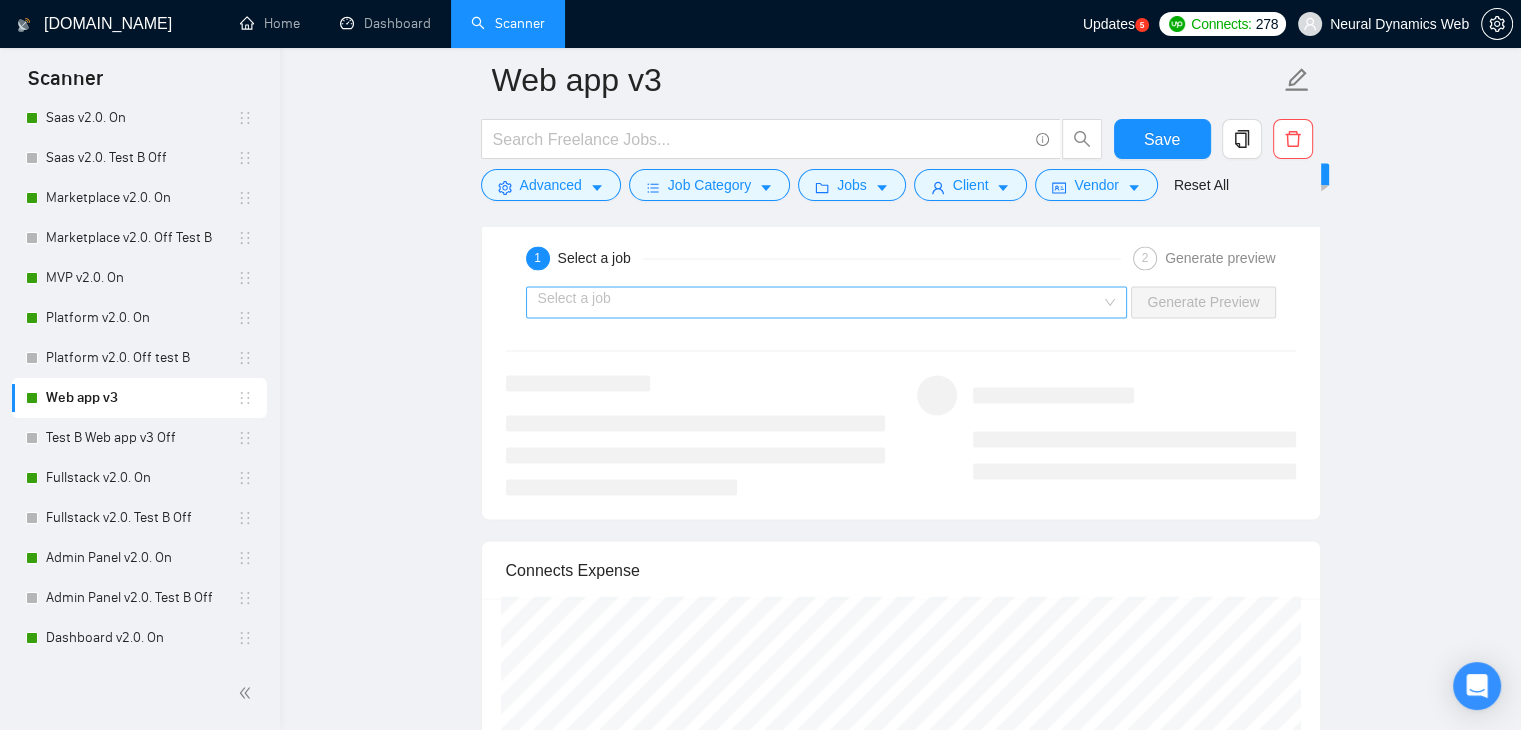click at bounding box center [820, 302] 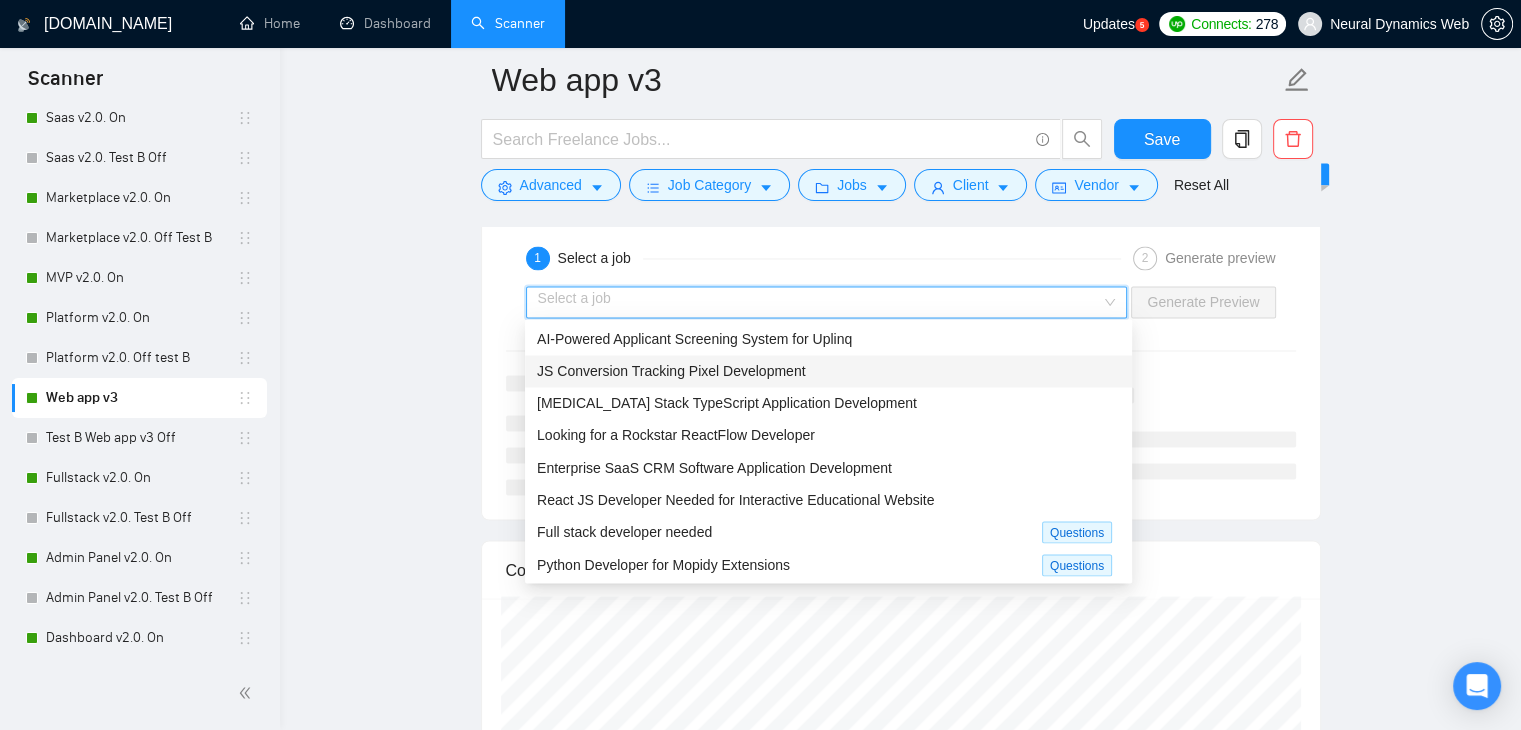 click on "JS Conversion Tracking Pixel Development" at bounding box center [828, 371] 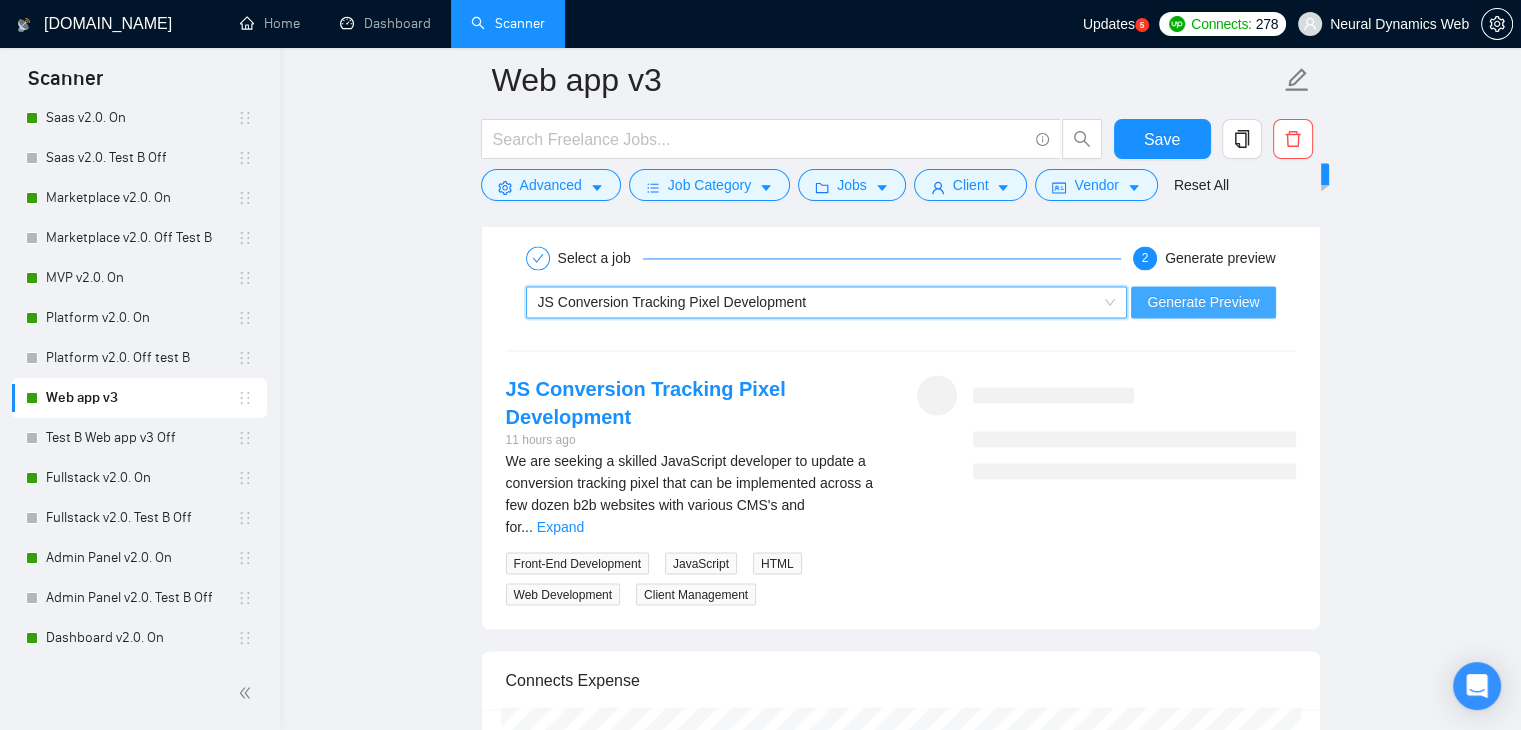 click on "Generate Preview" at bounding box center [1203, 302] 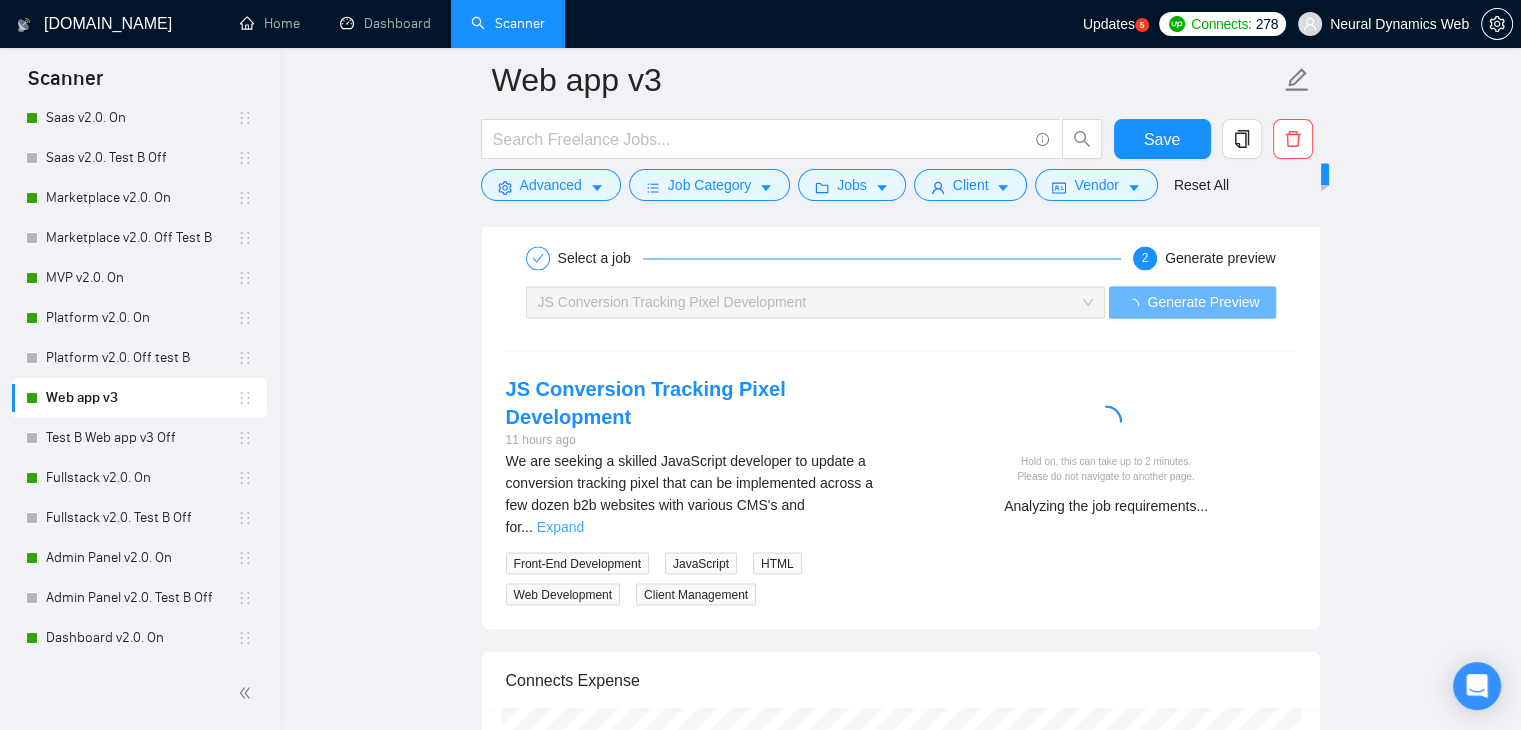 click on "Expand" at bounding box center (560, 526) 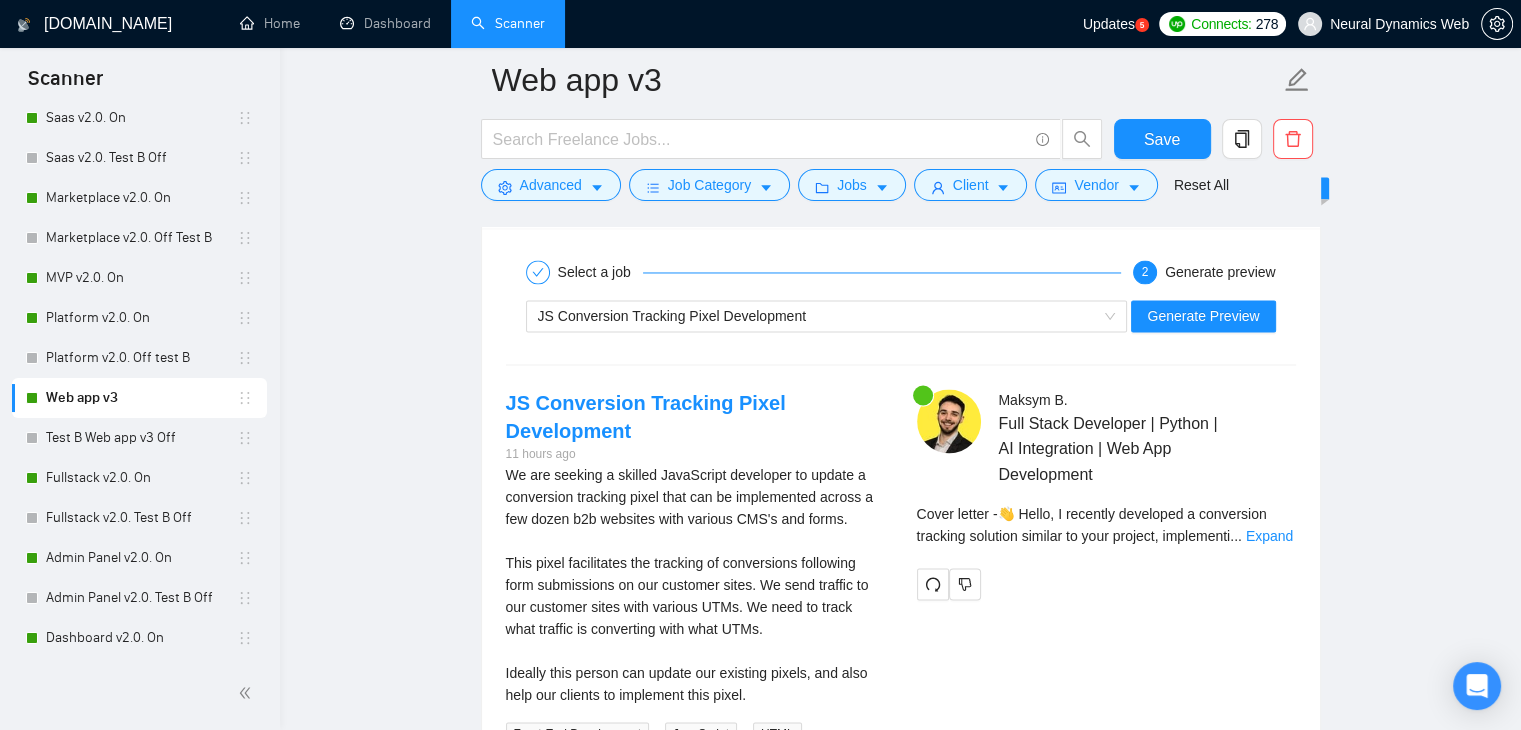scroll, scrollTop: 3324, scrollLeft: 0, axis: vertical 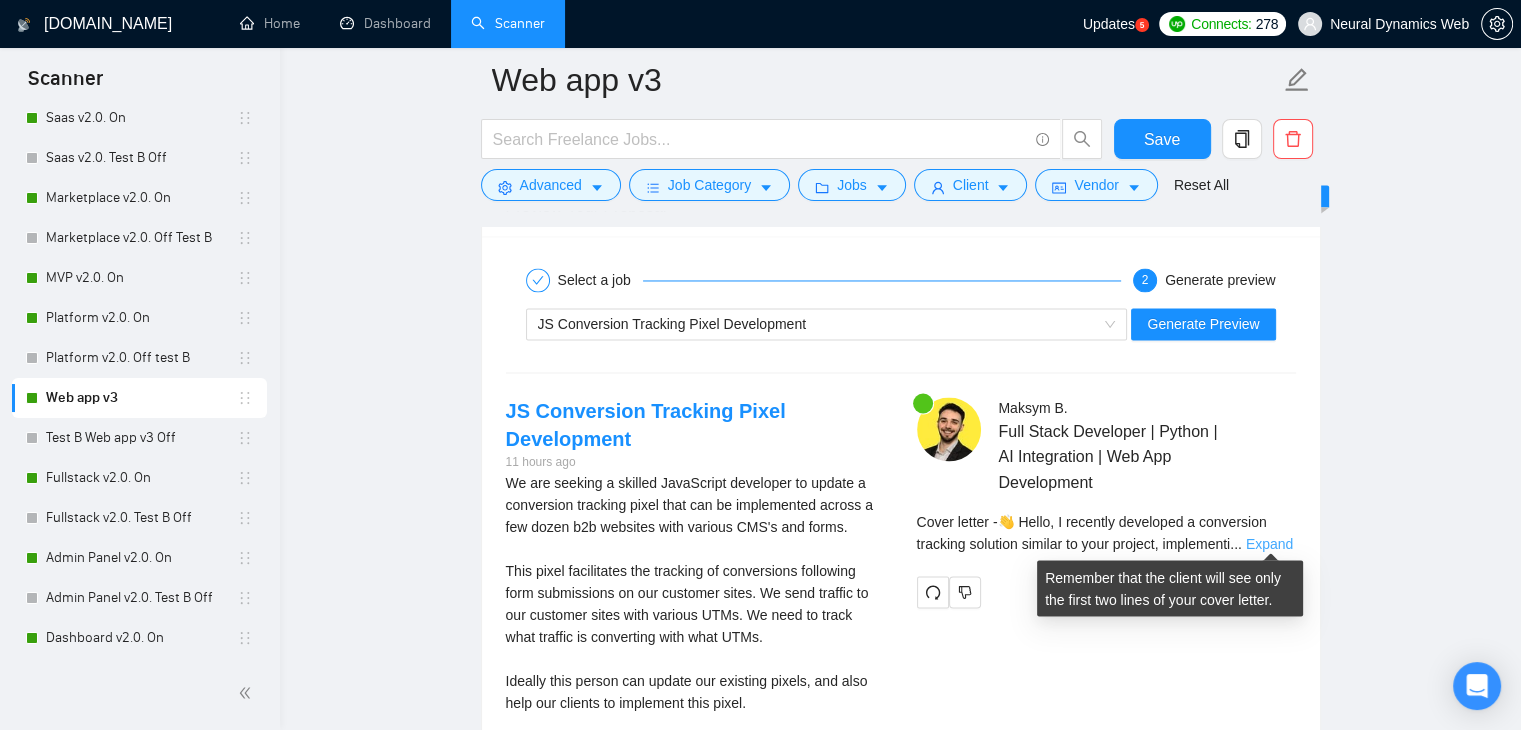 click on "Expand" at bounding box center (1269, 543) 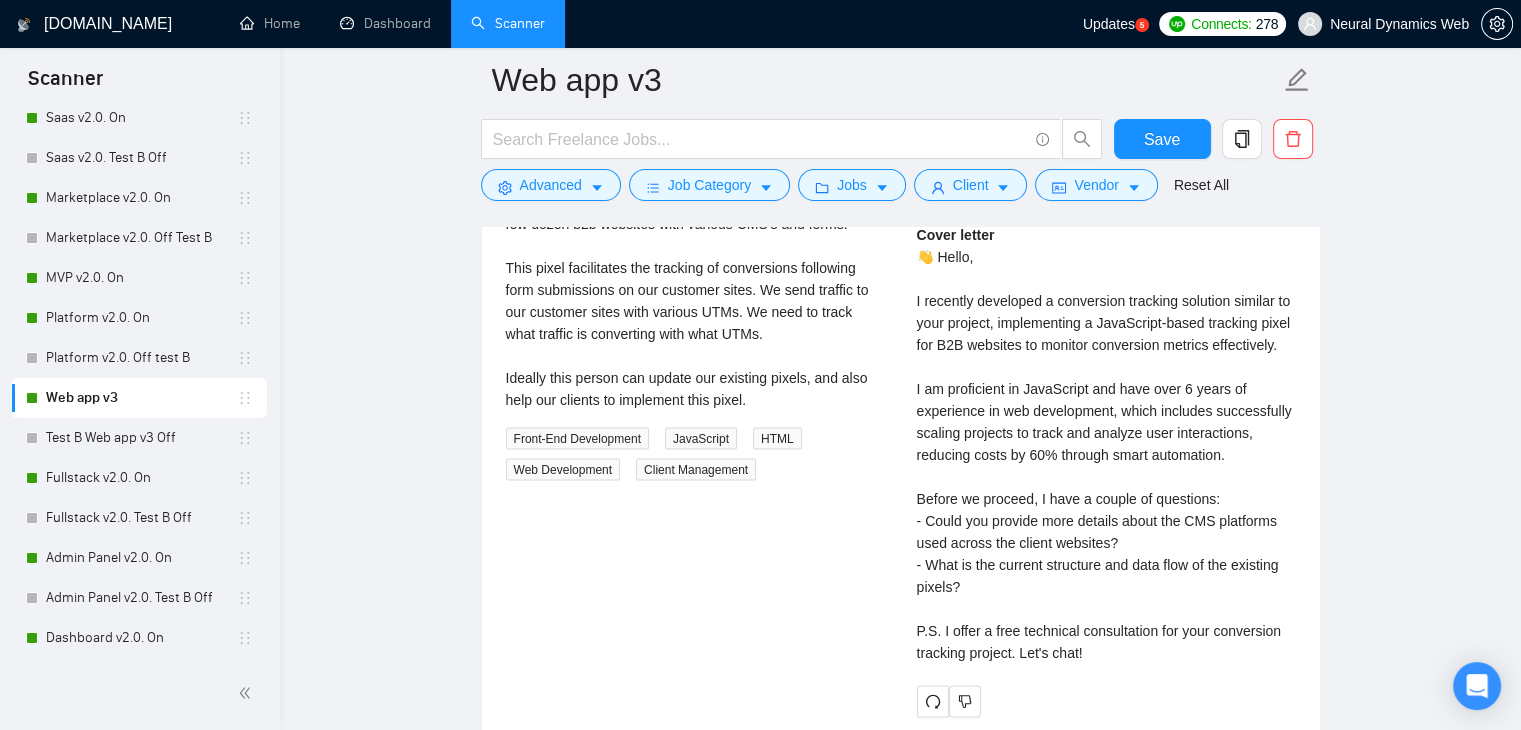 scroll, scrollTop: 3624, scrollLeft: 0, axis: vertical 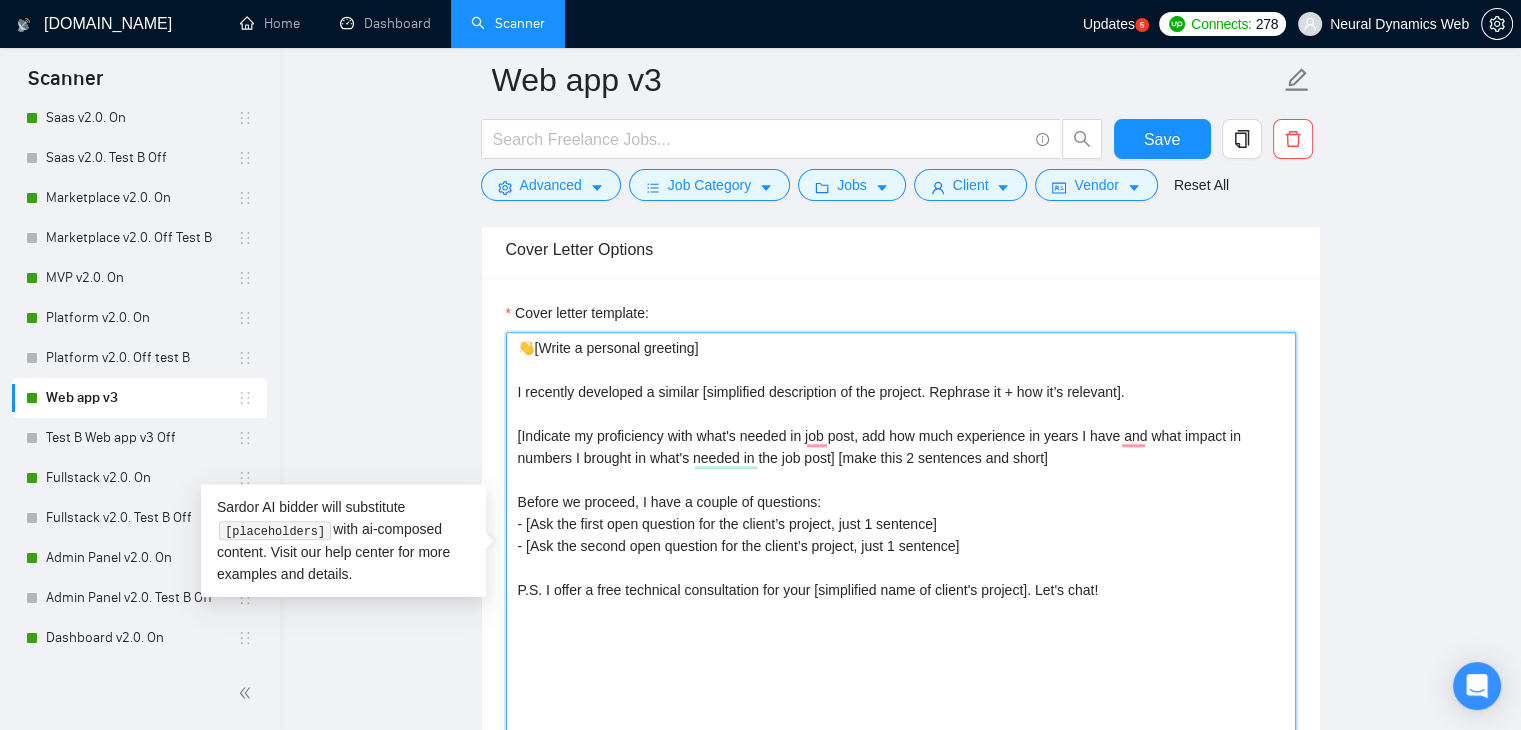 click on "👋[Write a personal greeting]
I recently developed a similar [simplified description of the project. Rephrase it + how it’s relevant].
[Indicate my proficiency with what's needed in job post, add how much experience in years I have and what impact in numbers I brought in what's needed in the job post] [make this 2 sentences and short]
Before we proceed, I have a couple of questions:
- [Ask the first open question for the client’s project, just 1 sentence]
- [Ask the second open question for the client’s project, just 1 sentence]
P.S. I offer a free technical consultation for your [simplified name of client's project]. Let's chat!" at bounding box center (901, 557) 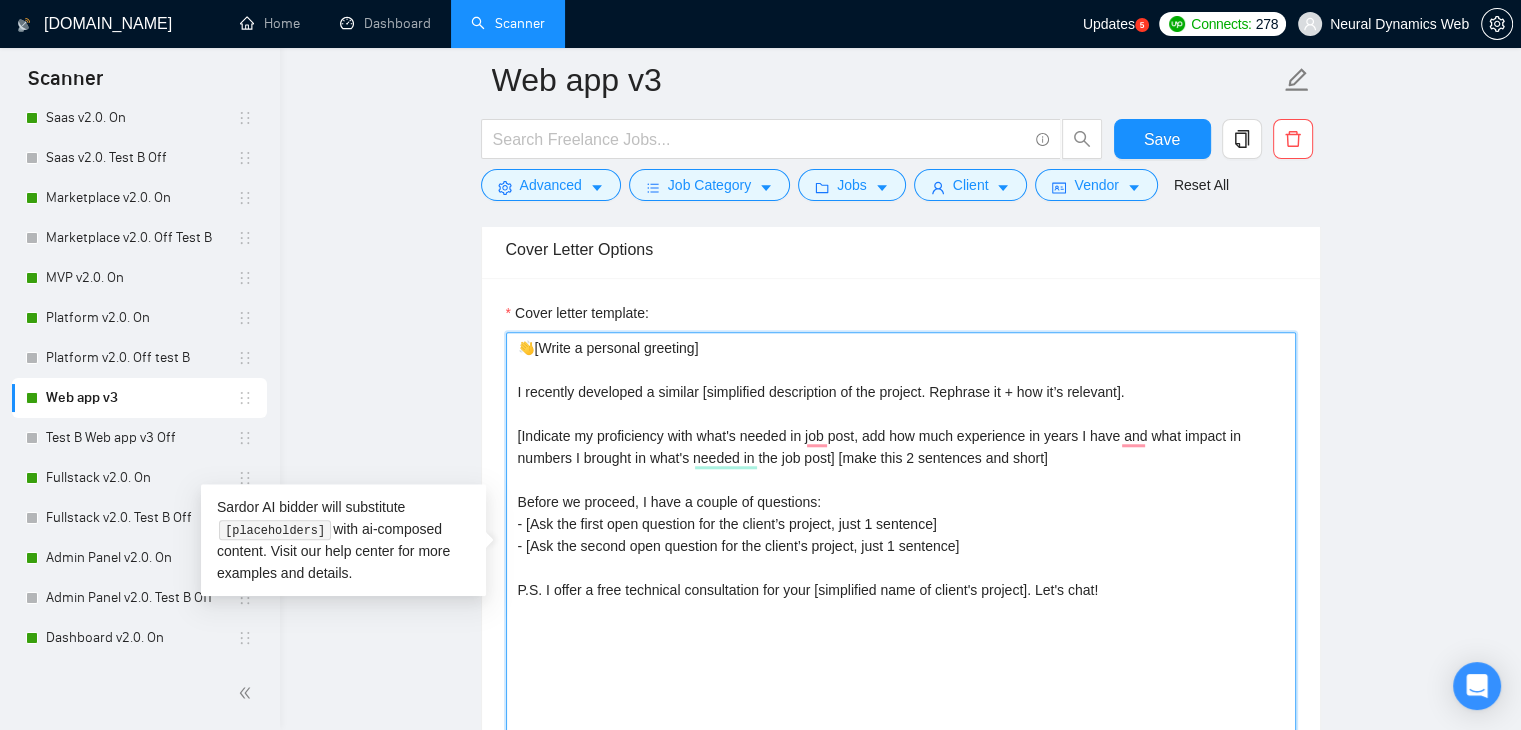 paste on "❓" 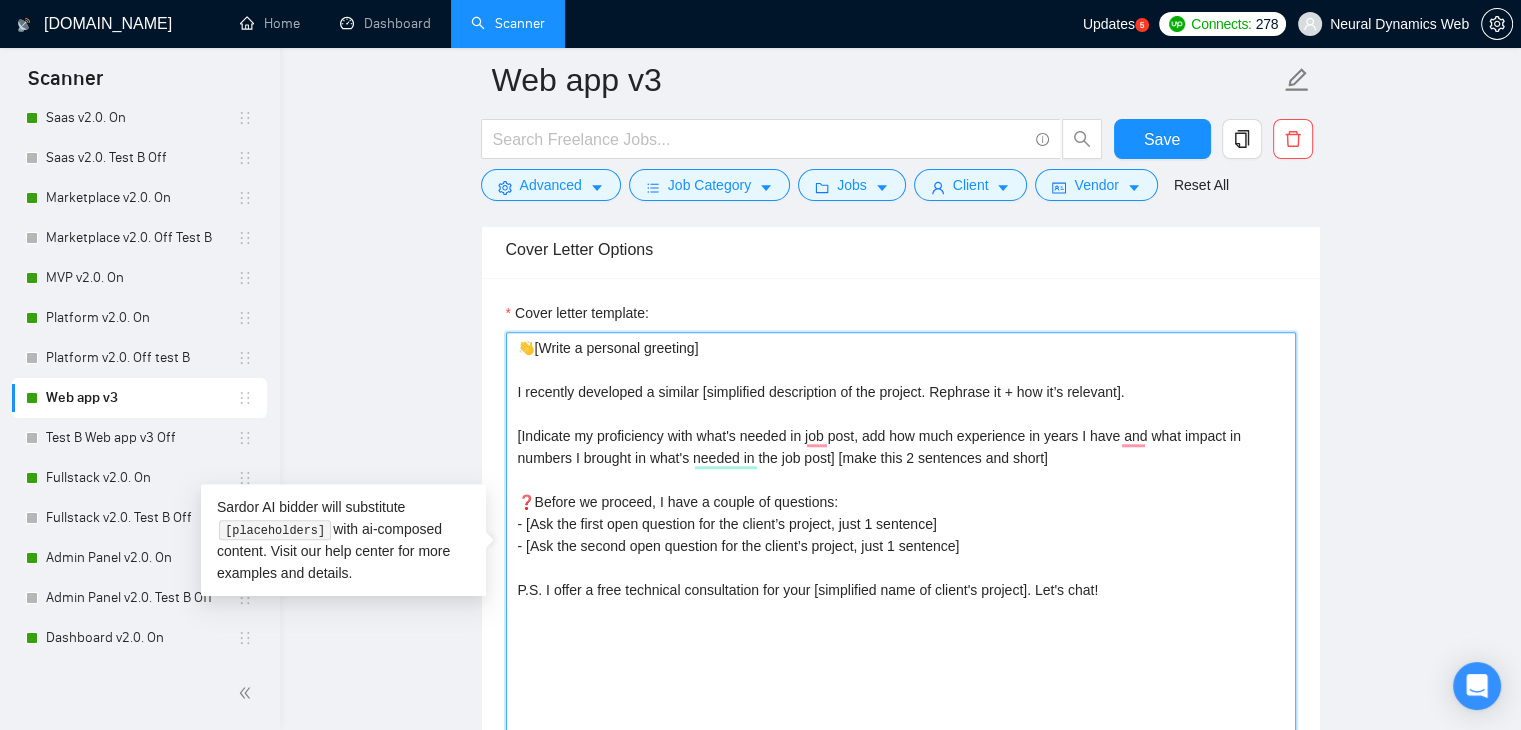 click on "👋[Write a personal greeting]
I recently developed a similar [simplified description of the project. Rephrase it + how it’s relevant].
[Indicate my proficiency with what's needed in job post, add how much experience in years I have and what impact in numbers I brought in what's needed in the job post] [make this 2 sentences and short]
❓Before we proceed, I have a couple of questions:
- [Ask the first open question for the client’s project, just 1 sentence]
- [Ask the second open question for the client’s project, just 1 sentence]
P.S. I offer a free technical consultation for your [simplified name of client's project]. Let's chat!" at bounding box center [901, 557] 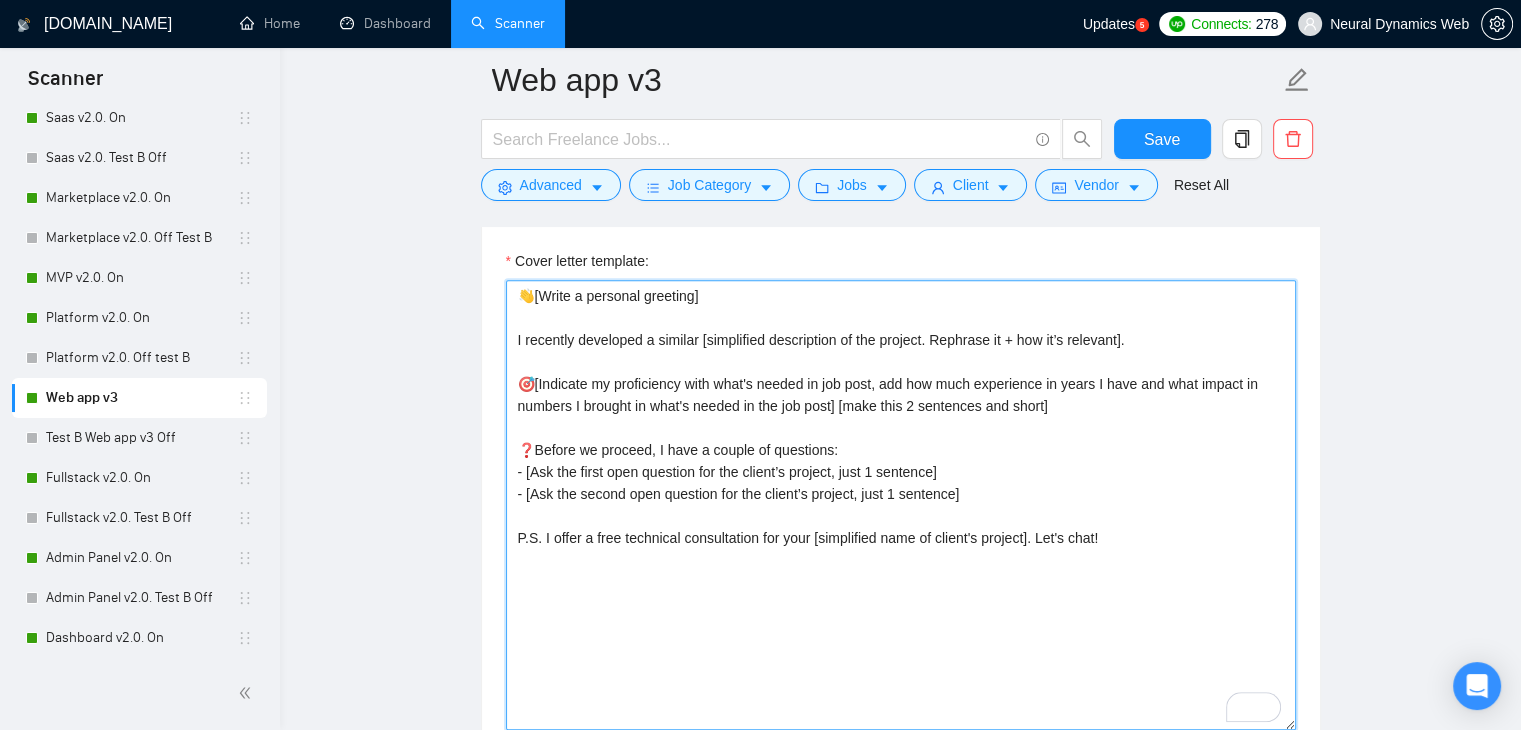 scroll, scrollTop: 1722, scrollLeft: 0, axis: vertical 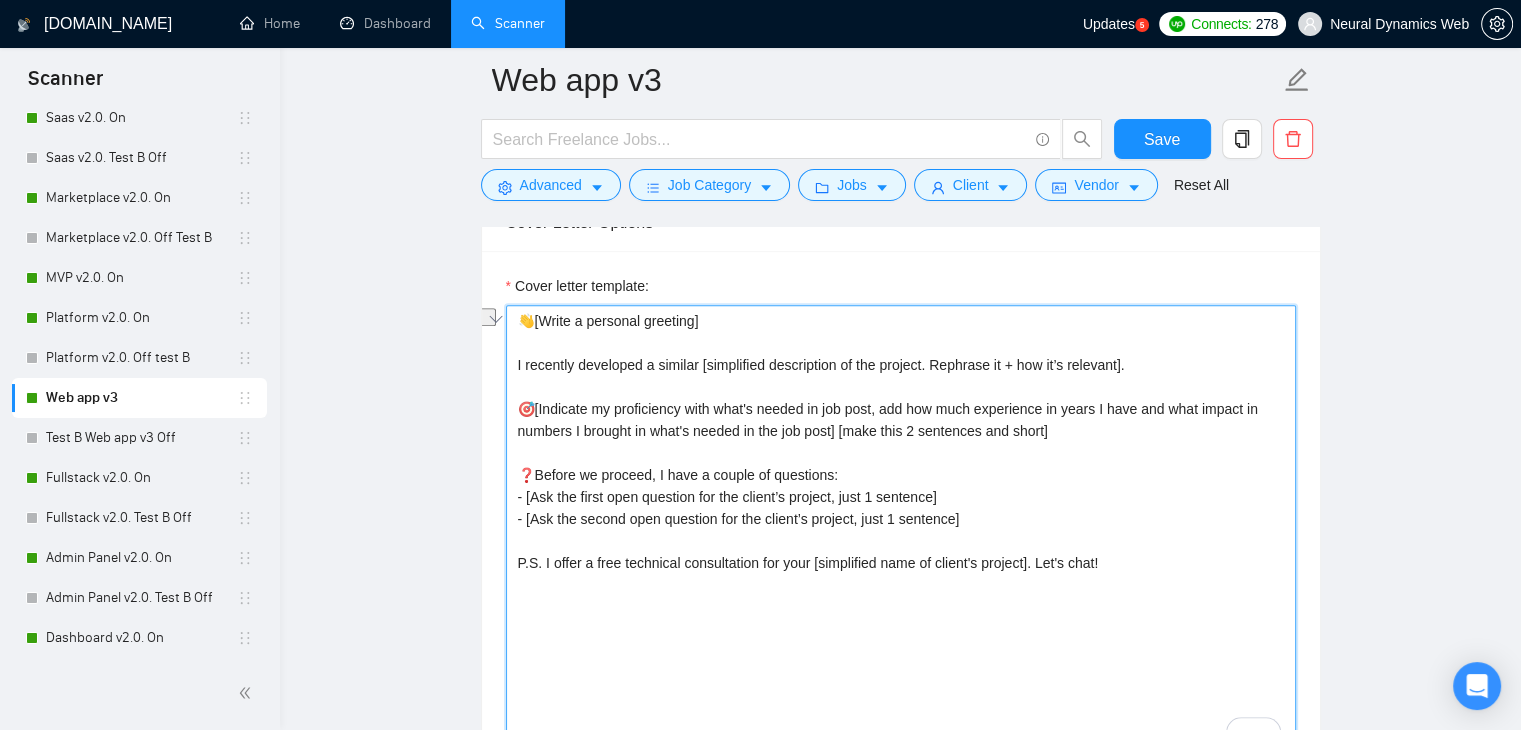 click on "Cover Letter Options Cover letter template: 👋[Write a personal greeting]
I recently developed a similar [simplified description of the project. Rephrase it + how it’s relevant].
🎯[Indicate my proficiency with what's needed in job post, add how much experience in years I have and what impact in numbers I brought in what's needed in the job post] [make this 2 sentences and short]
❓Before we proceed, I have a couple of questions:
- [Ask the first open question for the client’s project, just 1 sentence]
- [Ask the second open question for the client’s project, just 1 sentence]
P.S. I offer a free technical consultation for your [simplified name of client's project]. Let's chat!" at bounding box center (901, 498) 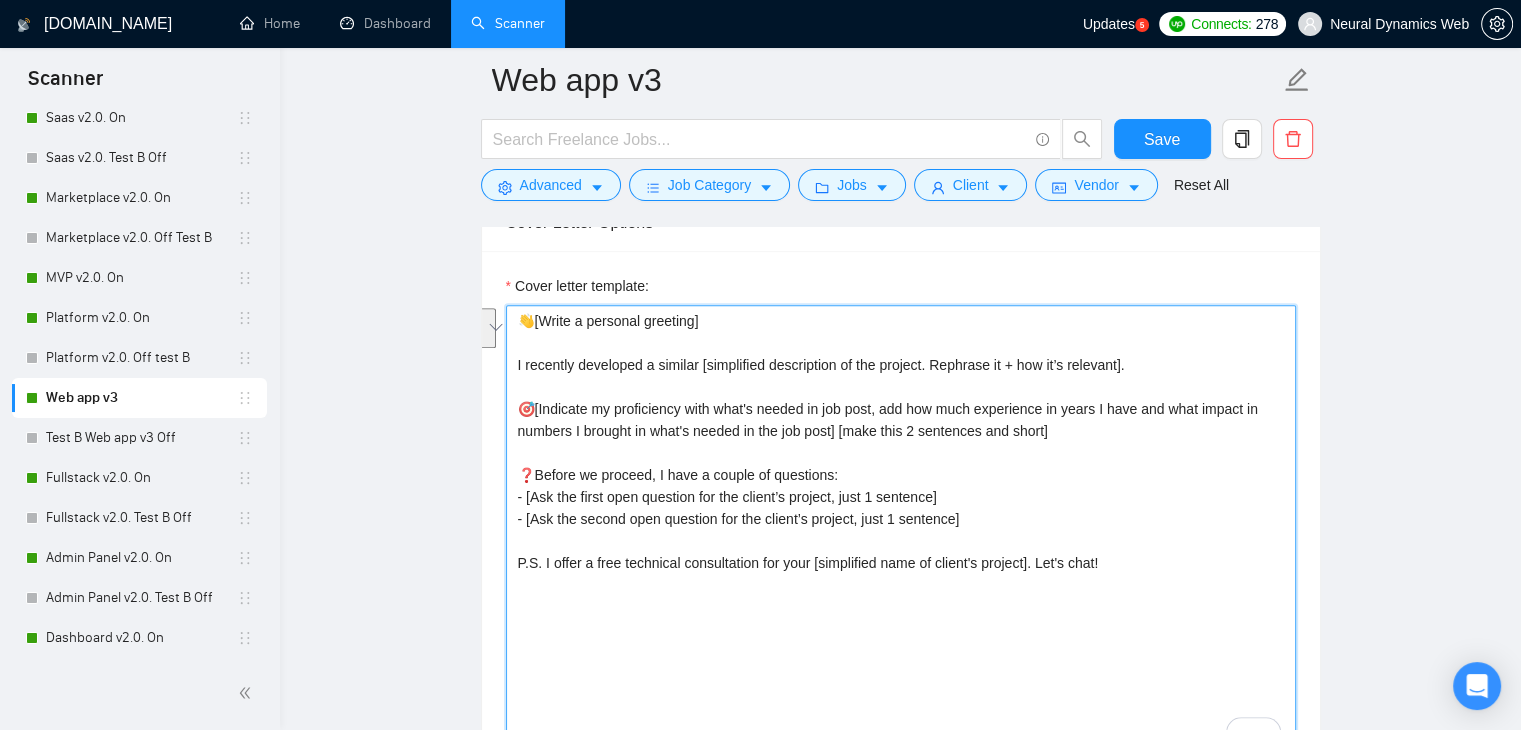 type on "👋[Write a personal greeting]
I recently developed a similar [simplified description of the project. Rephrase it + how it’s relevant].
🎯[Indicate my proficiency with what's needed in job post, add how much experience in years I have and what impact in numbers I brought in what's needed in the job post] [make this 2 sentences and short]
❓Before we proceed, I have a couple of questions:
- [Ask the first open question for the client’s project, just 1 sentence]
- [Ask the second open question for the client’s project, just 1 sentence]
P.S. I offer a free technical consultation for your [simplified name of client's project]. Let's chat!" 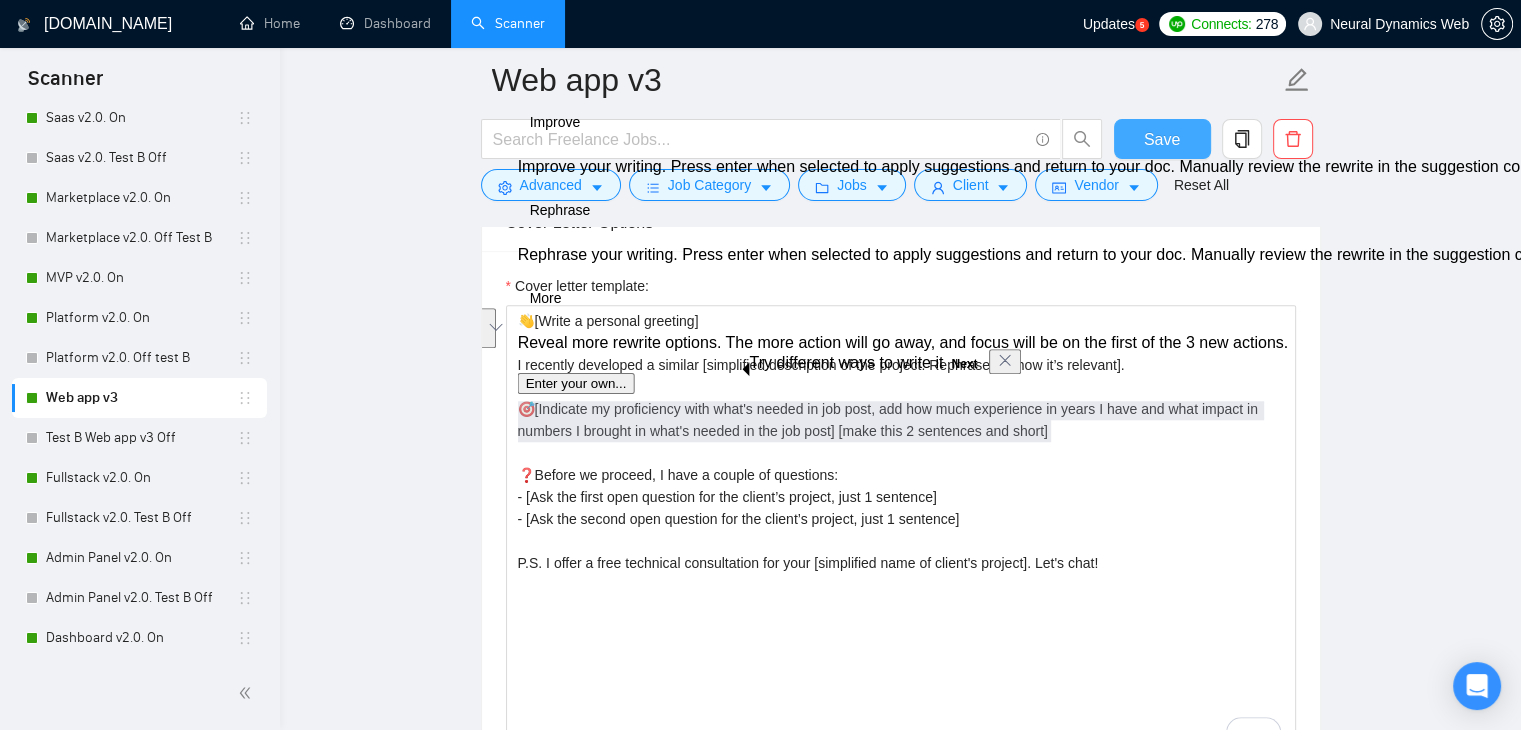 click on "Save" at bounding box center [1162, 139] 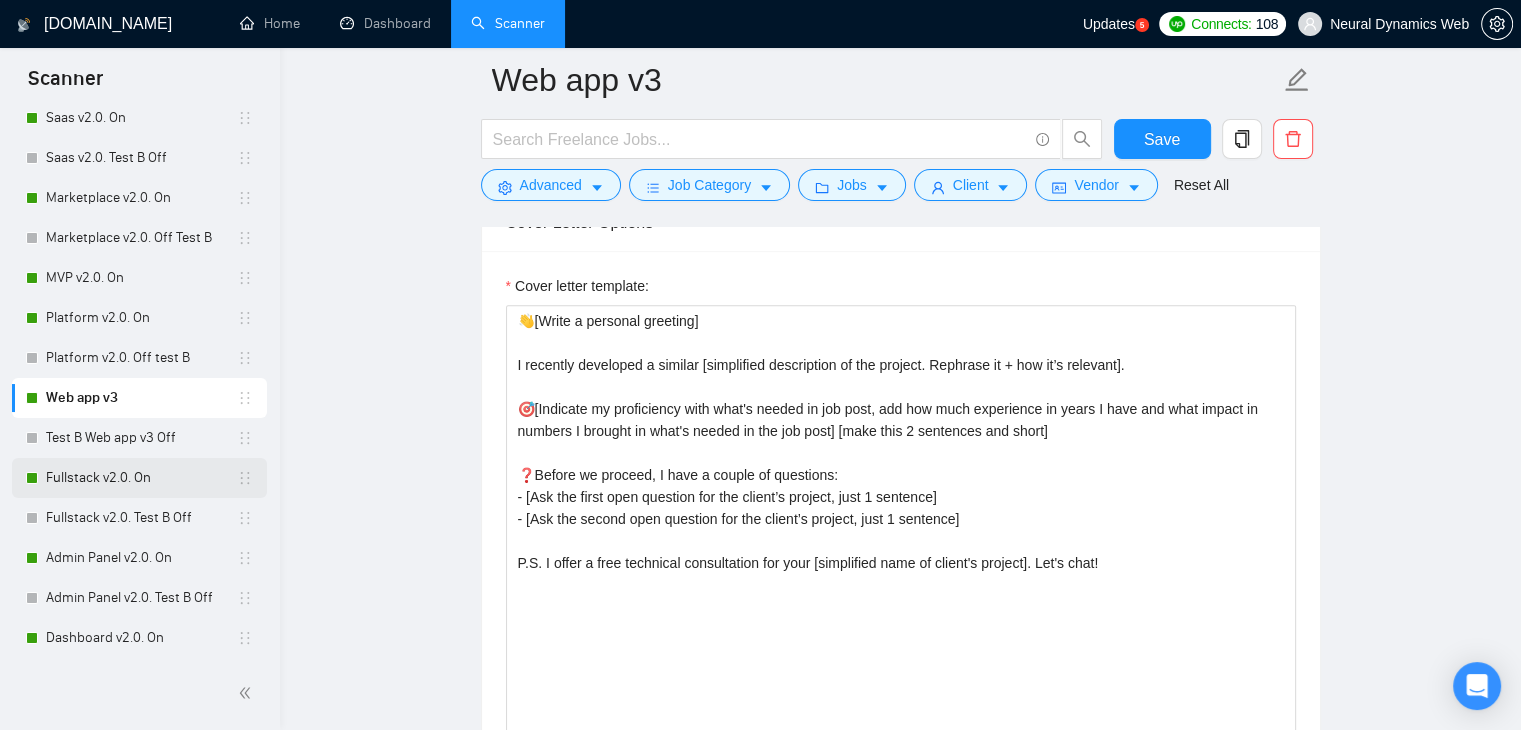 click on "Fullstack v2.0. On" at bounding box center (141, 478) 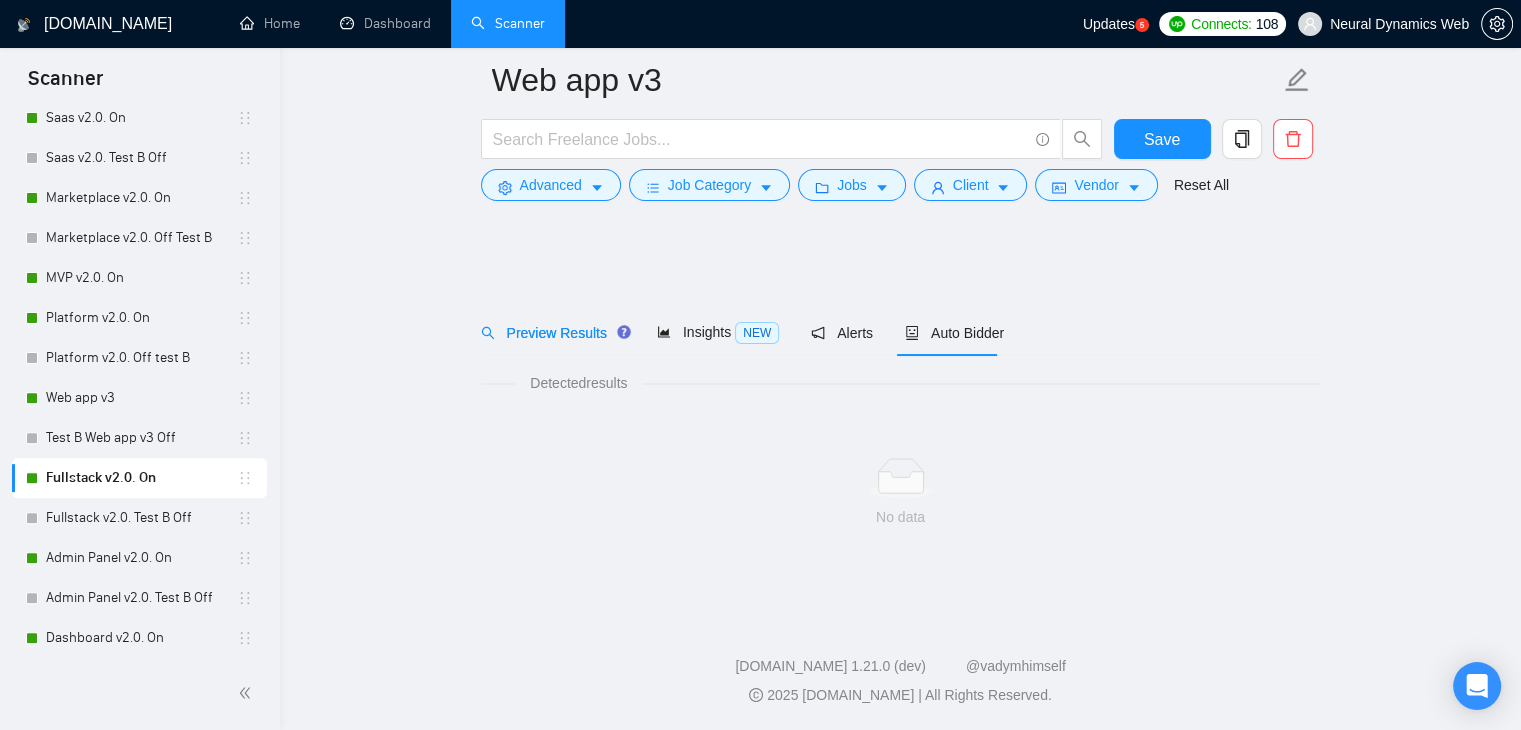 scroll, scrollTop: 0, scrollLeft: 0, axis: both 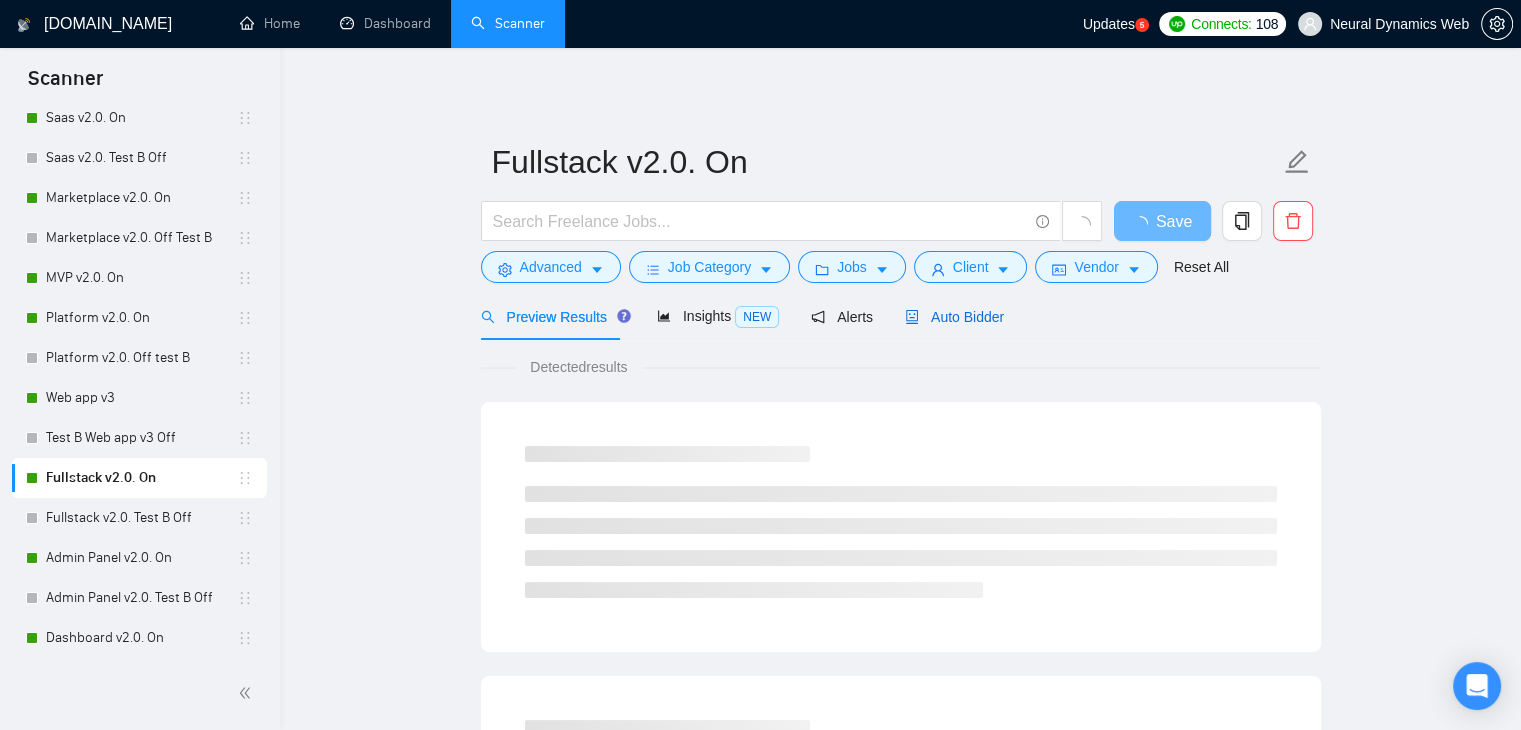 click on "Auto Bidder" at bounding box center [954, 317] 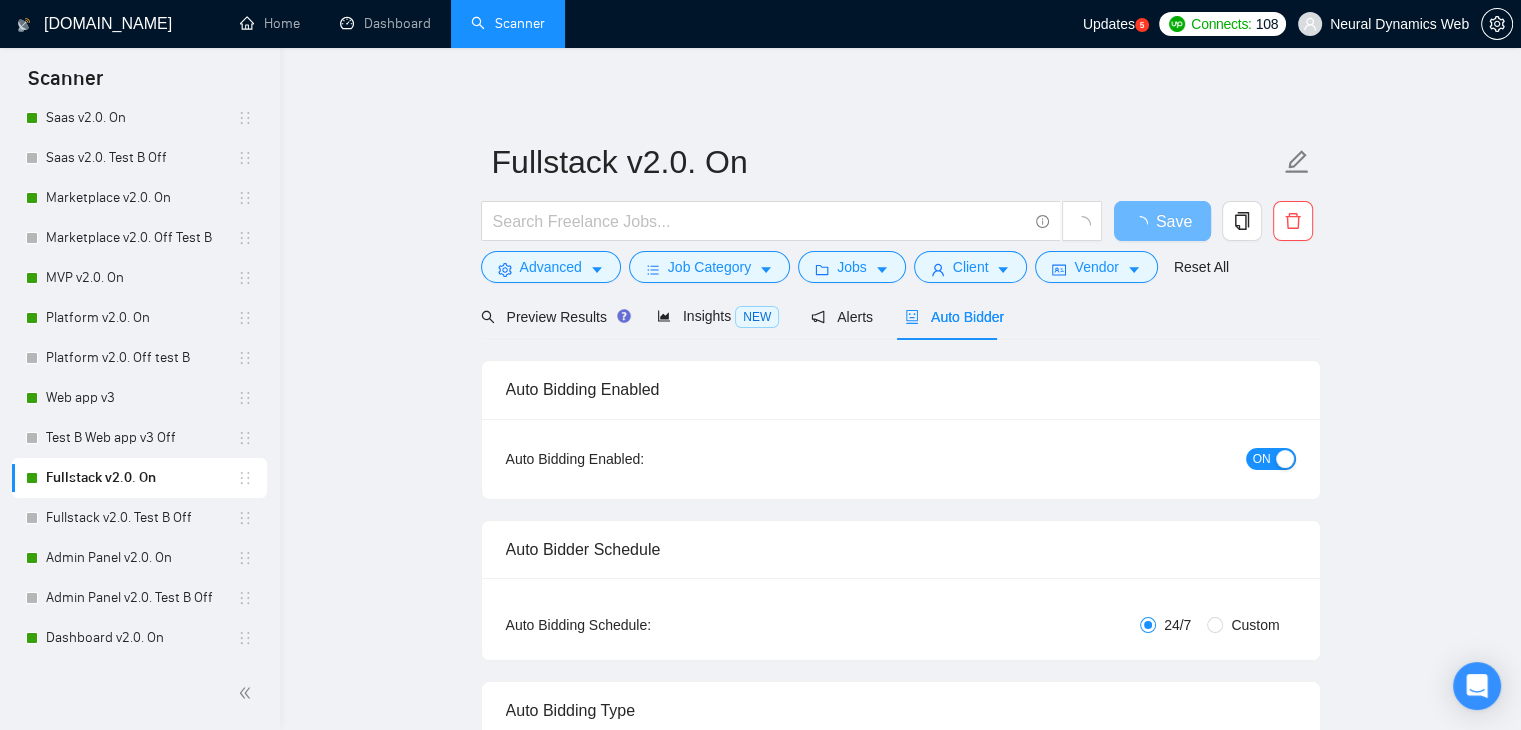 type 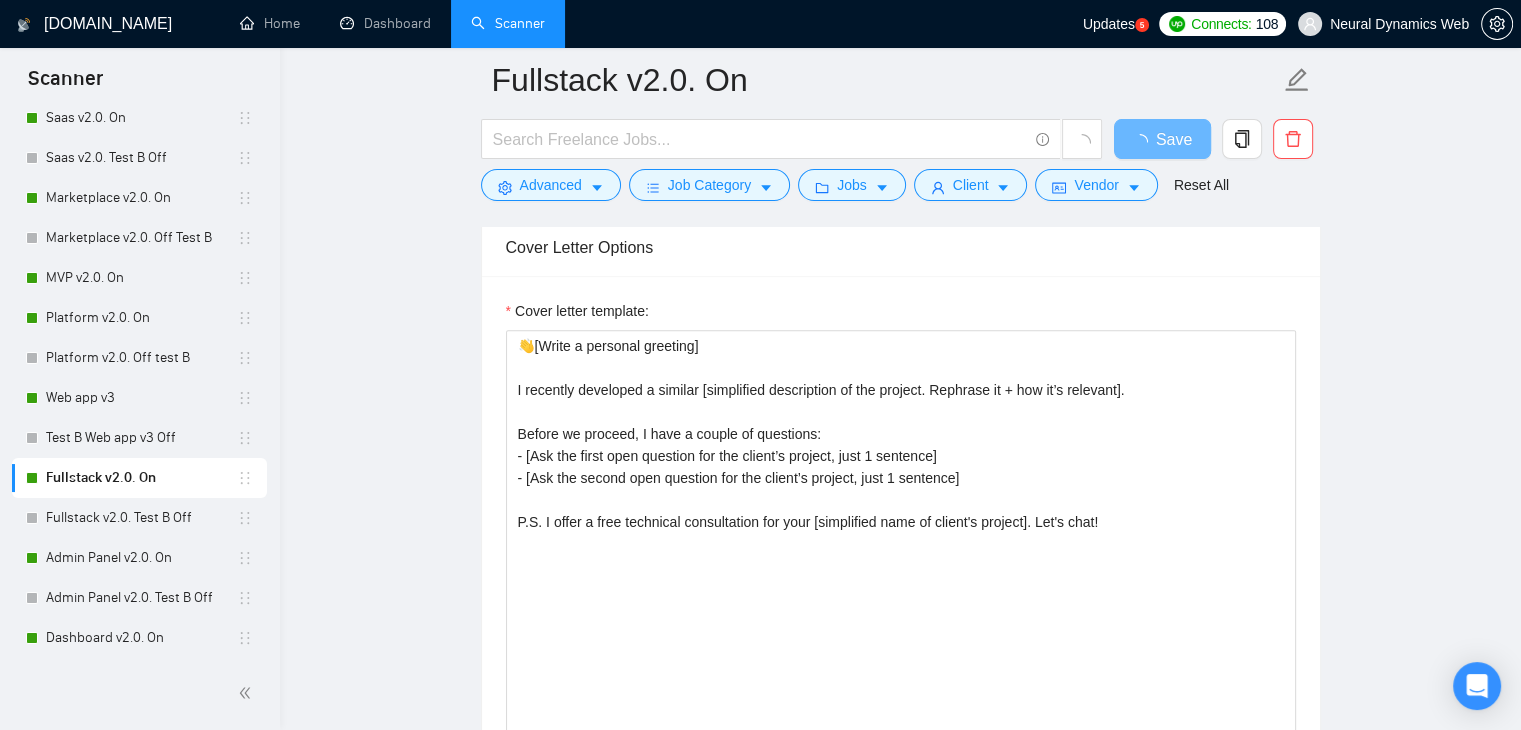 scroll, scrollTop: 1696, scrollLeft: 0, axis: vertical 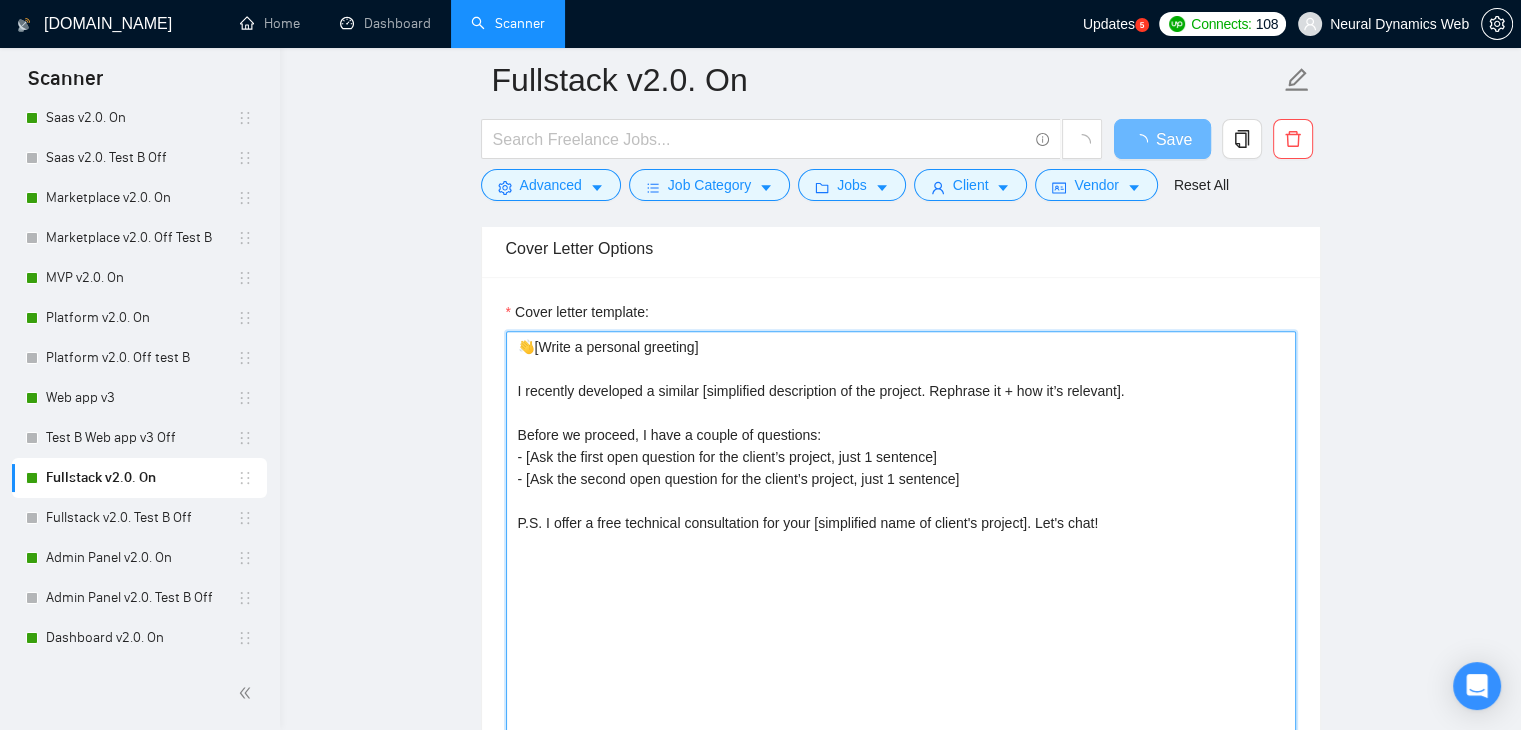 click on "👋[Write a personal greeting]
I recently developed a similar [simplified description of the project. Rephrase it + how it’s relevant].
Before we proceed, I have a couple of questions:
- [Ask the first open question for the client’s project, just 1 sentence]
- [Ask the second open question for the client’s project, just 1 sentence]
P.S. I offer a free technical consultation for your [simplified name of client's project]. Let's chat!" at bounding box center [901, 556] 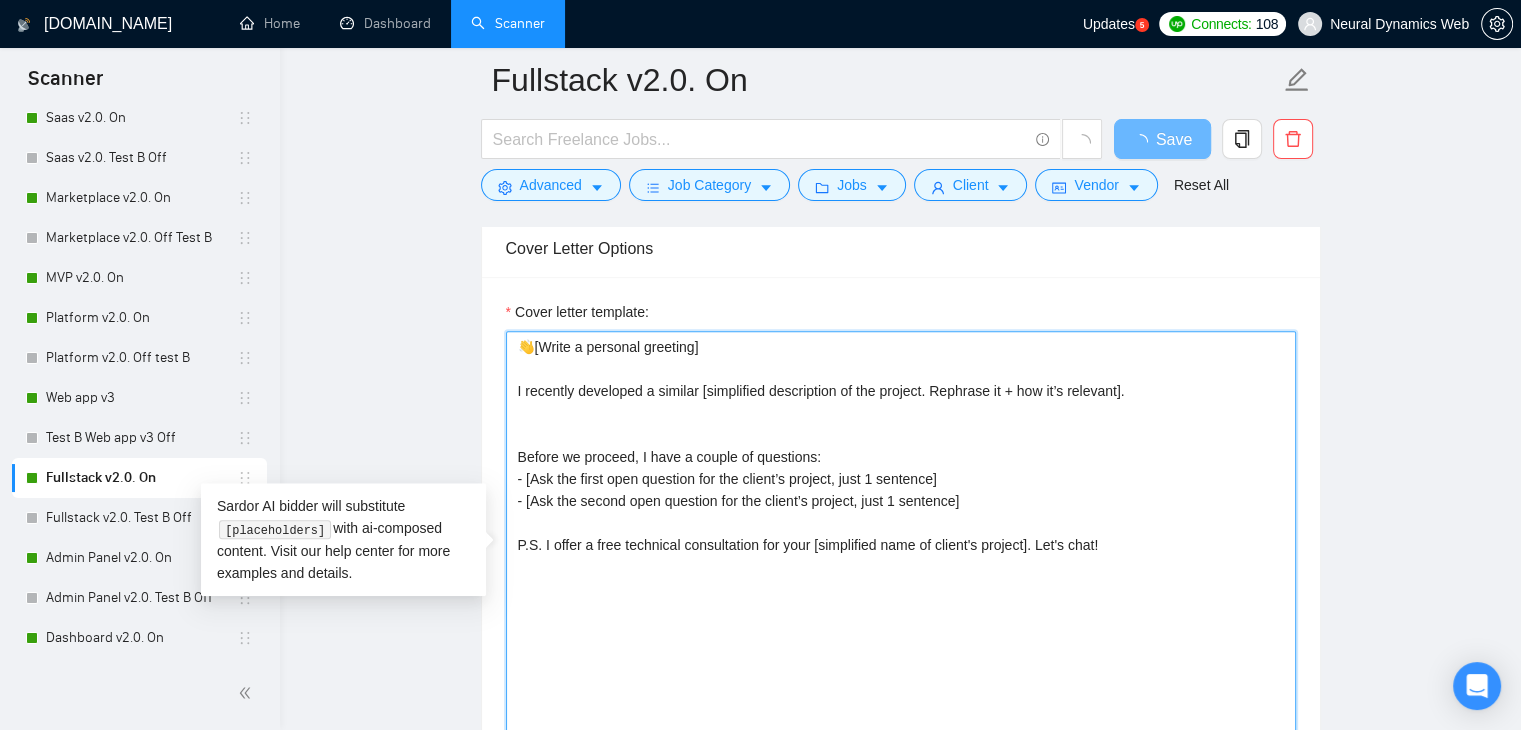 paste on "🎯[Indicate my proficiency with what's needed in job post, add how much experience in years I have and what impact in numbers I brought in what's needed in the job post] [make this 2 sentences and short]" 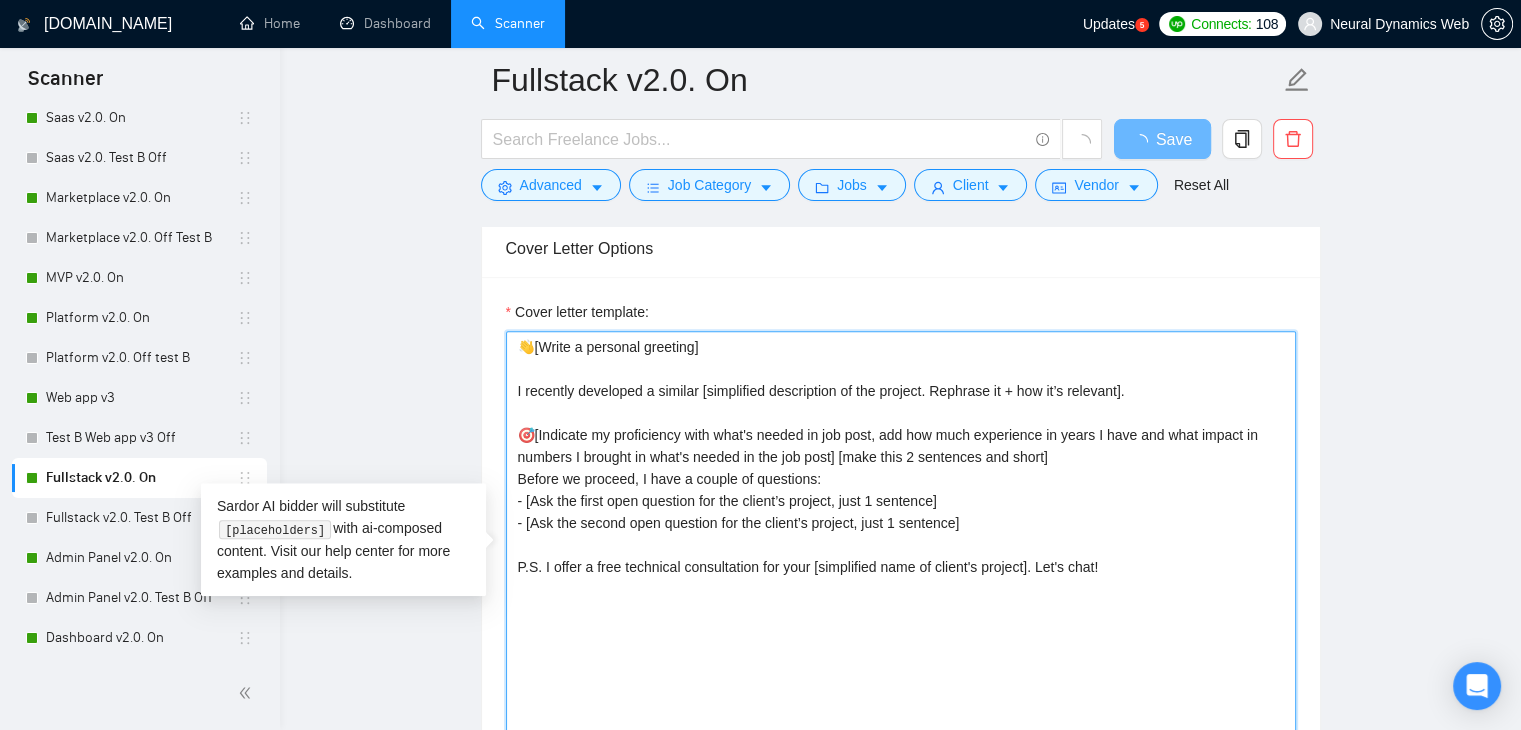 type on "👋[Write a personal greeting]
I recently developed a similar [simplified description of the project. Rephrase it + how it’s relevant].
🎯[Indicate my proficiency with what's needed in job post, add how much experience in years I have and what impact in numbers I brought in what's needed in the job post] [make this 2 sentences and short]
Before we proceed, I have a couple of questions:
- [Ask the first open question for the client’s project, just 1 sentence]
- [Ask the second open question for the client’s project, just 1 sentence]
P.S. I offer a free technical consultation for your [simplified name of client's project]. Let's chat!" 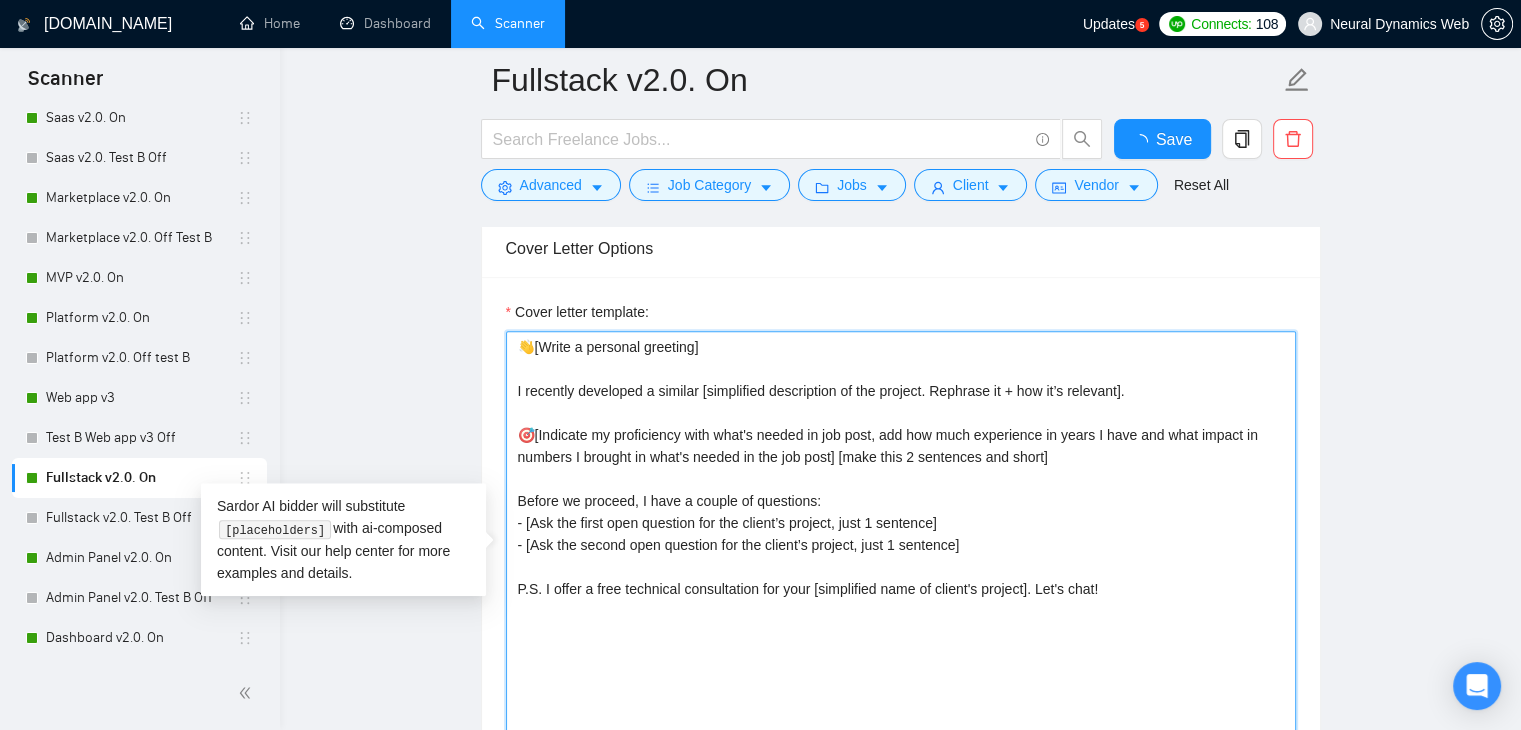 type 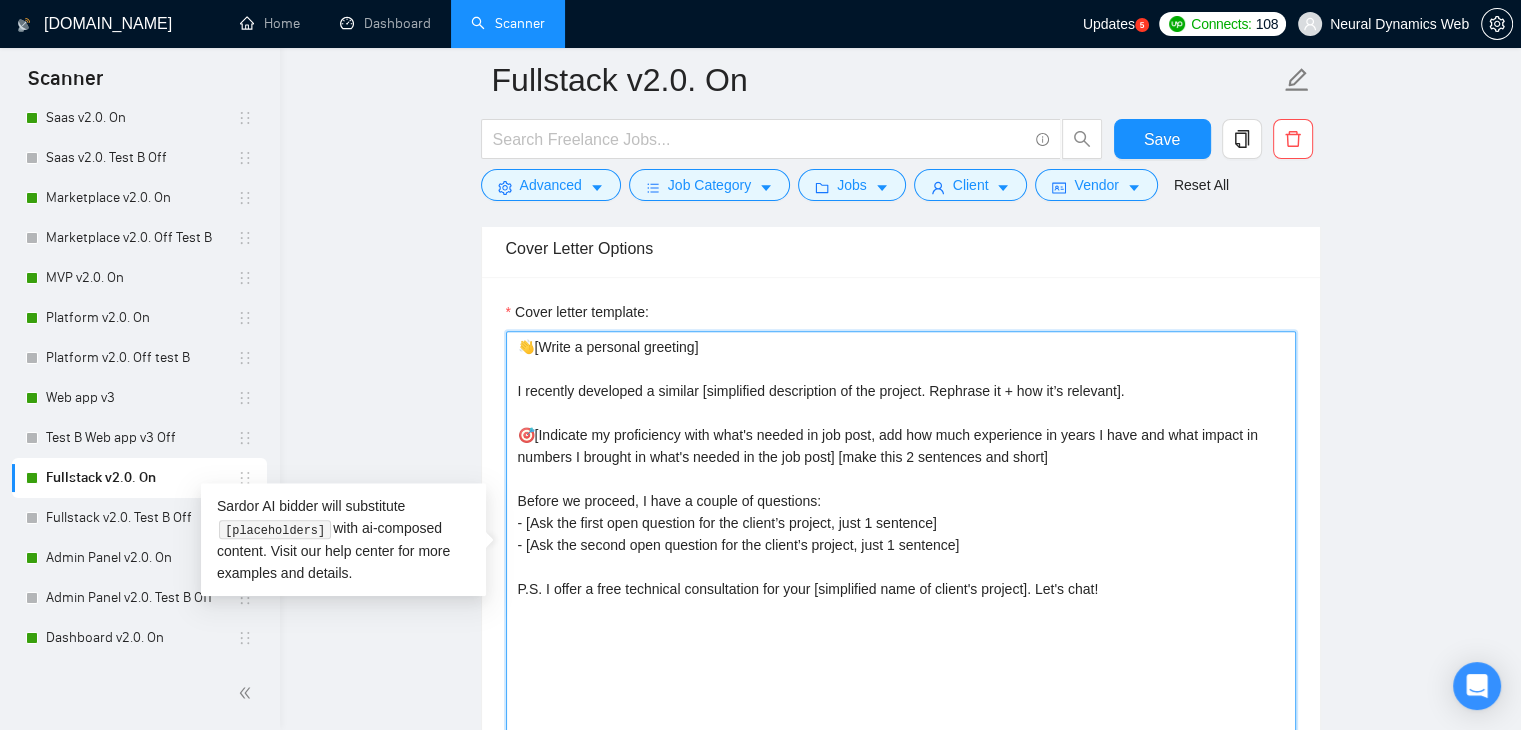 click on "👋[Write a personal greeting]
I recently developed a similar [simplified description of the project. Rephrase it + how it’s relevant].
🎯[Indicate my proficiency with what's needed in job post, add how much experience in years I have and what impact in numbers I brought in what's needed in the job post] [make this 2 sentences and short]
Before we proceed, I have a couple of questions:
- [Ask the first open question for the client’s project, just 1 sentence]
- [Ask the second open question for the client’s project, just 1 sentence]
P.S. I offer a free technical consultation for your [simplified name of client's project]. Let's chat!" at bounding box center (901, 556) 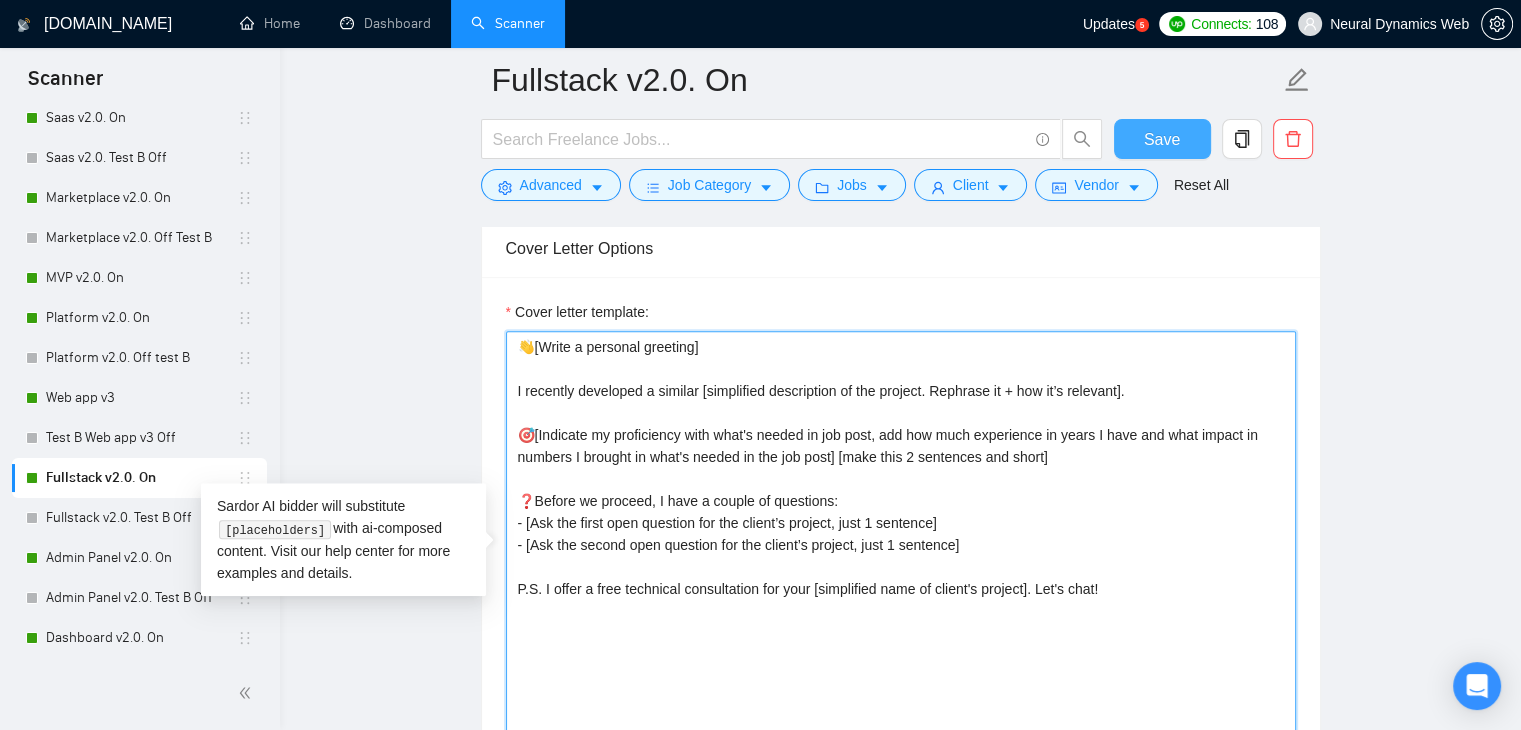 type on "👋[Write a personal greeting]
I recently developed a similar [simplified description of the project. Rephrase it + how it’s relevant].
🎯[Indicate my proficiency with what's needed in job post, add how much experience in years I have and what impact in numbers I brought in what's needed in the job post] [make this 2 sentences and short]
❓Before we proceed, I have a couple of questions:
- [Ask the first open question for the client’s project, just 1 sentence]
- [Ask the second open question for the client’s project, just 1 sentence]
P.S. I offer a free technical consultation for your [simplified name of client's project]. Let's chat!" 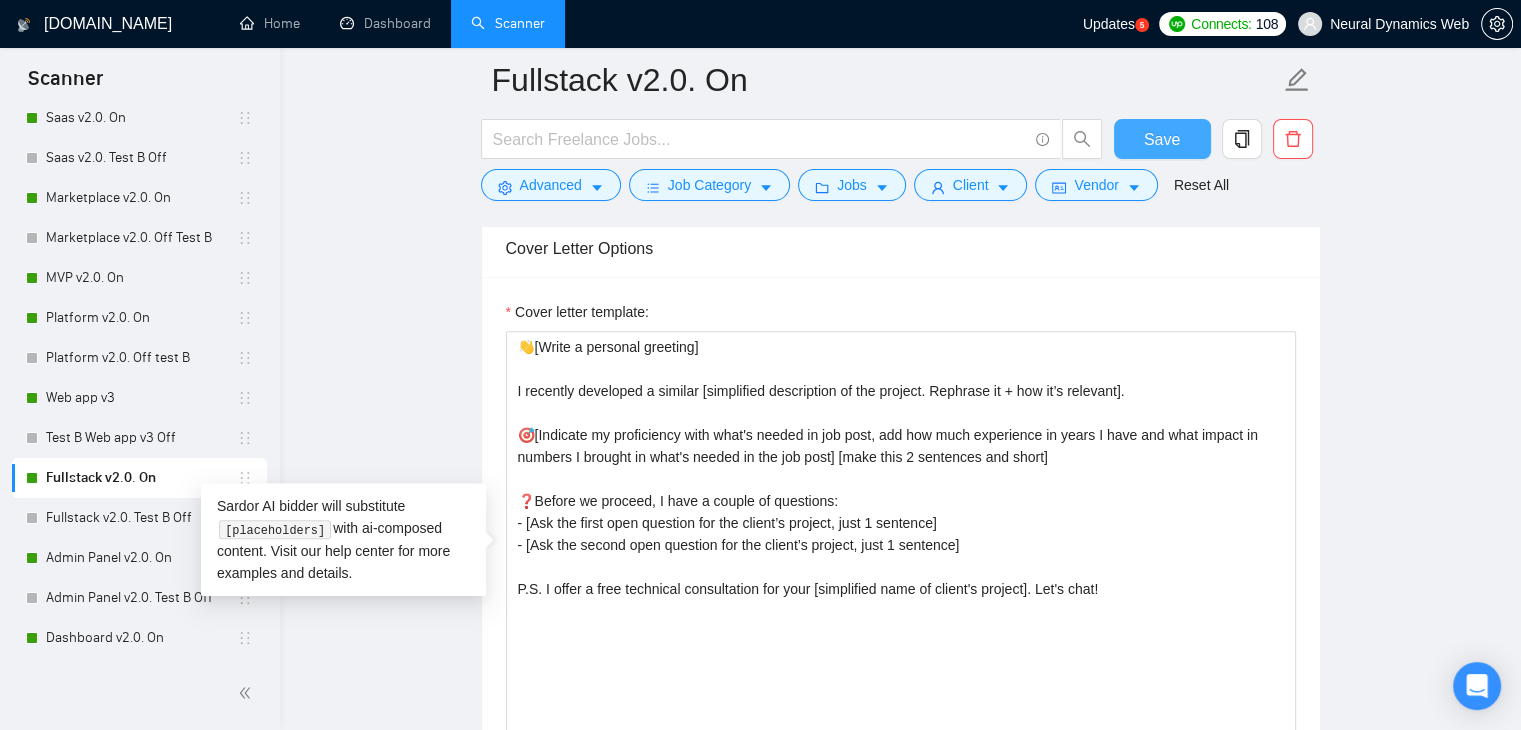 click on "Save" at bounding box center [1162, 139] 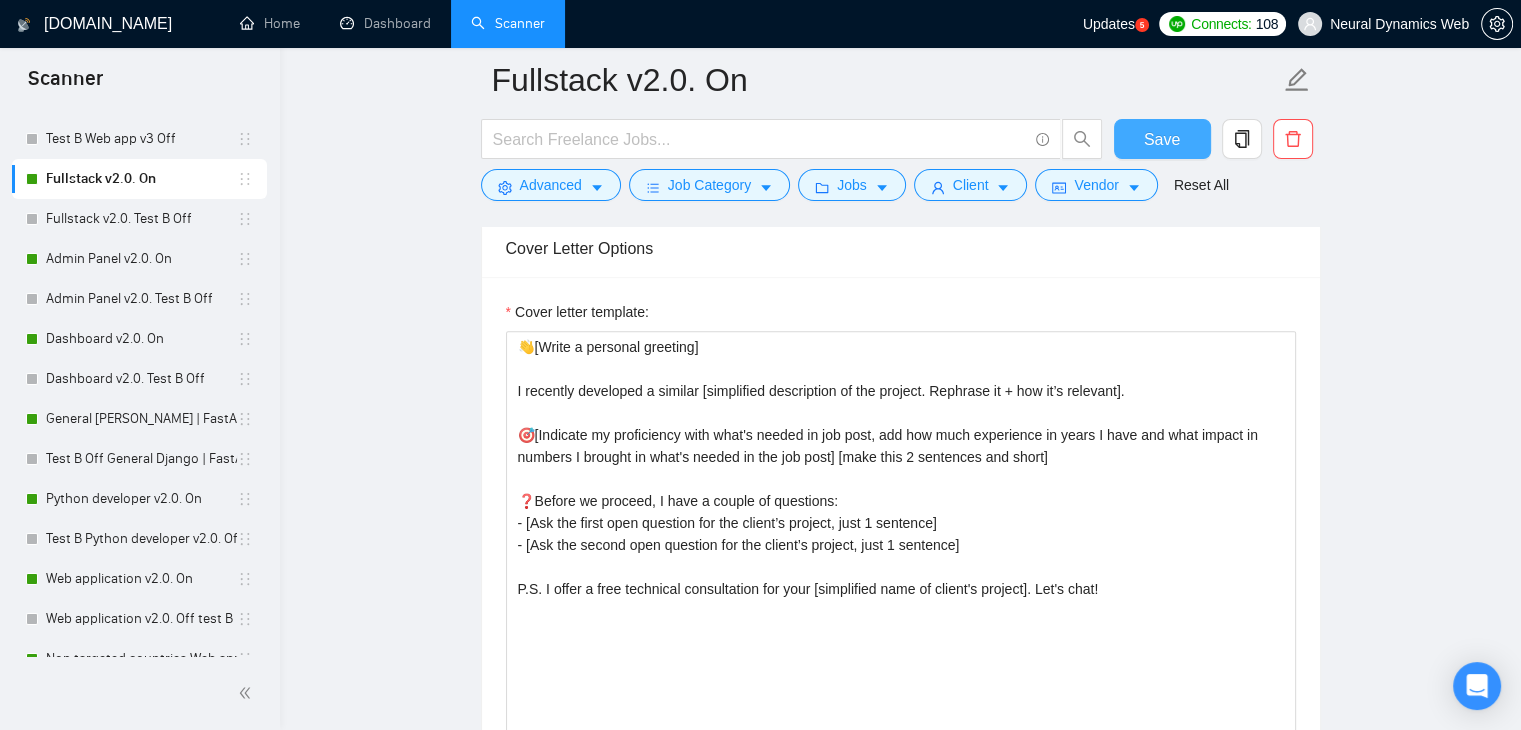 scroll, scrollTop: 1023, scrollLeft: 0, axis: vertical 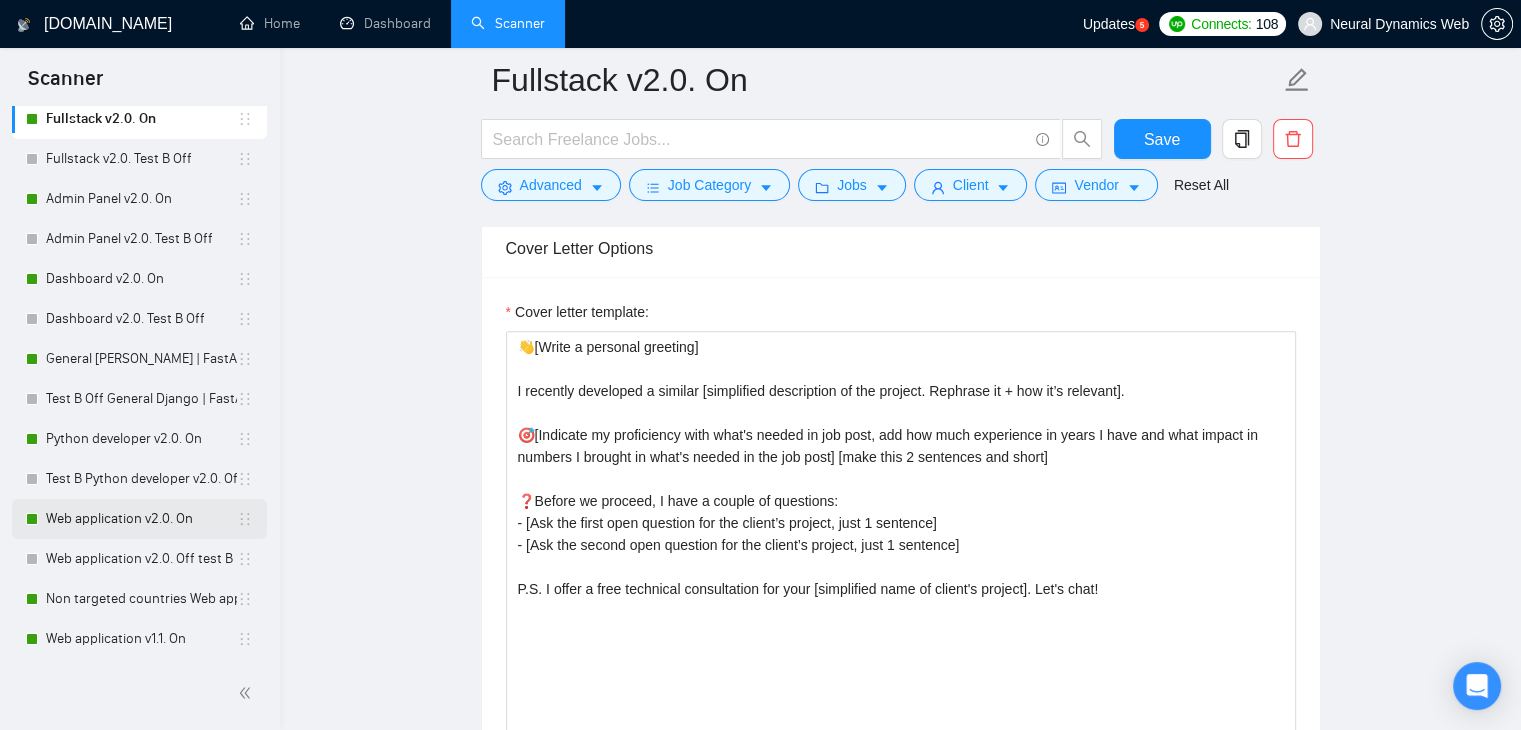 click on "Web application v2.0. On" at bounding box center [141, 519] 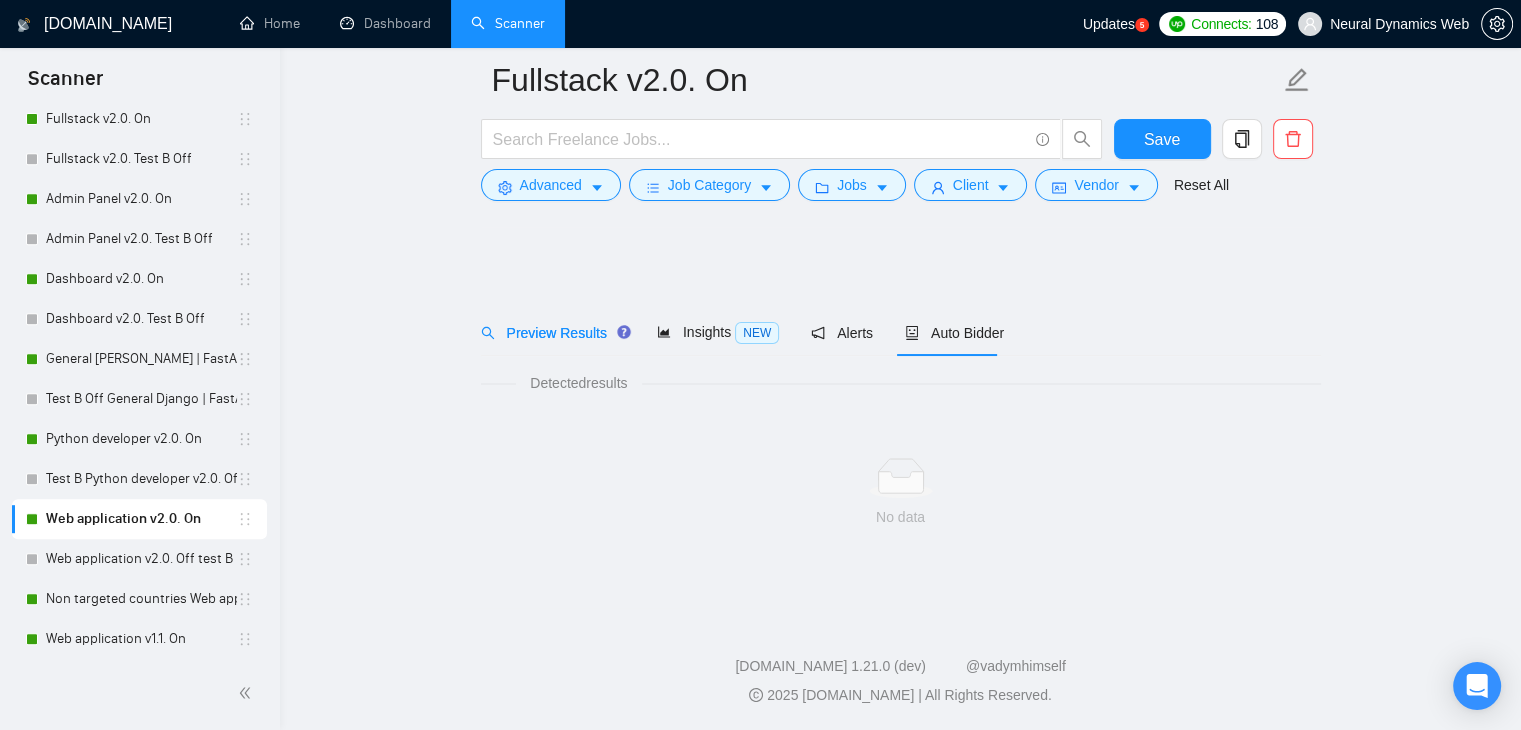 scroll, scrollTop: 0, scrollLeft: 0, axis: both 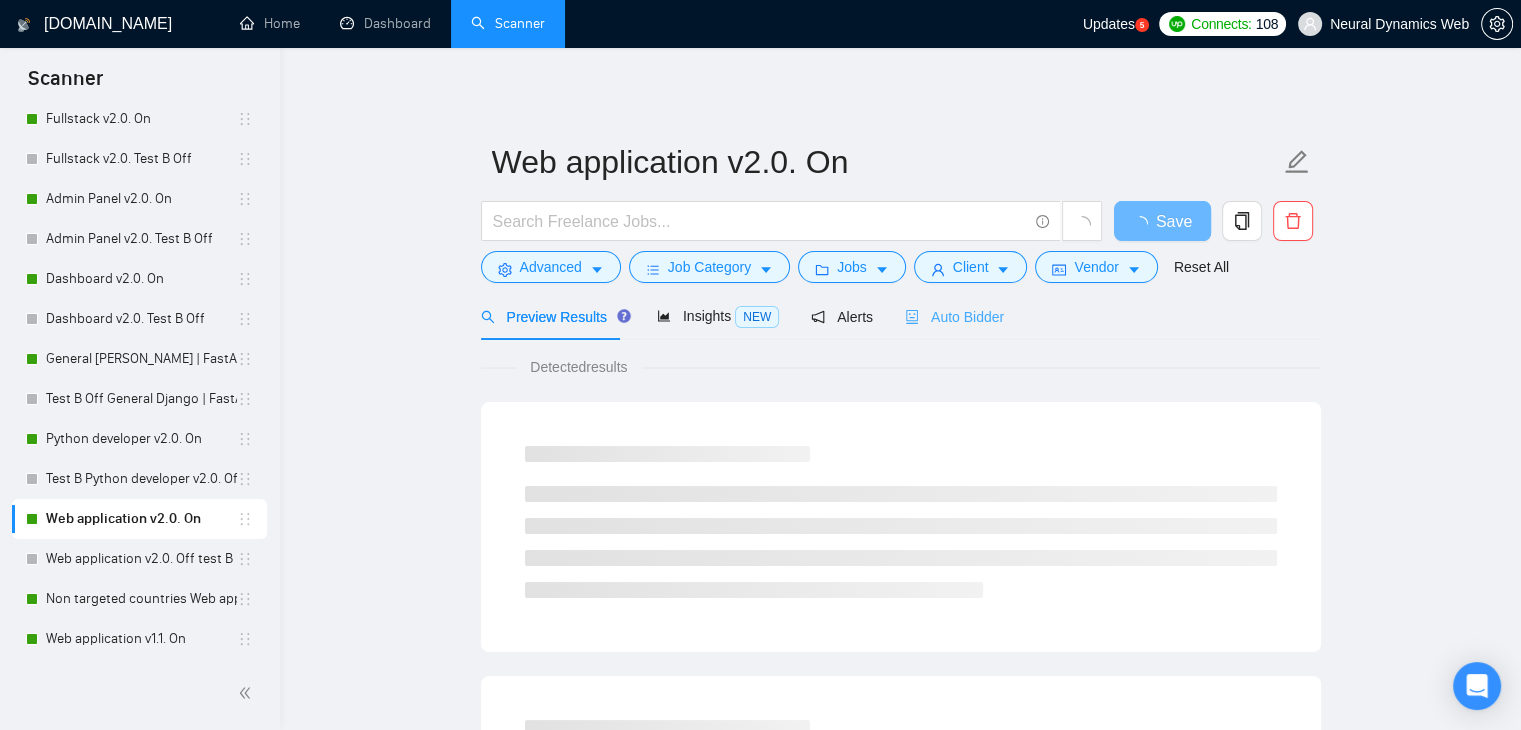 click on "Auto Bidder" at bounding box center [954, 316] 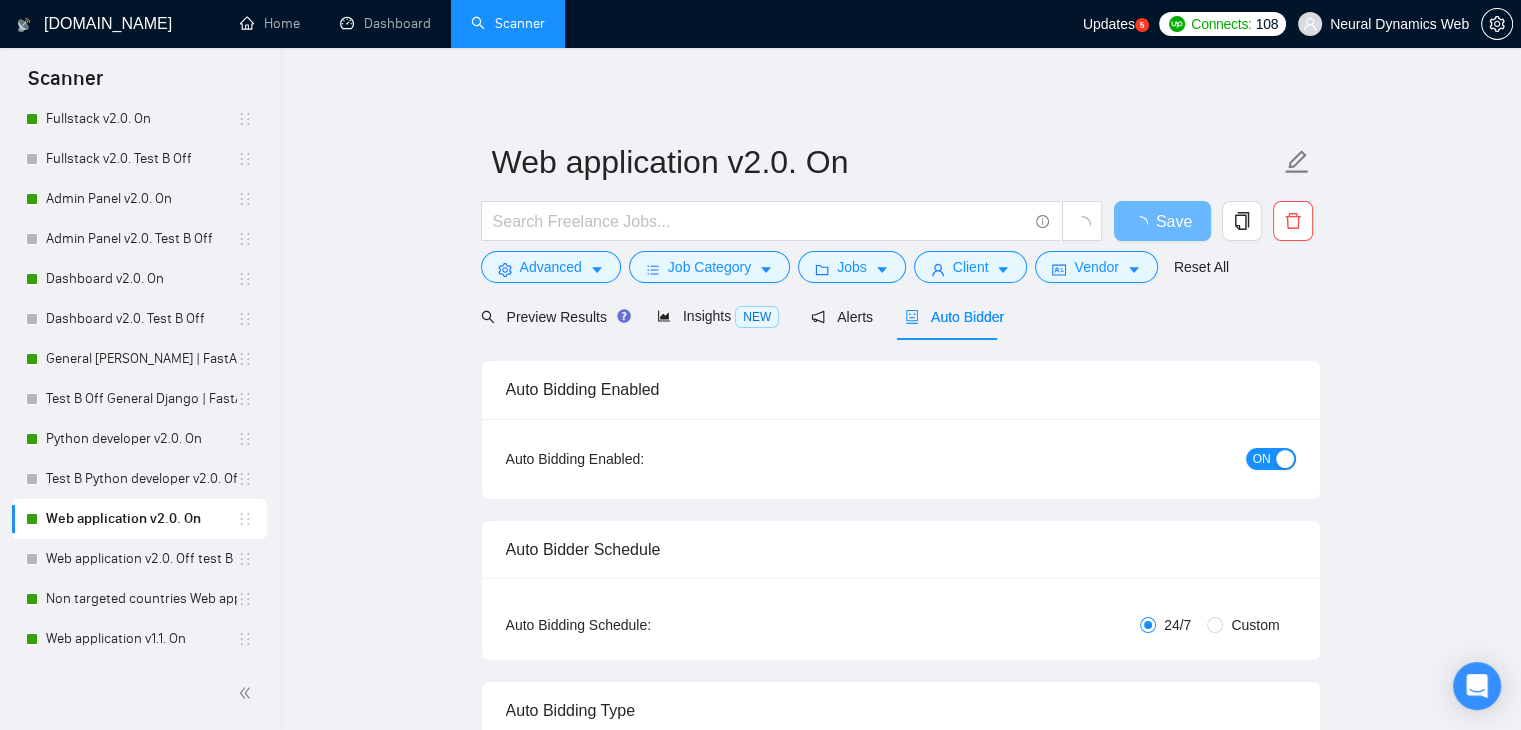 type 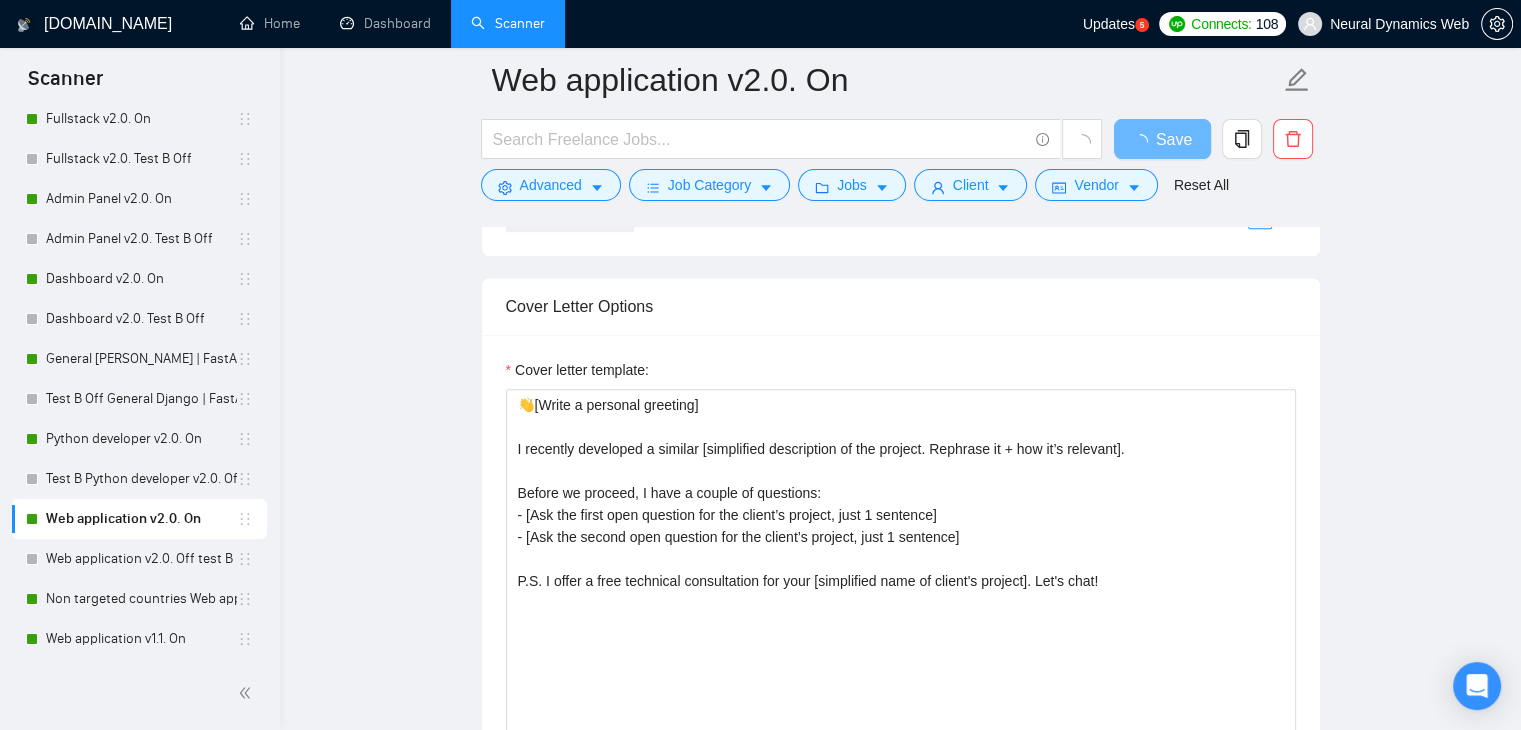 scroll, scrollTop: 1643, scrollLeft: 0, axis: vertical 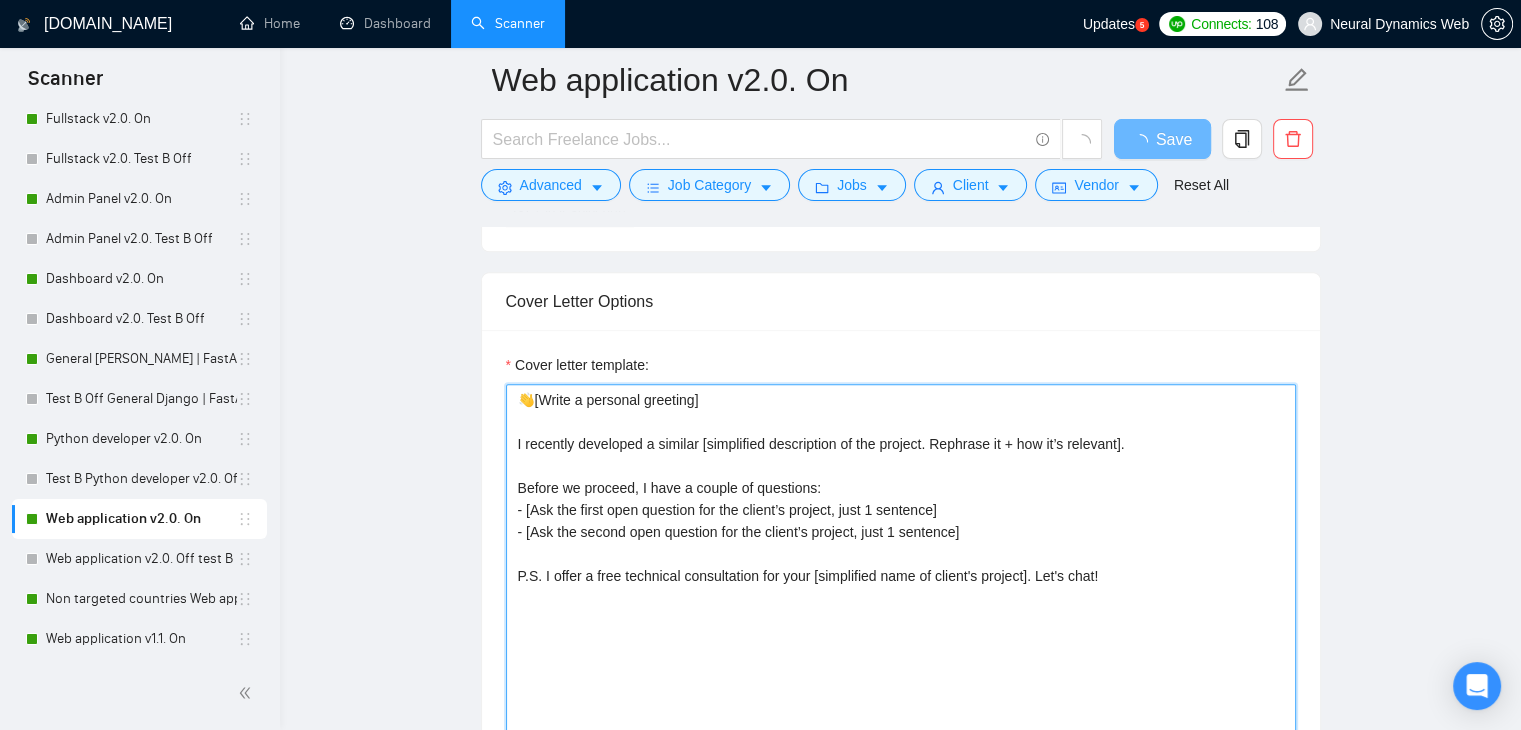 click on "👋[Write a personal greeting]
I recently developed a similar [simplified description of the project. Rephrase it + how it’s relevant].
Before we proceed, I have a couple of questions:
- [Ask the first open question for the client’s project, just 1 sentence]
- [Ask the second open question for the client’s project, just 1 sentence]
P.S. I offer a free technical consultation for your [simplified name of client's project]. Let's chat!" at bounding box center [901, 609] 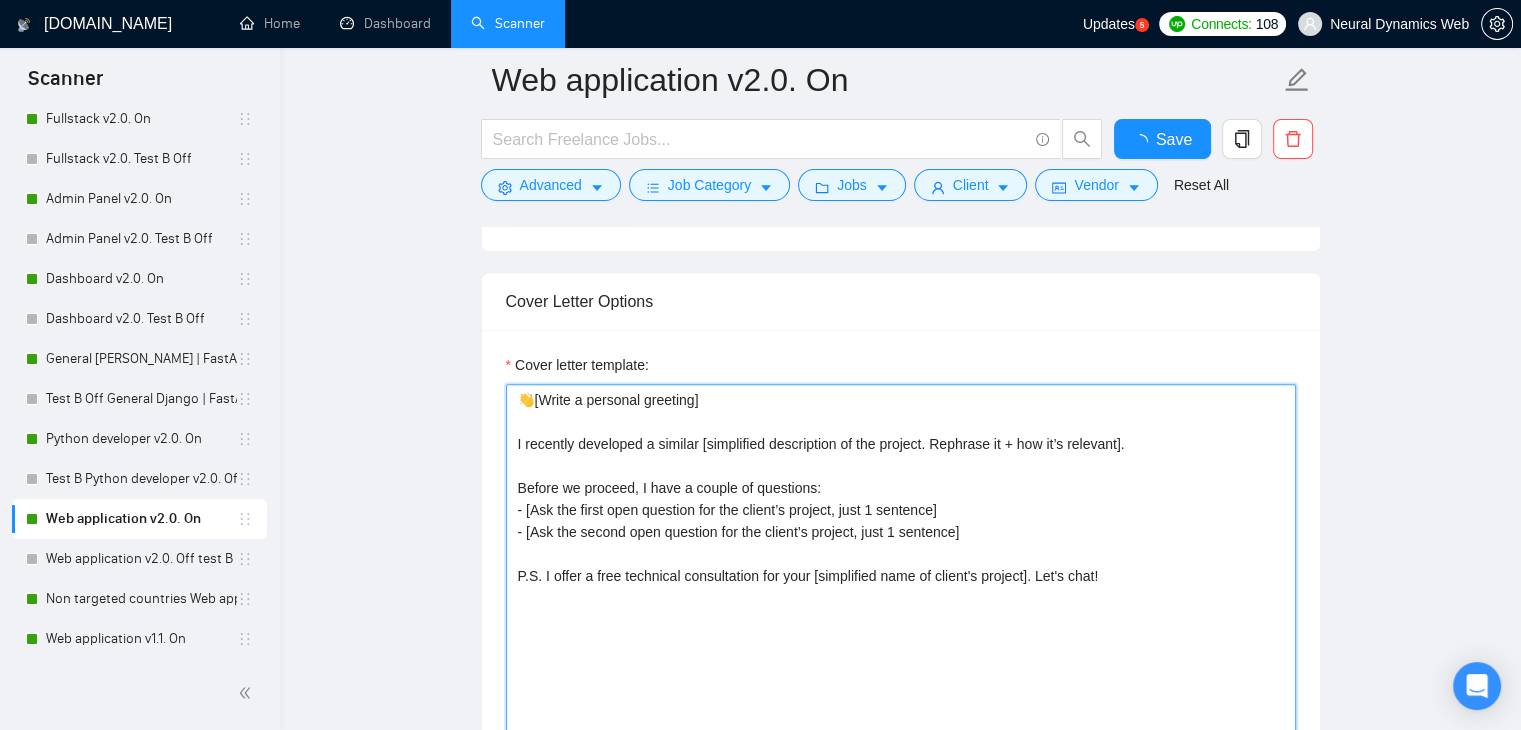 type on "👋[Write a personal greeting]
I recently developed a similar [simplified description of the project. Rephrase it + how it’s relevant].
Before we proceed, I have a couple of questions:
- [Ask the first open question for the client’s project, just 1 sentence]
- [Ask the second open question for the client’s project, just 1 sentence]
P.S. I offer a free technical consultation for your [simplified name of client's project]. Let's chat!" 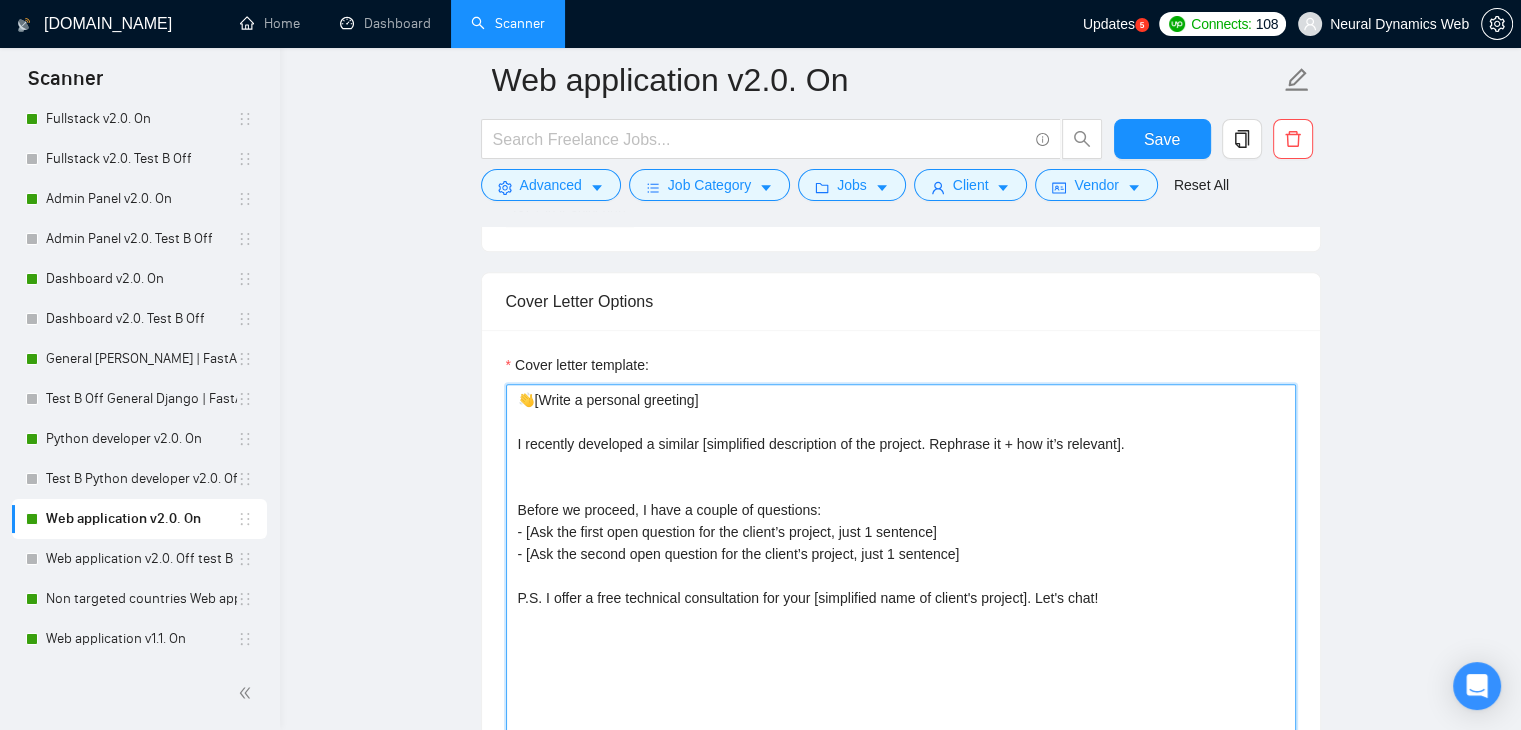 type 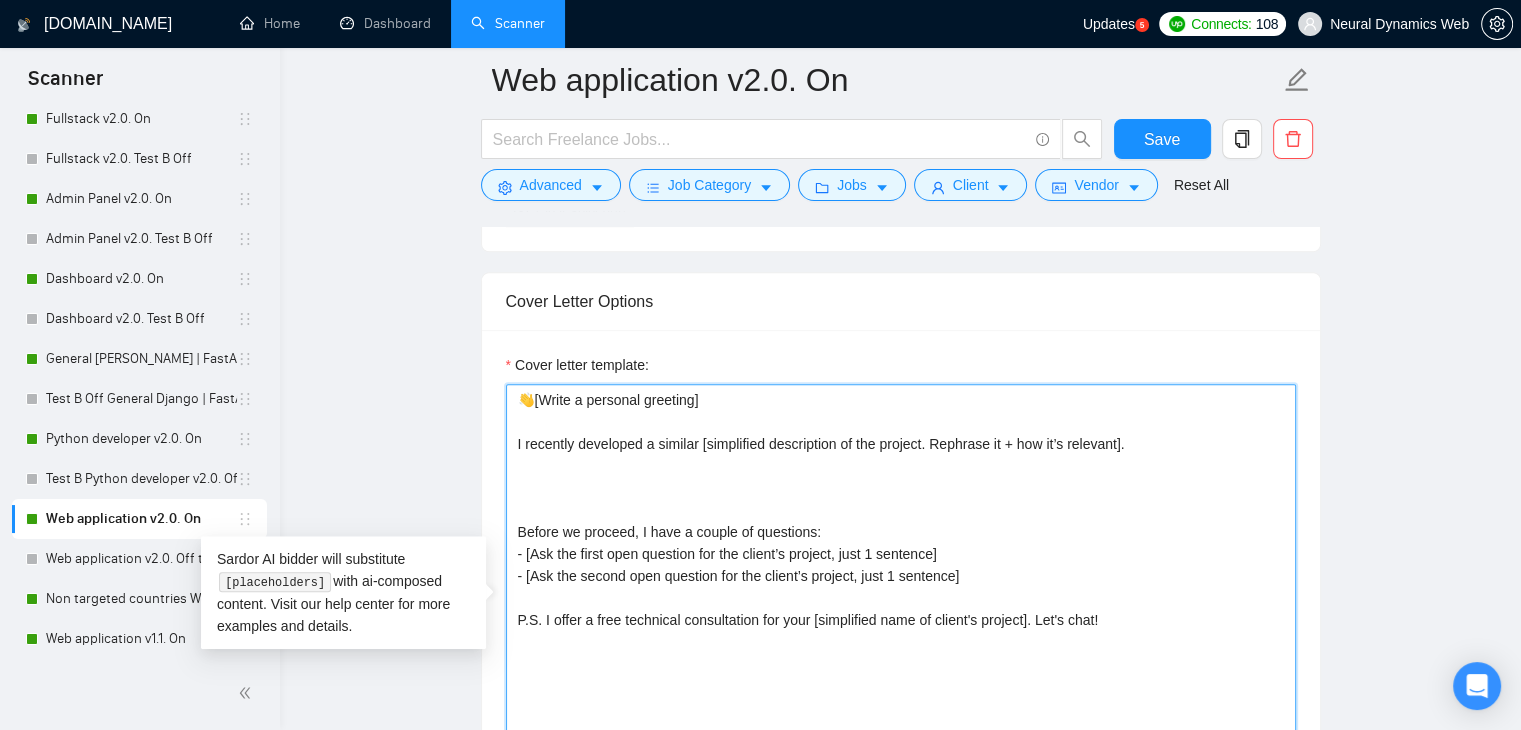 paste on "❓" 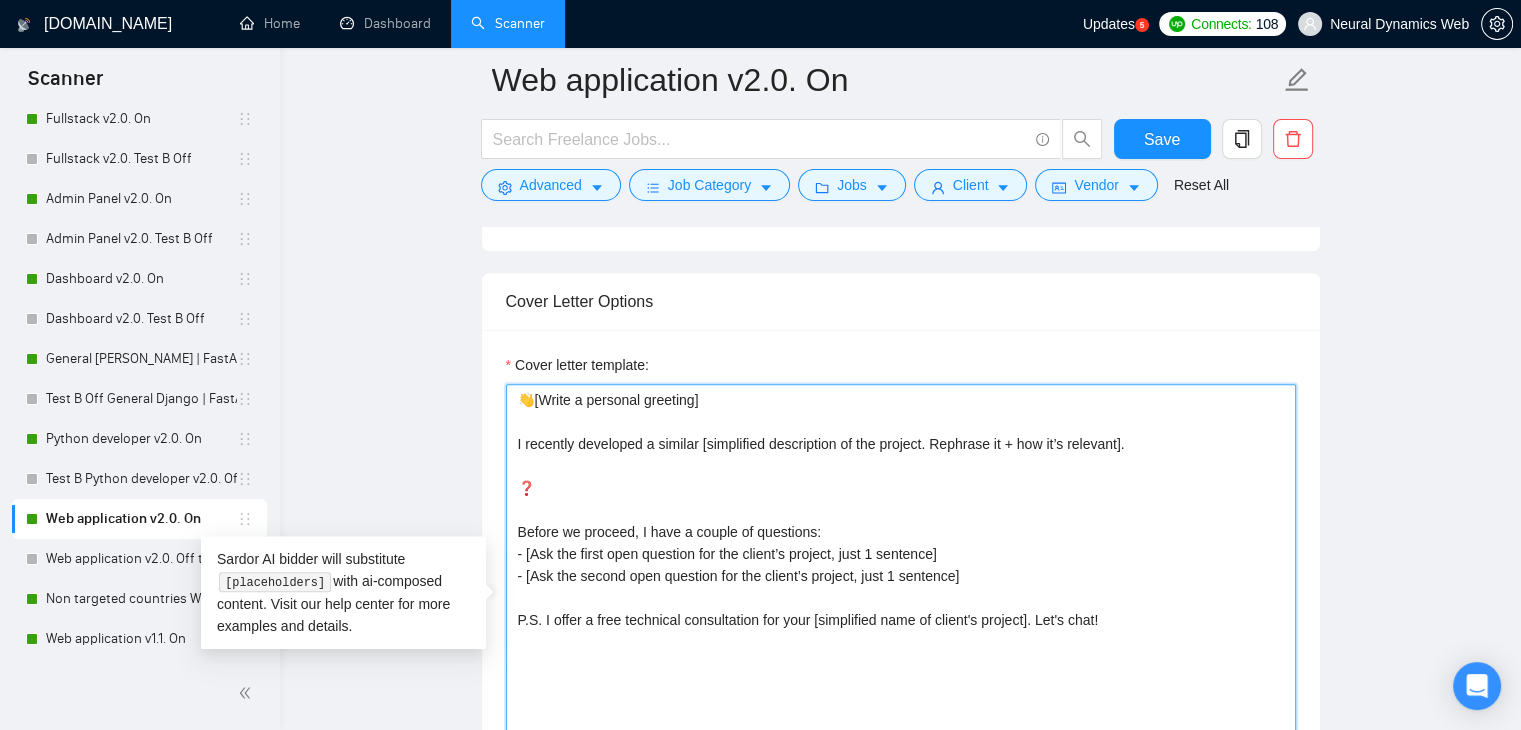 click on "👋[Write a personal greeting]
I recently developed a similar [simplified description of the project. Rephrase it + how it’s relevant].
❓
Before we proceed, I have a couple of questions:
- [Ask the first open question for the client’s project, just 1 sentence]
- [Ask the second open question for the client’s project, just 1 sentence]
P.S. I offer a free technical consultation for your [simplified name of client's project]. Let's chat!" at bounding box center (901, 609) 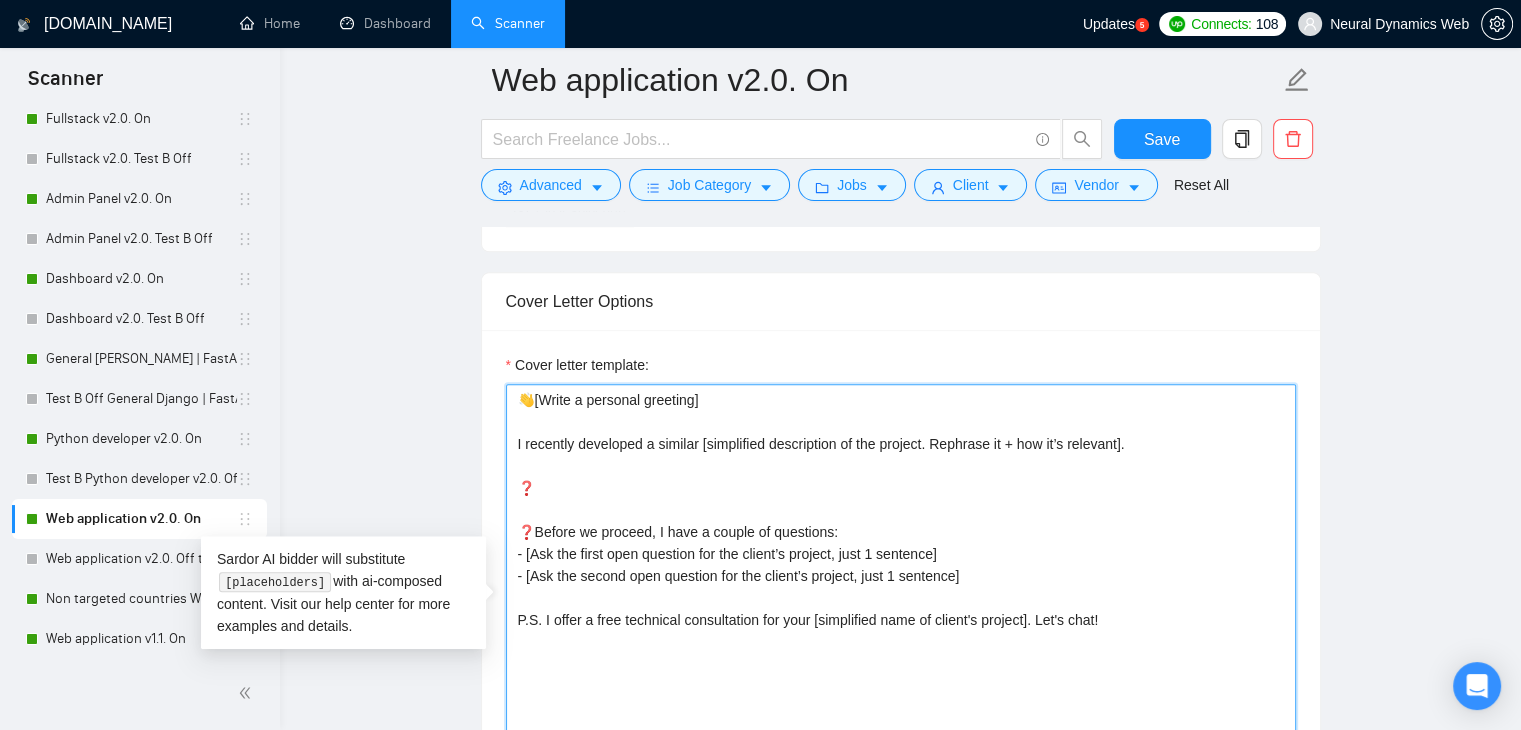 drag, startPoint x: 530, startPoint y: 482, endPoint x: 504, endPoint y: 485, distance: 26.172504 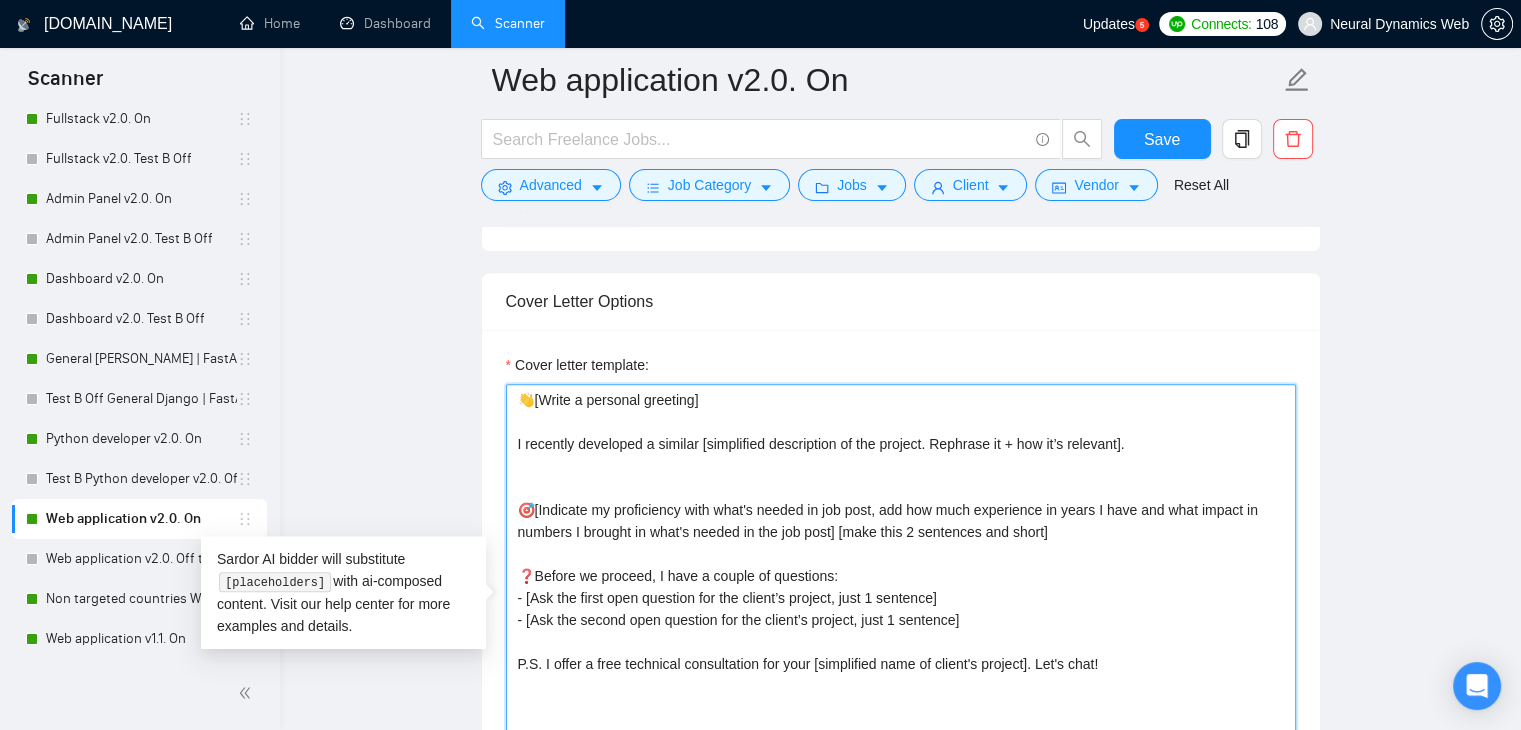 click on "👋[Write a personal greeting]
I recently developed a similar [simplified description of the project. Rephrase it + how it’s relevant].
🎯[Indicate my proficiency with what's needed in job post, add how much experience in years I have and what impact in numbers I brought in what's needed in the job post] [make this 2 sentences and short]
❓Before we proceed, I have a couple of questions:
- [Ask the first open question for the client’s project, just 1 sentence]
- [Ask the second open question for the client’s project, just 1 sentence]
P.S. I offer a free technical consultation for your [simplified name of client's project]. Let's chat!" at bounding box center [901, 609] 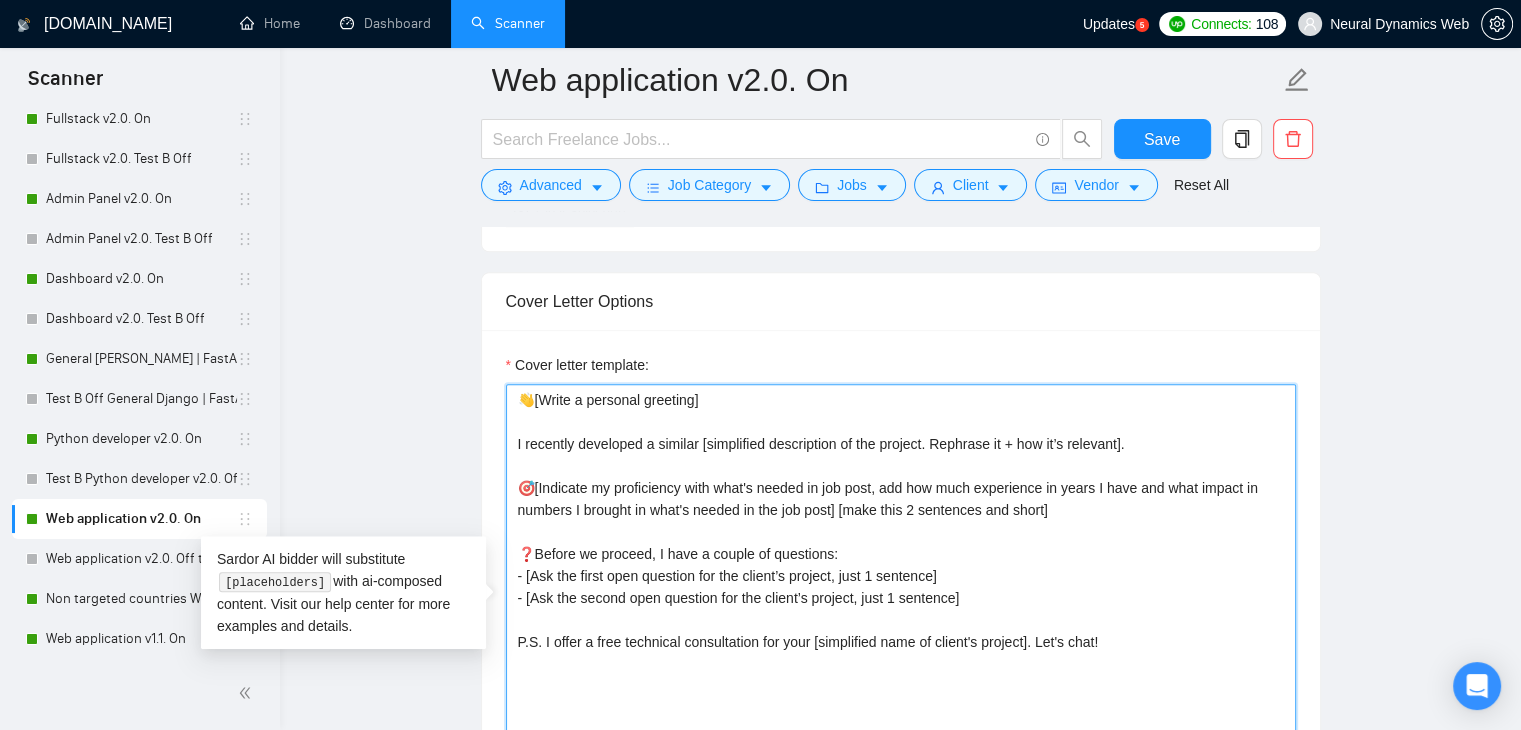 type on "👋[Write a personal greeting]
I recently developed a similar [simplified description of the project. Rephrase it + how it’s relevant].
🎯[Indicate my proficiency with what's needed in job post, add how much experience in years I have and what impact in numbers I brought in what's needed in the job post] [make this 2 sentences and short]
❓Before we proceed, I have a couple of questions:
- [Ask the first open question for the client’s project, just 1 sentence]
- [Ask the second open question for the client’s project, just 1 sentence]
P.S. I offer a free technical consultation for your [simplified name of client's project]. Let's chat!" 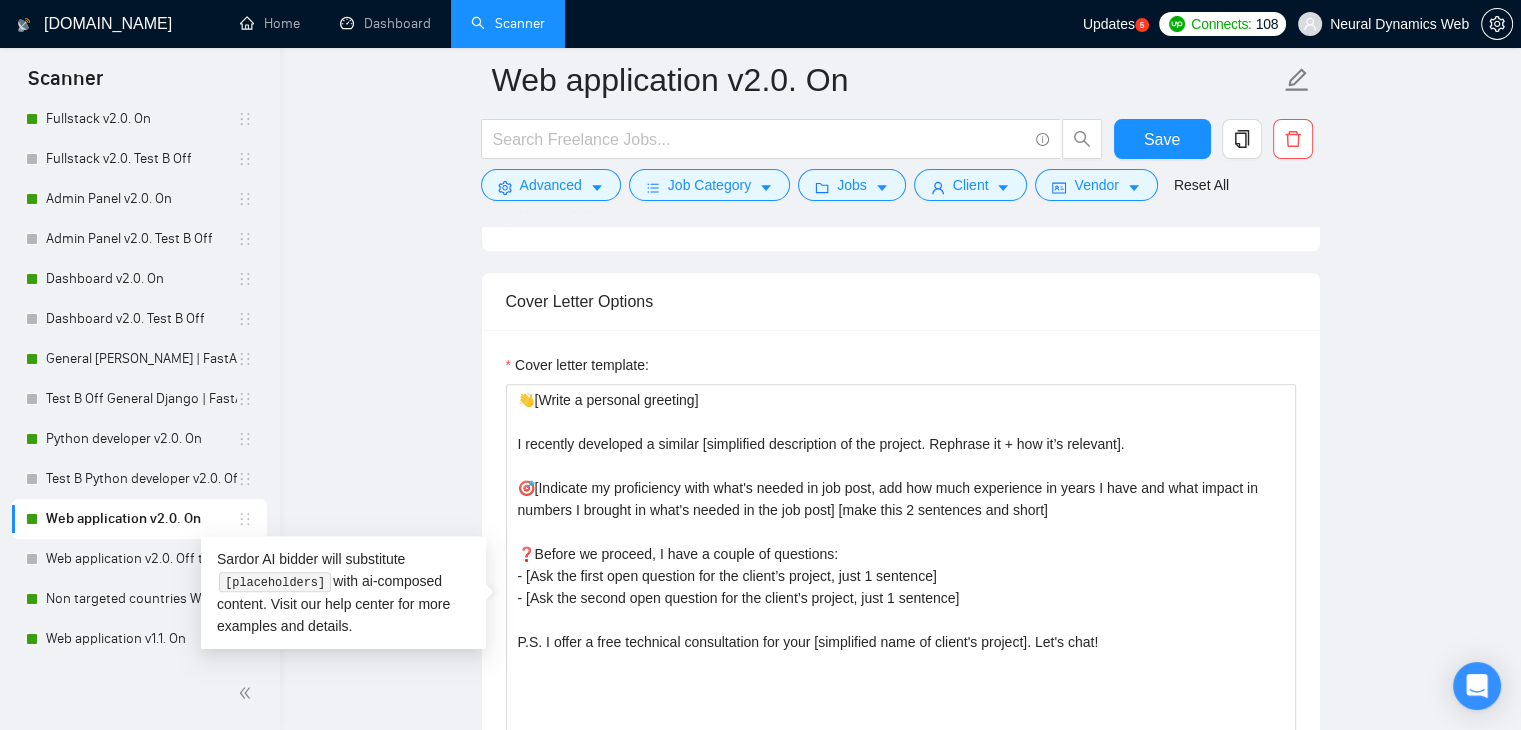click on "Web application v2.0. On Save Advanced   Job Category   Jobs   Client   Vendor   Reset All" at bounding box center [901, 129] 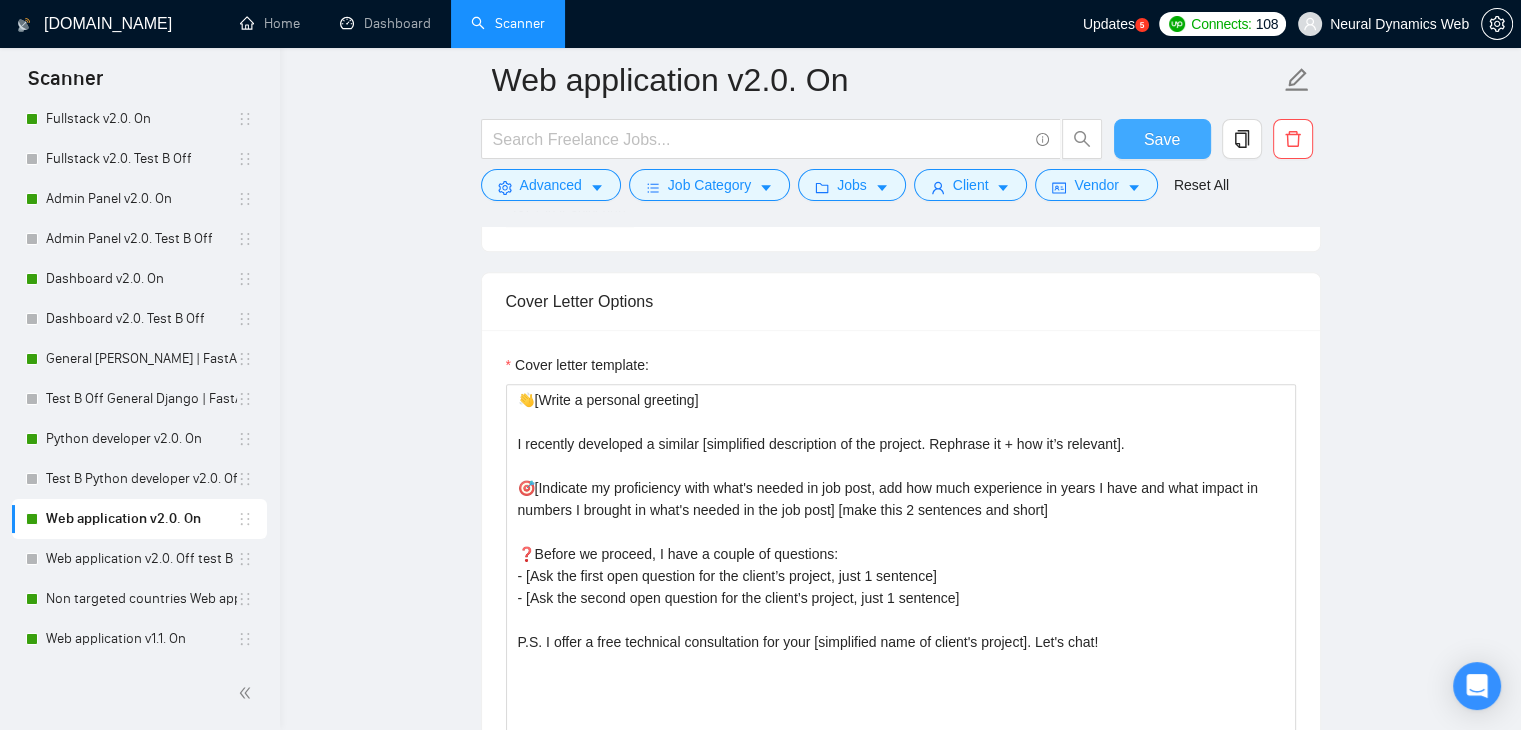 click on "Save" at bounding box center [1162, 139] 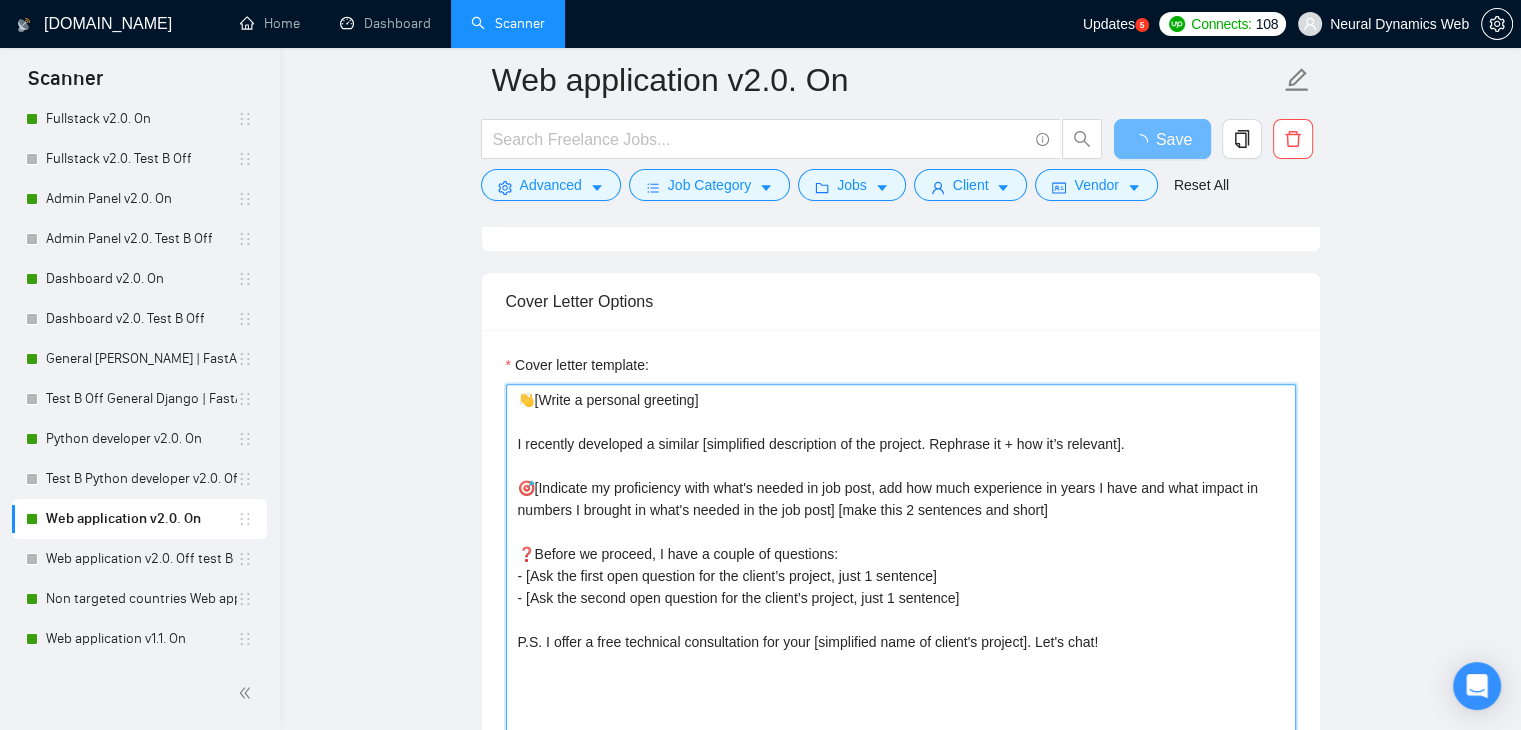 drag, startPoint x: 520, startPoint y: 420, endPoint x: 528, endPoint y: 551, distance: 131.24405 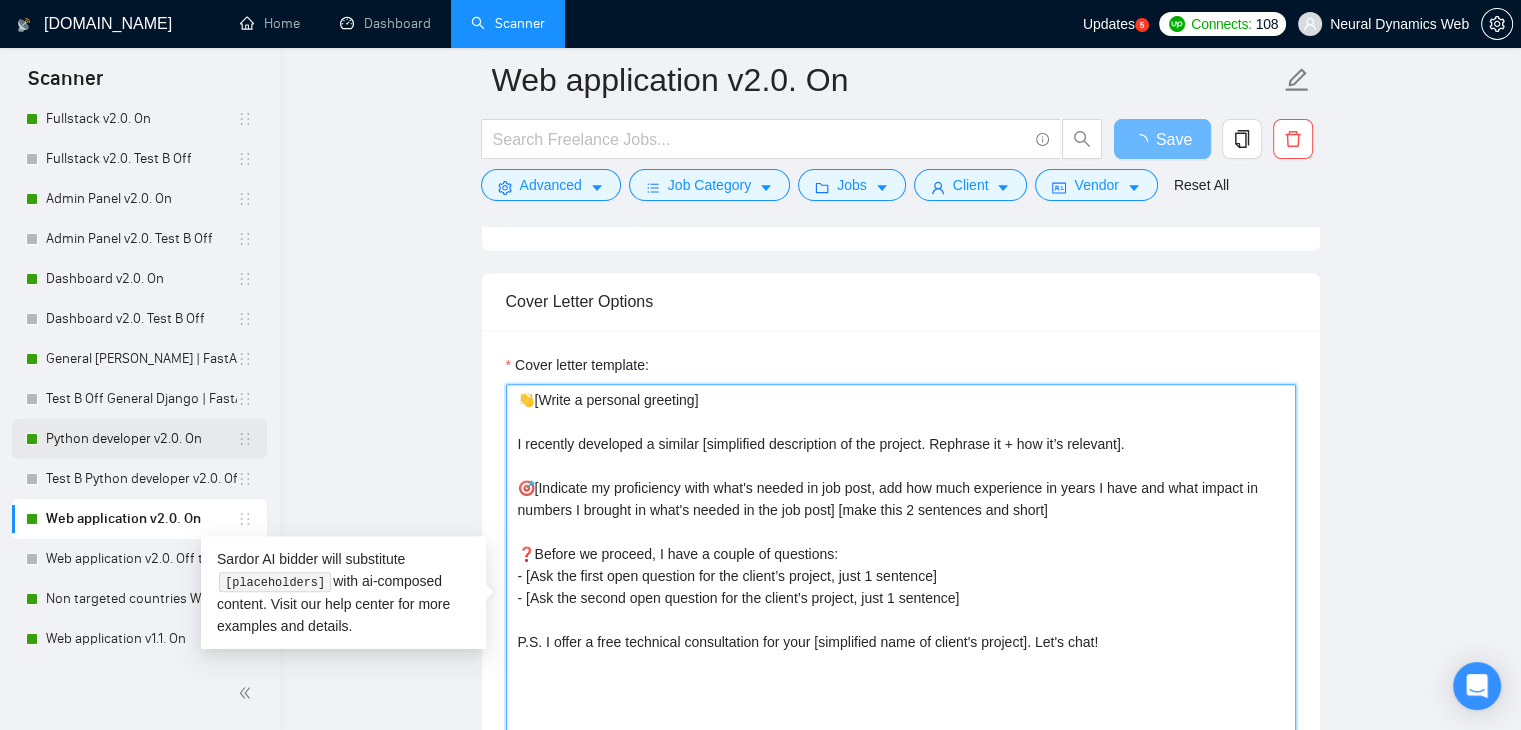 scroll, scrollTop: 1187, scrollLeft: 0, axis: vertical 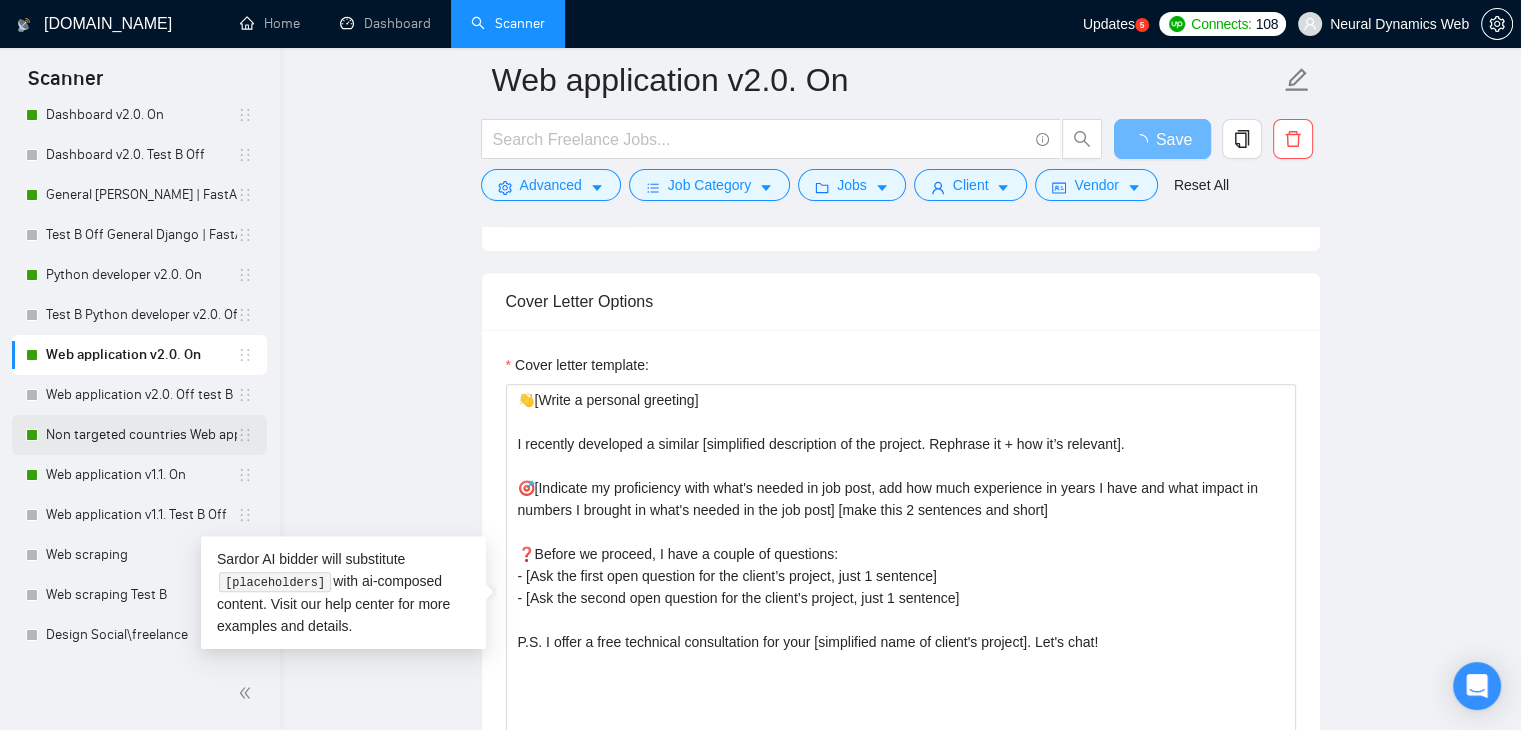 click on "Non targeted countries Web application v2.0. On" at bounding box center (141, 435) 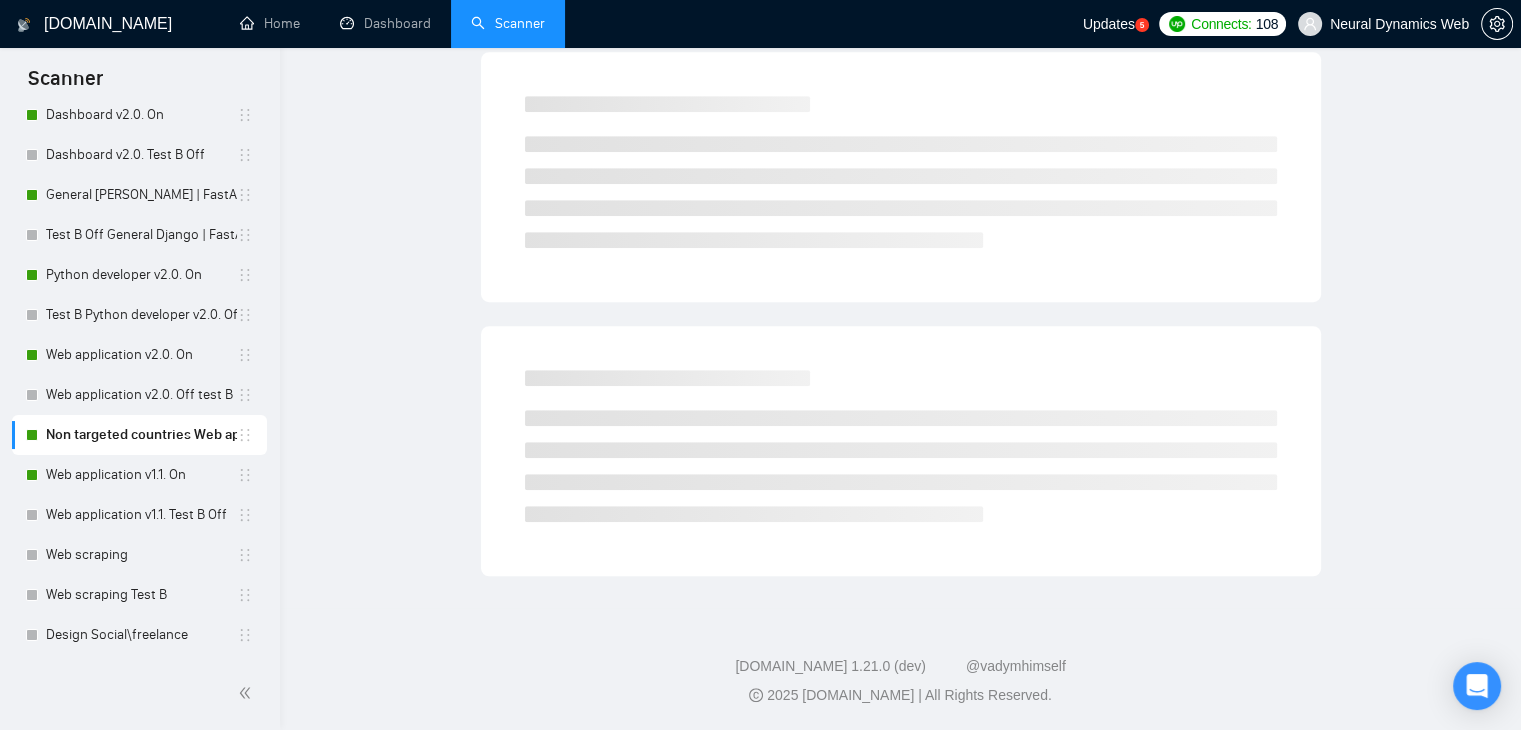 scroll, scrollTop: 0, scrollLeft: 0, axis: both 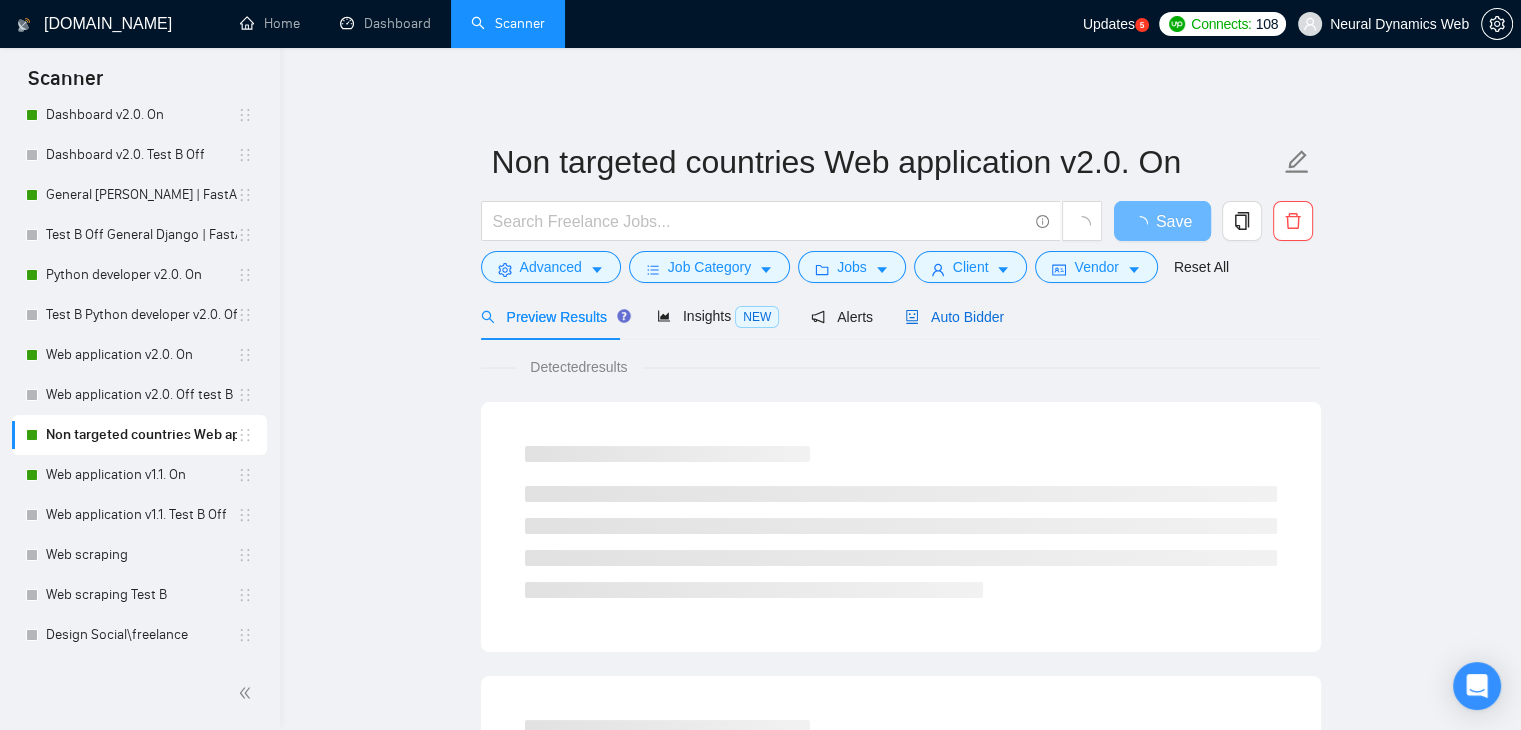 click on "Auto Bidder" at bounding box center (954, 317) 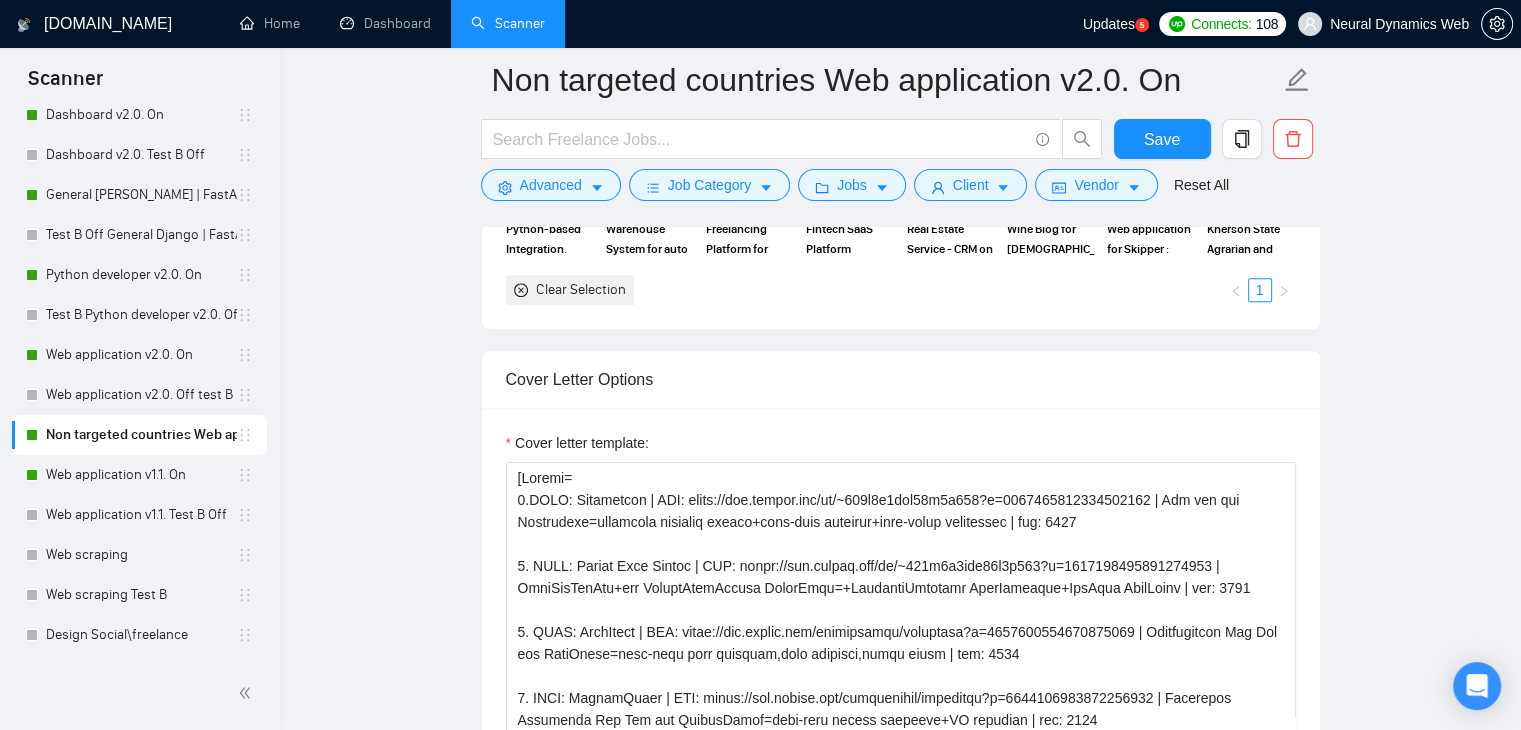 scroll, scrollTop: 1740, scrollLeft: 0, axis: vertical 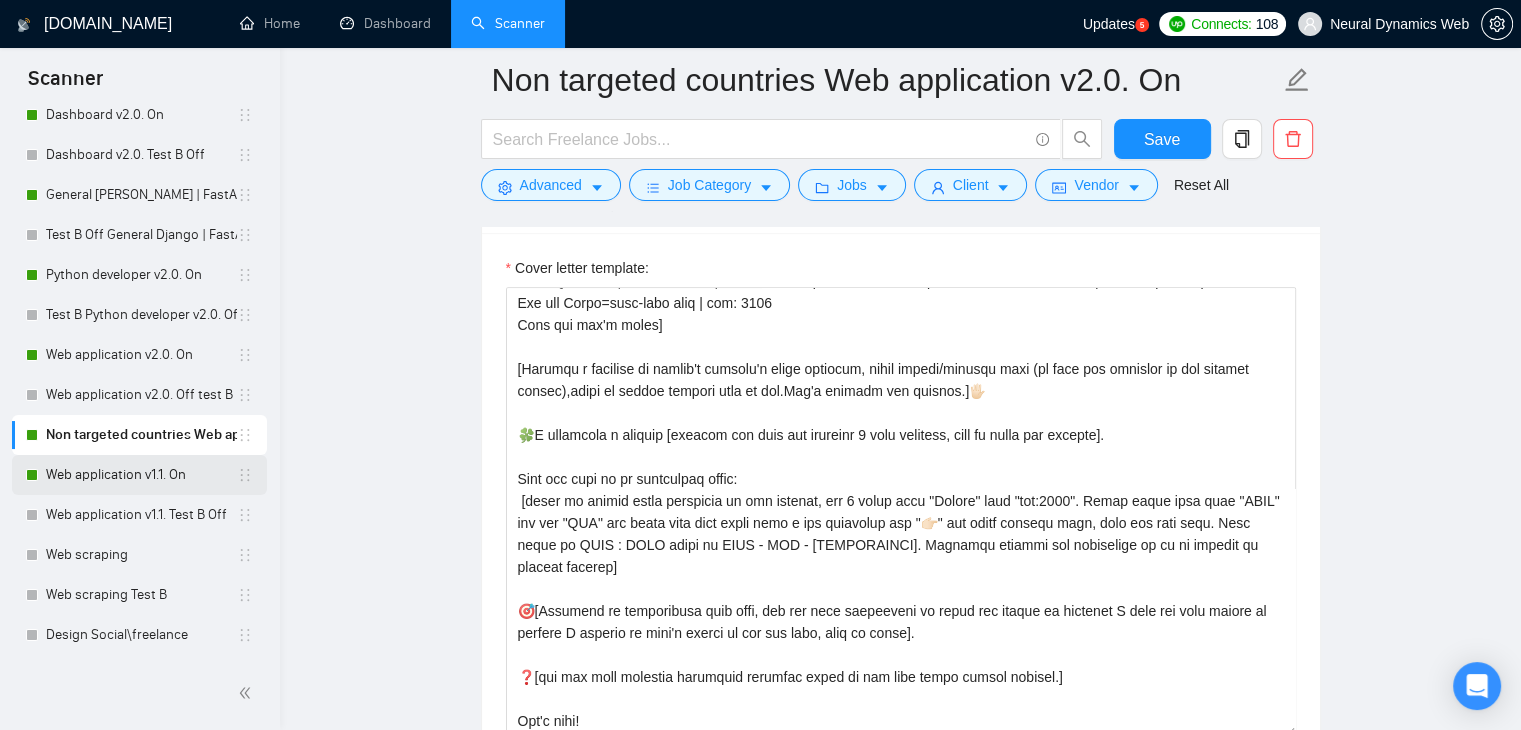 click on "Web application v1.1. On" at bounding box center [141, 475] 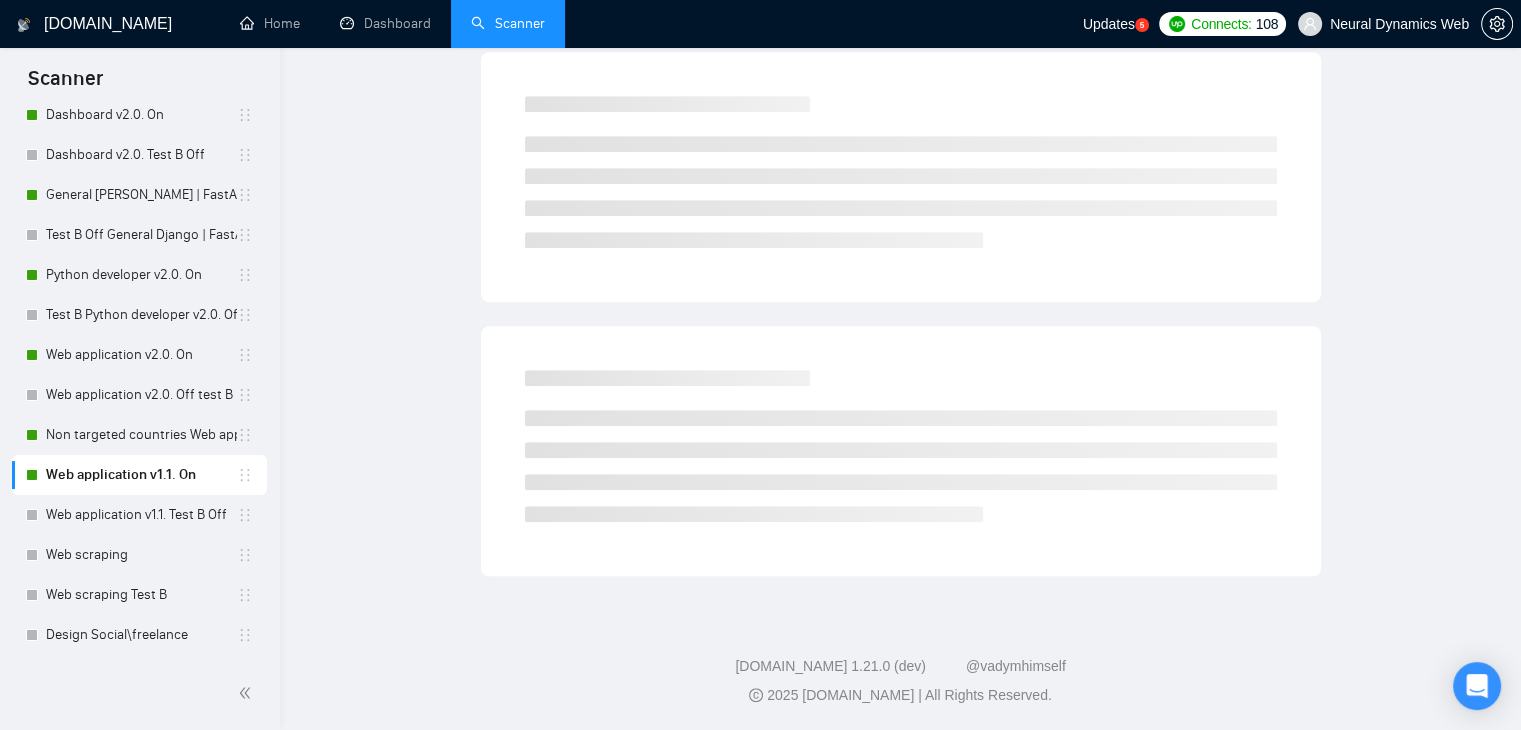 scroll, scrollTop: 0, scrollLeft: 0, axis: both 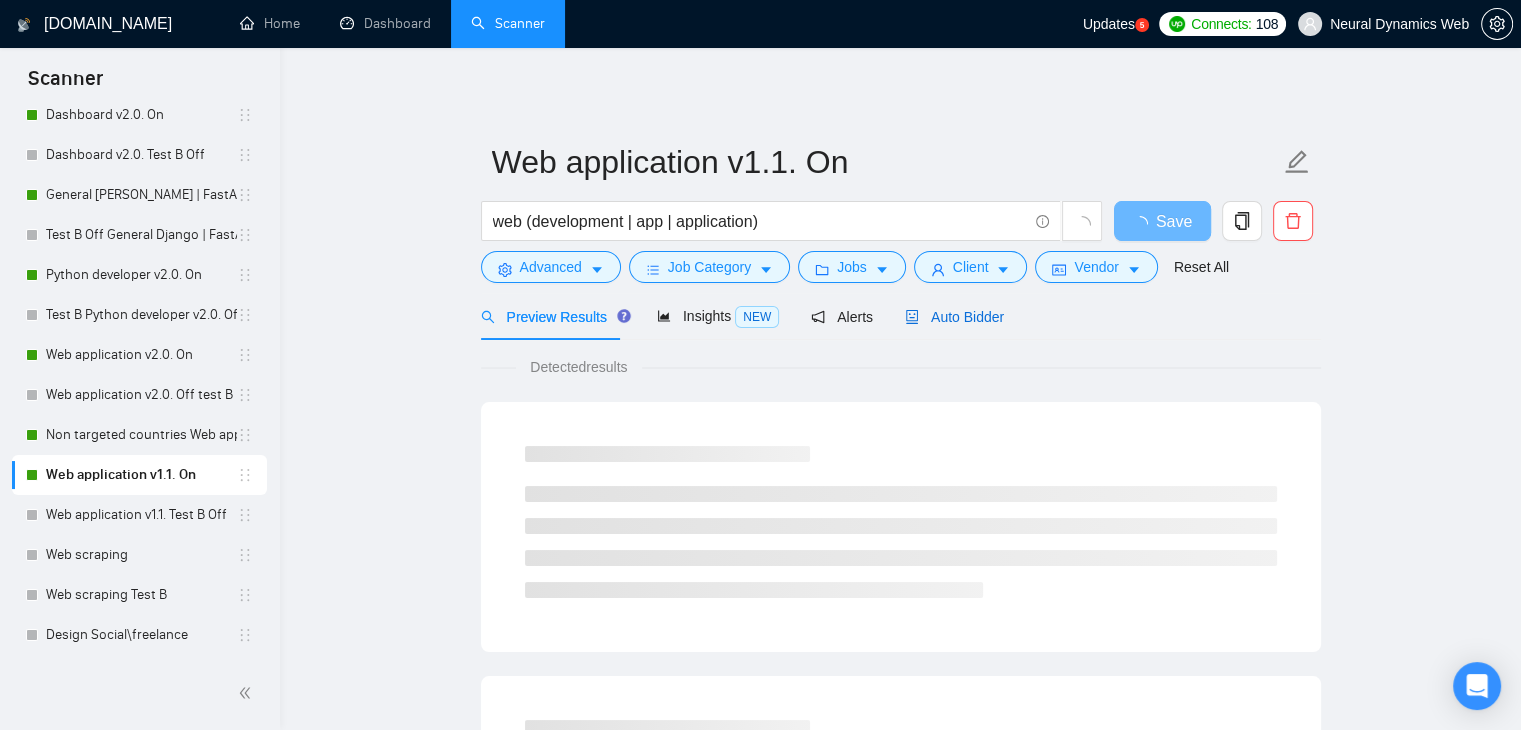 click on "Auto Bidder" at bounding box center (954, 317) 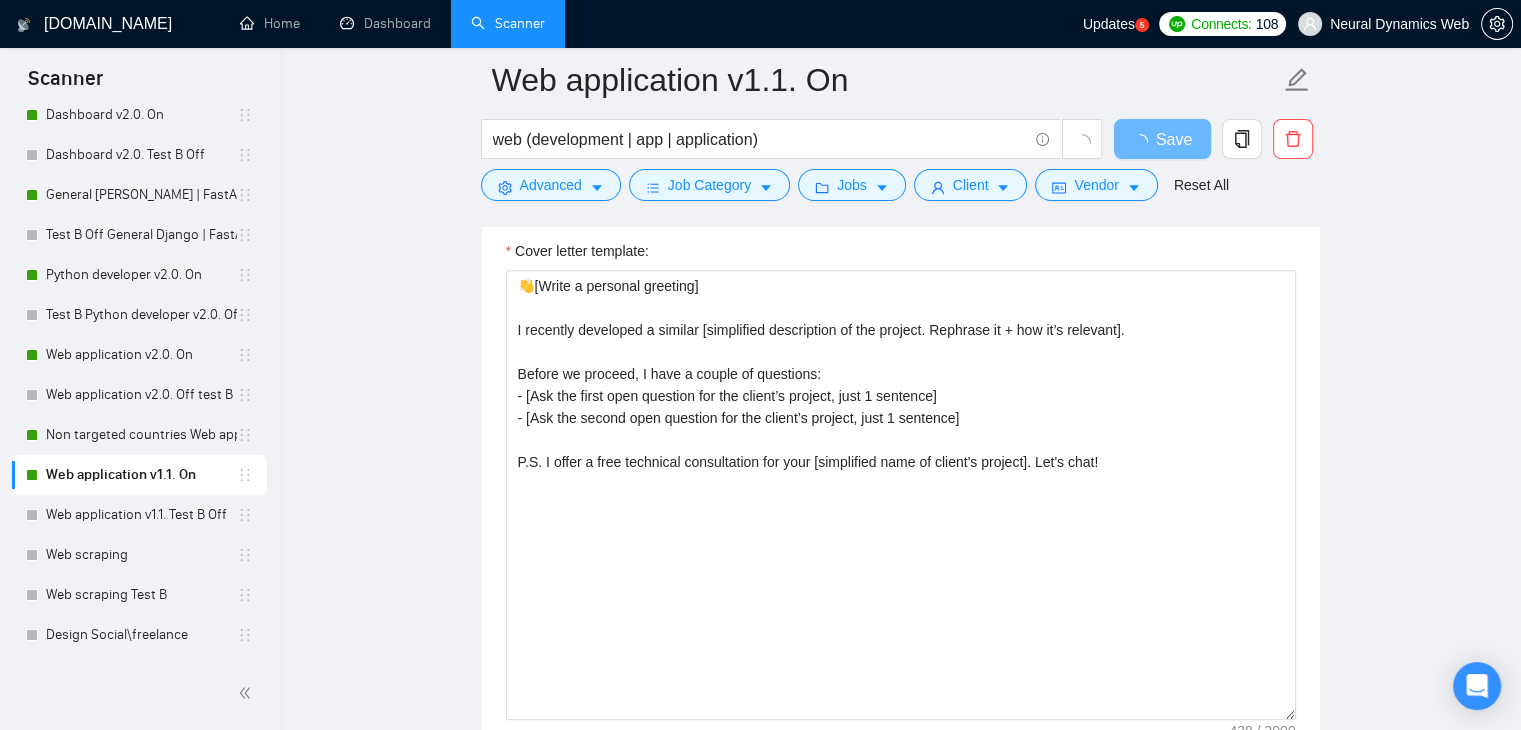 scroll, scrollTop: 1760, scrollLeft: 0, axis: vertical 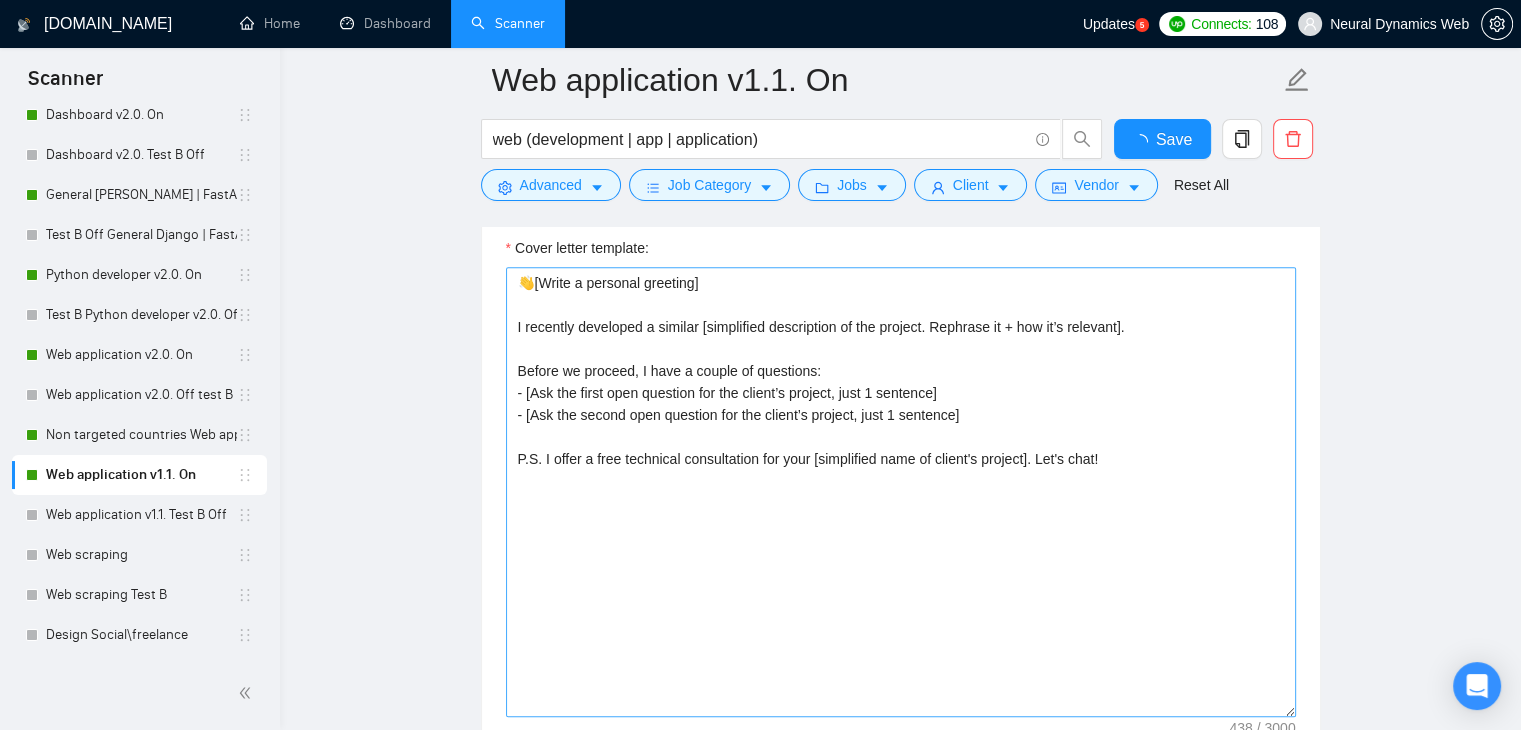 type 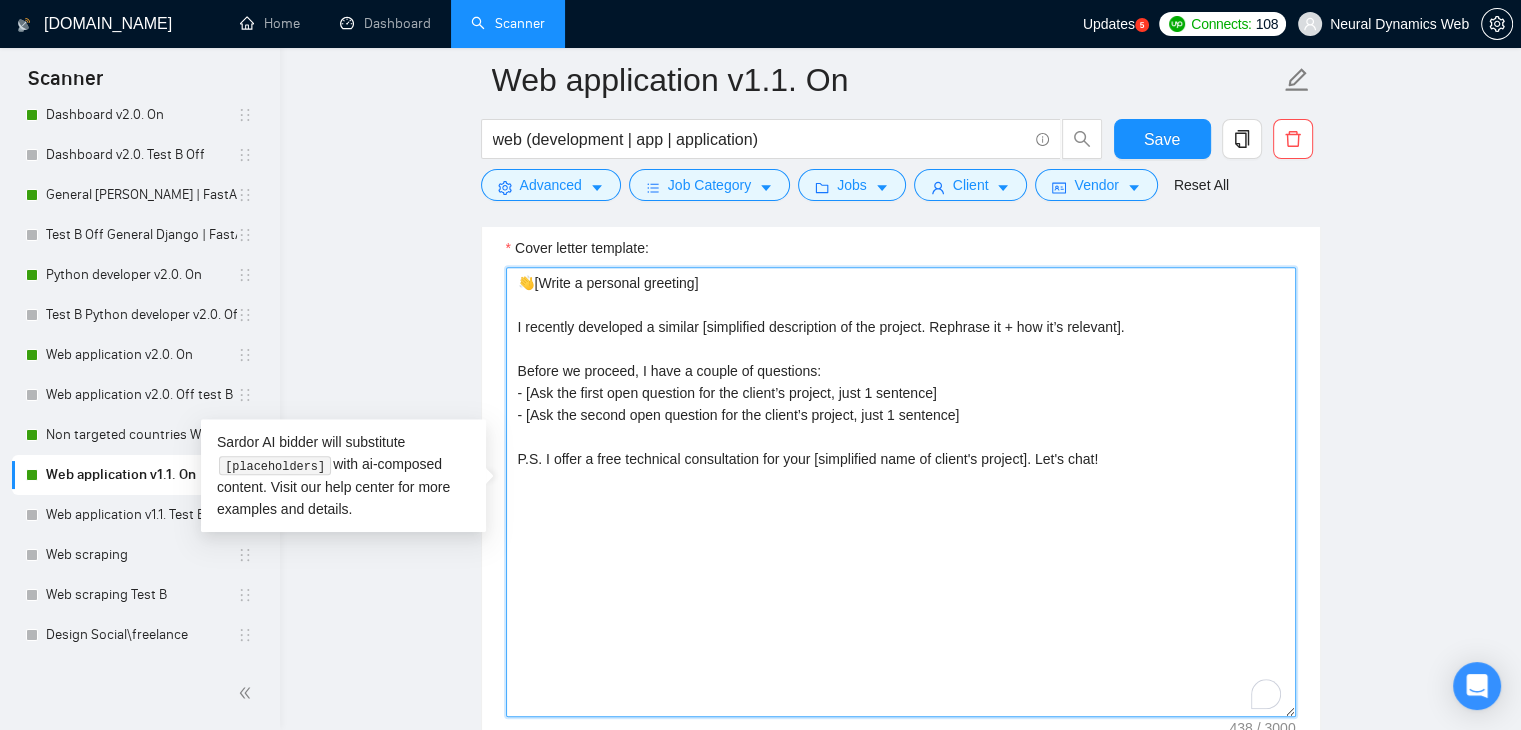 click on "👋[Write a personal greeting]
I recently developed a similar [simplified description of the project. Rephrase it + how it’s relevant].
Before we proceed, I have a couple of questions:
- [Ask the first open question for the client’s project, just 1 sentence]
- [Ask the second open question for the client’s project, just 1 sentence]
P.S. I offer a free technical consultation for your [simplified name of client's project]. Let's chat!" at bounding box center (901, 492) 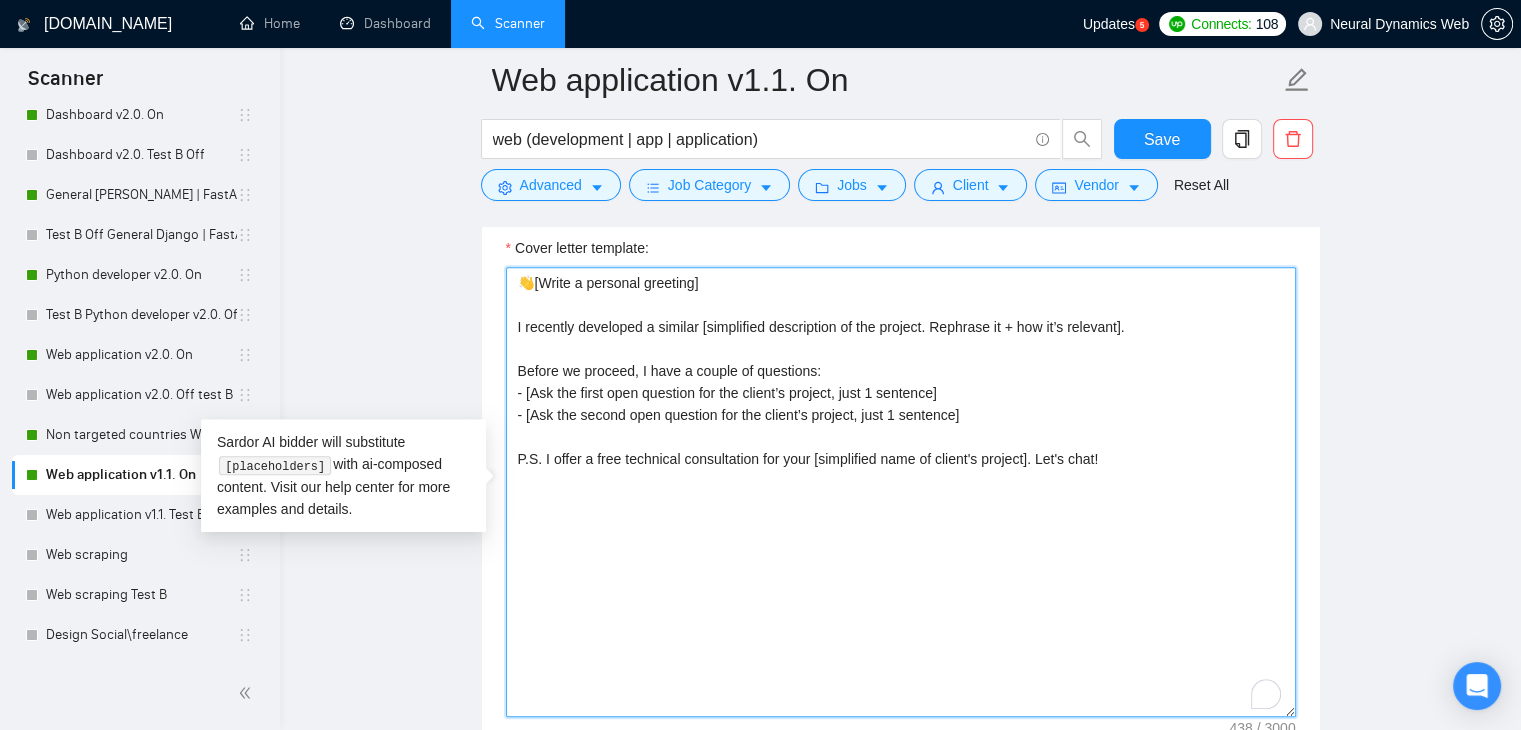 paste on "🎯[Indicate my proficiency with what's needed in job post, add how much experience in years I have and what impact in numbers I brought in what's needed in the job post] [make this 2 sentences and short]
❓" 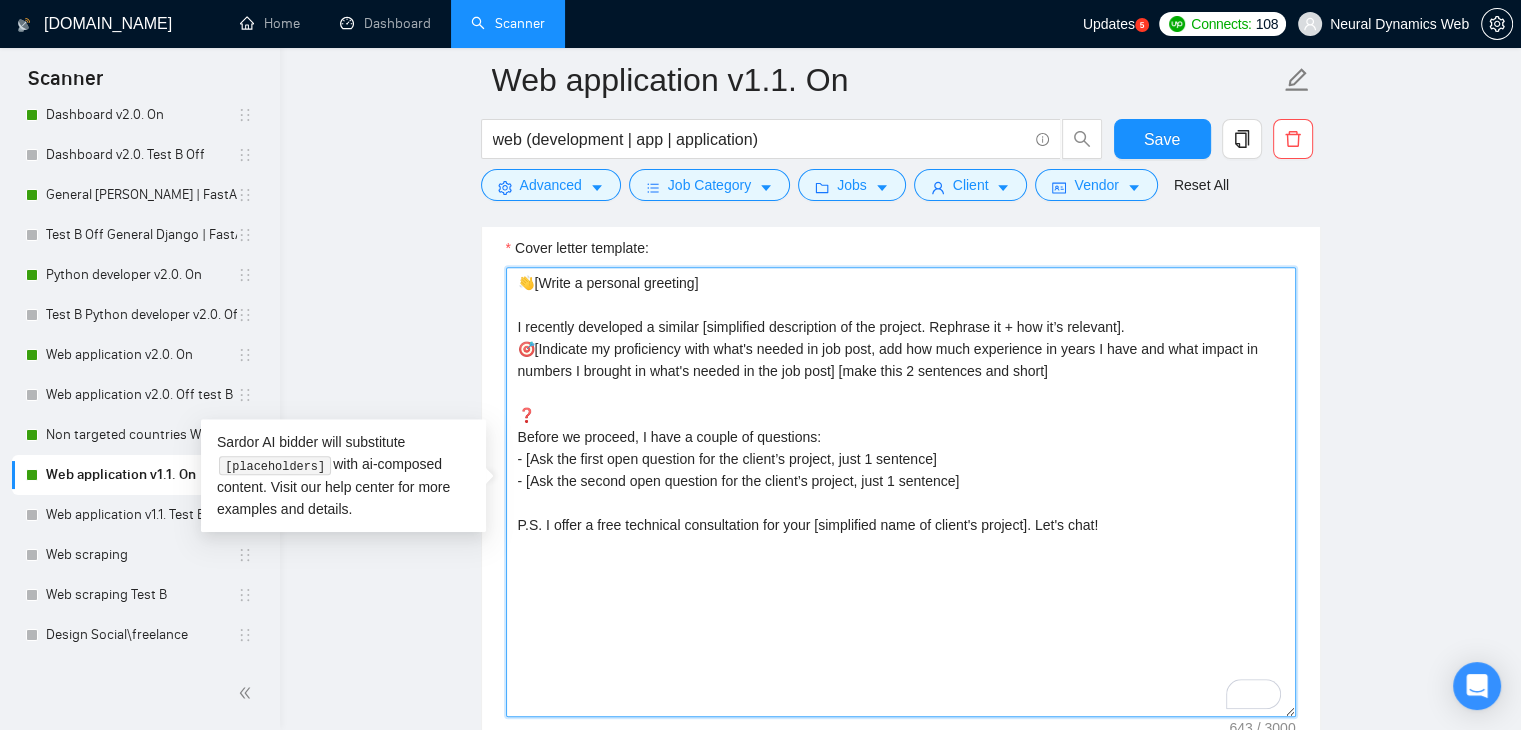 click on "👋[Write a personal greeting]
I recently developed a similar [simplified description of the project. Rephrase it + how it’s relevant].
🎯[Indicate my proficiency with what's needed in job post, add how much experience in years I have and what impact in numbers I brought in what's needed in the job post] [make this 2 sentences and short]
❓
Before we proceed, I have a couple of questions:
- [Ask the first open question for the client’s project, just 1 sentence]
- [Ask the second open question for the client’s project, just 1 sentence]
P.S. I offer a free technical consultation for your [simplified name of client's project]. Let's chat!" at bounding box center [901, 492] 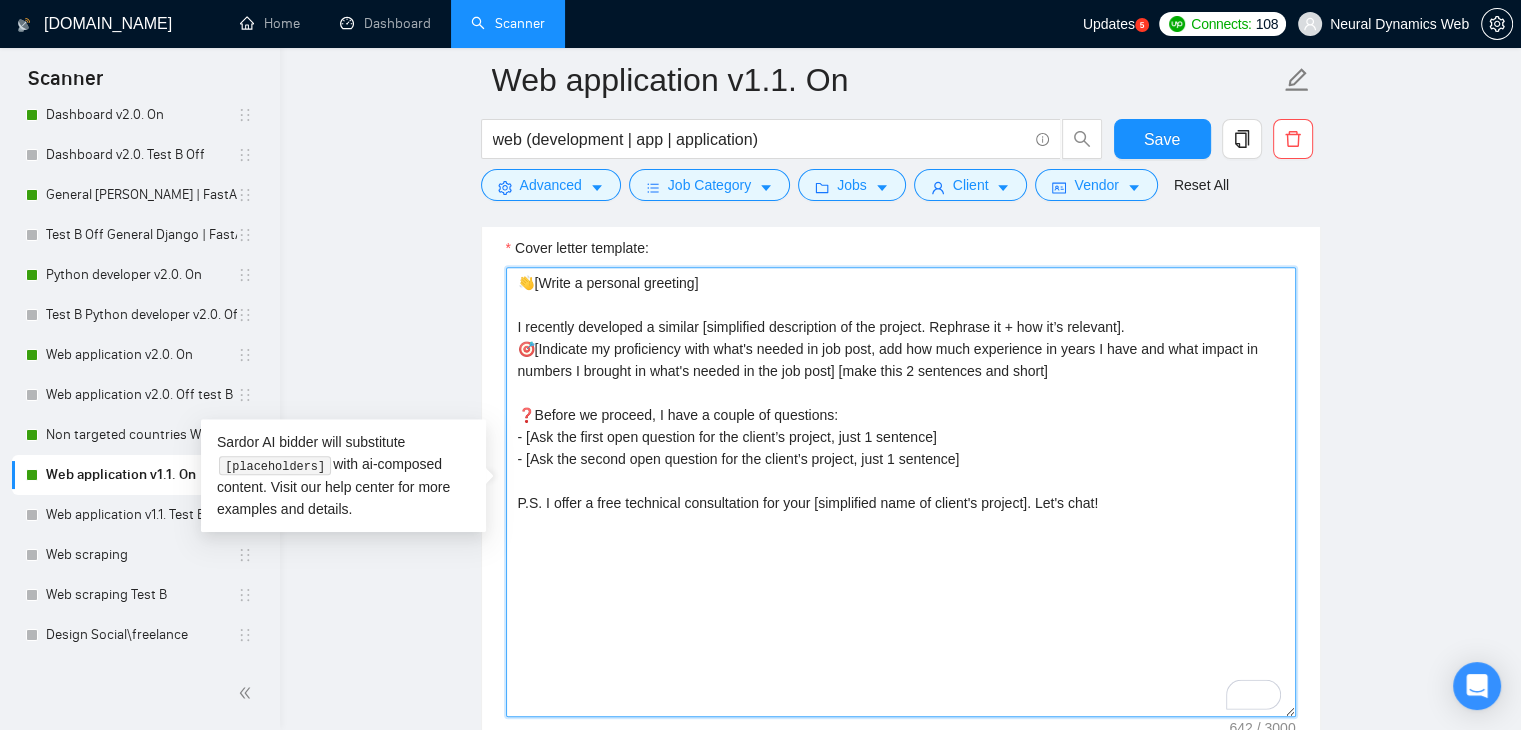 click on "👋[Write a personal greeting]
I recently developed a similar [simplified description of the project. Rephrase it + how it’s relevant].
🎯[Indicate my proficiency with what's needed in job post, add how much experience in years I have and what impact in numbers I brought in what's needed in the job post] [make this 2 sentences and short]
❓Before we proceed, I have a couple of questions:
- [Ask the first open question for the client’s project, just 1 sentence]
- [Ask the second open question for the client’s project, just 1 sentence]
P.S. I offer a free technical consultation for your [simplified name of client's project]. Let's chat!" at bounding box center [901, 492] 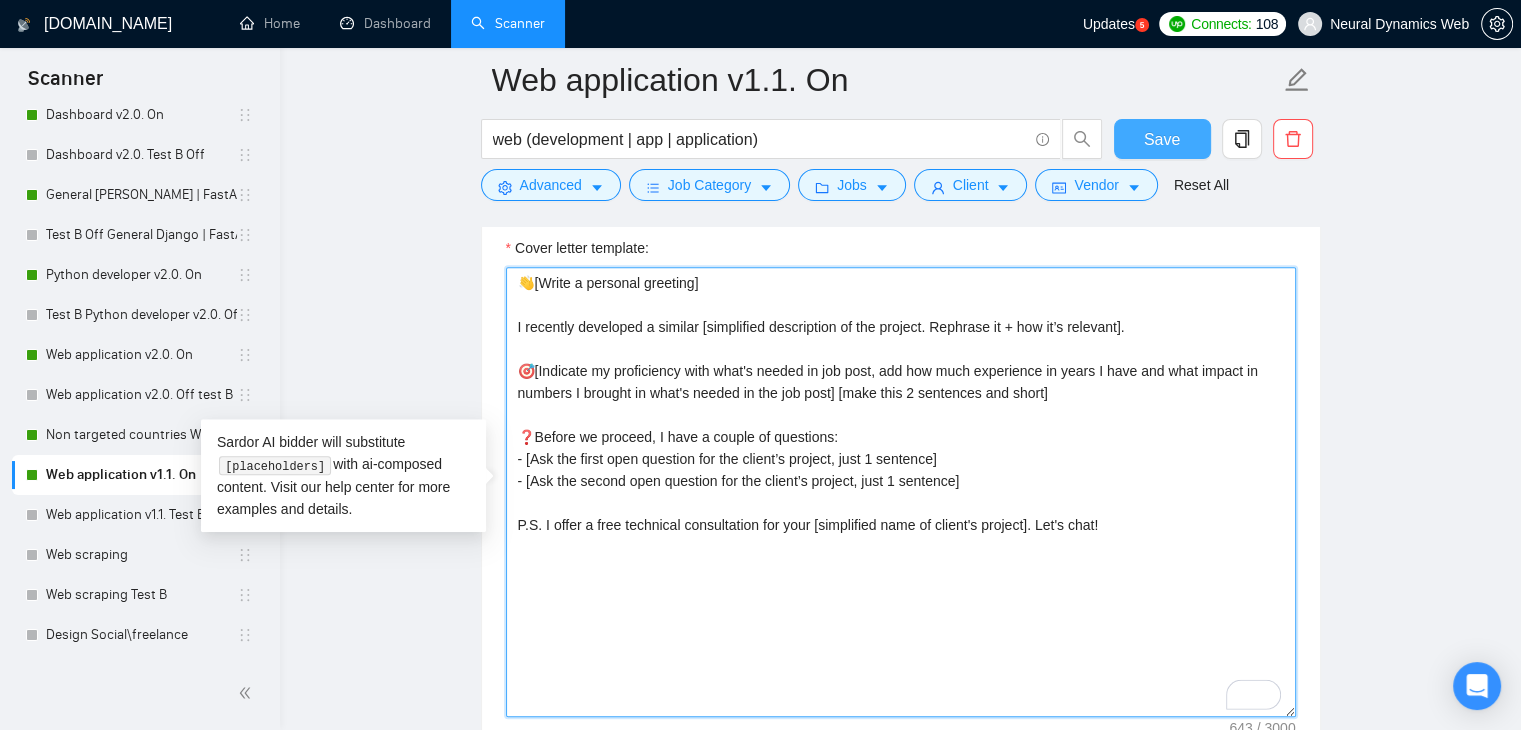 type on "👋[Write a personal greeting]
I recently developed a similar [simplified description of the project. Rephrase it + how it’s relevant].
🎯[Indicate my proficiency with what's needed in job post, add how much experience in years I have and what impact in numbers I brought in what's needed in the job post] [make this 2 sentences and short]
❓Before we proceed, I have a couple of questions:
- [Ask the first open question for the client’s project, just 1 sentence]
- [Ask the second open question for the client’s project, just 1 sentence]
P.S. I offer a free technical consultation for your [simplified name of client's project]. Let's chat!" 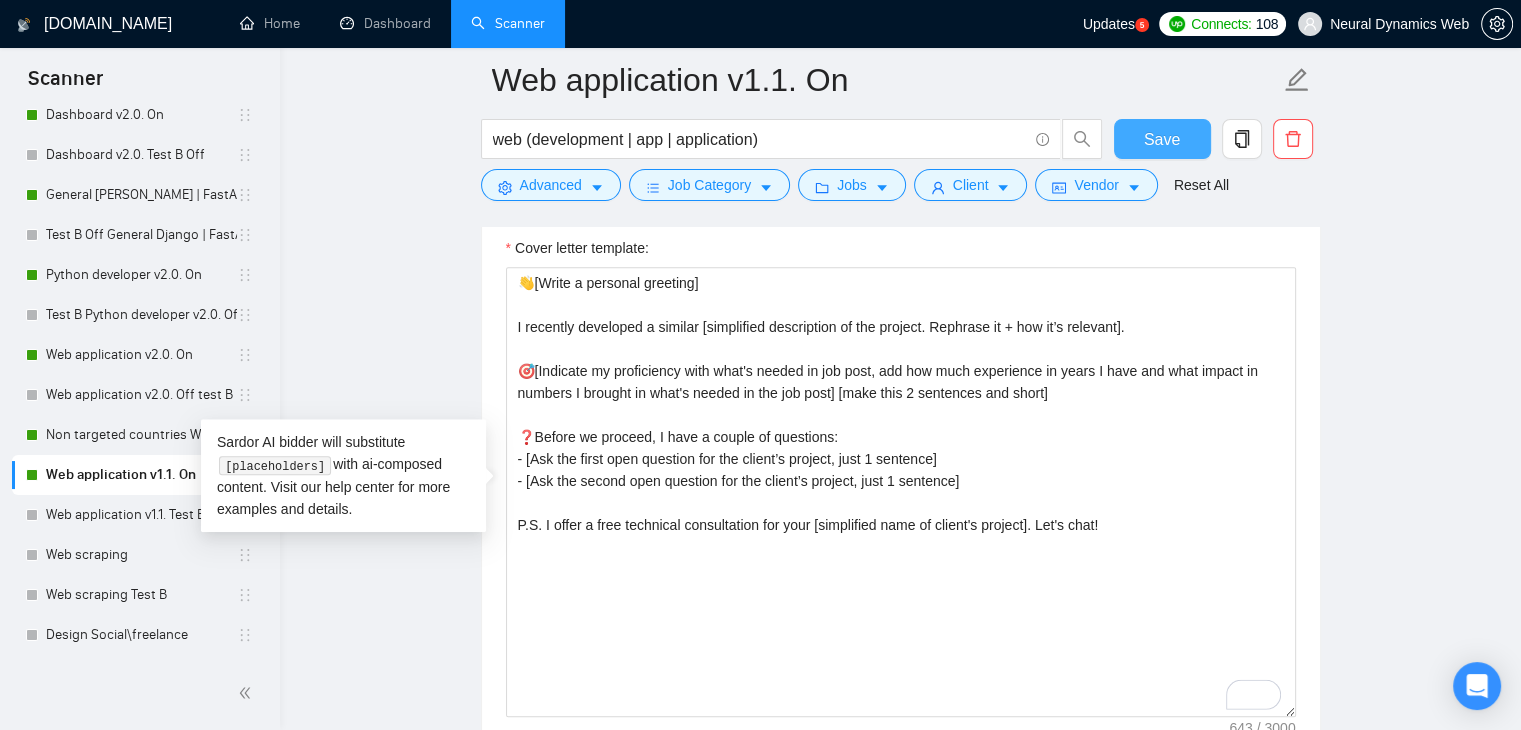 click on "Save" at bounding box center (1162, 139) 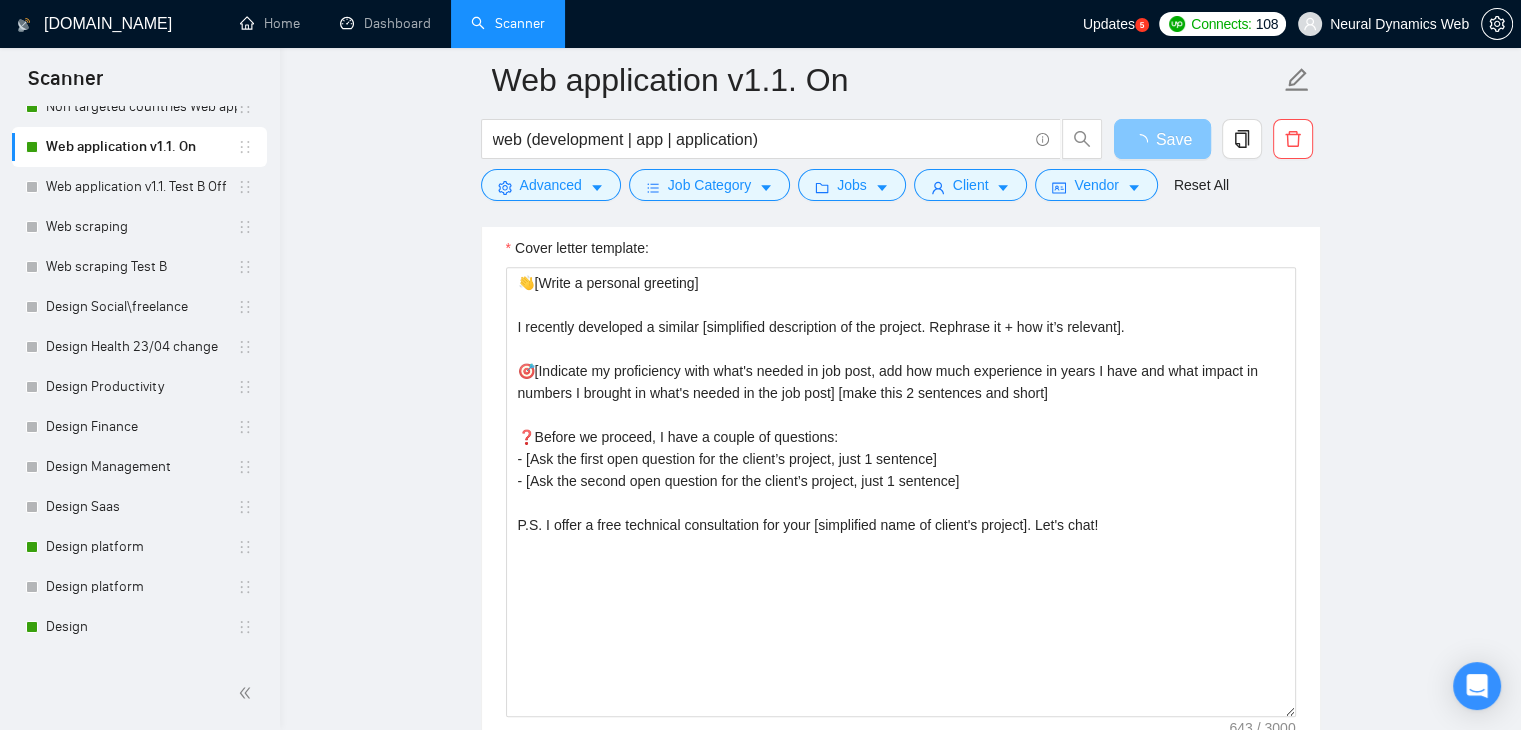 scroll, scrollTop: 1691, scrollLeft: 0, axis: vertical 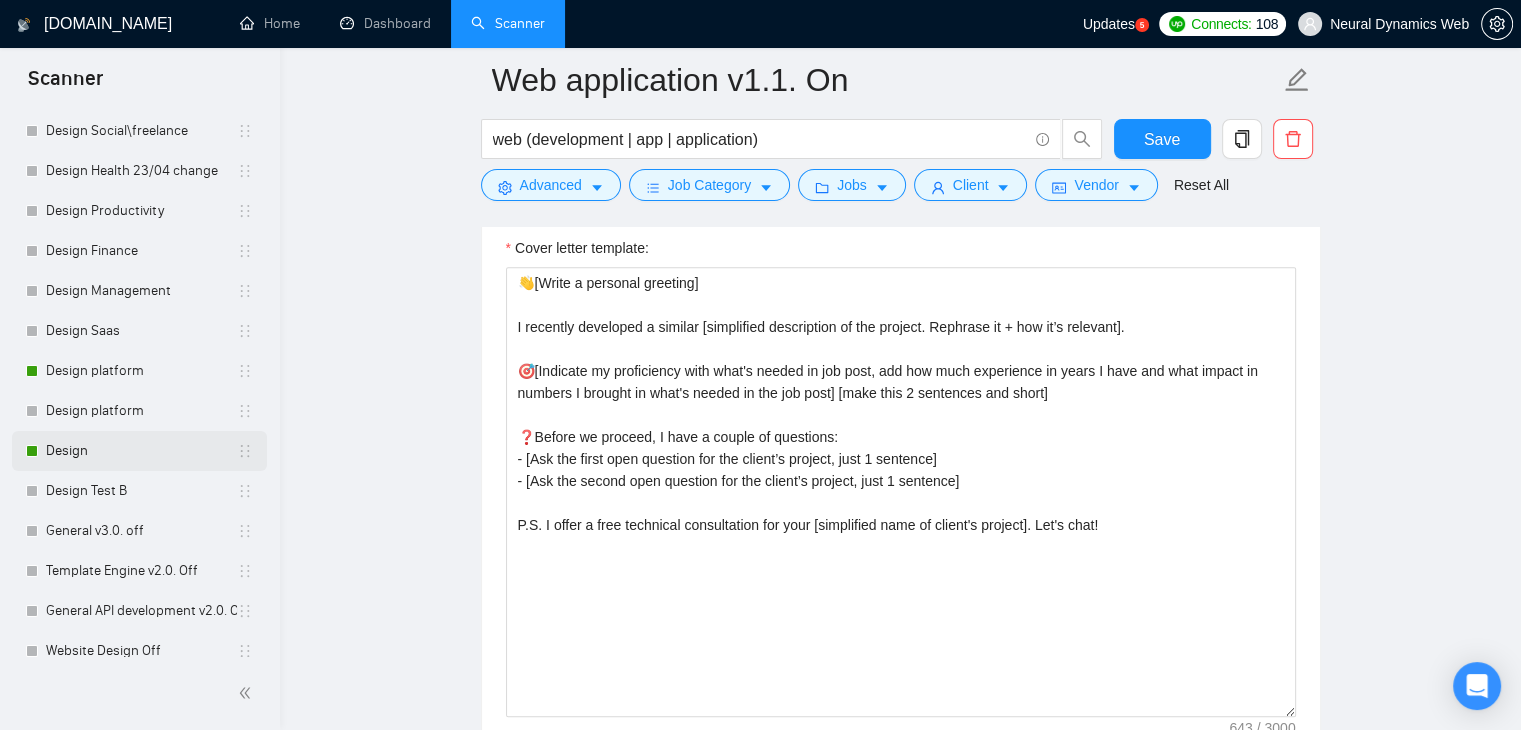 click on "Design" at bounding box center [141, 451] 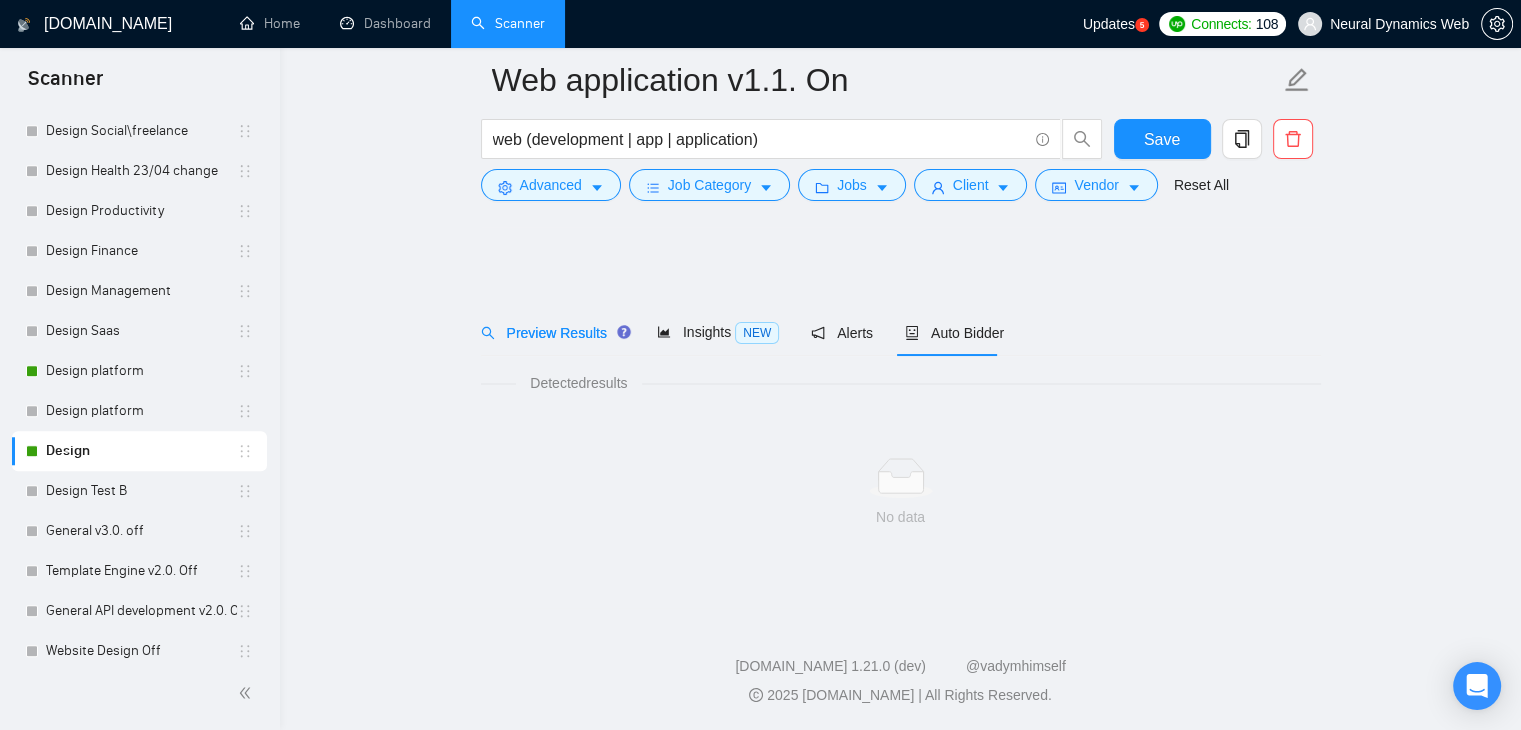 scroll, scrollTop: 0, scrollLeft: 0, axis: both 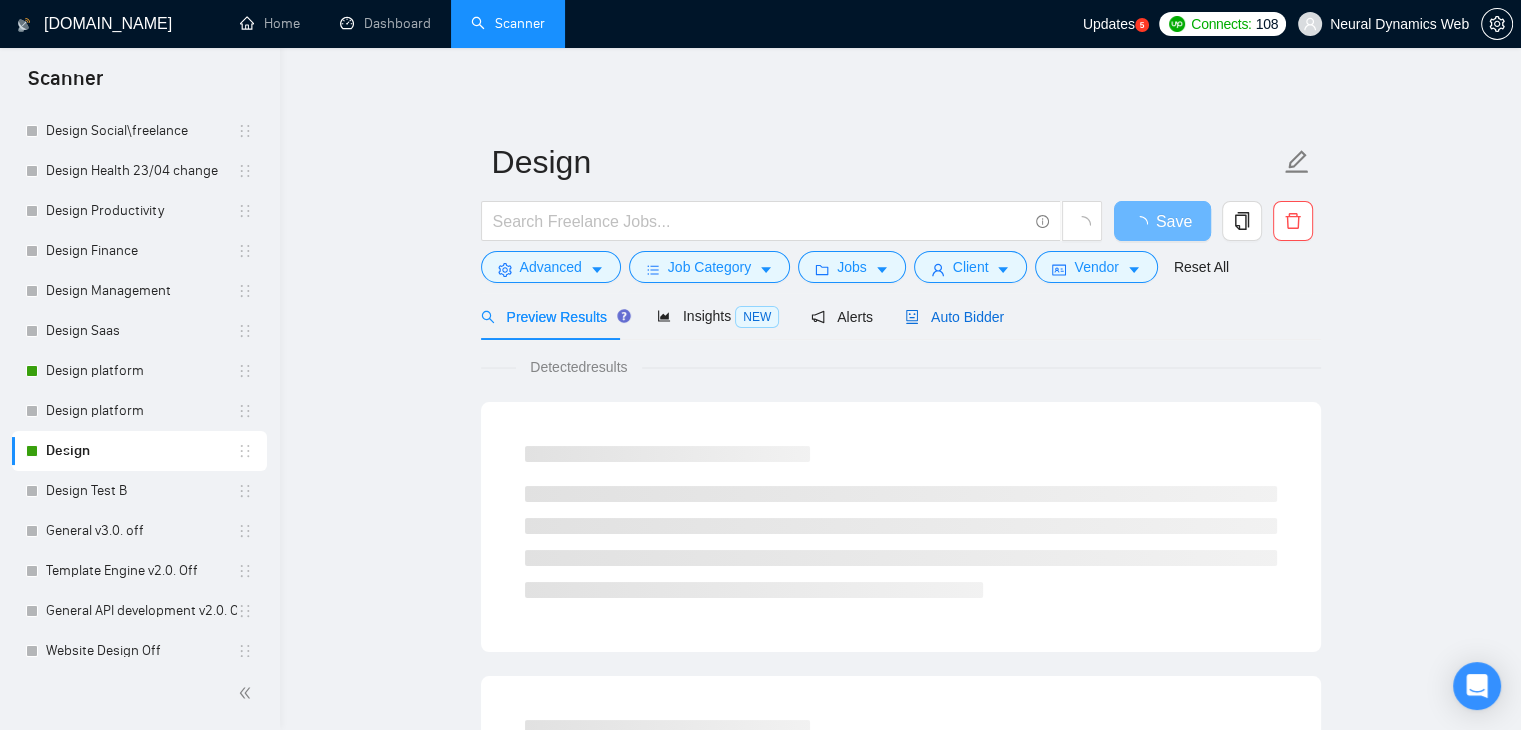 click on "Auto Bidder" at bounding box center [954, 317] 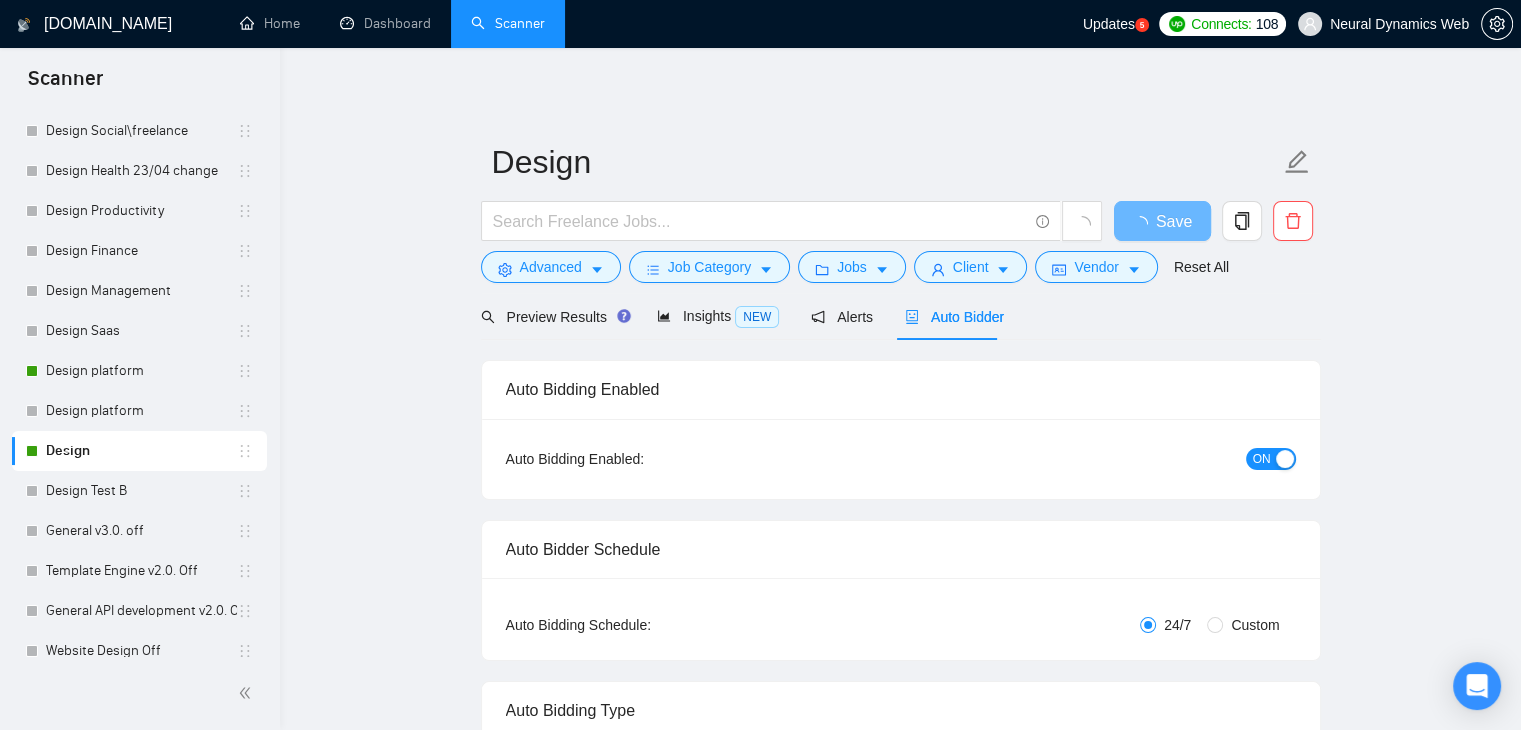type 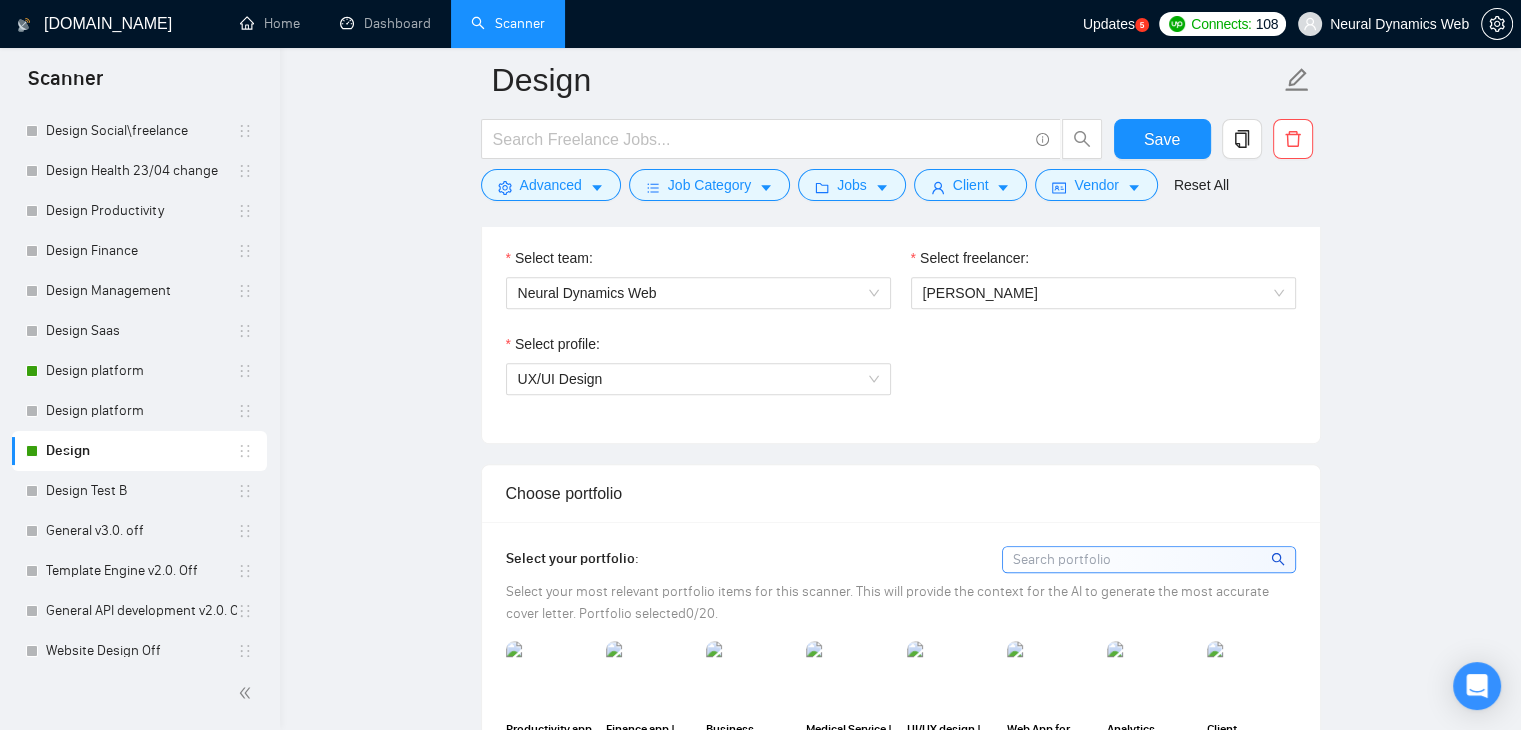 type 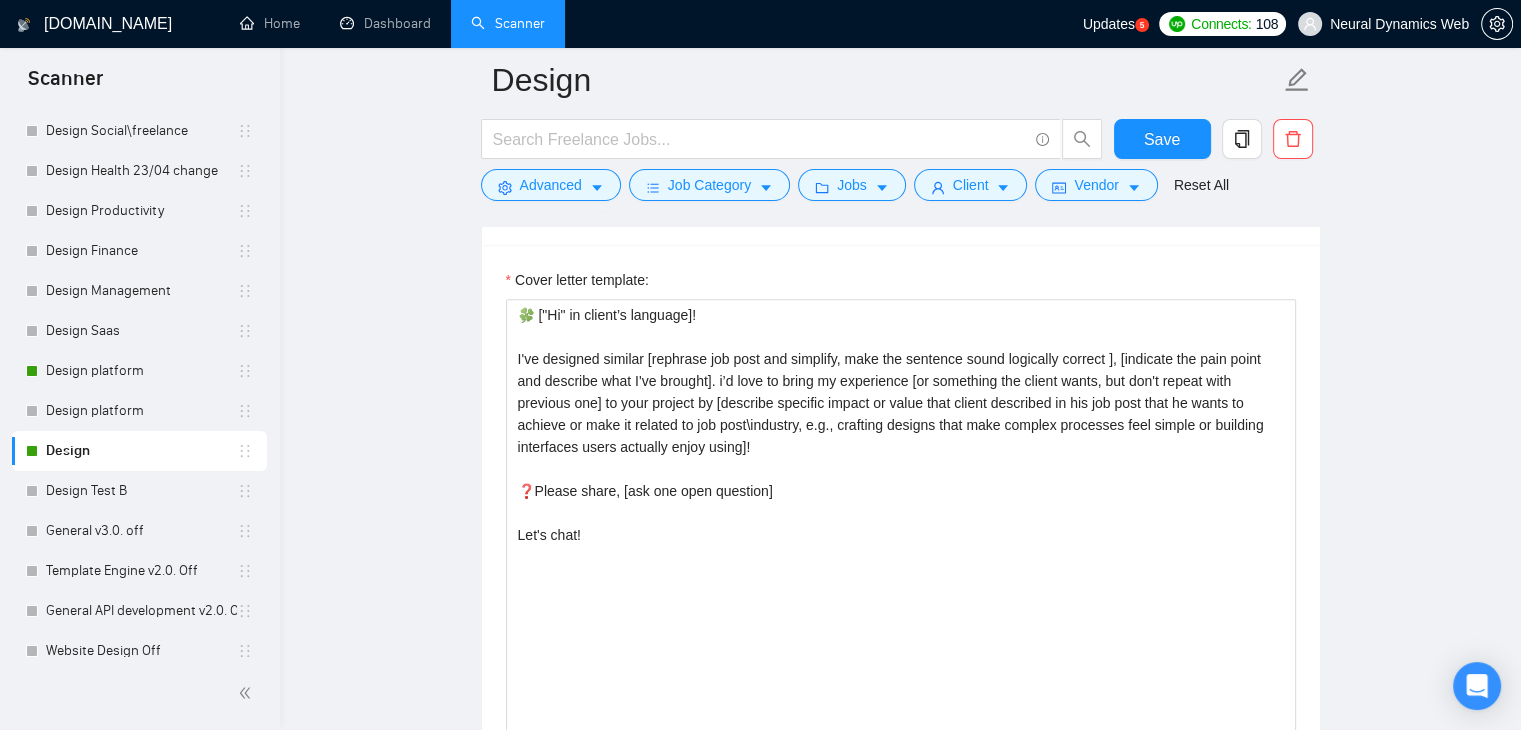 scroll, scrollTop: 1736, scrollLeft: 0, axis: vertical 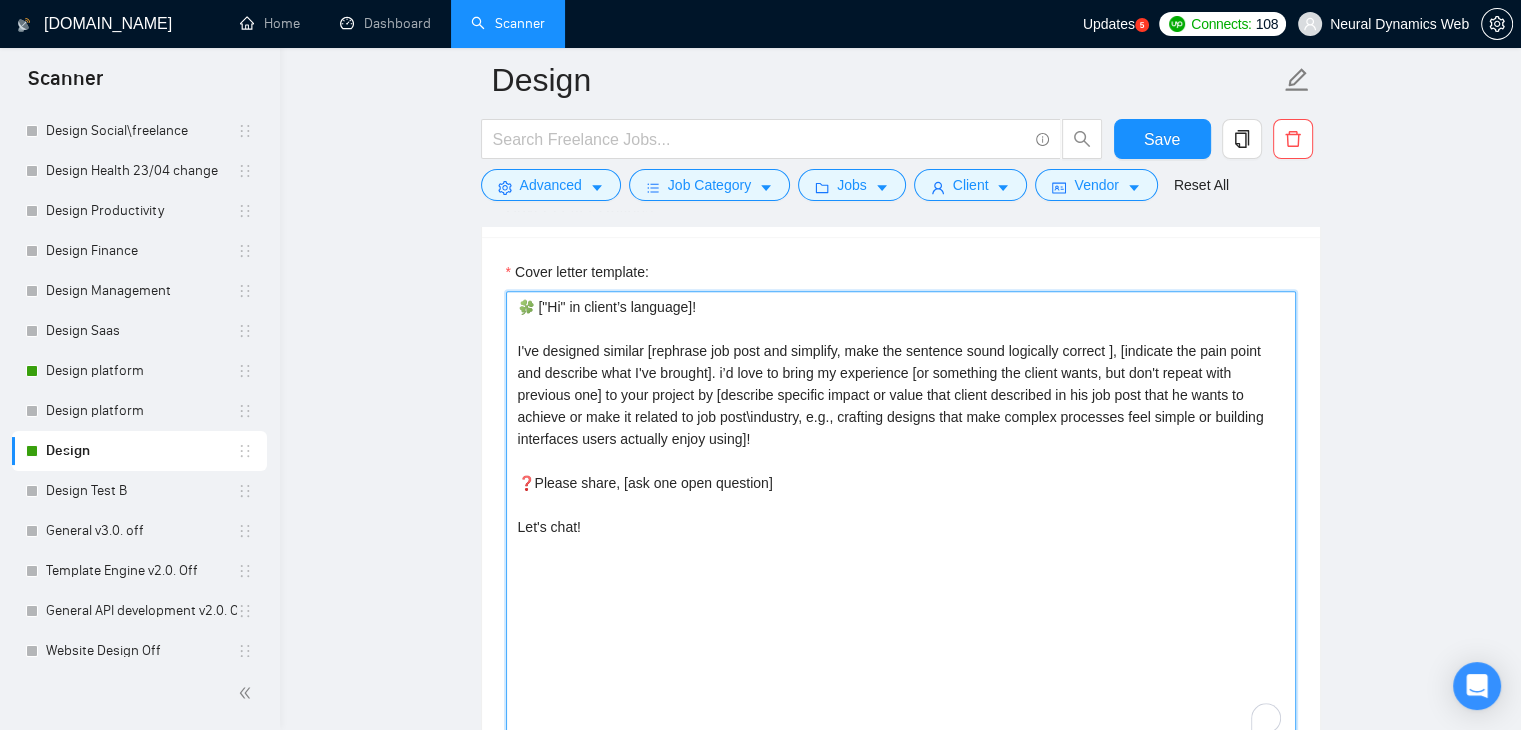 click on "🍀 ["Hi" in client’s language]!
I've designed similar [rephrase job post and simplify, make the sentence sound logically correct ], [indicate the pain point and describe what I've brought]. i’d love to bring my experience [or something the client wants, but don't repeat with previous one] to your project by [describe specific impact or value that client described in his job post that he wants to achieve or make it related to job post\industry, e.g., crafting designs that make complex processes feel simple or building interfaces users actually enjoy using]!
❓Please share, [ask one open question]
Let's chat!" at bounding box center [901, 516] 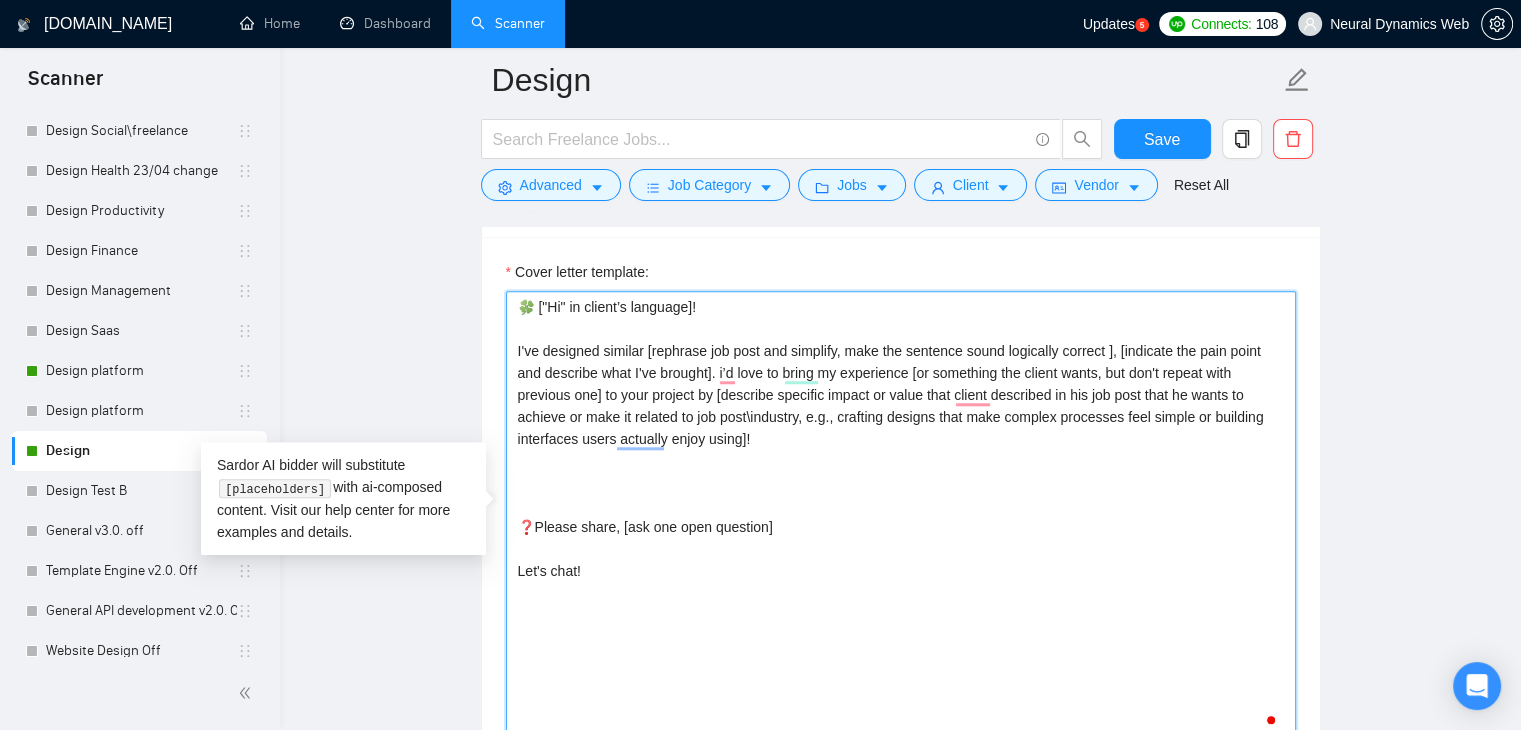 paste on "🎯[Indicate my proficiency with what's needed in job post, add how much experience in years I have and what impact in numbers I brought in what's needed in the job post] [make this 2 sentences and short]
❓" 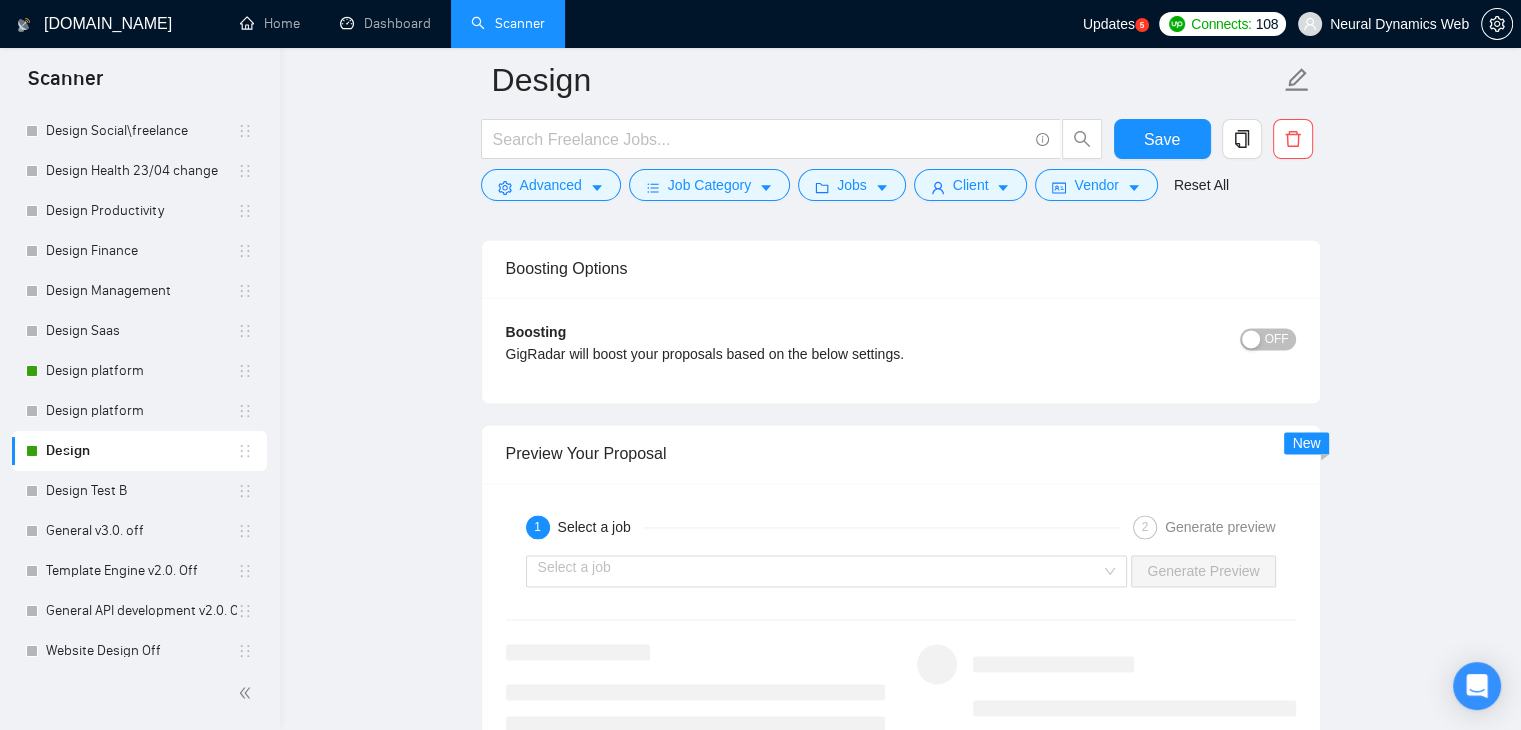 scroll, scrollTop: 3322, scrollLeft: 0, axis: vertical 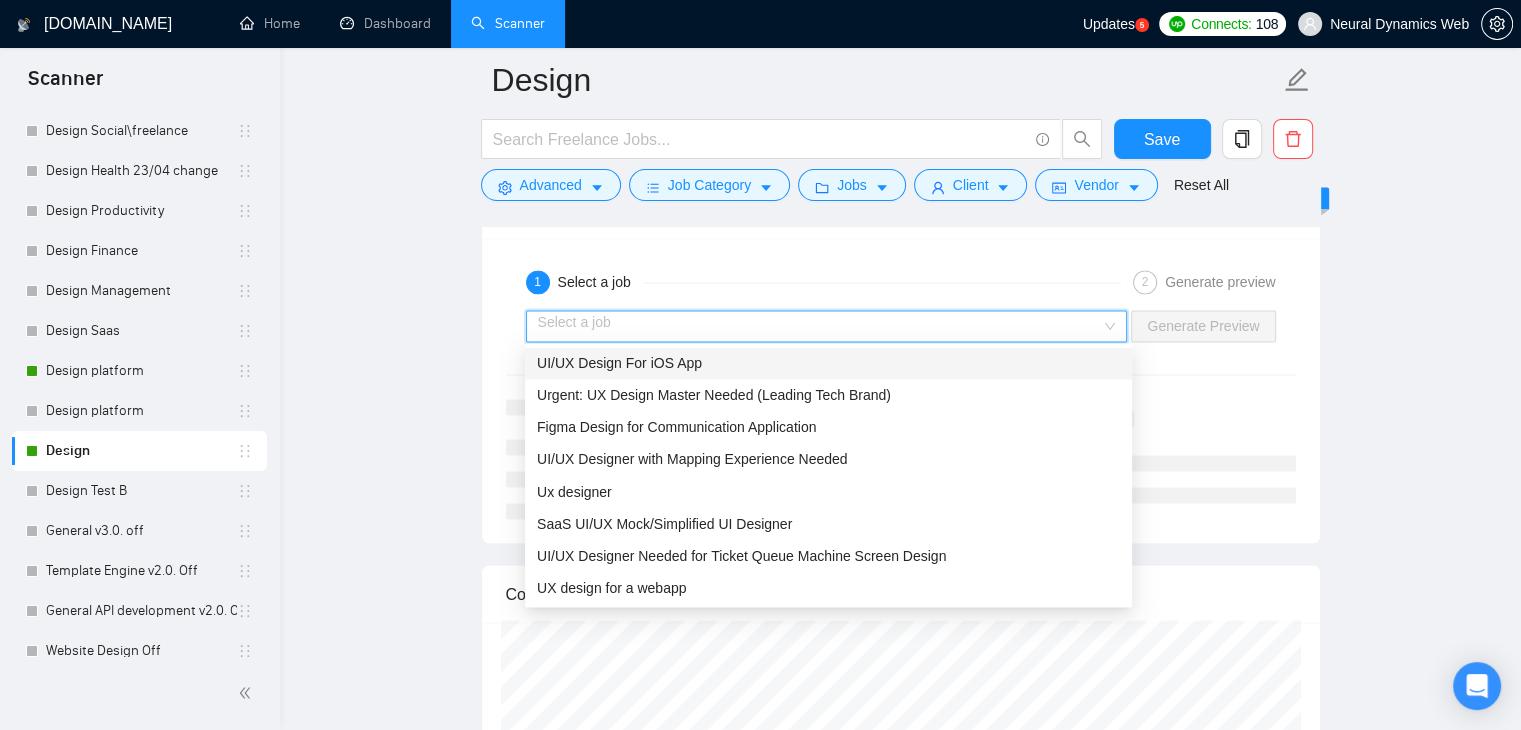 click at bounding box center [820, 326] 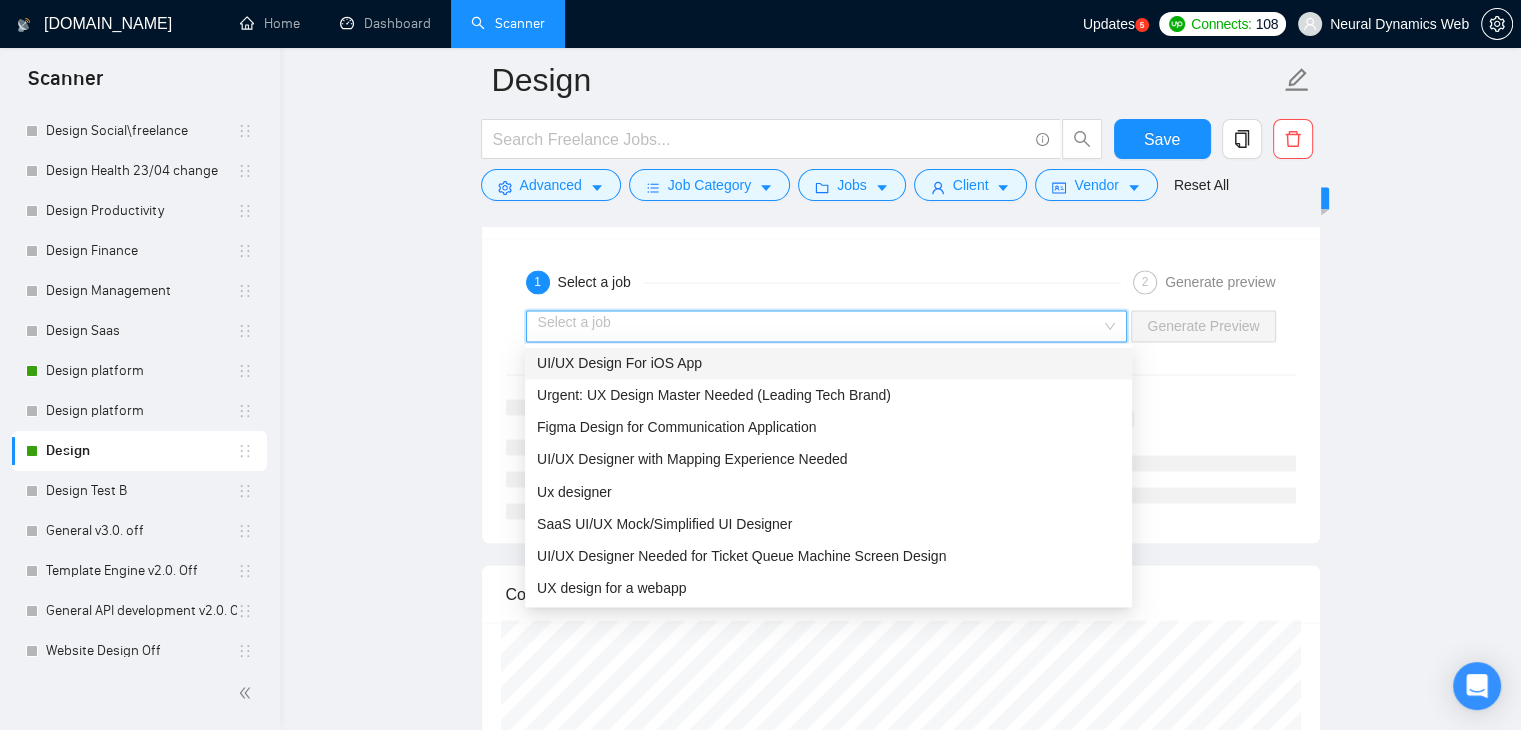 click on "UI/UX Design For iOS App" at bounding box center [828, 363] 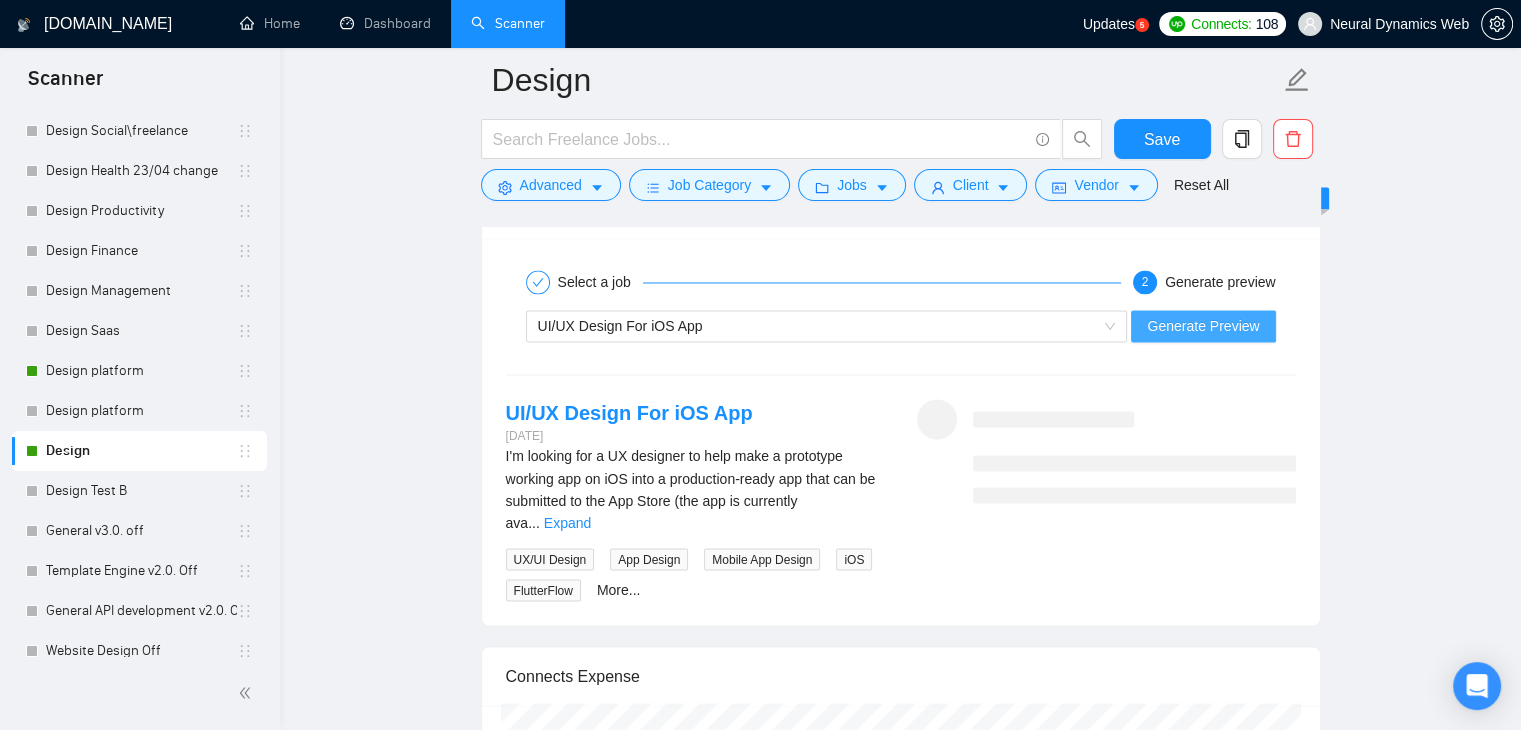 click on "Generate Preview" at bounding box center [1203, 326] 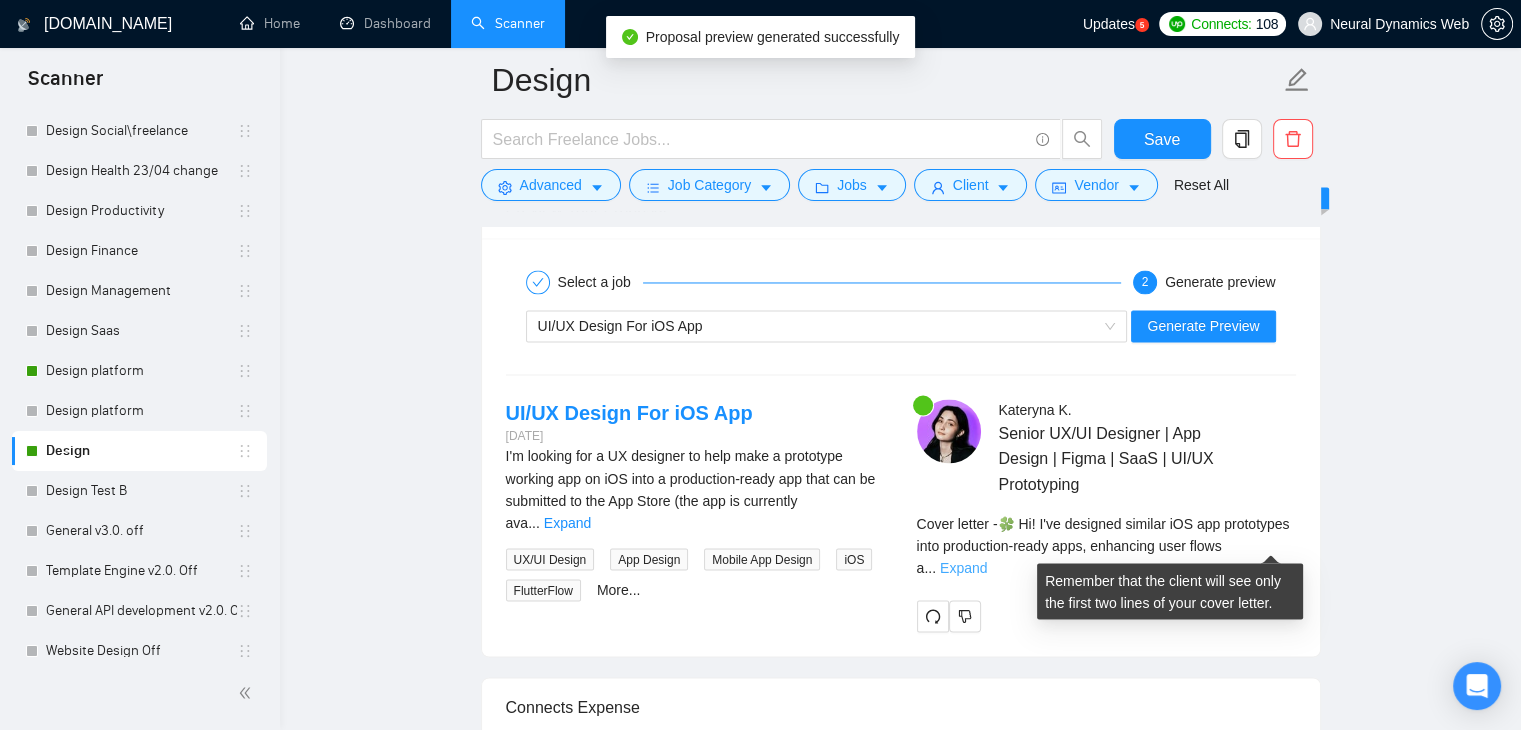 click on "Expand" at bounding box center [963, 567] 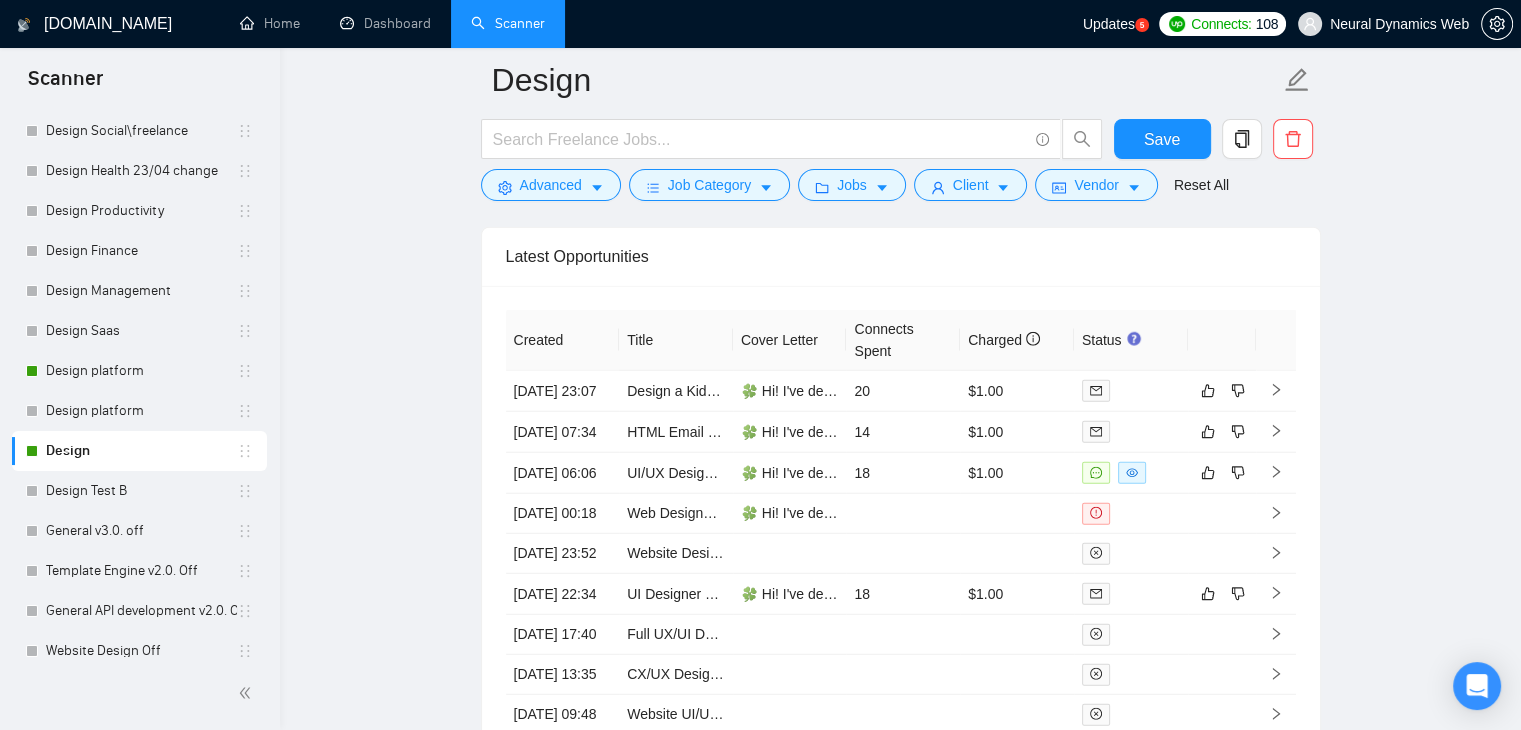 scroll, scrollTop: 5257, scrollLeft: 0, axis: vertical 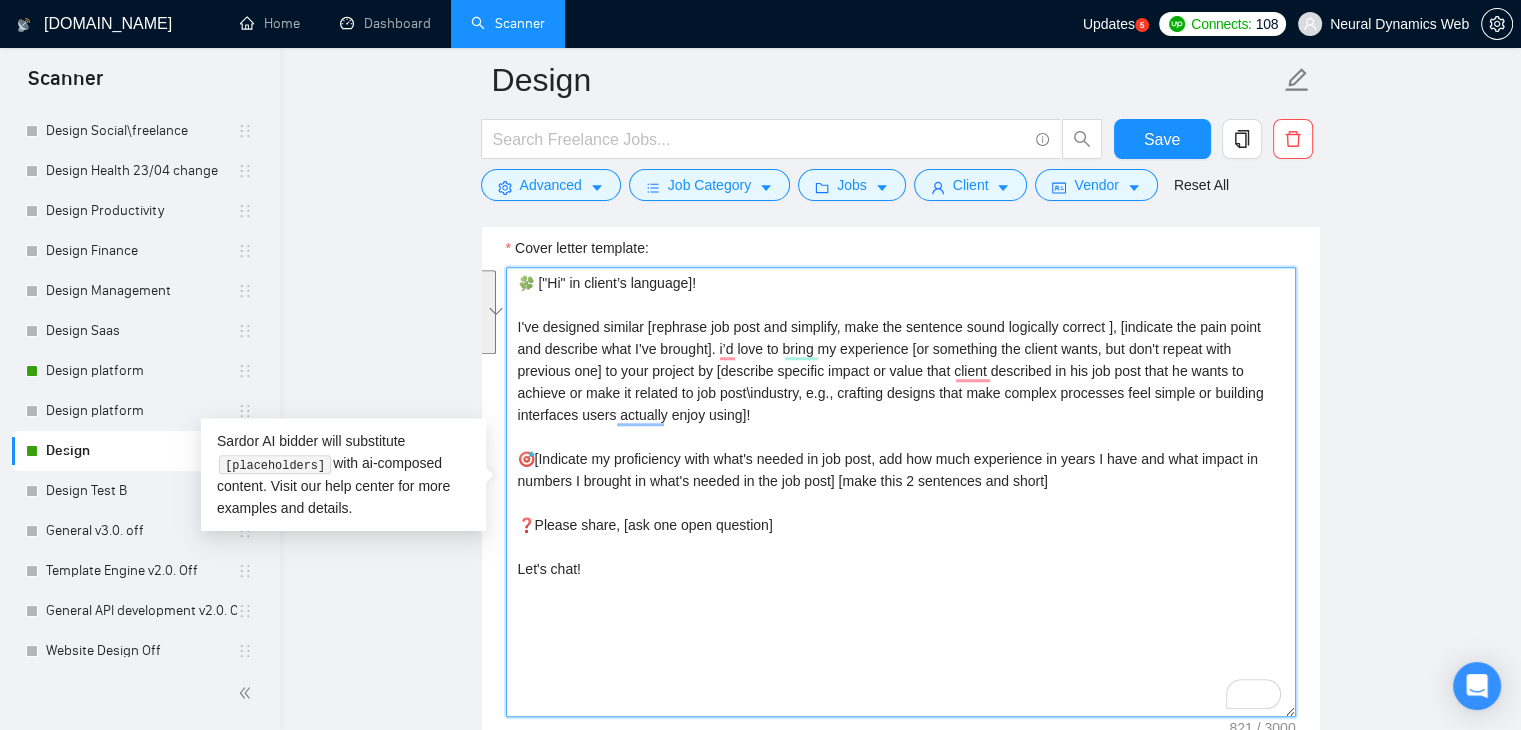 drag, startPoint x: 912, startPoint y: 351, endPoint x: 601, endPoint y: 371, distance: 311.64243 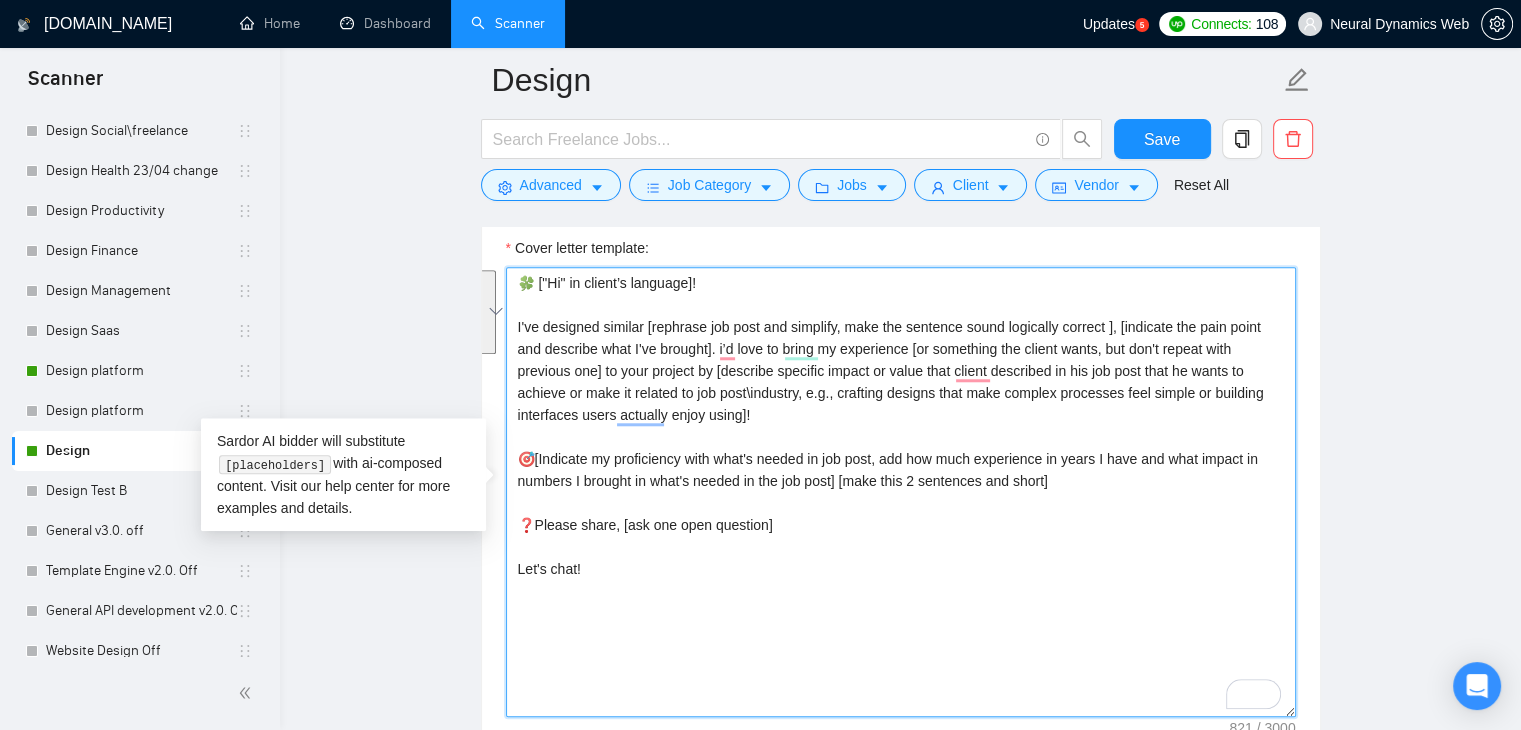 click on "🍀 ["Hi" in client’s language]!
I've designed similar [rephrase job post and simplify, make the sentence sound logically correct ], [indicate the pain point and describe what I've brought]. i’d love to bring my experience [or something the client wants, but don't repeat with previous one] to your project by [describe specific impact or value that client described in his job post that he wants to achieve or make it related to job post\industry, e.g., crafting designs that make complex processes feel simple or building interfaces users actually enjoy using]!
🎯[Indicate my proficiency with what's needed in job post, add how much experience in years I have and what impact in numbers I brought in what's needed in the job post] [make this 2 sentences and short]
❓Please share, [ask one open question]
Let's chat!" at bounding box center [901, 492] 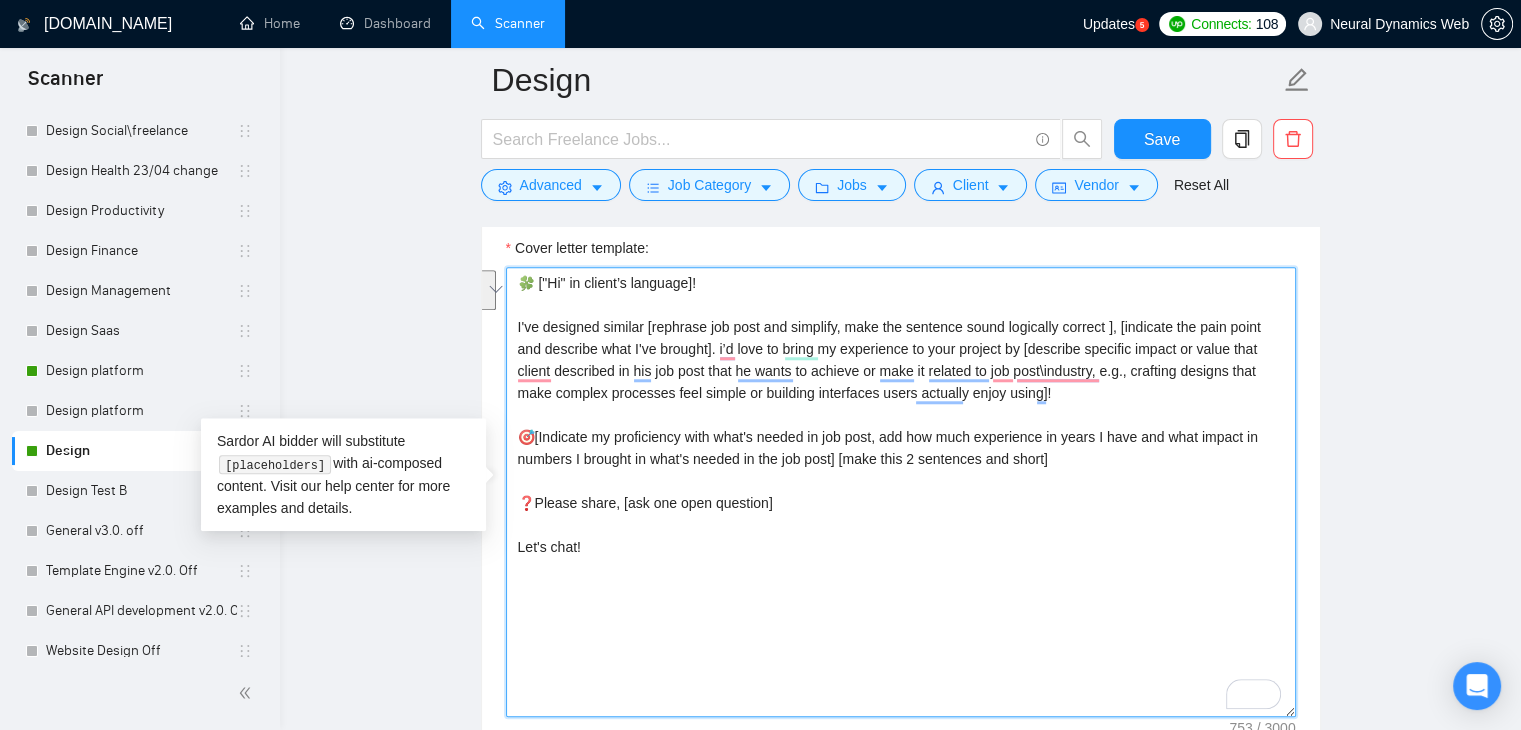 drag, startPoint x: 1103, startPoint y: 371, endPoint x: 1033, endPoint y: 399, distance: 75.39231 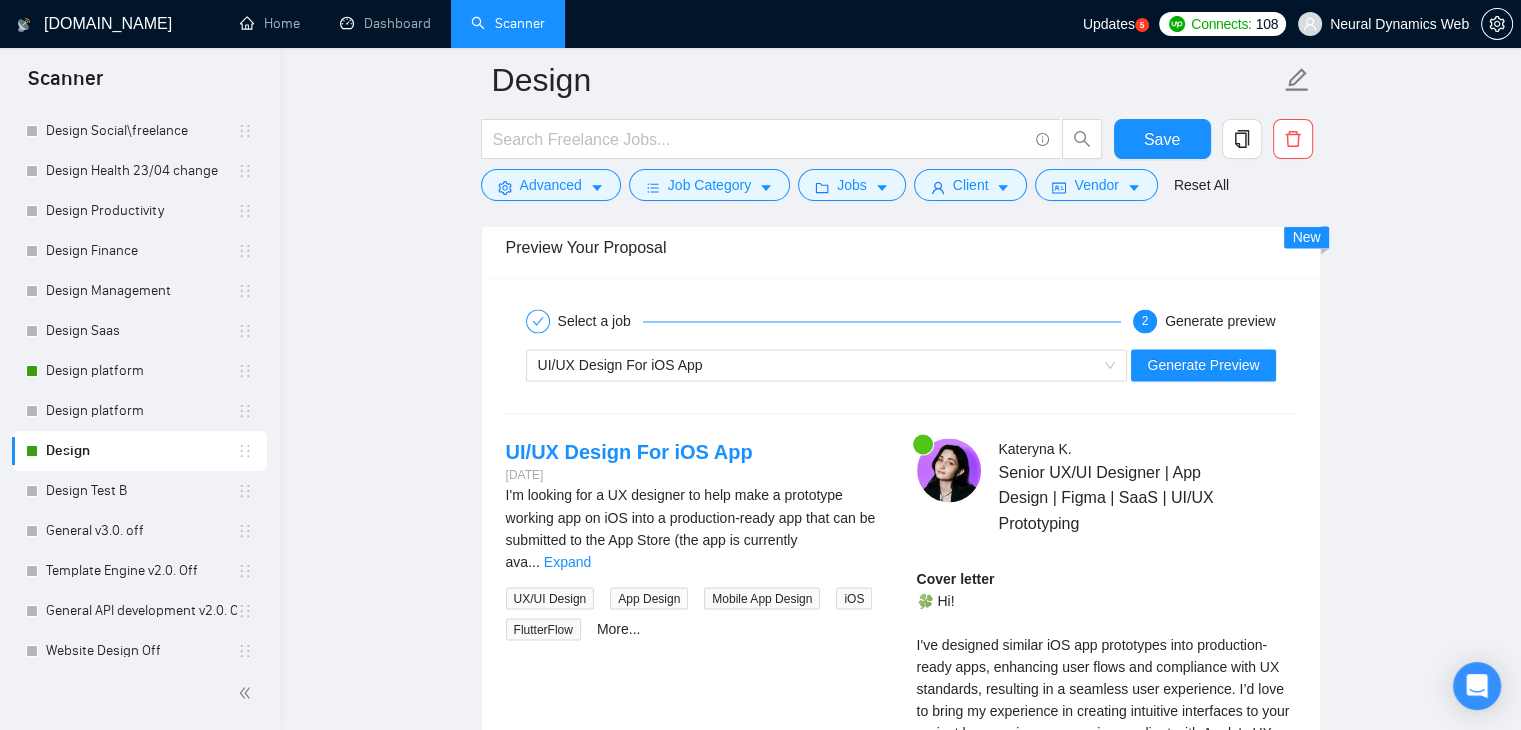 scroll, scrollTop: 3284, scrollLeft: 0, axis: vertical 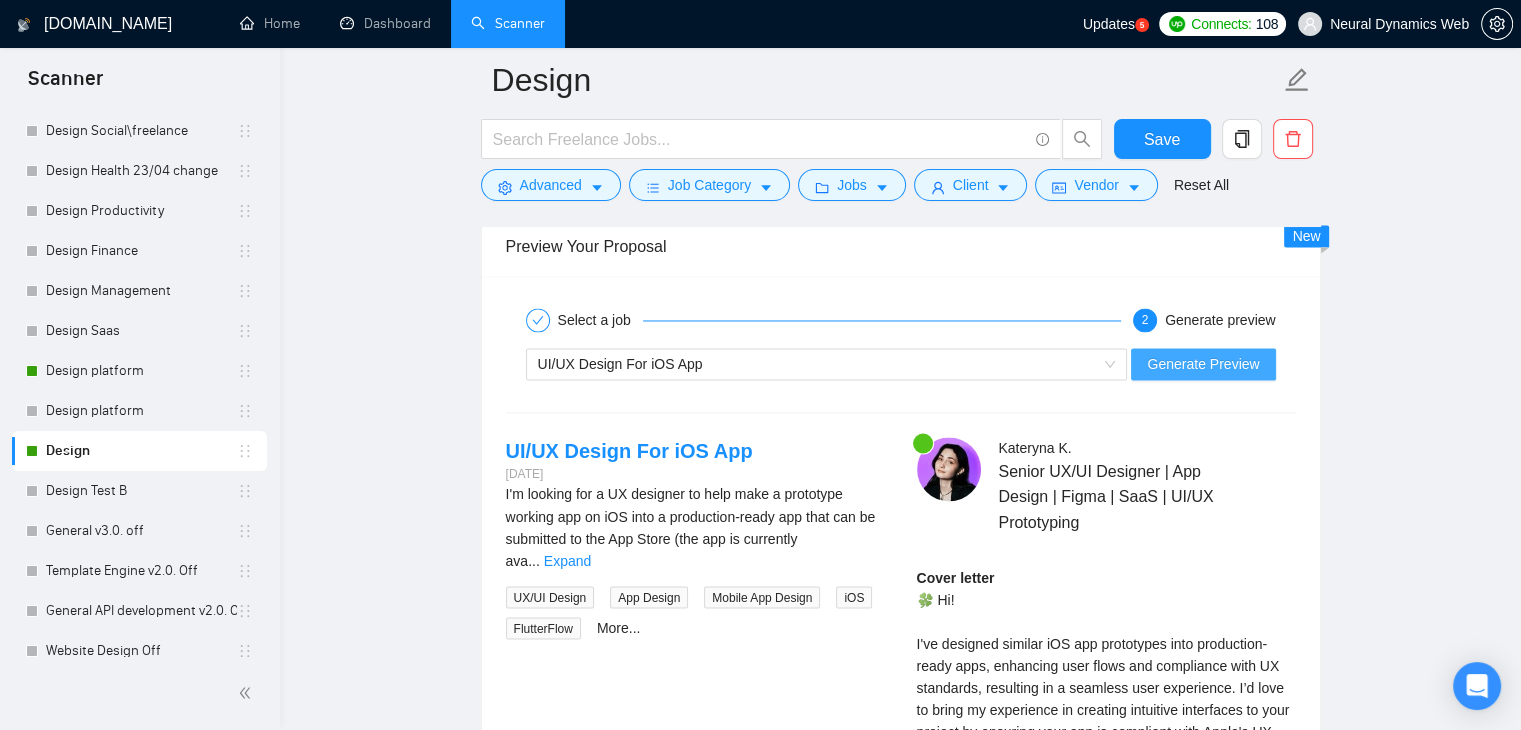 type on "🍀 ["Hi" in client’s language]!
I've designed similar [rephrase job post and simplify, make the sentence sound logically correct ], [indicate the pain point and describe what I've brought]. i’d love to bring my experience to your project by [describe specific impact or value that client described in his job post that he wants to achieve or make it related to job post\industry]!
🎯[Indicate my proficiency with what's needed in job post, add how much experience in years I have and what impact in numbers I brought in what's needed in the job post] [make this 2 sentences and short]
❓Please share, [ask one open question]
Let's chat!" 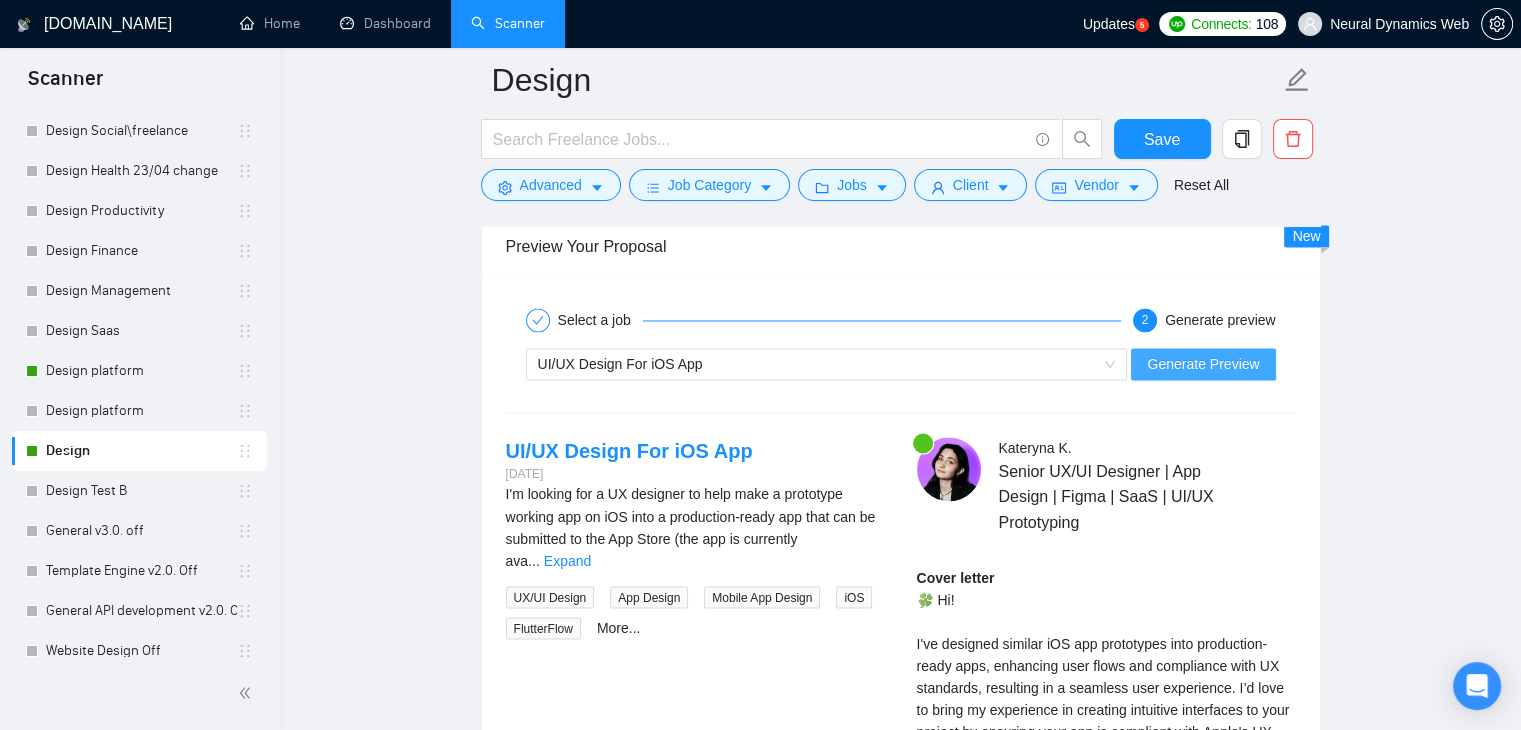 click on "Generate Preview" at bounding box center [1203, 364] 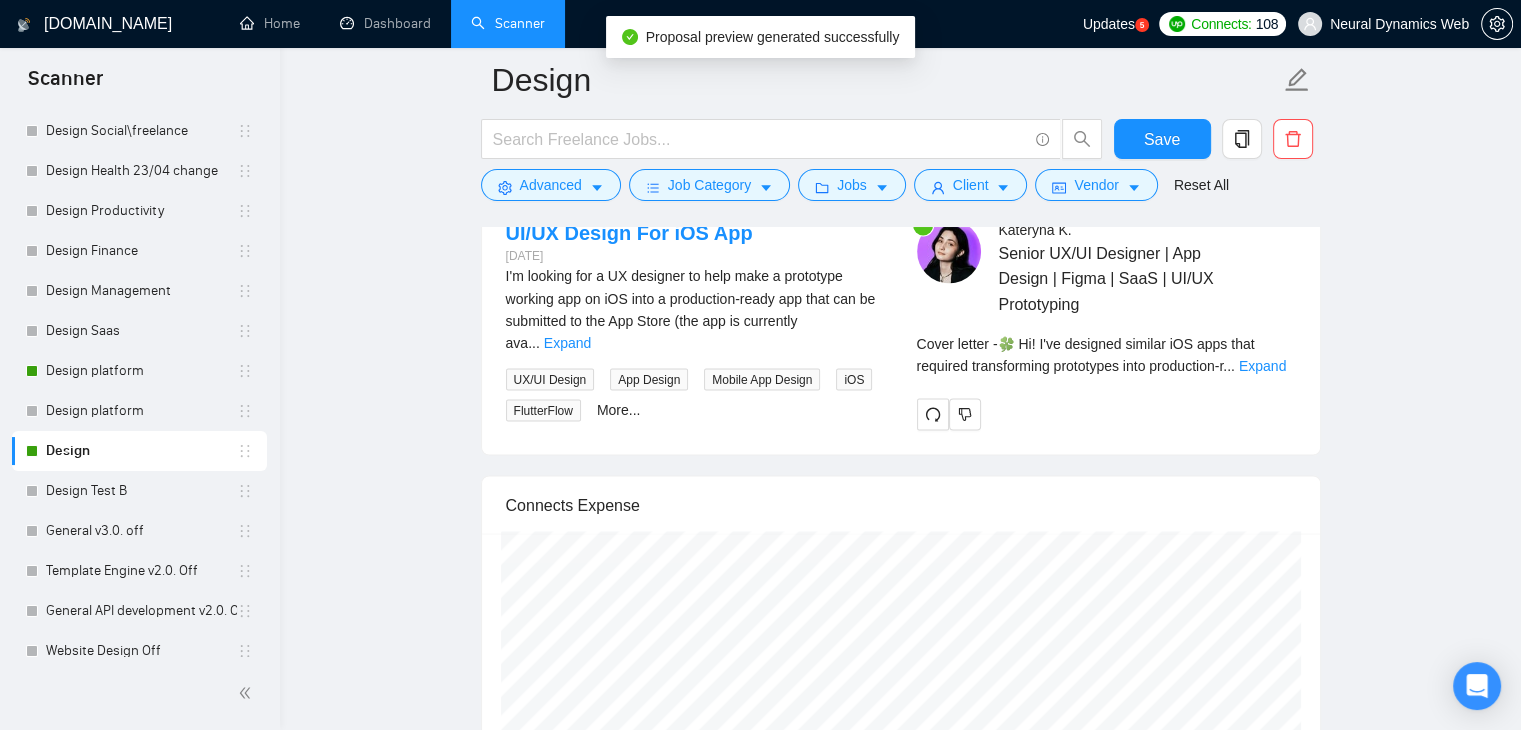 scroll, scrollTop: 3503, scrollLeft: 0, axis: vertical 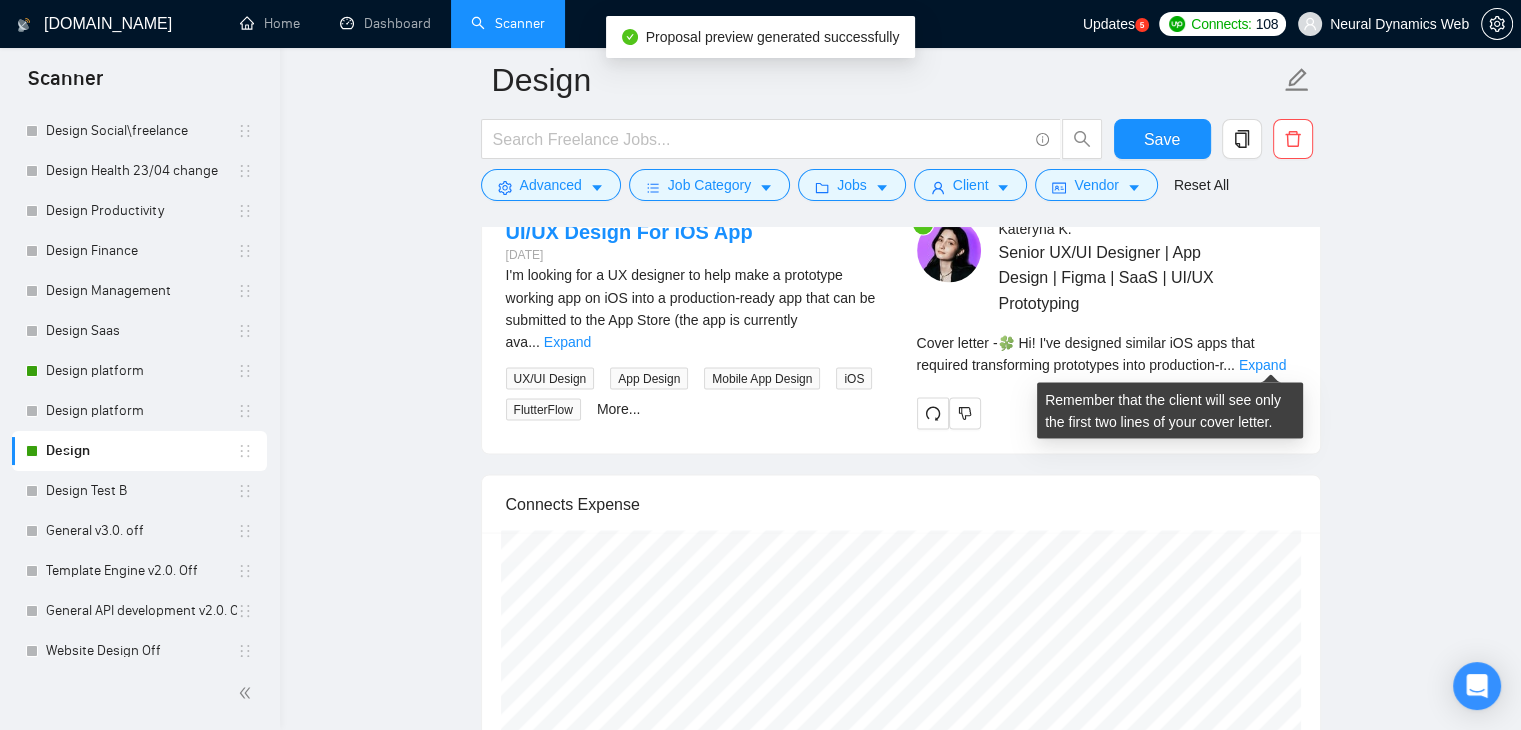 click on "Cover letter -  🍀 Hi!
I've designed similar iOS apps that required transforming prototypes into production-r ... Expand" at bounding box center [1106, 353] 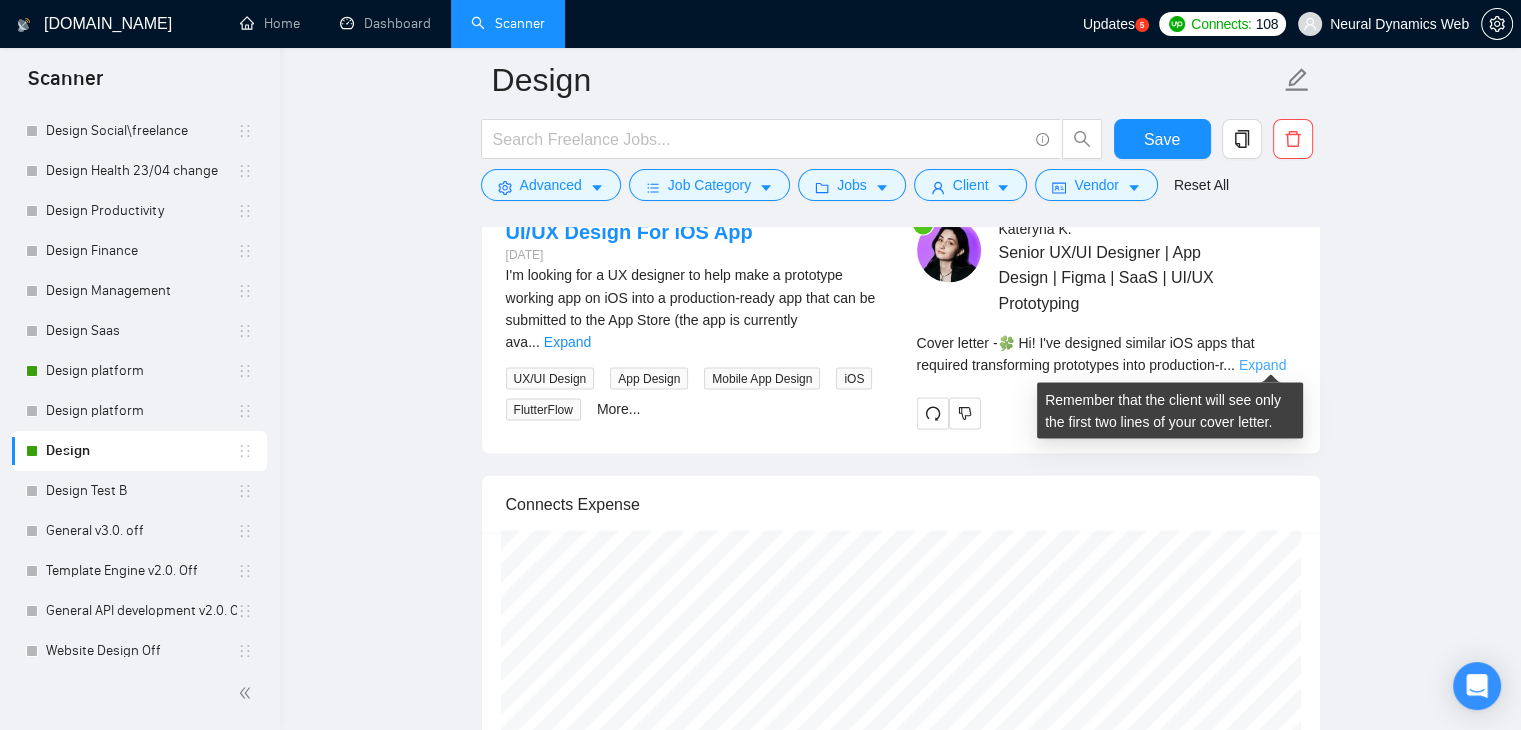 click on "Expand" at bounding box center [1262, 364] 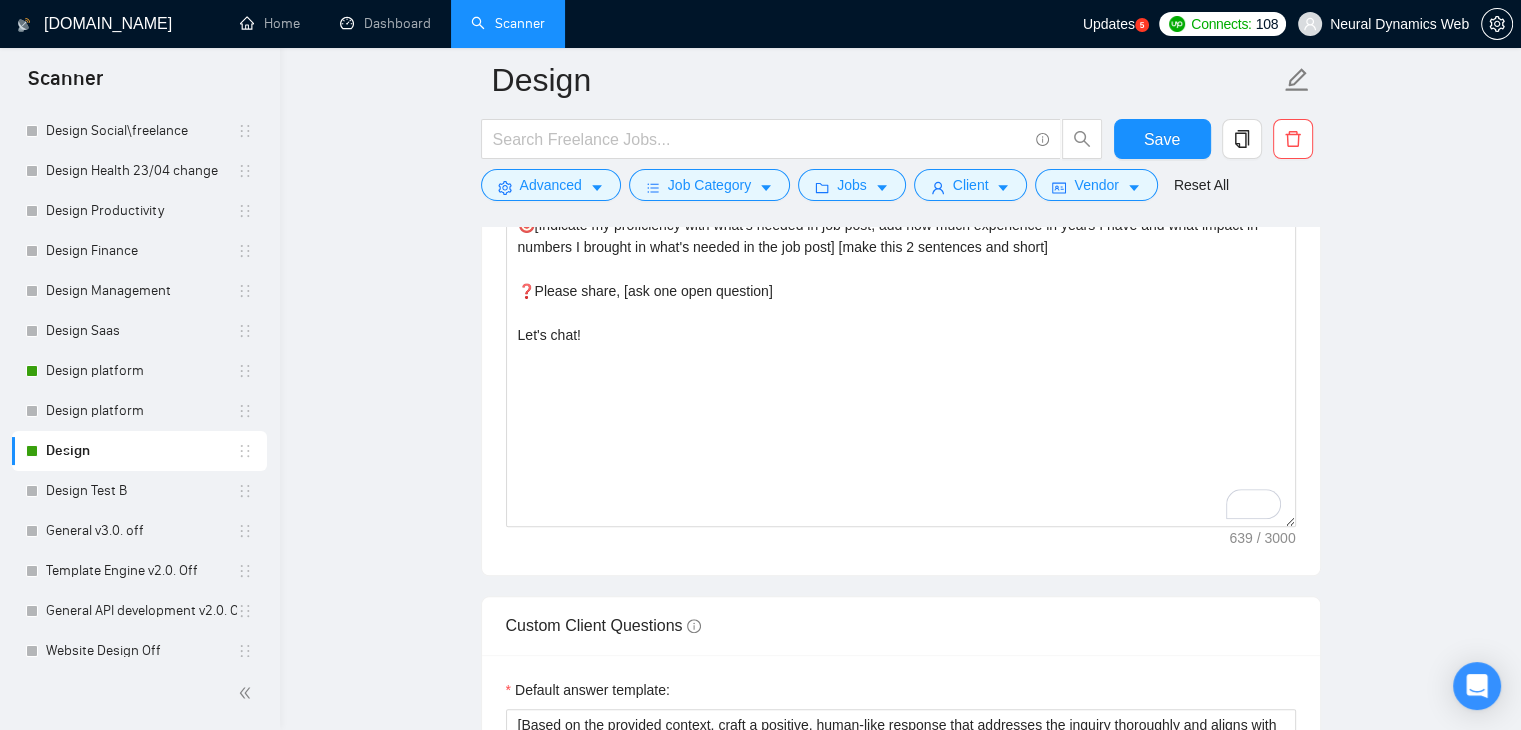 scroll, scrollTop: 1660, scrollLeft: 0, axis: vertical 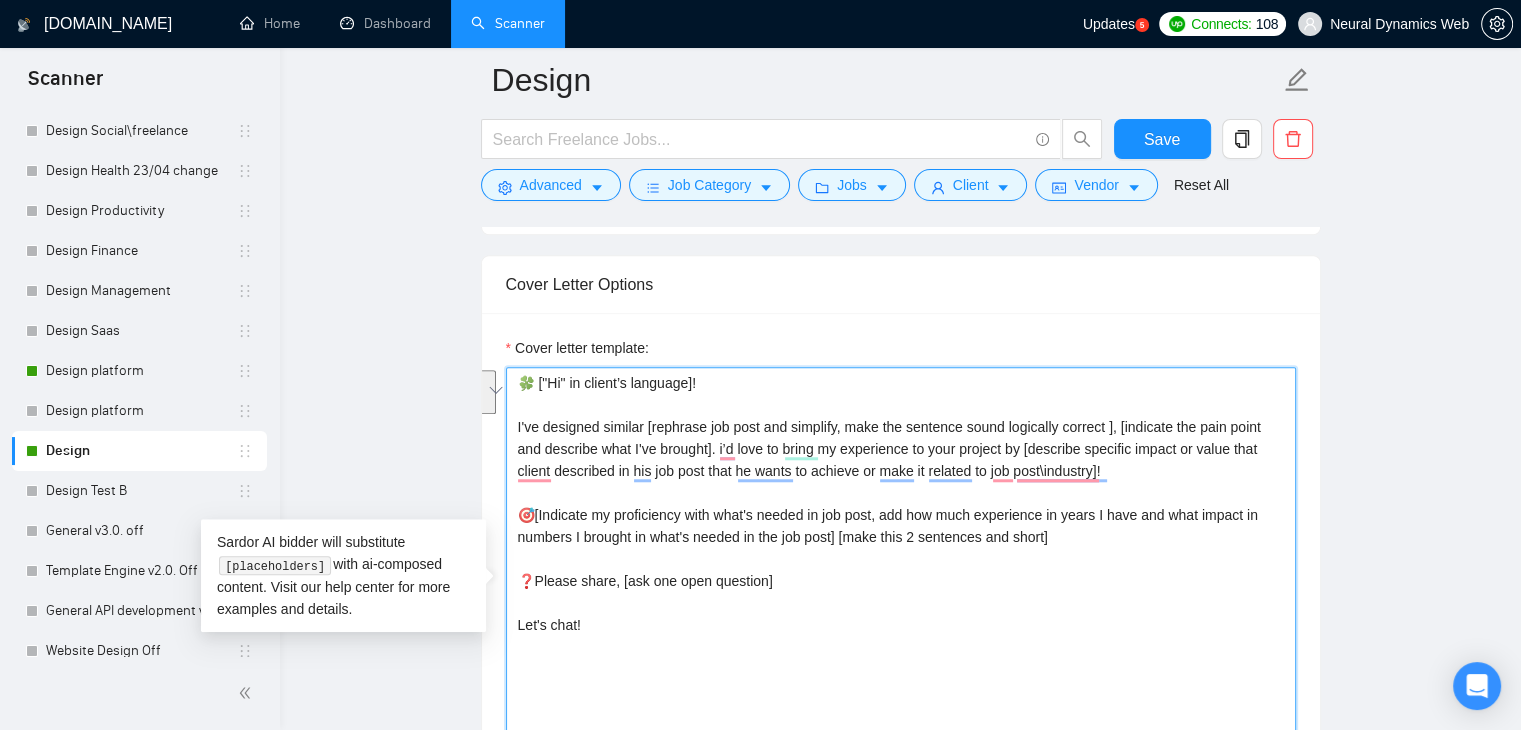 drag, startPoint x: 1067, startPoint y: 542, endPoint x: 525, endPoint y: 498, distance: 543.783 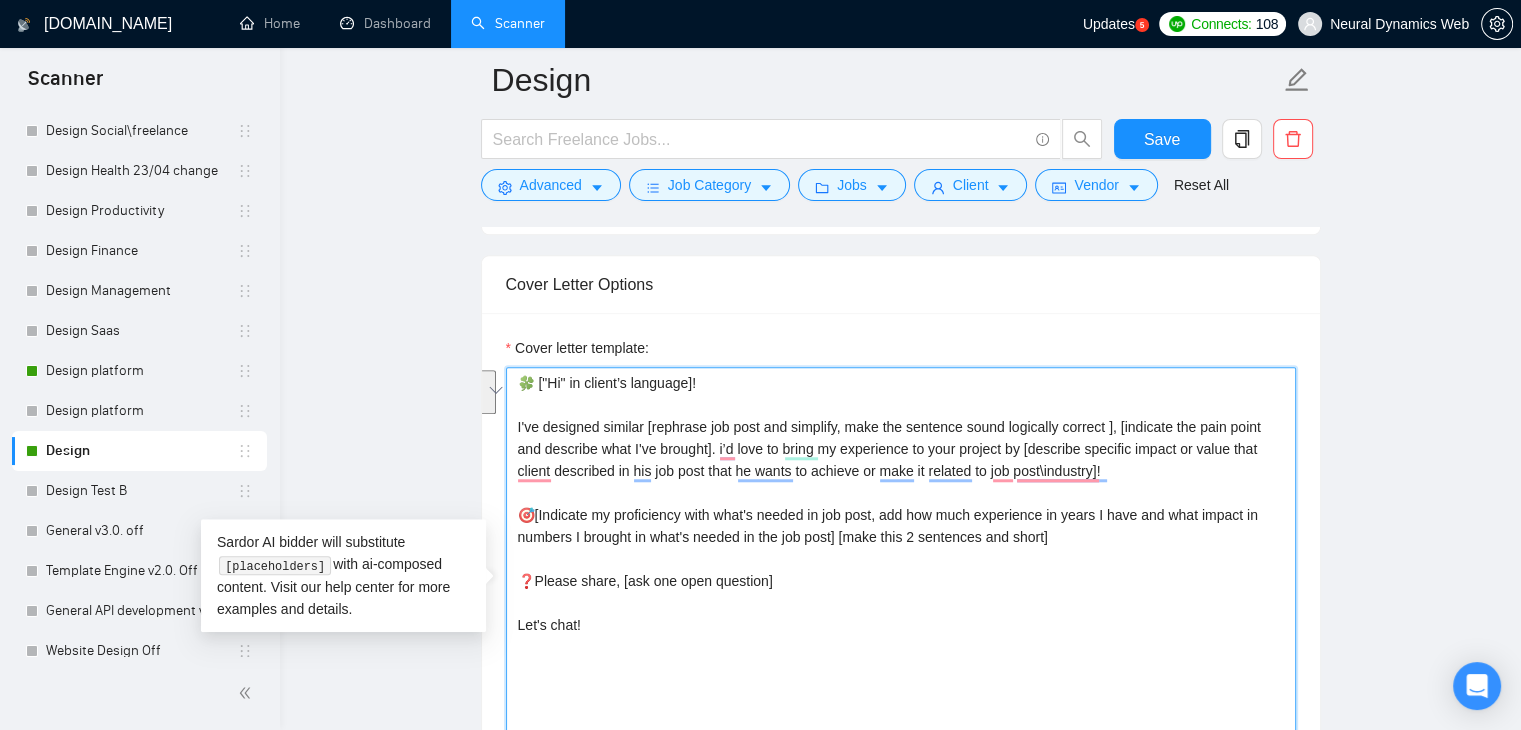 click on "🍀 ["Hi" in client’s language]!
I've designed similar [rephrase job post and simplify, make the sentence sound logically correct ], [indicate the pain point and describe what I've brought]. i’d love to bring my experience to your project by [describe specific impact or value that client described in his job post that he wants to achieve or make it related to job post\industry]!
🎯[Indicate my proficiency with what's needed in job post, add how much experience in years I have and what impact in numbers I brought in what's needed in the job post] [make this 2 sentences and short]
❓Please share, [ask one open question]
Let's chat!" at bounding box center [901, 592] 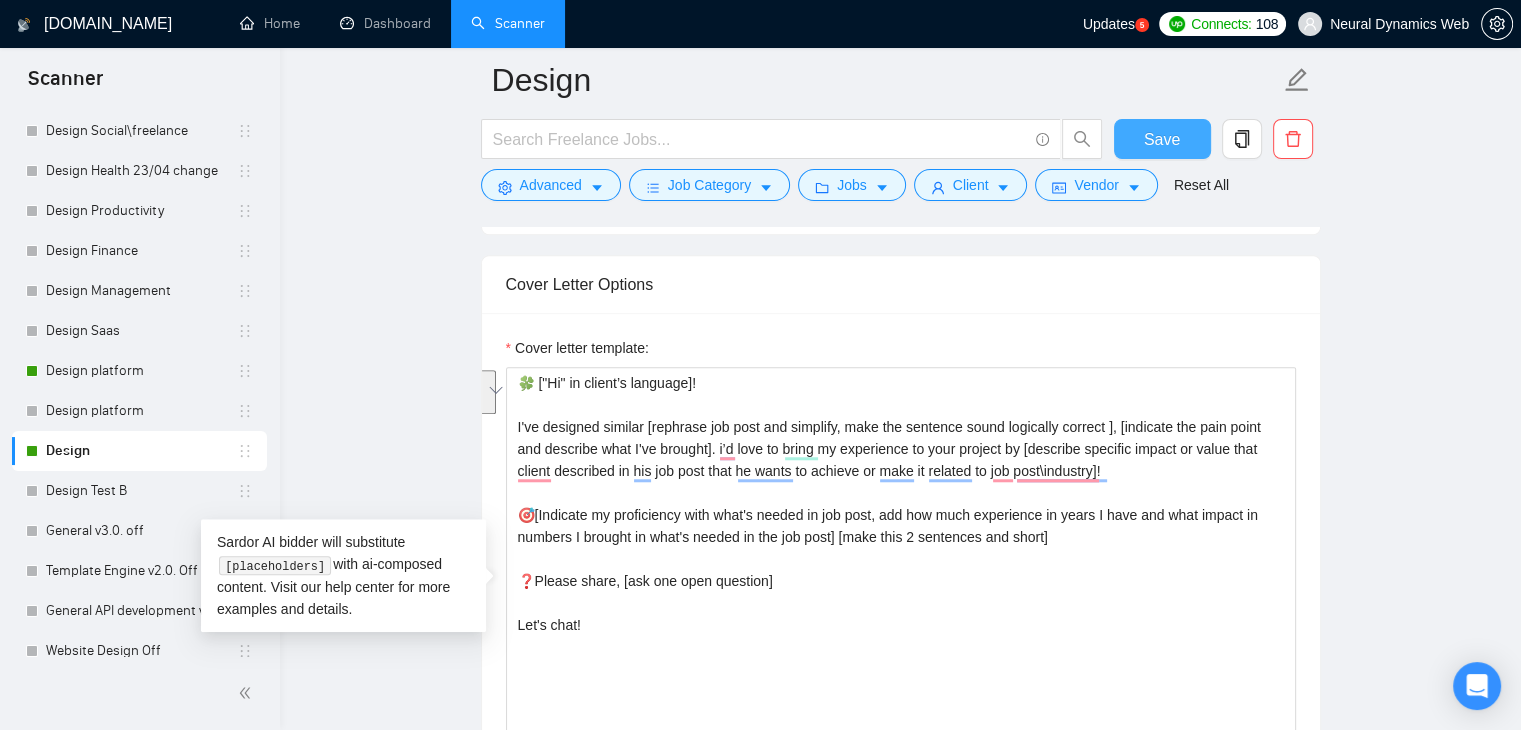 click on "Save" at bounding box center [1162, 139] 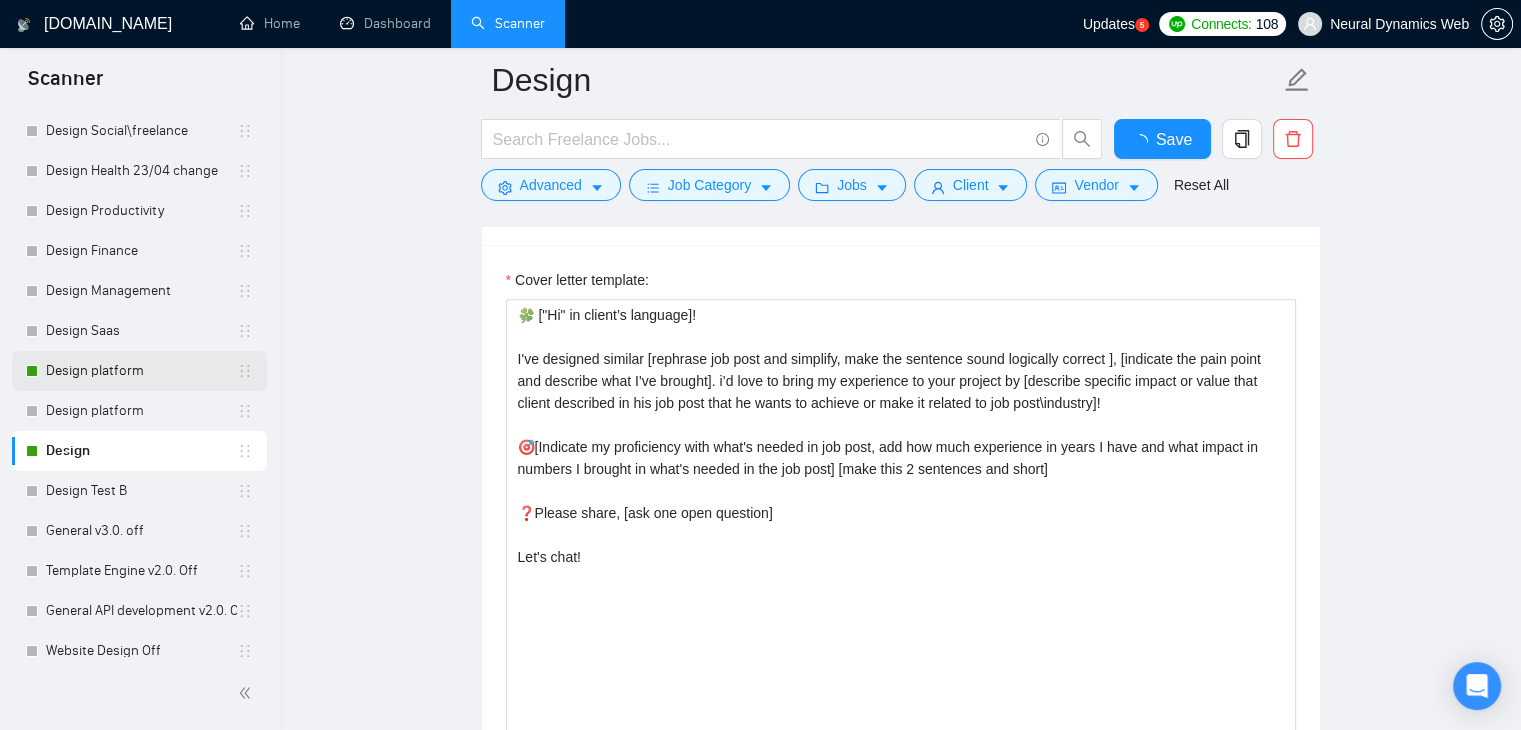 click on "Design platform" at bounding box center (141, 371) 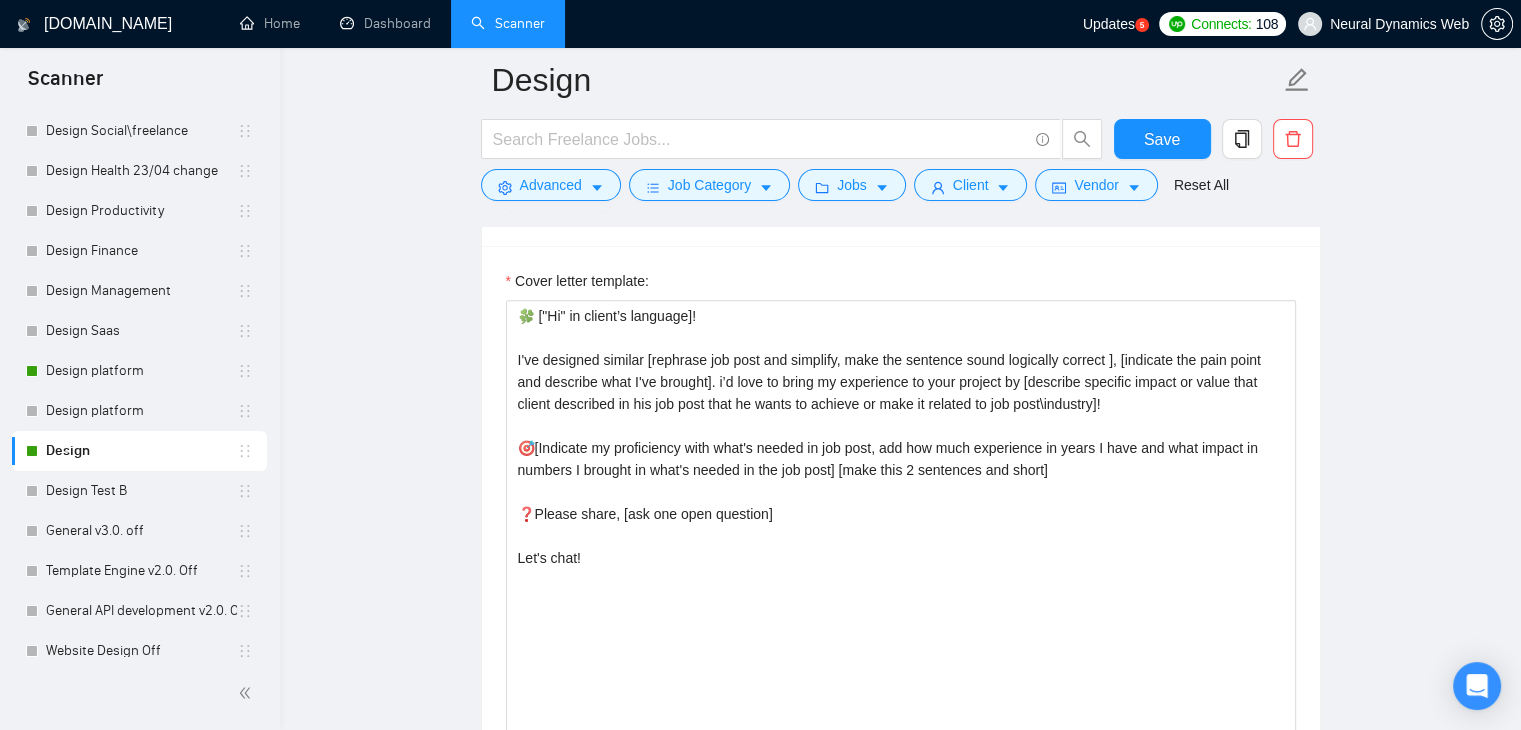 scroll, scrollTop: 0, scrollLeft: 0, axis: both 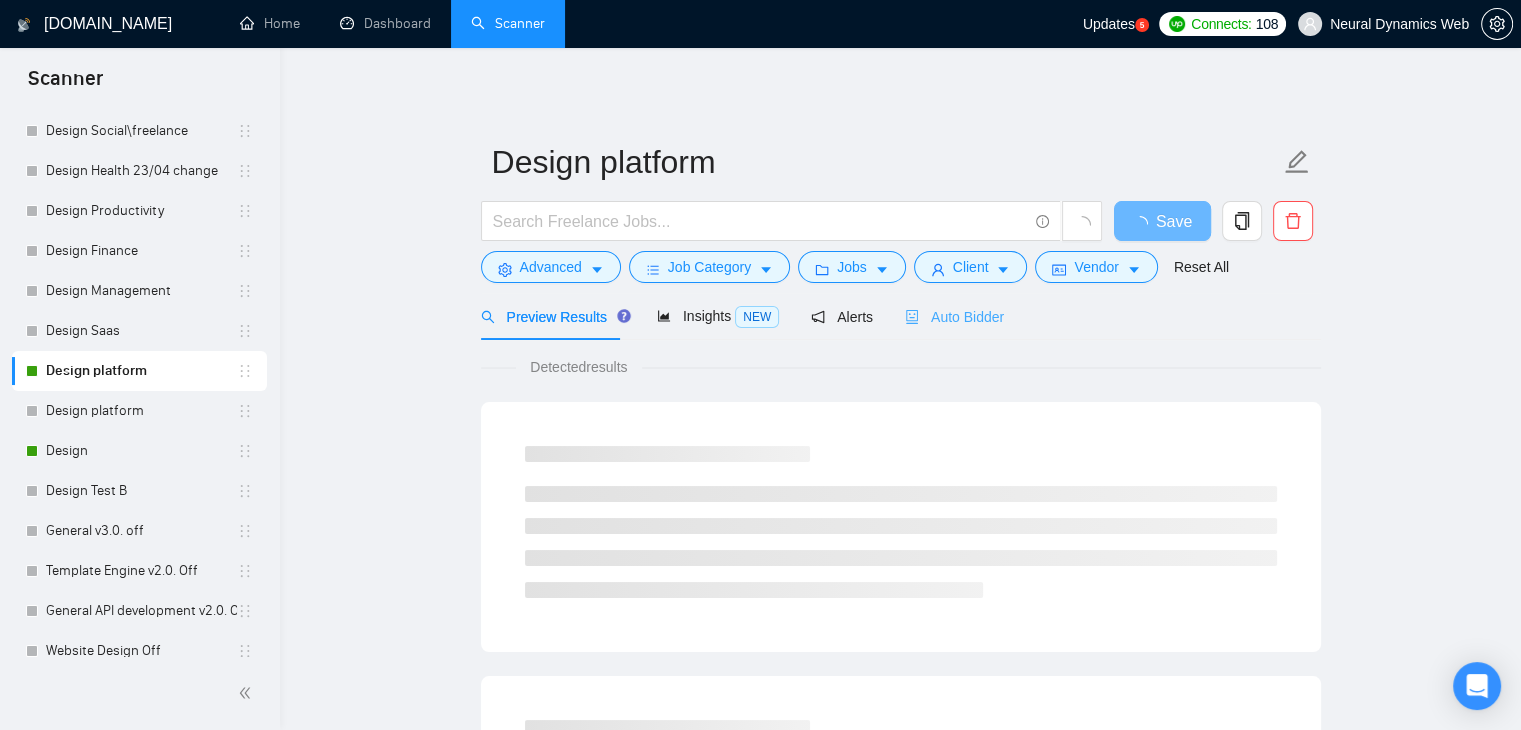 click on "Auto Bidder" at bounding box center (954, 316) 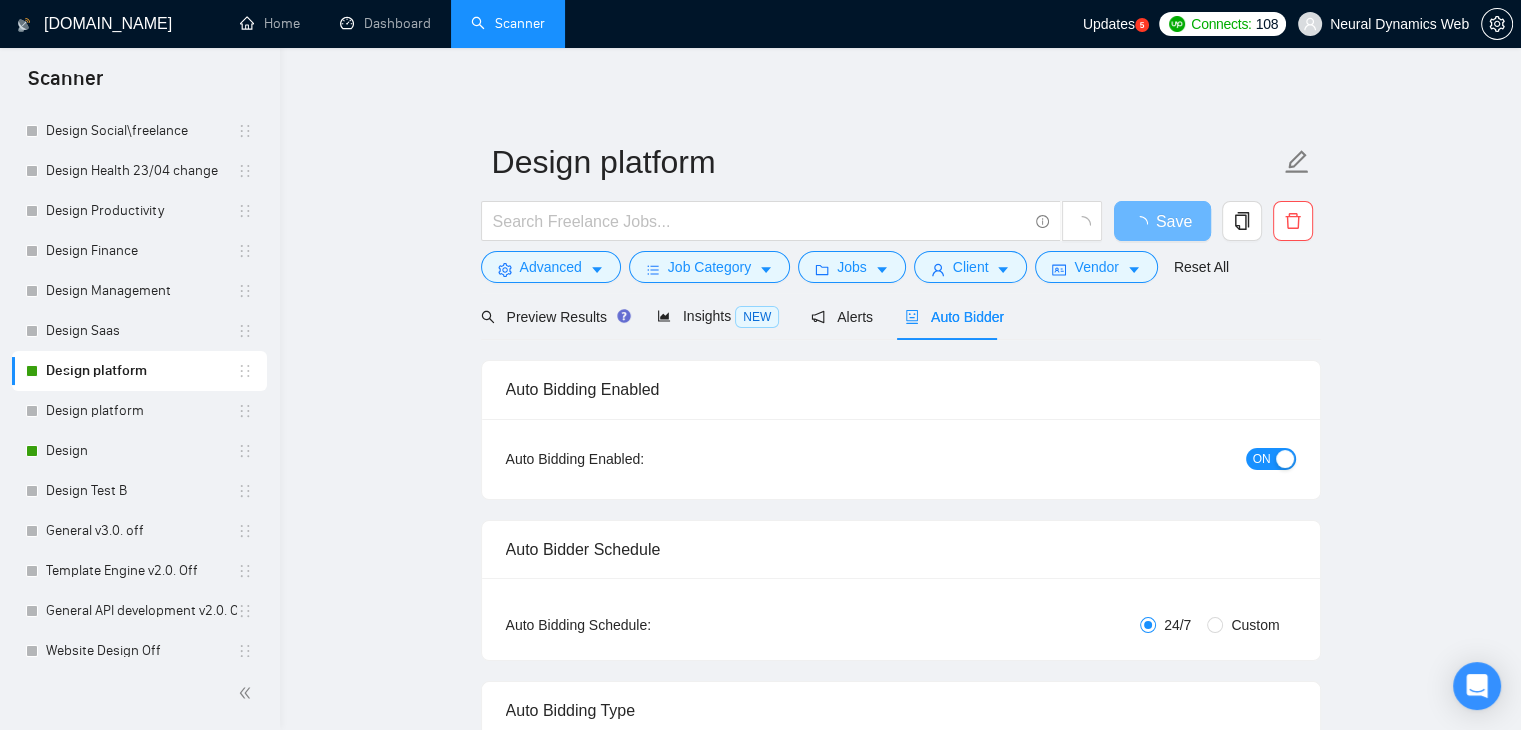 type 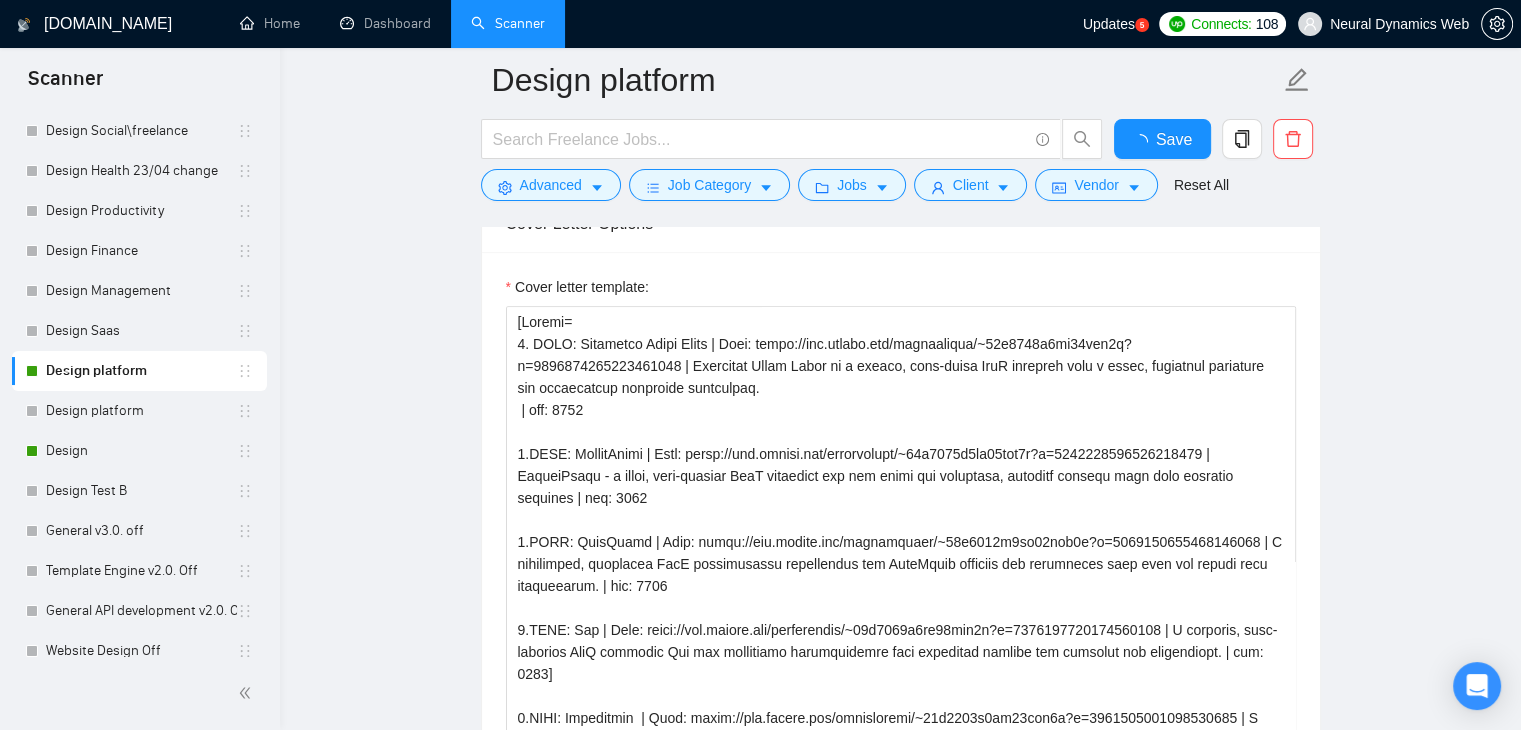 scroll, scrollTop: 2040, scrollLeft: 0, axis: vertical 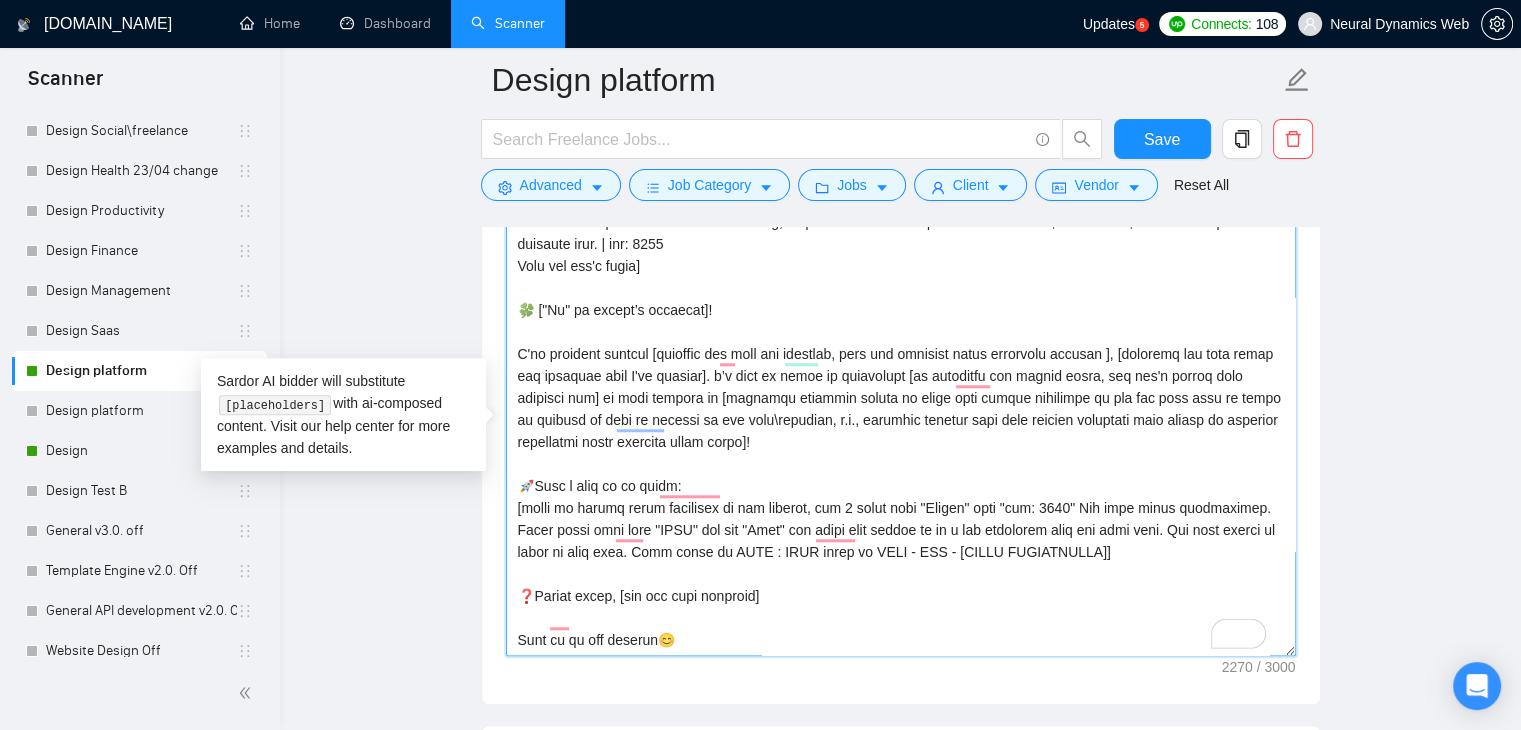 drag, startPoint x: 910, startPoint y: 350, endPoint x: 604, endPoint y: 372, distance: 306.78983 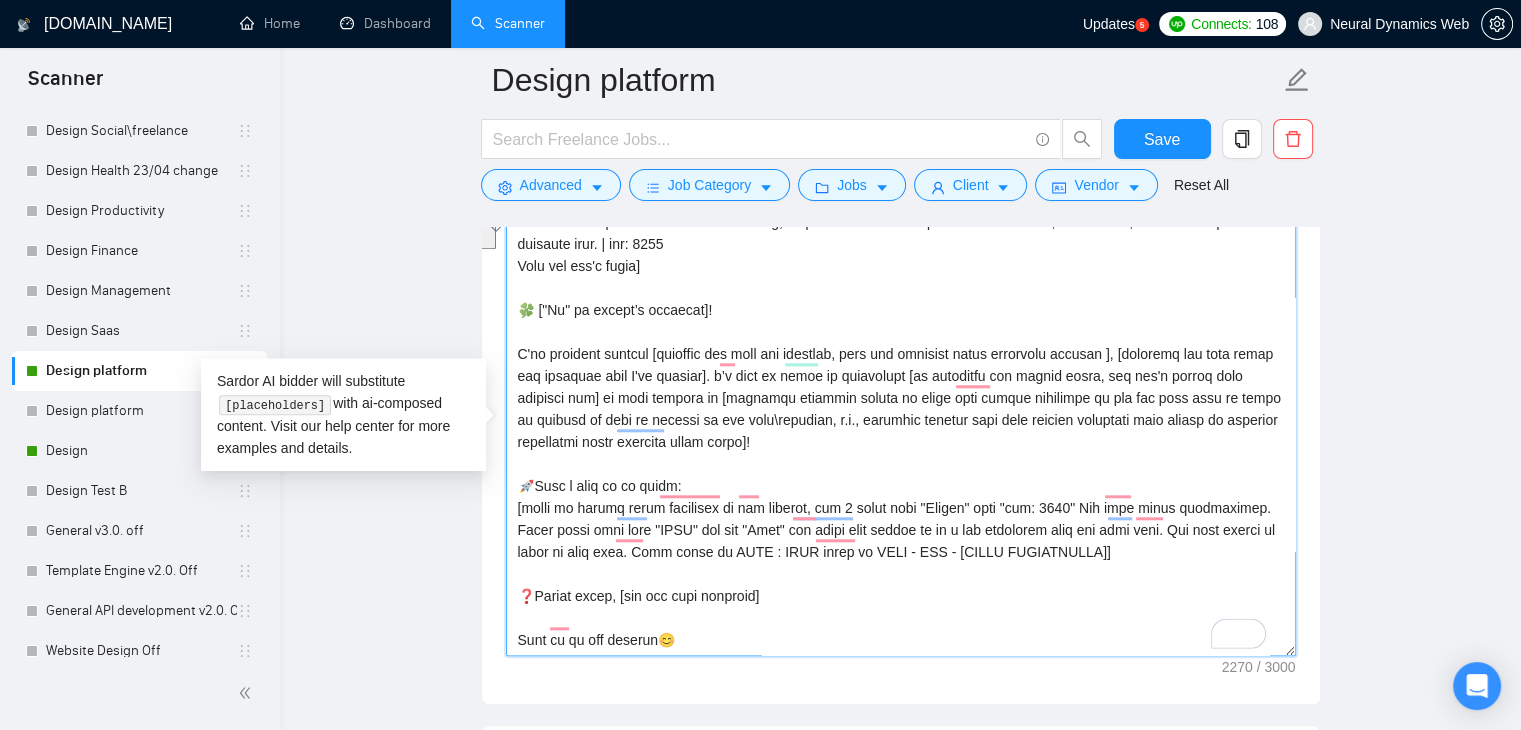 scroll, scrollTop: 440, scrollLeft: 0, axis: vertical 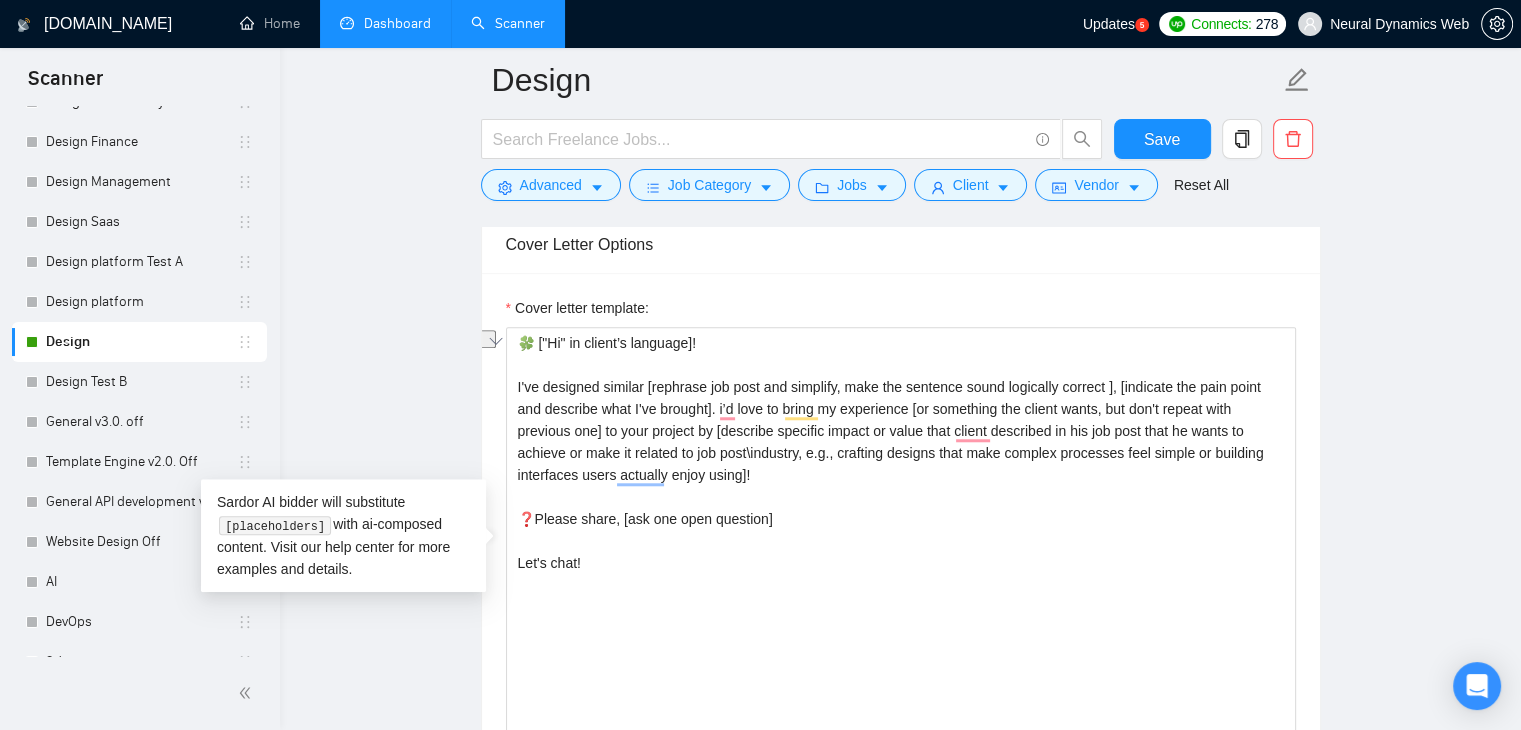 click on "Dashboard" at bounding box center (385, 23) 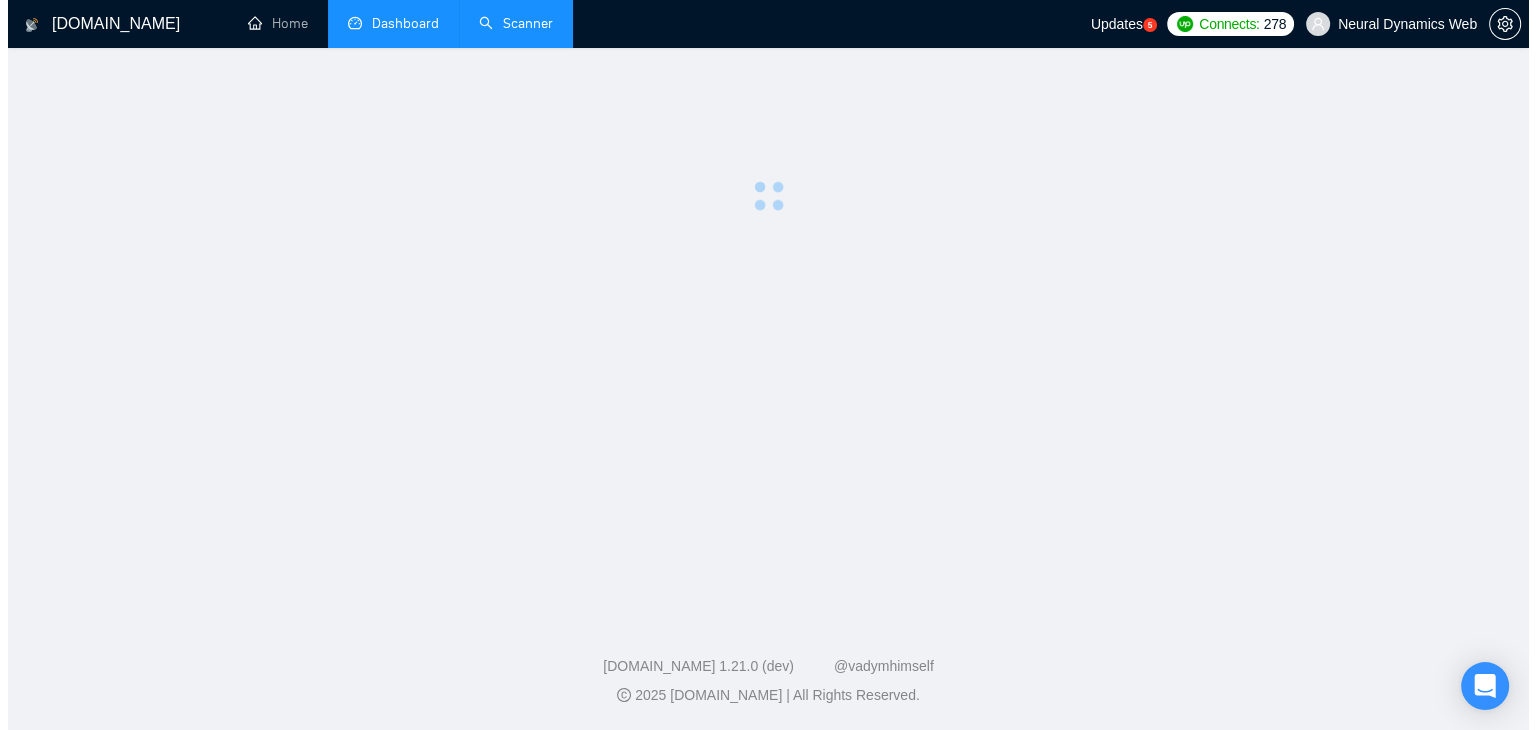 scroll, scrollTop: 0, scrollLeft: 0, axis: both 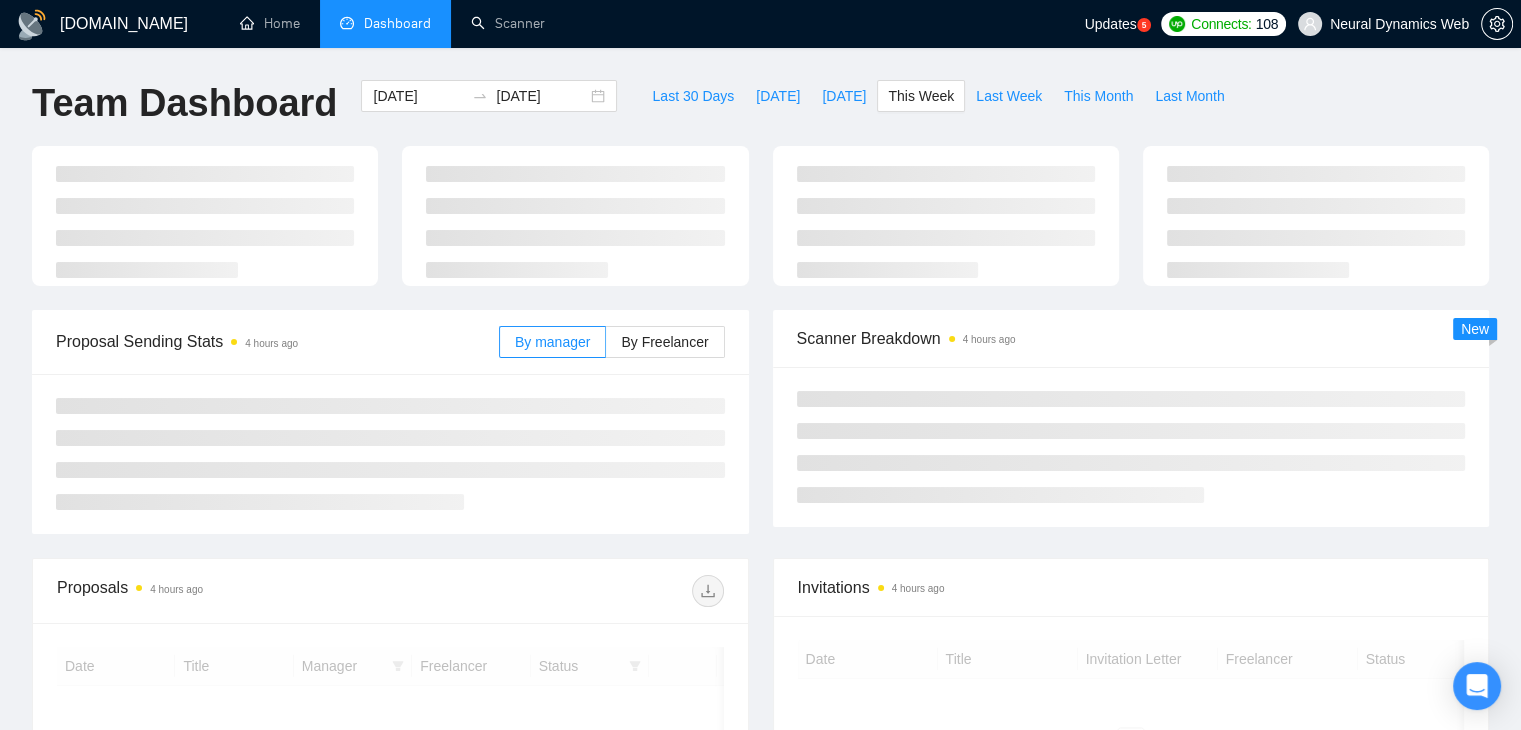 type on "[DATE]" 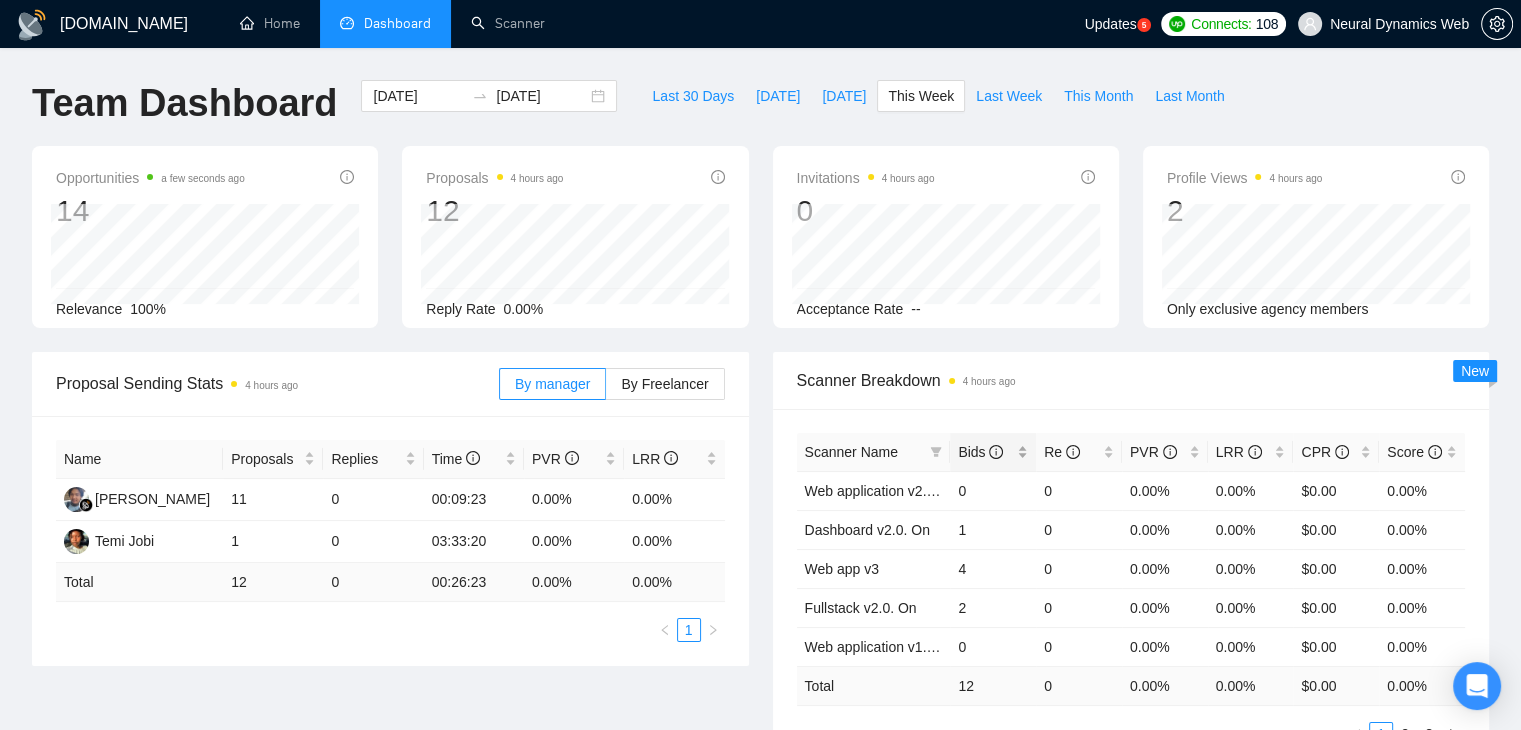 click on "Bids" at bounding box center (993, 452) 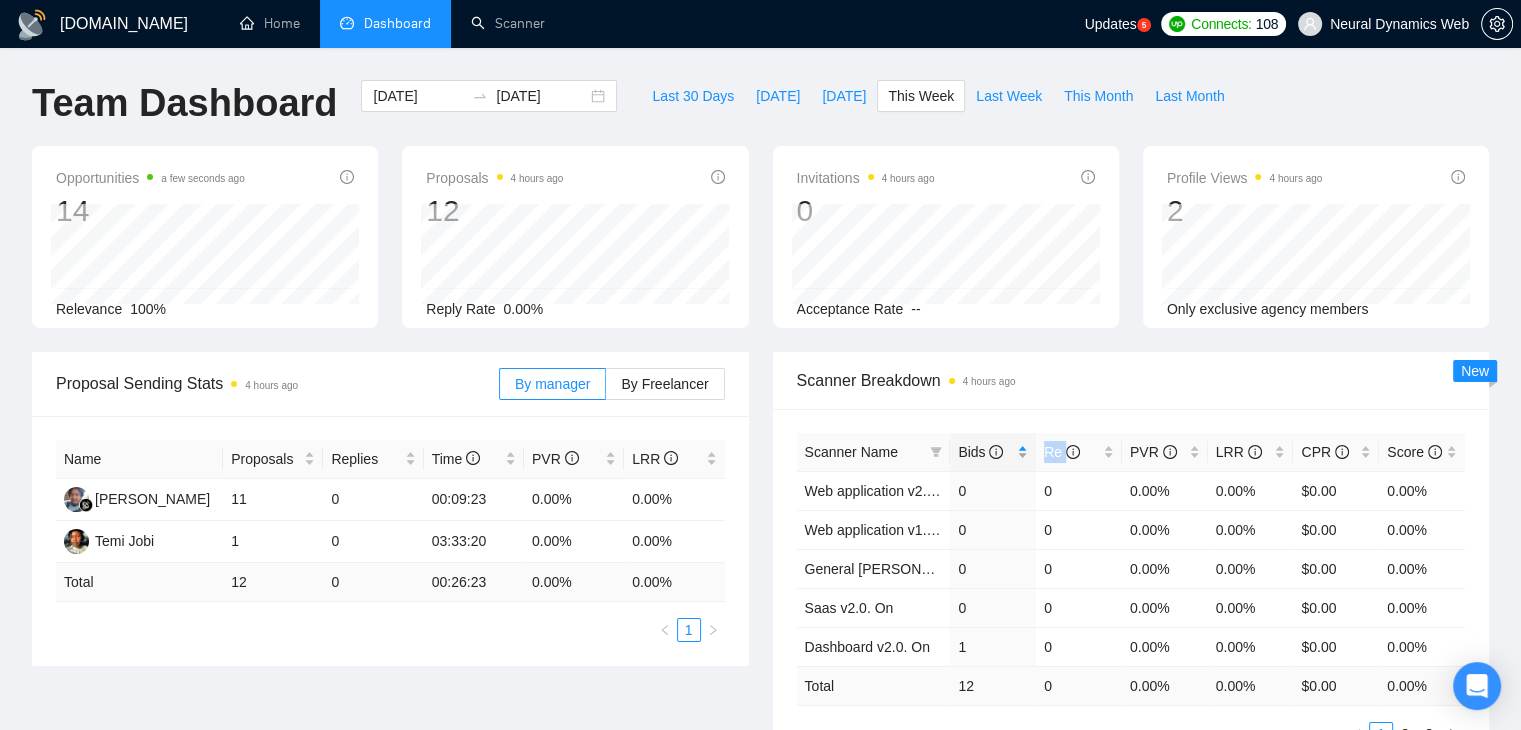 click on "Bids" at bounding box center [993, 452] 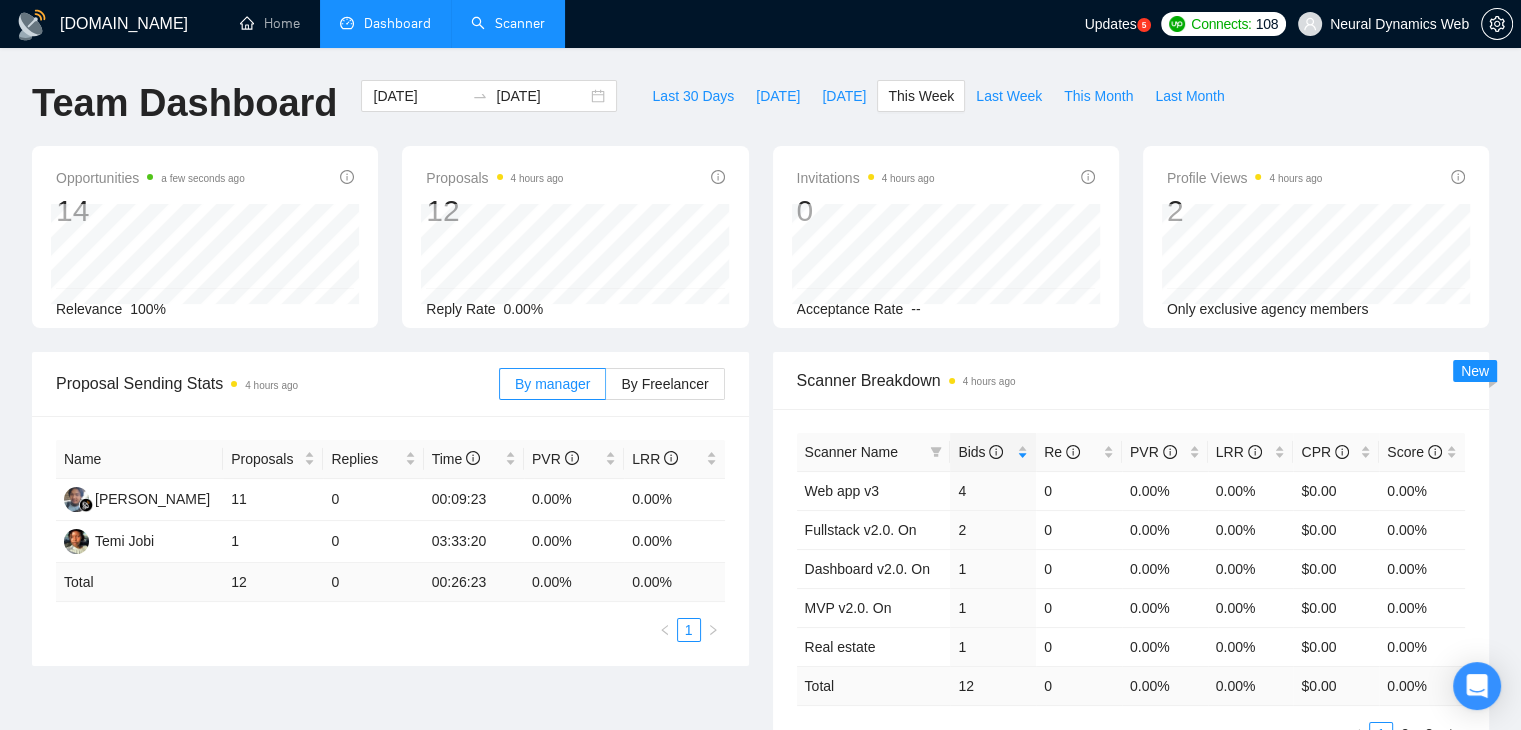 click on "Scanner" at bounding box center (508, 24) 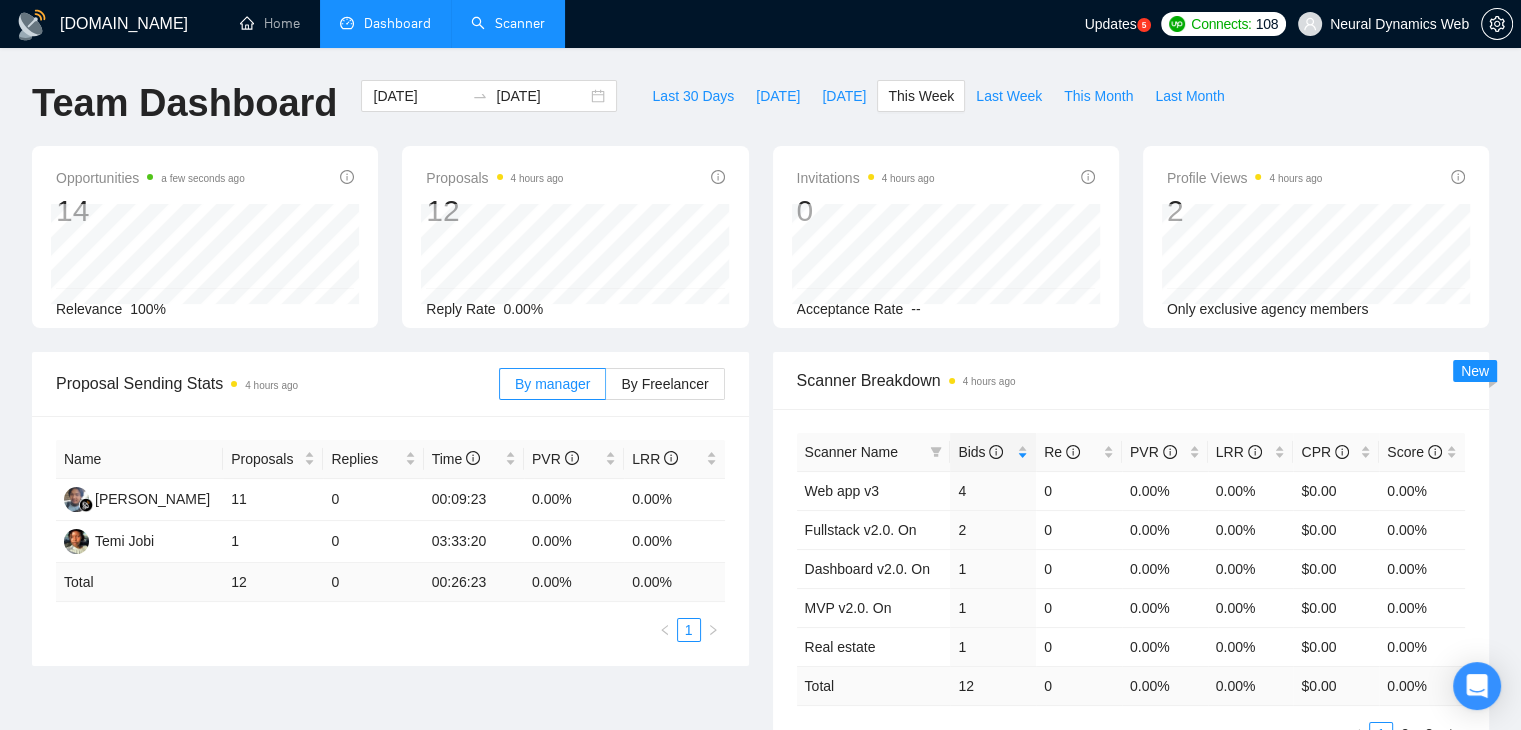 click on "Scanner" at bounding box center (508, 23) 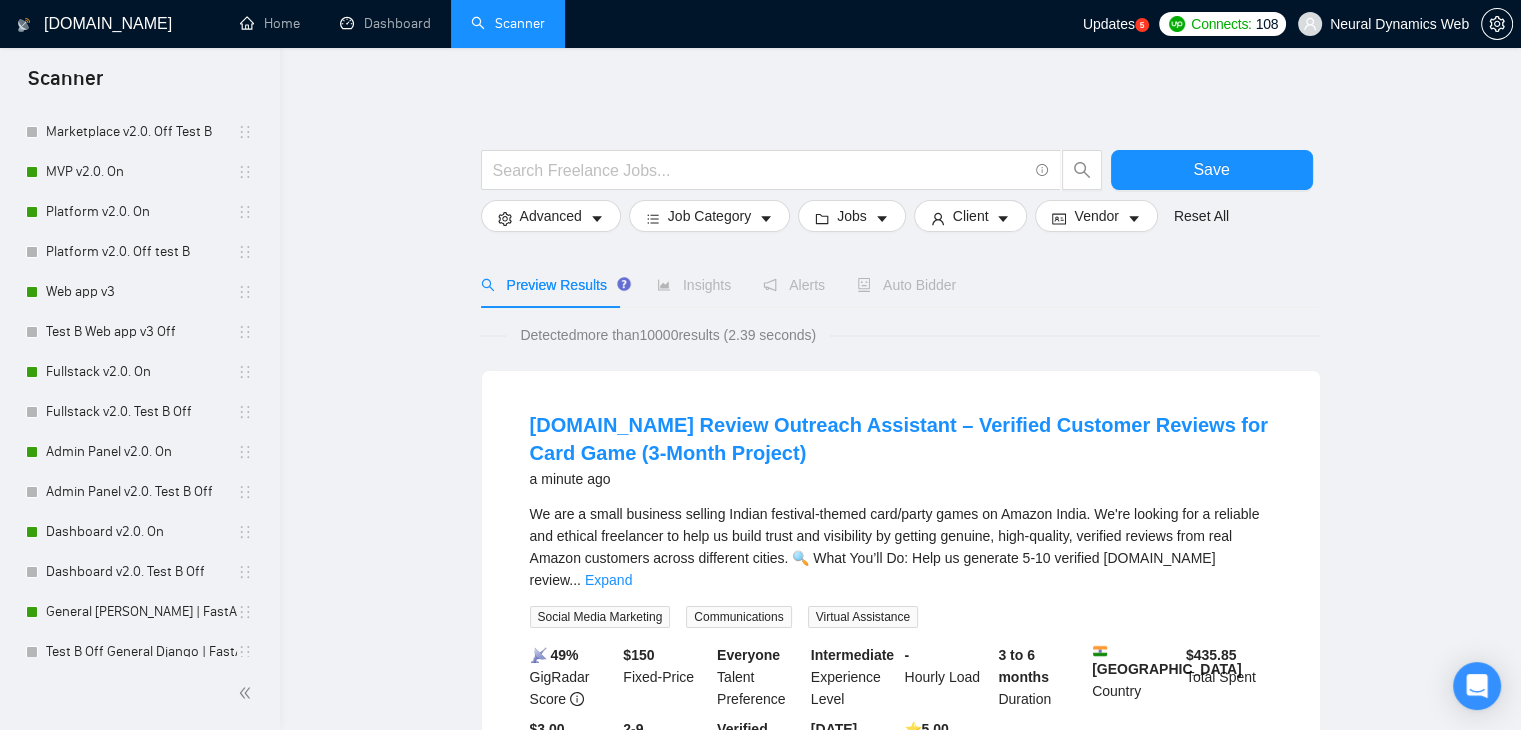 scroll, scrollTop: 768, scrollLeft: 0, axis: vertical 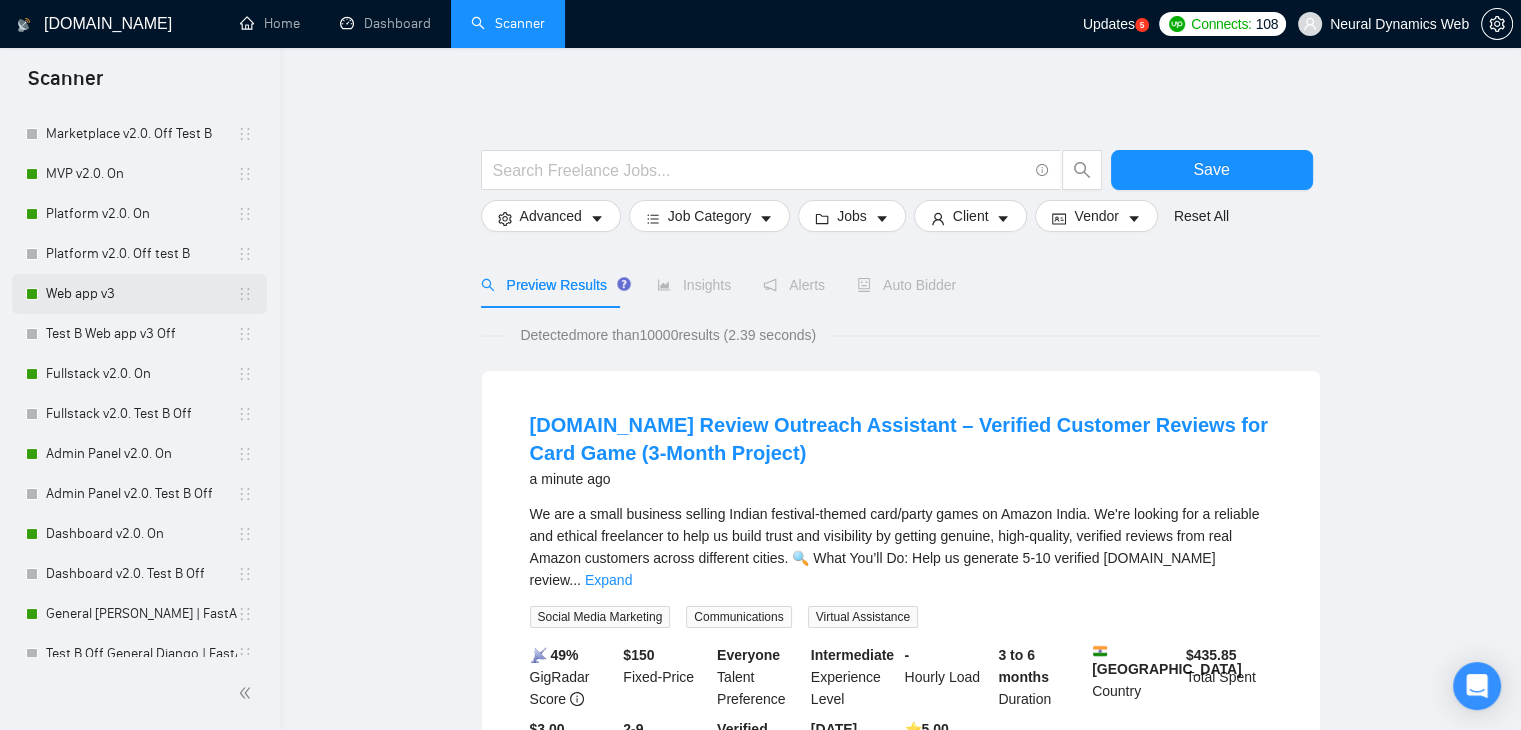 click on "Web app v3" at bounding box center [141, 294] 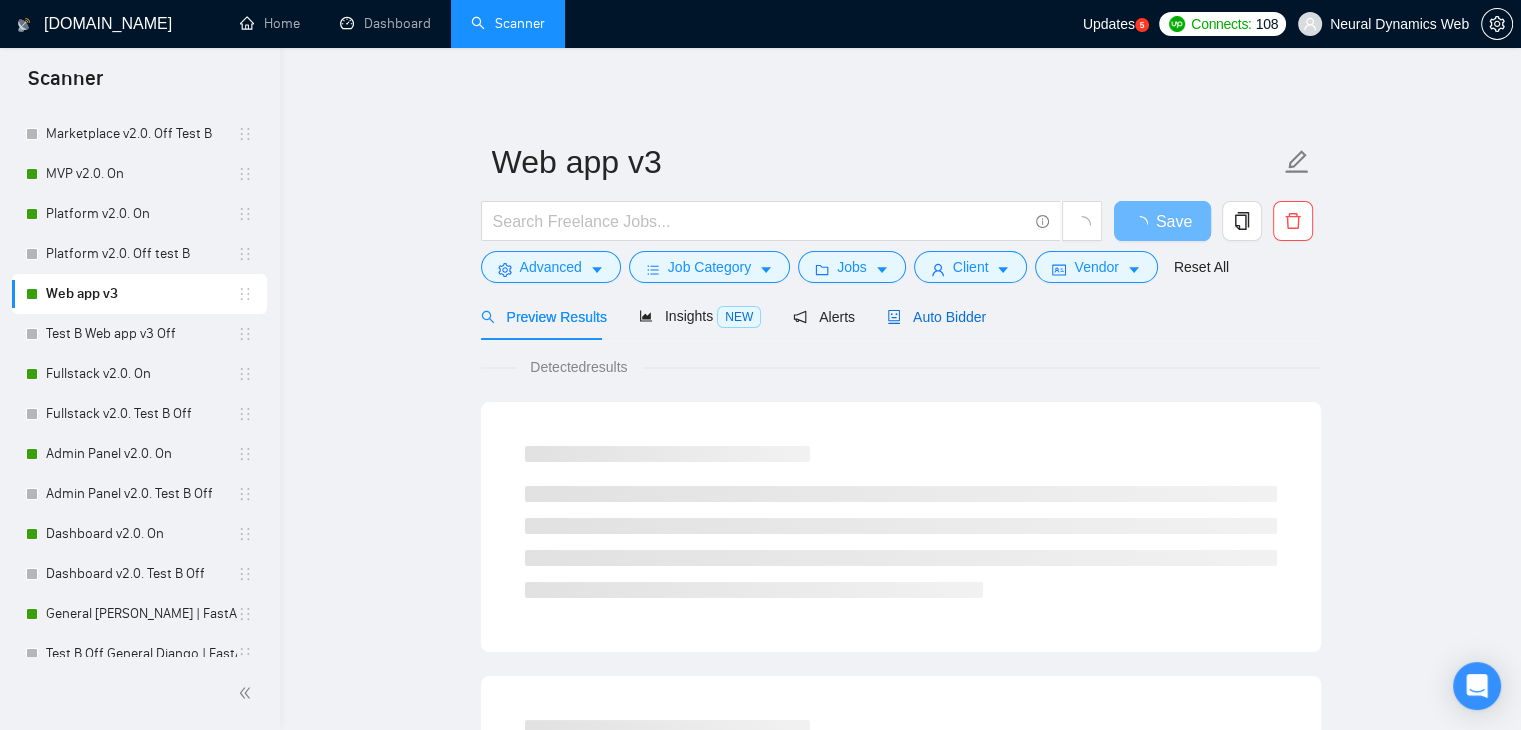 click on "Auto Bidder" at bounding box center (936, 317) 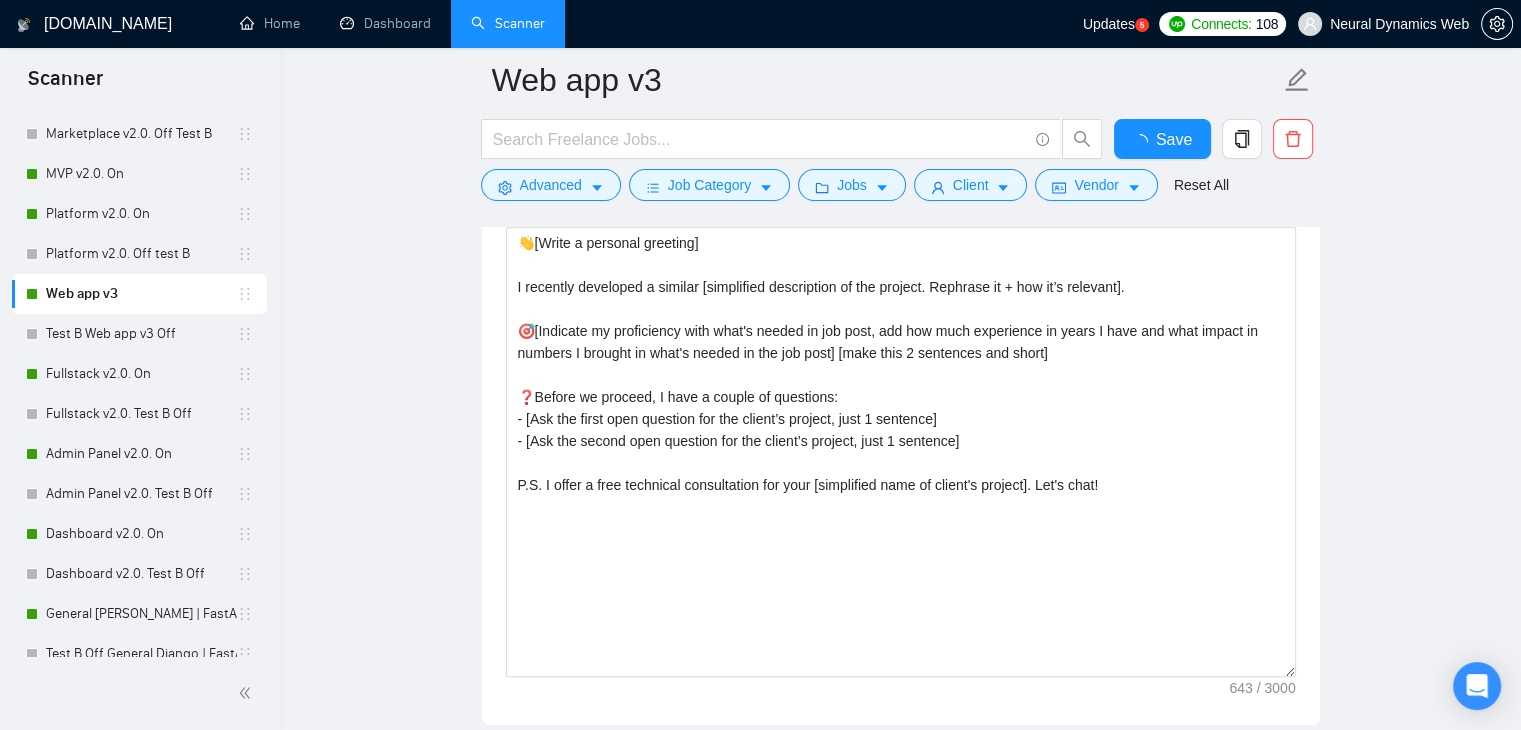 scroll, scrollTop: 1748, scrollLeft: 0, axis: vertical 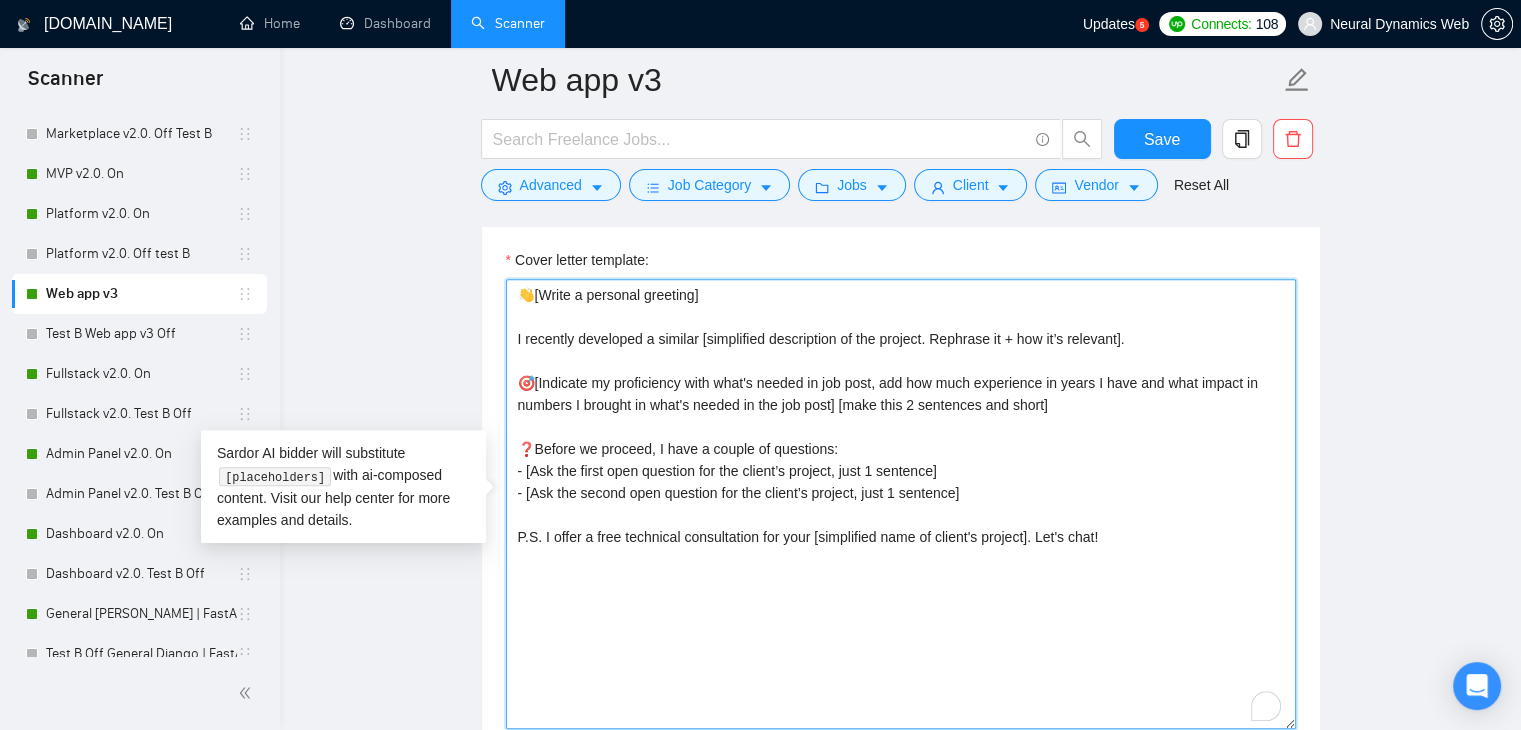 drag, startPoint x: 519, startPoint y: 381, endPoint x: 872, endPoint y: 441, distance: 358.06284 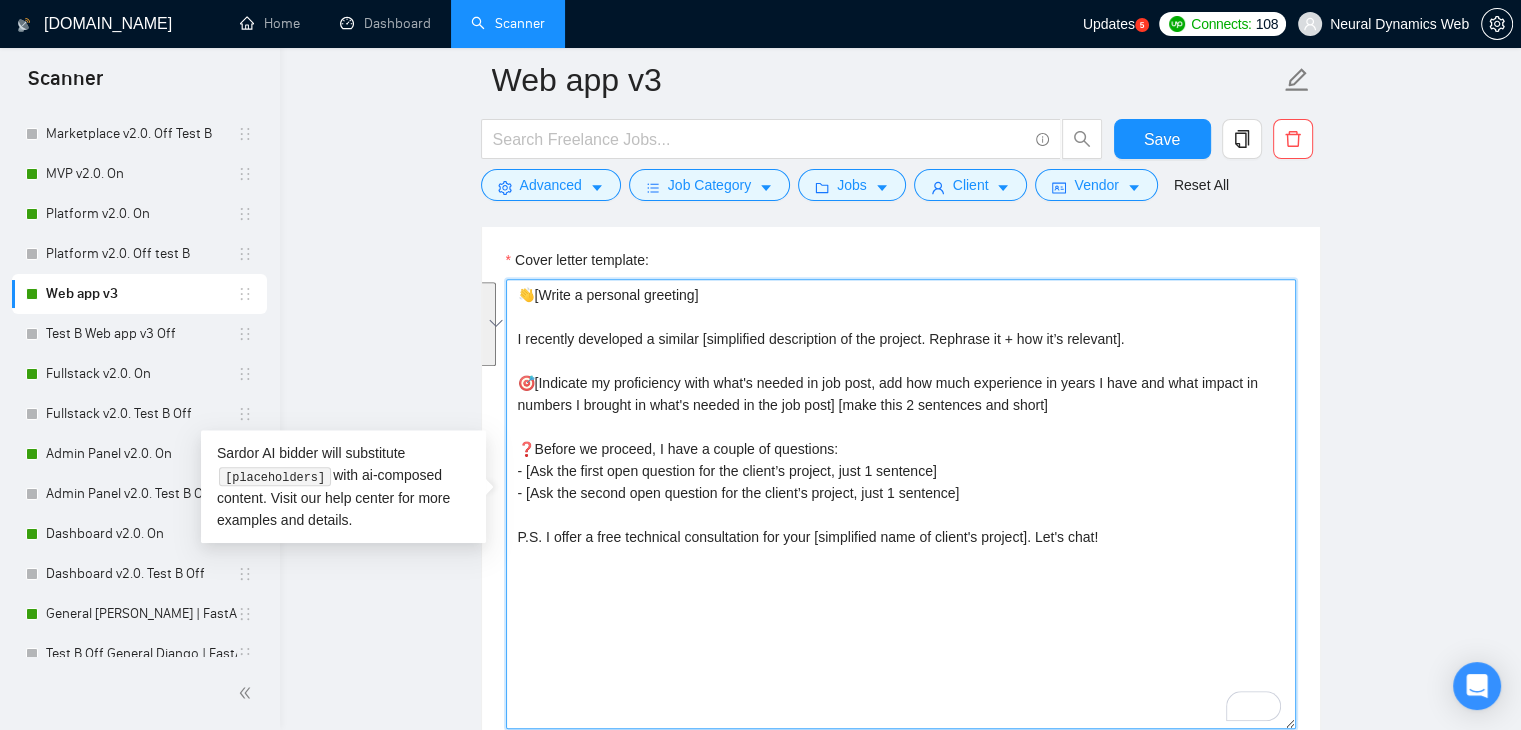 click on "👋[Write a personal greeting]
I recently developed a similar [simplified description of the project. Rephrase it + how it’s relevant].
🎯[Indicate my proficiency with what's needed in job post, add how much experience in years I have and what impact in numbers I brought in what's needed in the job post] [make this 2 sentences and short]
❓Before we proceed, I have a couple of questions:
- [Ask the first open question for the client’s project, just 1 sentence]
- [Ask the second open question for the client’s project, just 1 sentence]
P.S. I offer a free technical consultation for your [simplified name of client's project]. Let's chat!" at bounding box center (901, 504) 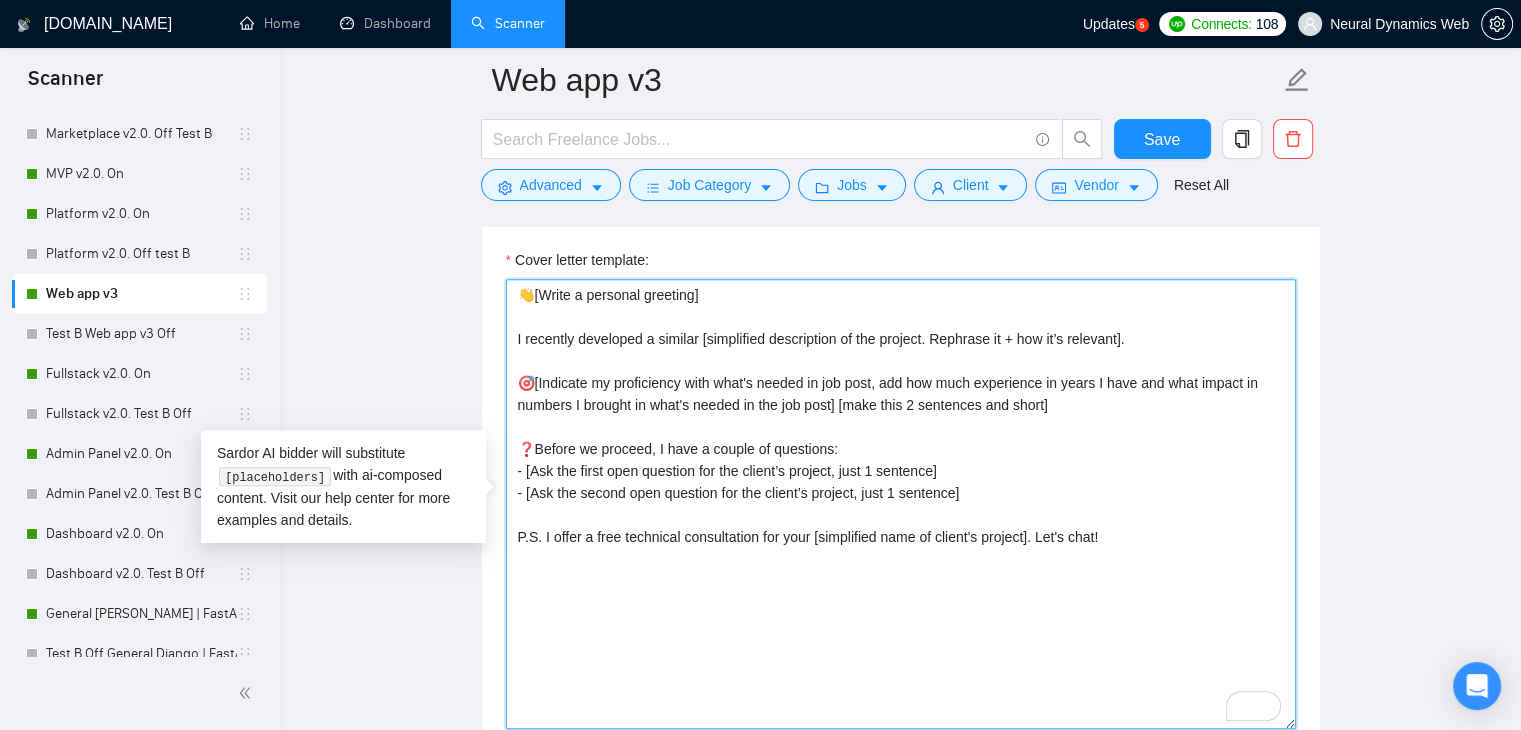 drag, startPoint x: 1099, startPoint y: 417, endPoint x: 1072, endPoint y: 385, distance: 41.868843 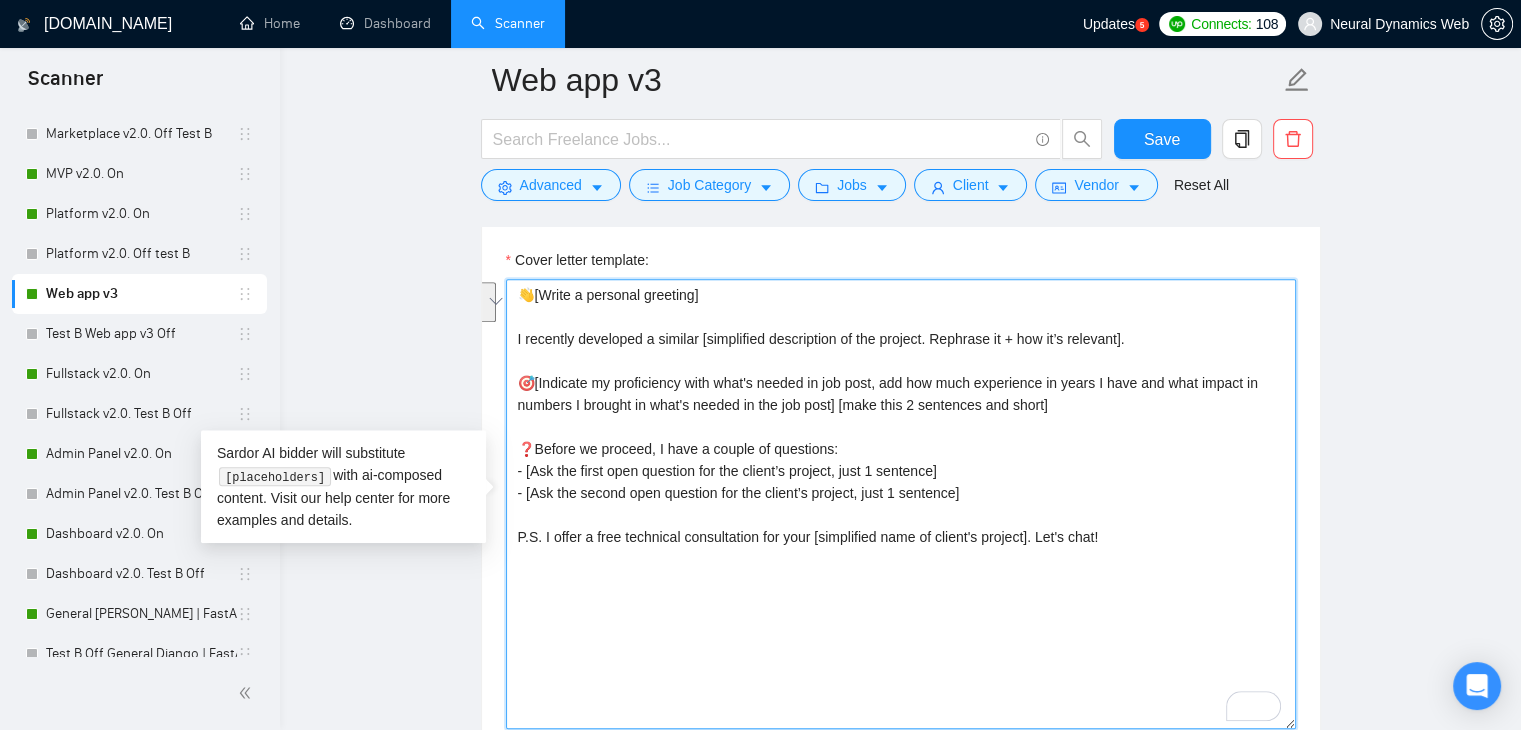 click on "👋[Write a personal greeting]
I recently developed a similar [simplified description of the project. Rephrase it + how it’s relevant].
🎯[Indicate my proficiency with what's needed in job post, add how much experience in years I have and what impact in numbers I brought in what's needed in the job post] [make this 2 sentences and short]
❓Before we proceed, I have a couple of questions:
- [Ask the first open question for the client’s project, just 1 sentence]
- [Ask the second open question for the client’s project, just 1 sentence]
P.S. I offer a free technical consultation for your [simplified name of client's project]. Let's chat!" at bounding box center [901, 504] 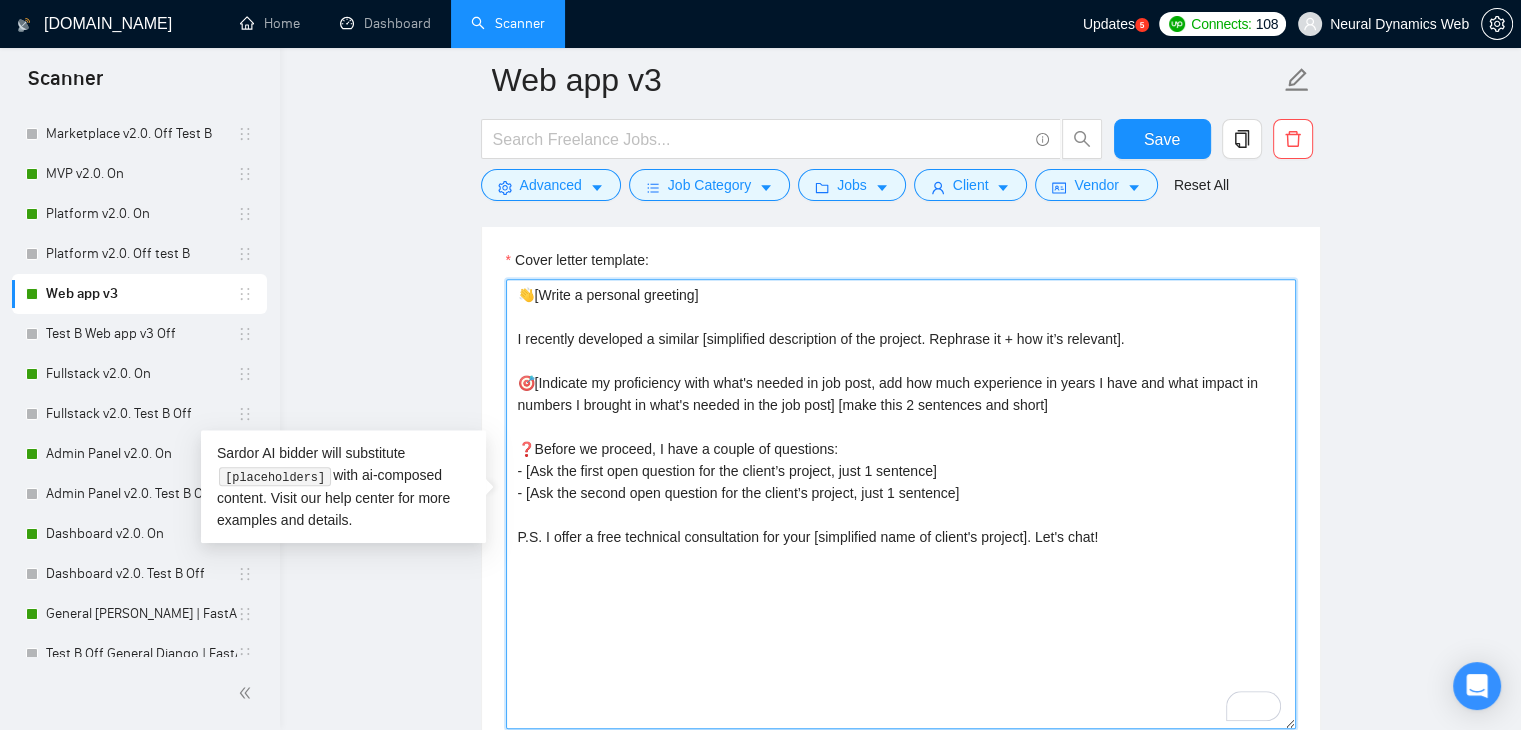 drag, startPoint x: 1063, startPoint y: 403, endPoint x: 504, endPoint y: 367, distance: 560.158 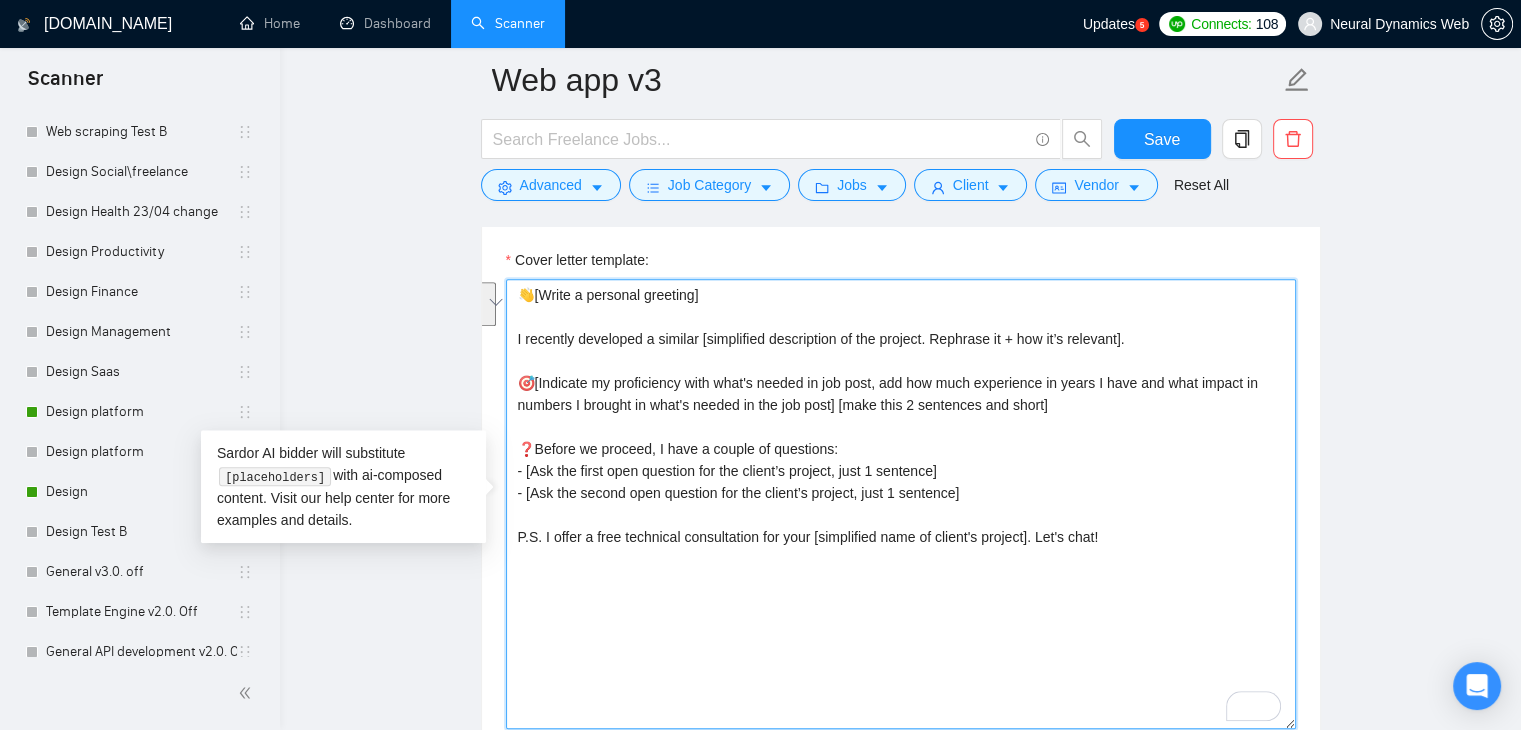 scroll, scrollTop: 1825, scrollLeft: 0, axis: vertical 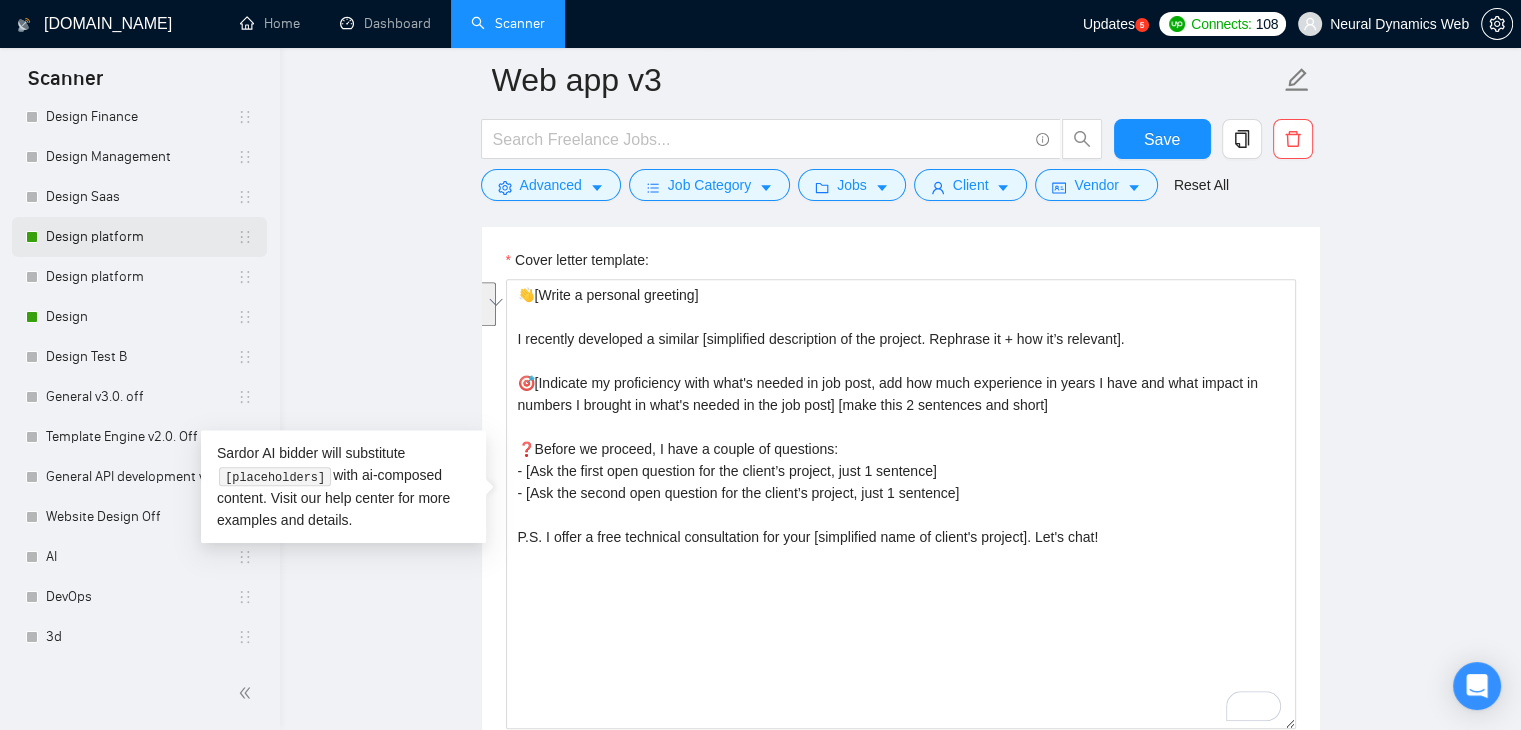 click on "Design platform" at bounding box center (141, 237) 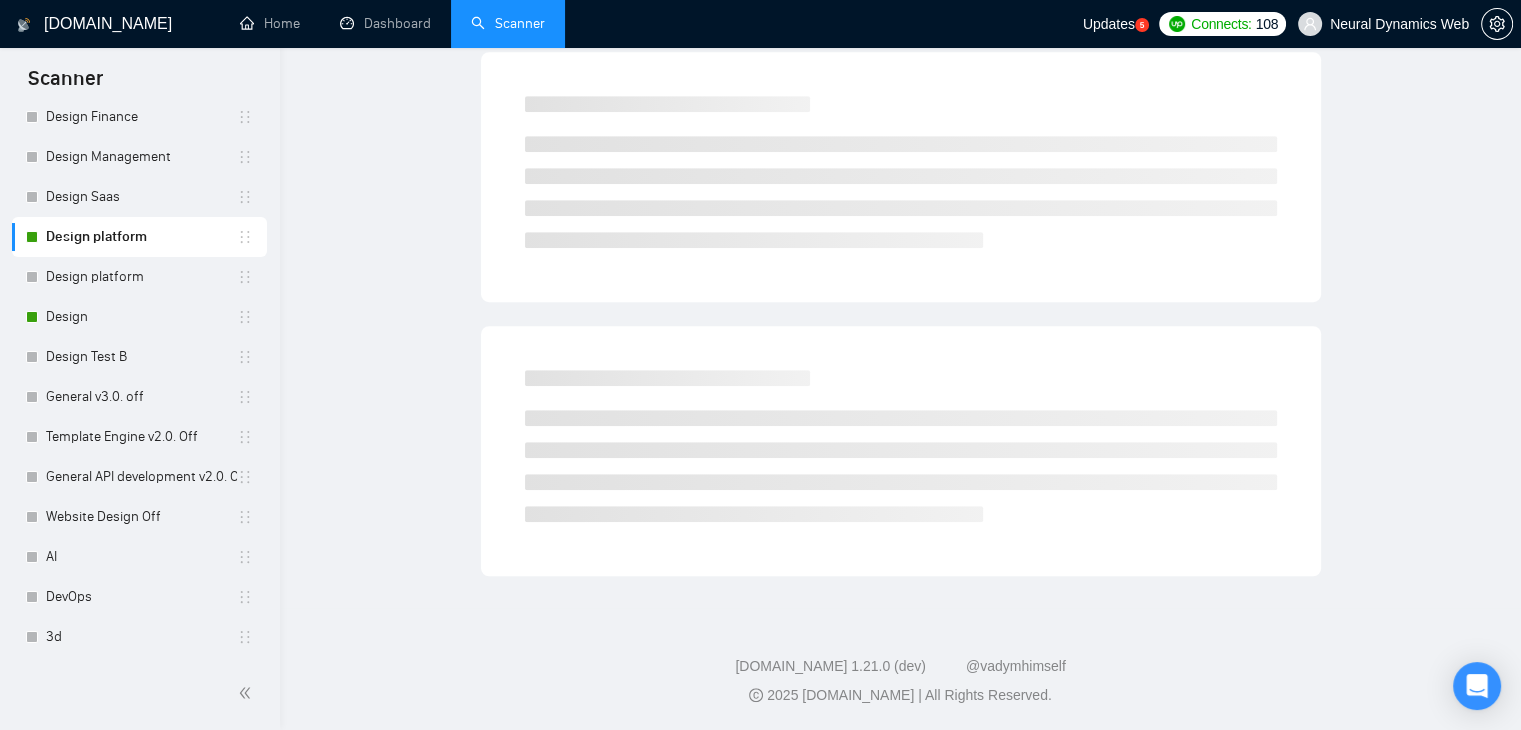 scroll, scrollTop: 0, scrollLeft: 0, axis: both 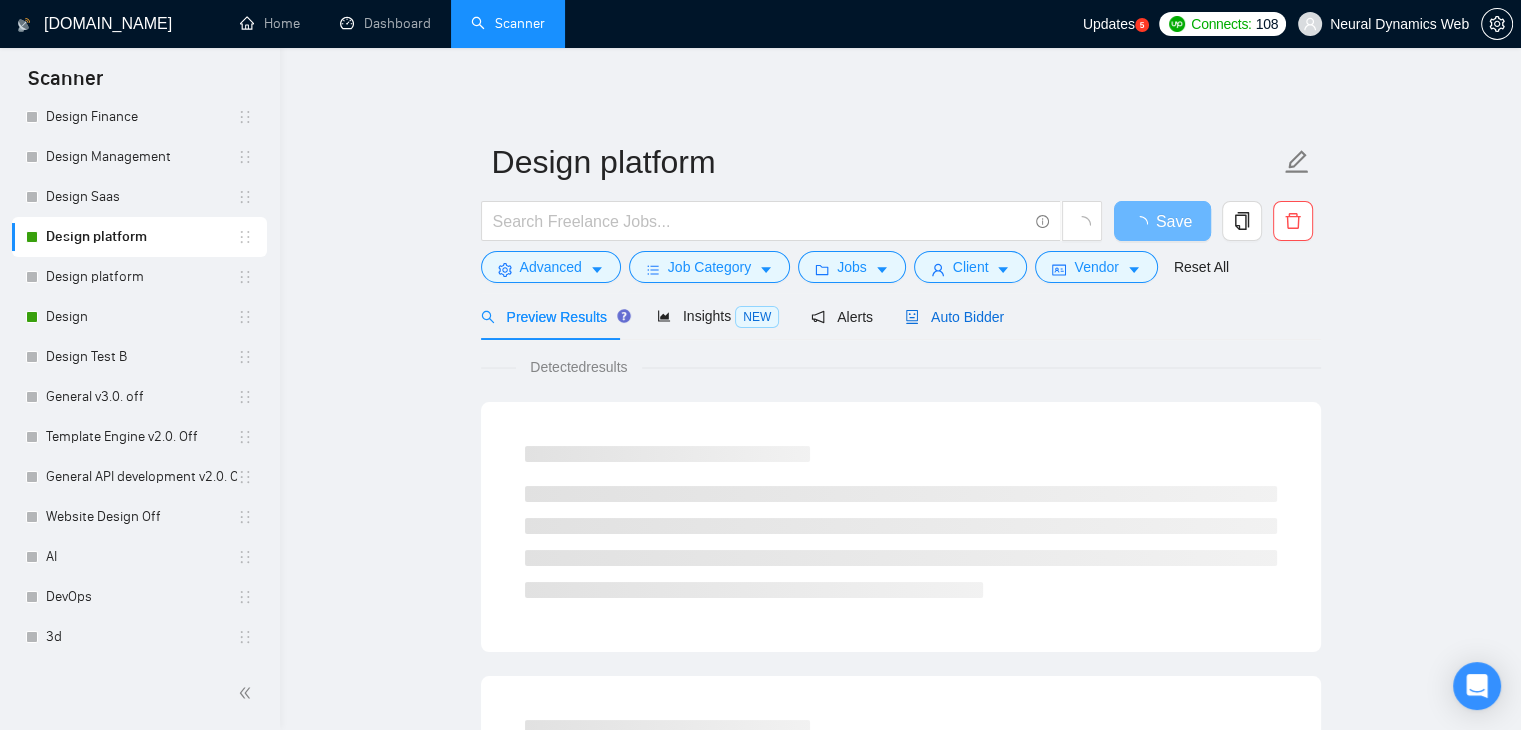 click on "Auto Bidder" at bounding box center [954, 317] 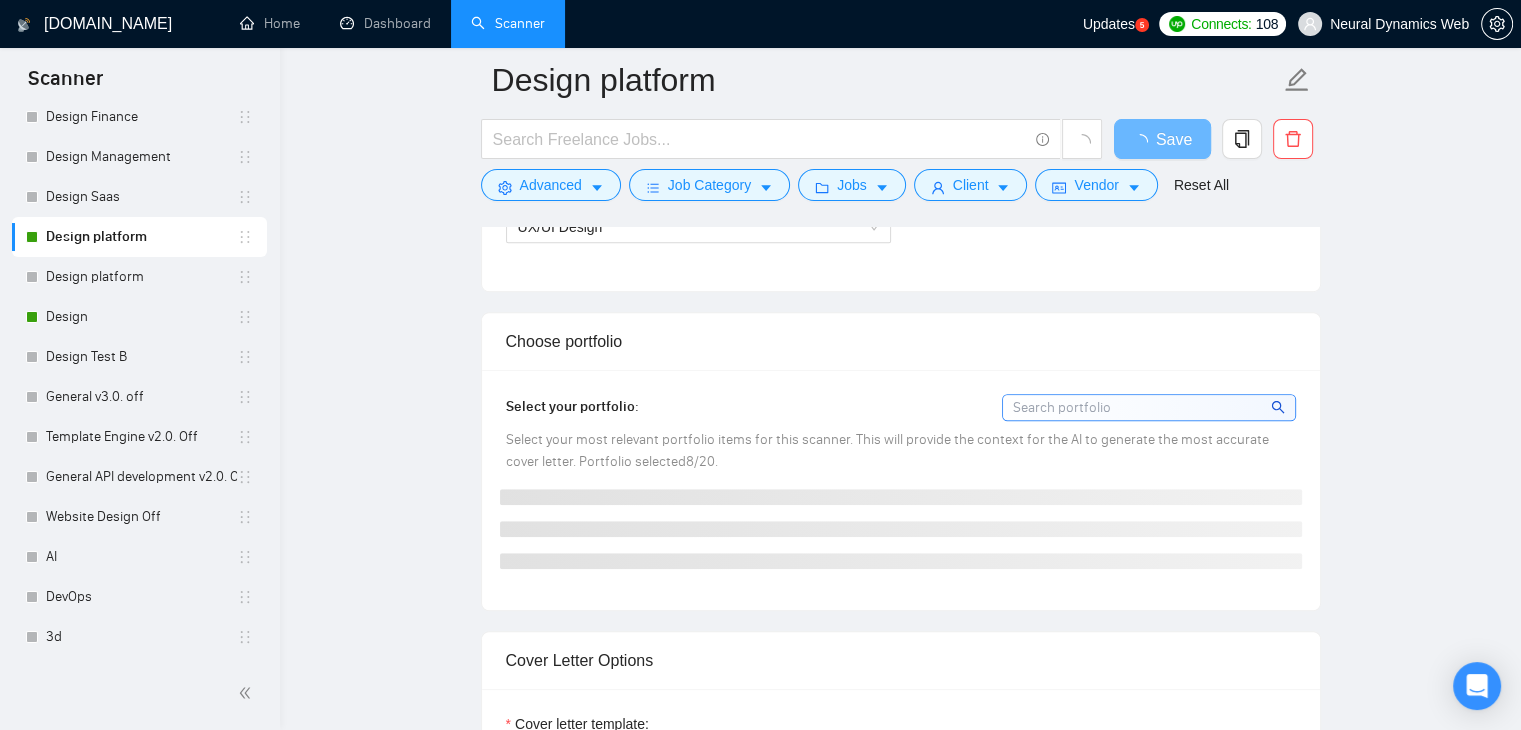 type 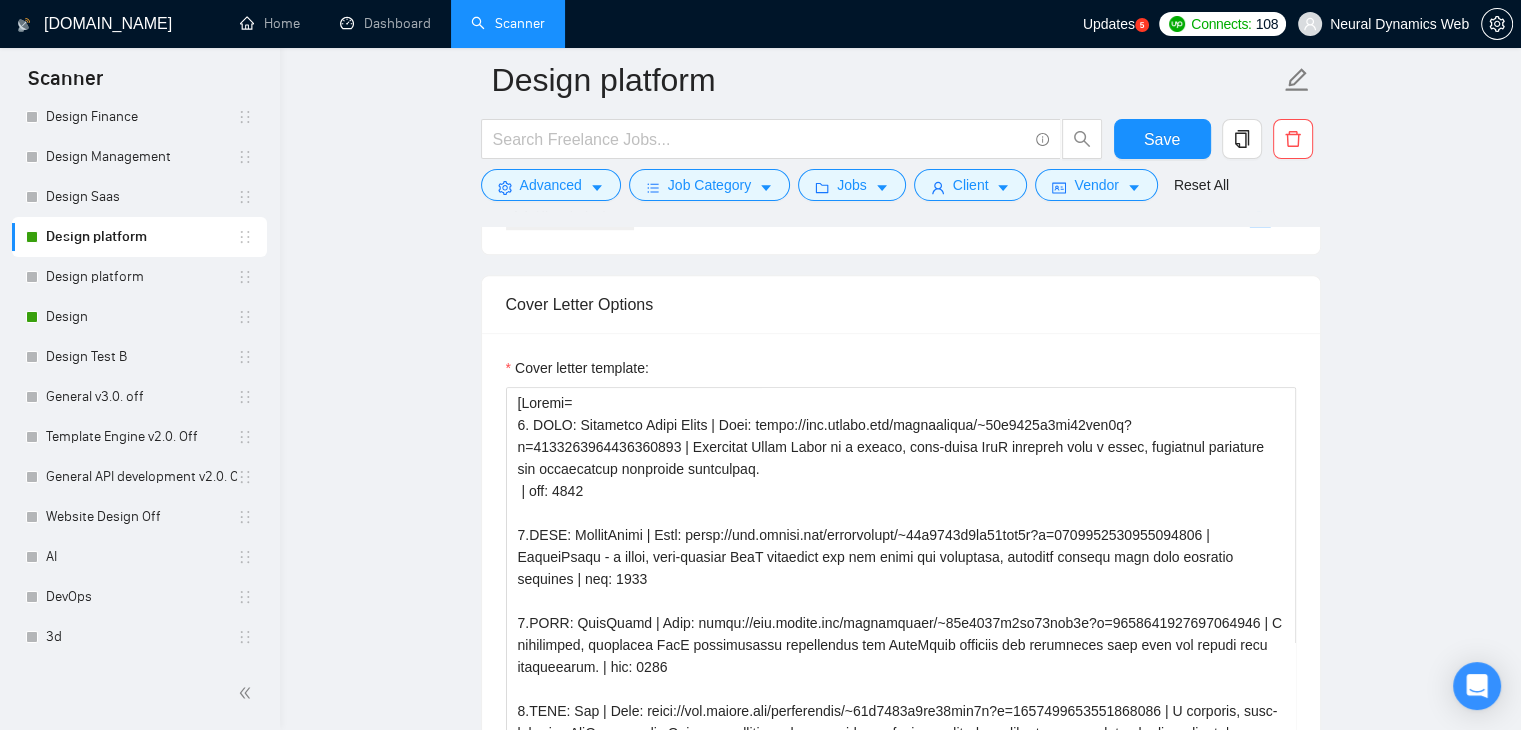 scroll, scrollTop: 1939, scrollLeft: 0, axis: vertical 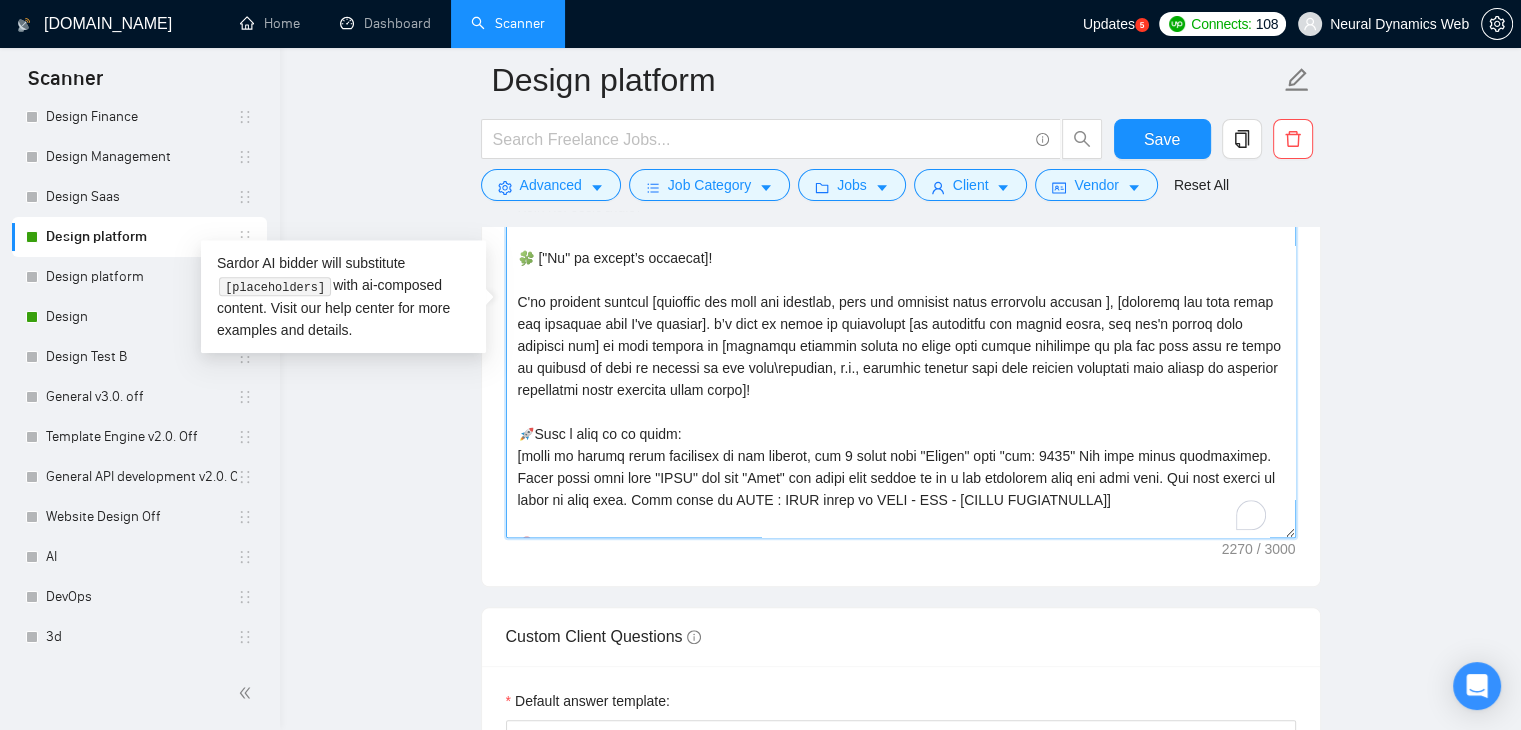 drag, startPoint x: 515, startPoint y: 304, endPoint x: 759, endPoint y: 394, distance: 260.0692 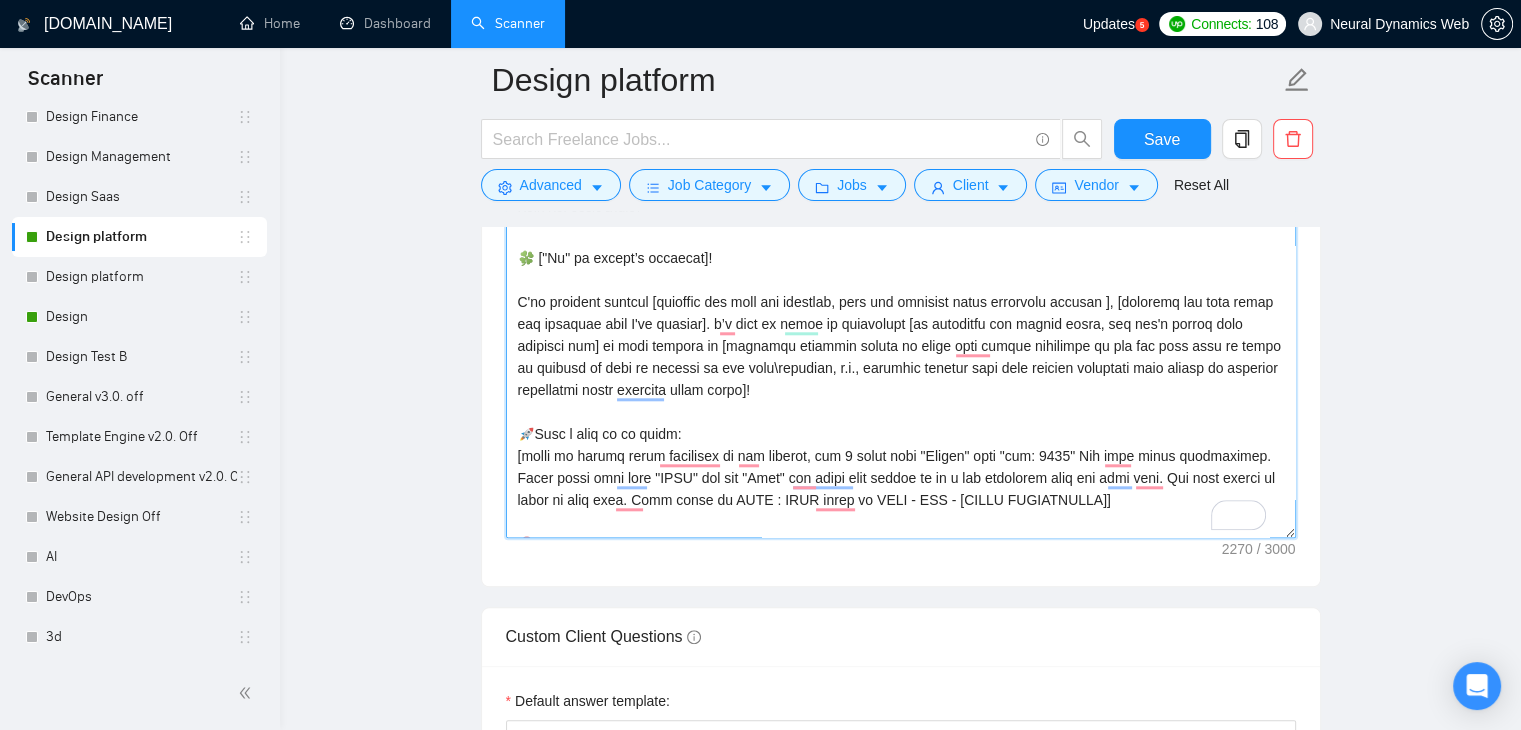 scroll, scrollTop: 352, scrollLeft: 0, axis: vertical 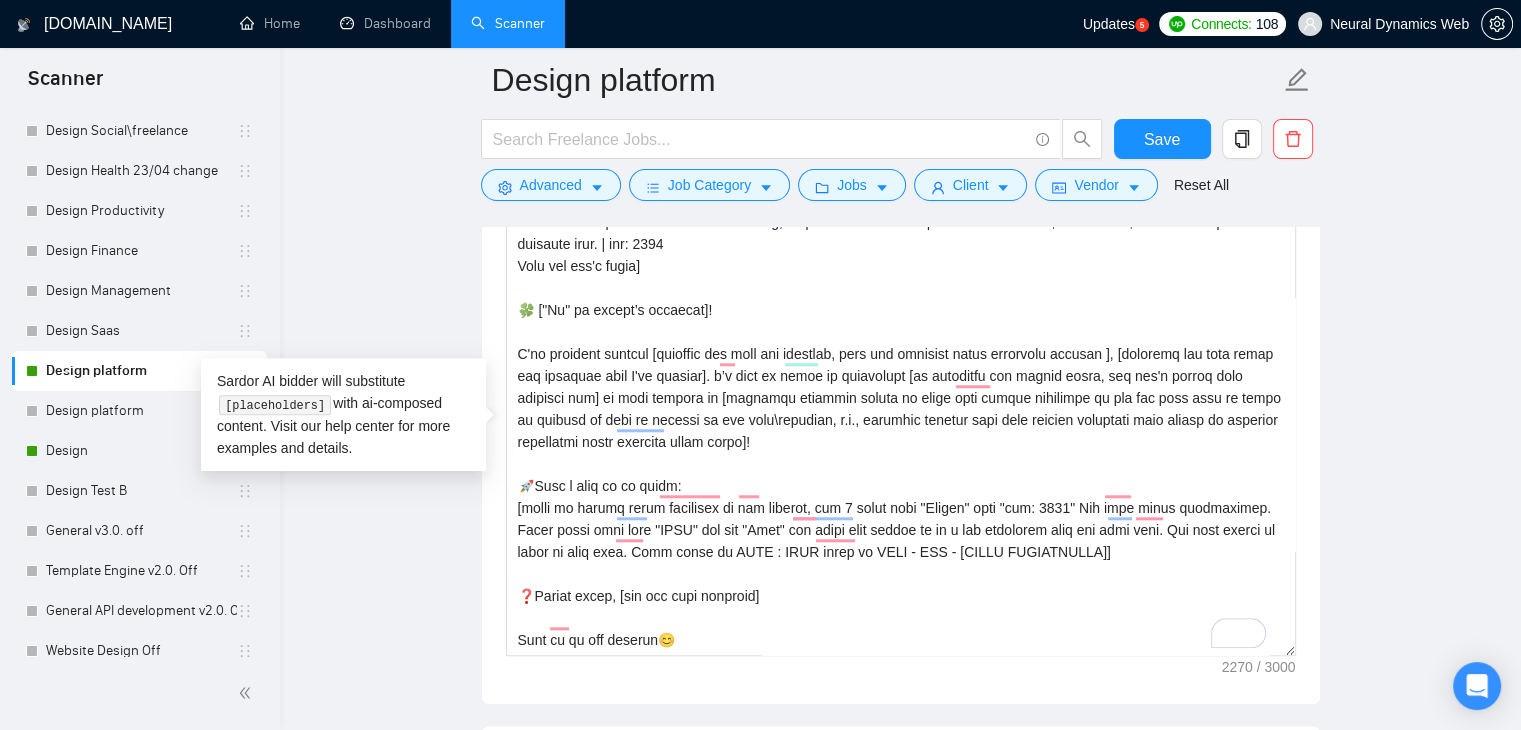 click on "Cover letter template:" at bounding box center [901, 431] 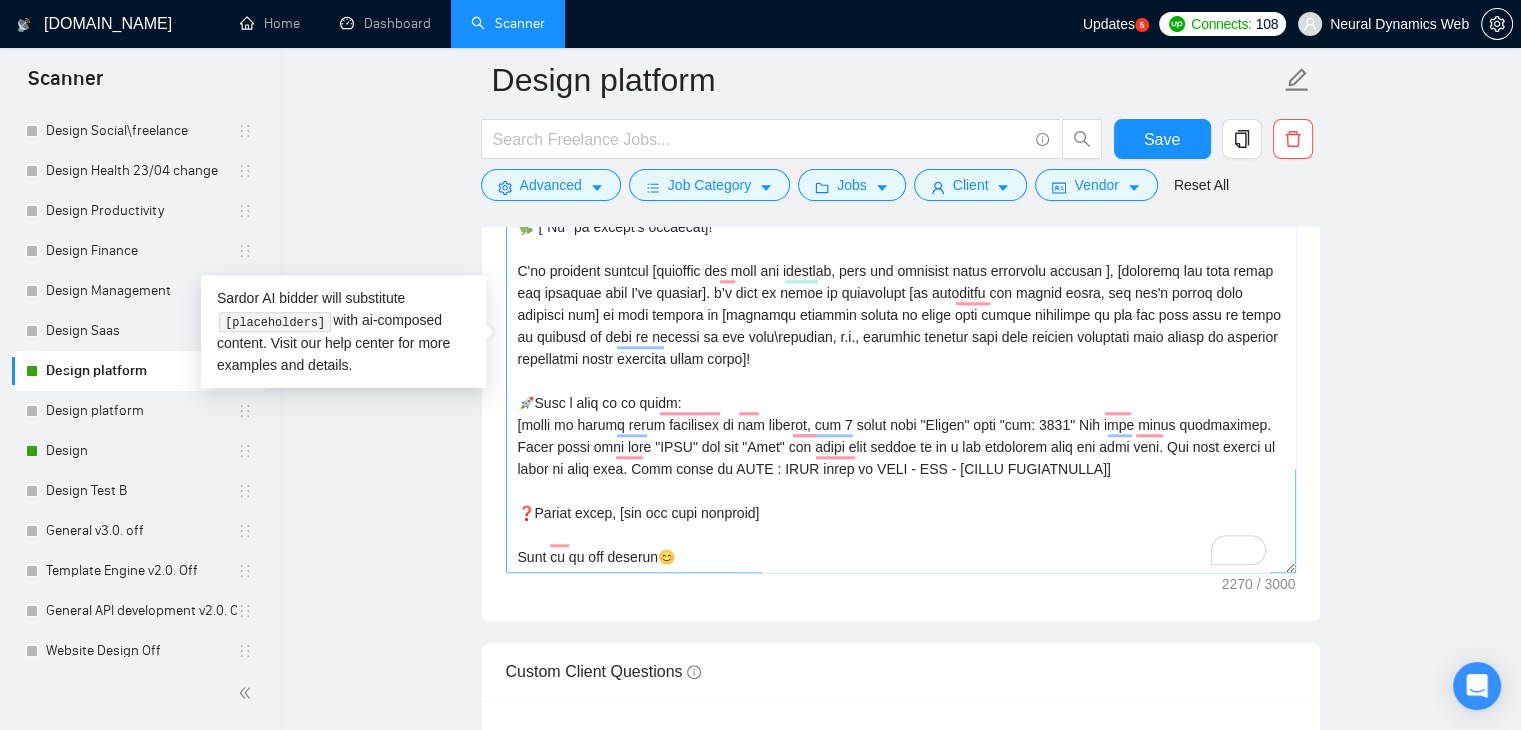 scroll, scrollTop: 1905, scrollLeft: 0, axis: vertical 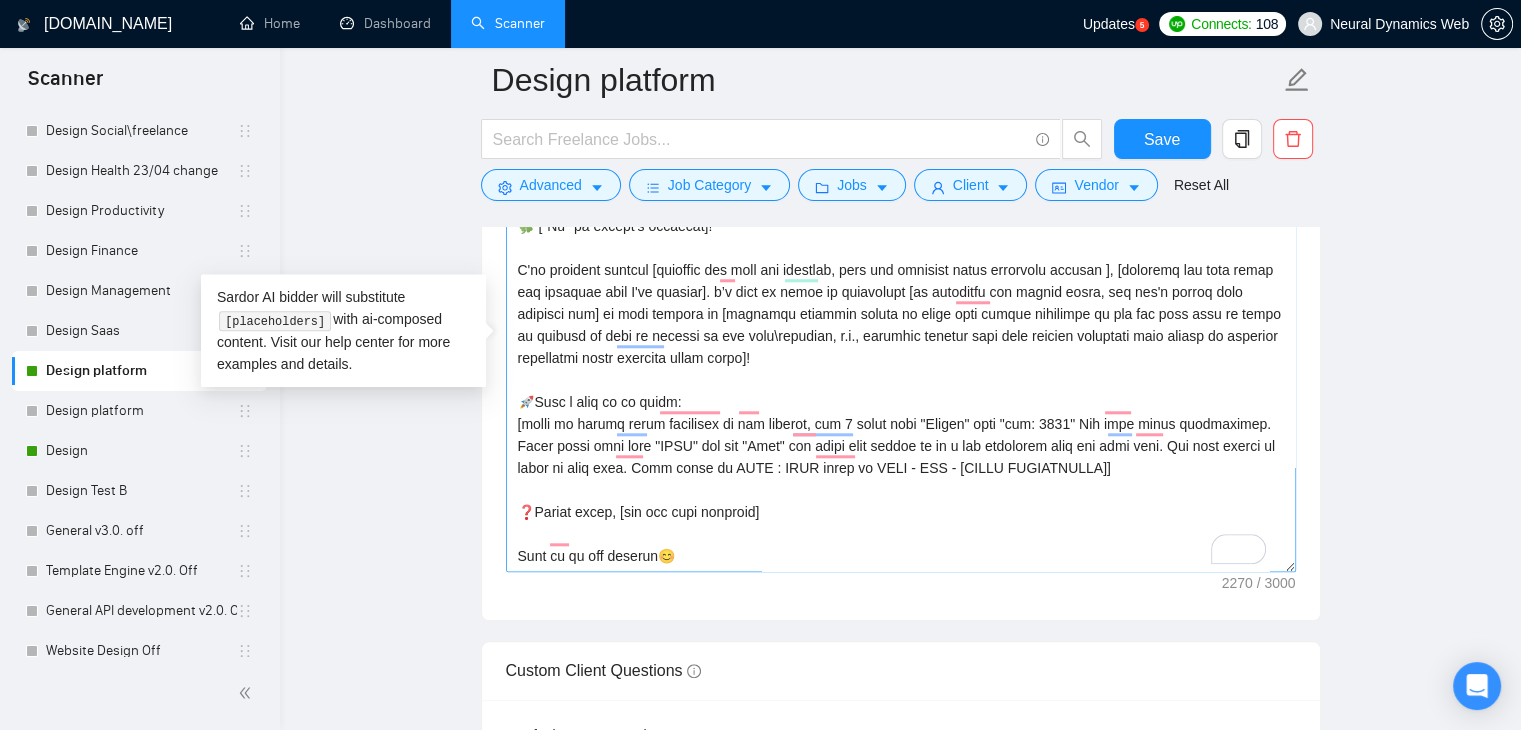 click on "Cover letter template:" at bounding box center [901, 347] 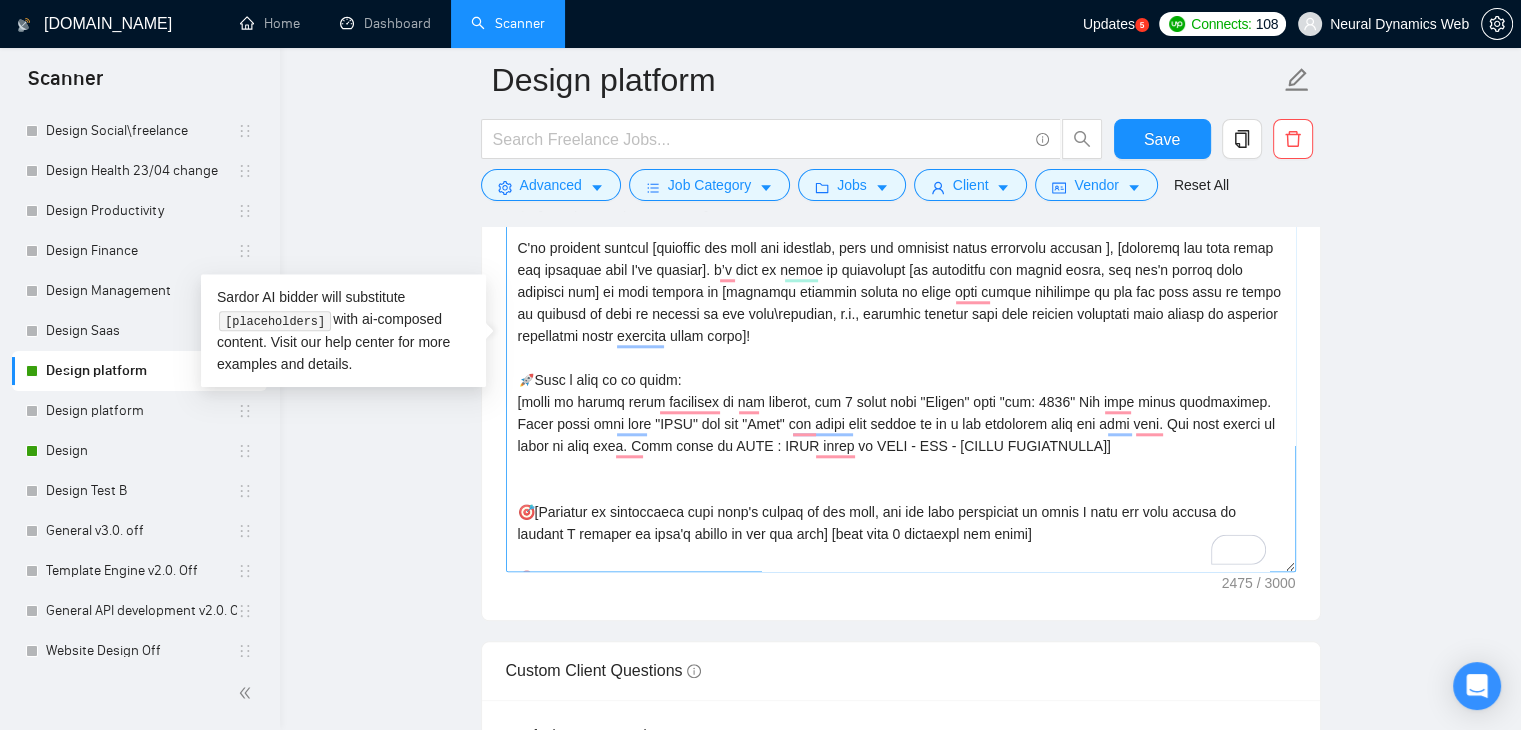 click on "Cover letter template:" at bounding box center [901, 347] 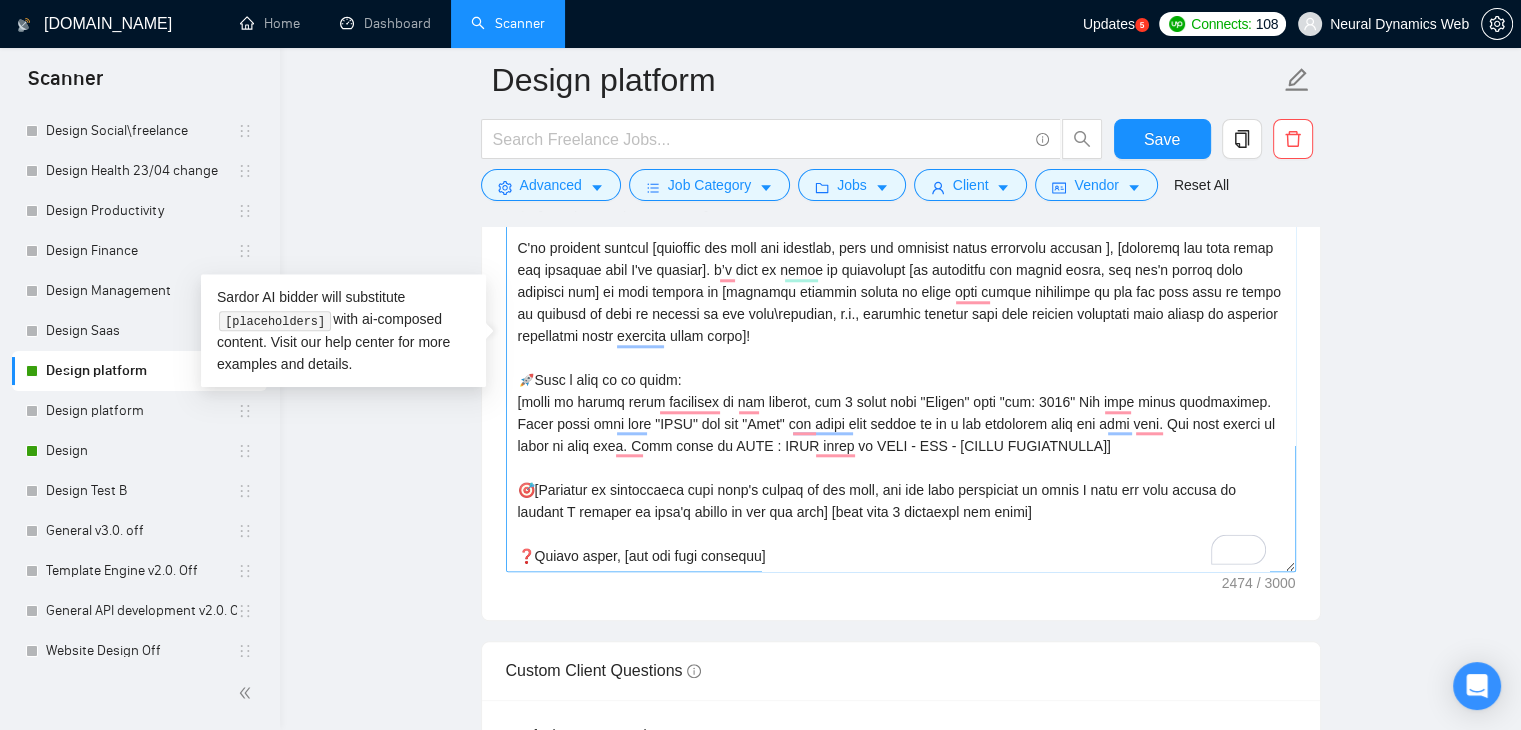scroll, scrollTop: 506, scrollLeft: 0, axis: vertical 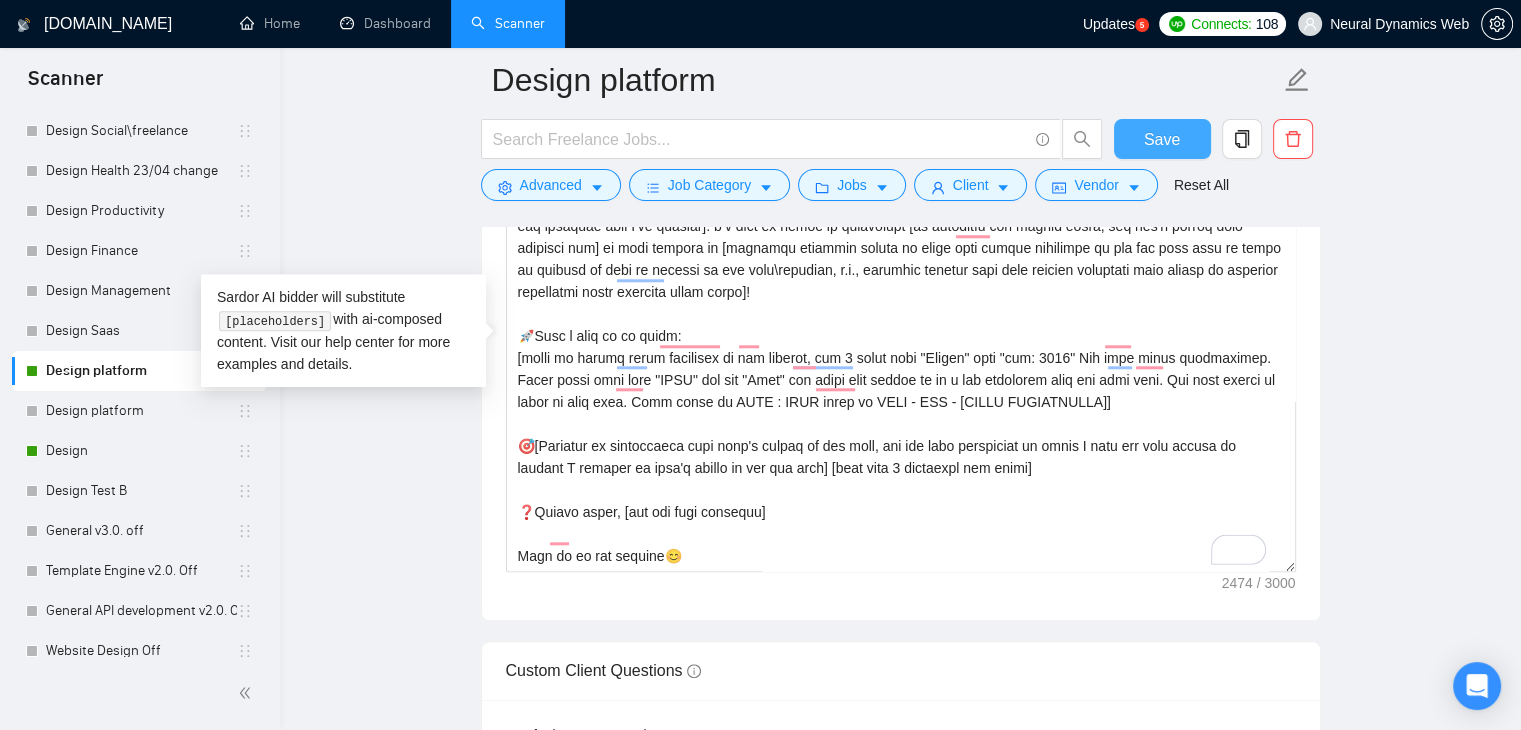 type on "[Folder=
1. CLNT: Insurance Sales Guard | Link: [URL][DOMAIN_NAME] | Insurance Sales Guard is a secure, role-based SaaS platform with a clean, compliant interface for streamlined insurance operations.
| tag: 7748
2.CLNT: StreamScout | Link: [URL][DOMAIN_NAME] | StreamScout - a sleek, data-focused SaaS analytics web app built for streamers, blending clarity with deep audience insights | tag: 7748
3.CLNT: TubeTamer | Link: [URL][DOMAIN_NAME] | A minimalist, intuitive SaaS productivity application for TubeTamer designed for effortless task flow and smooth user interaction. | tag: 7748
4.CLNT: Med | Link: [URL][DOMAIN_NAME] | A flexible, user-friendly SaaS platform Med for healthcare professionals with intuitive filters and seamless job exploration. | tag: 7748]
5.CLNT: Freestr..." 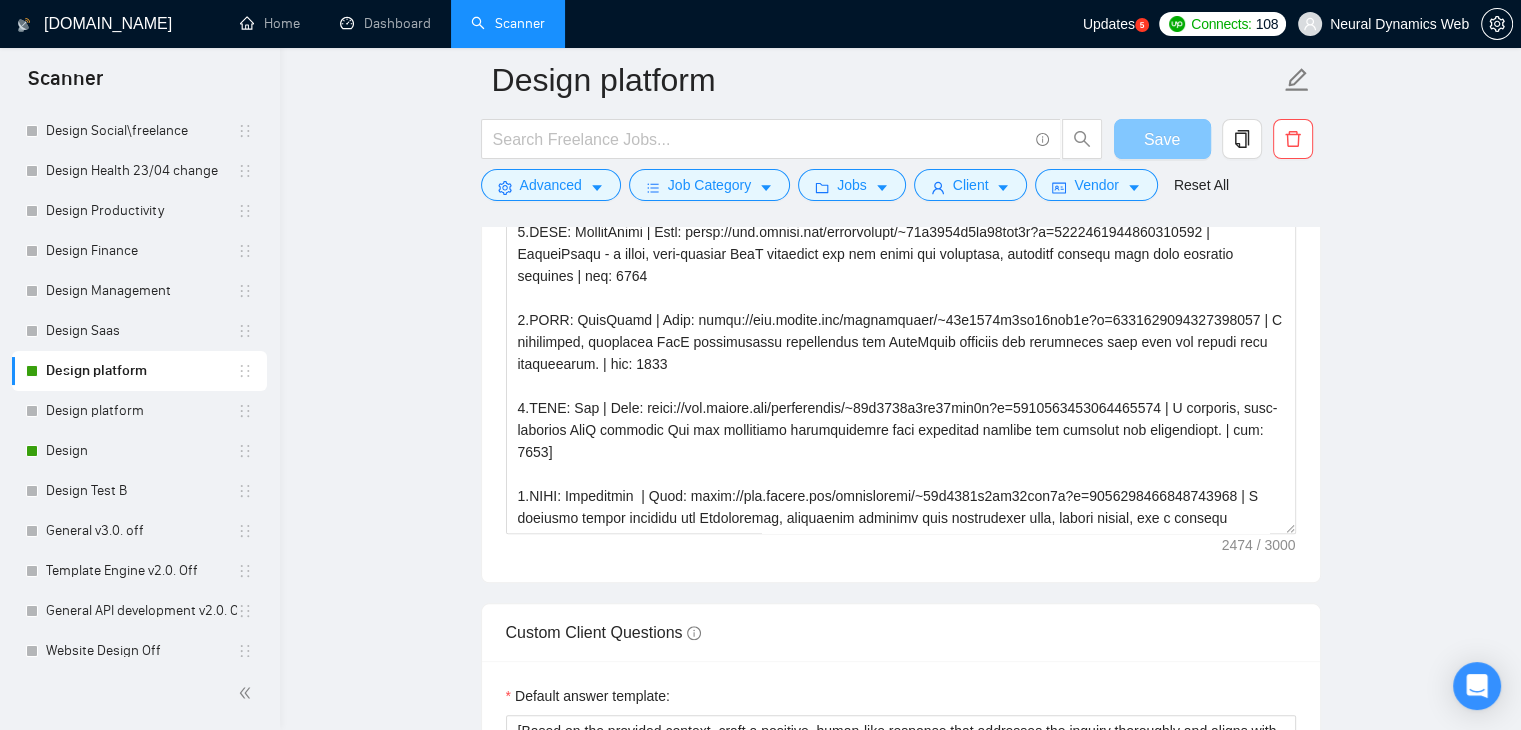 scroll, scrollTop: 1764, scrollLeft: 0, axis: vertical 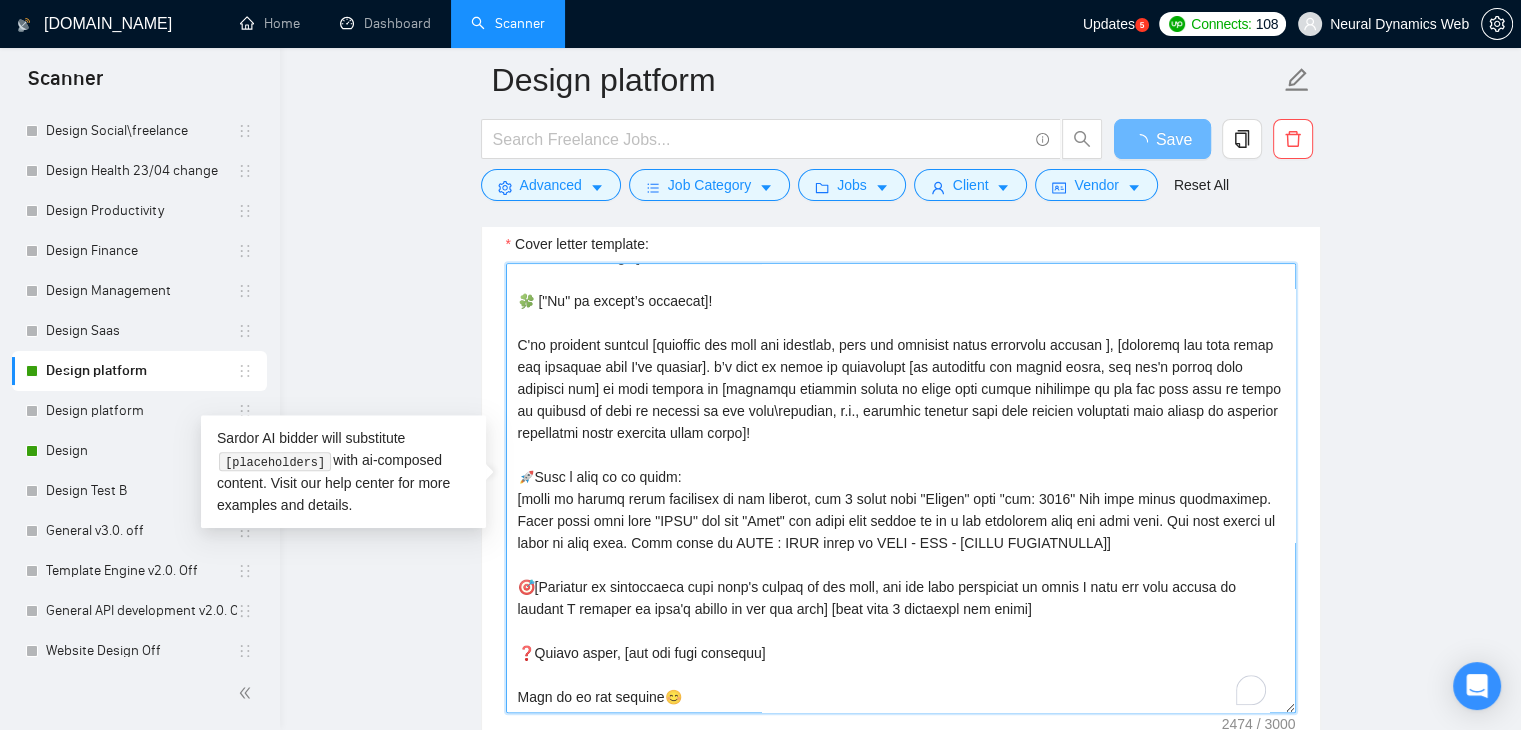 drag, startPoint x: 515, startPoint y: 324, endPoint x: 809, endPoint y: 421, distance: 309.58844 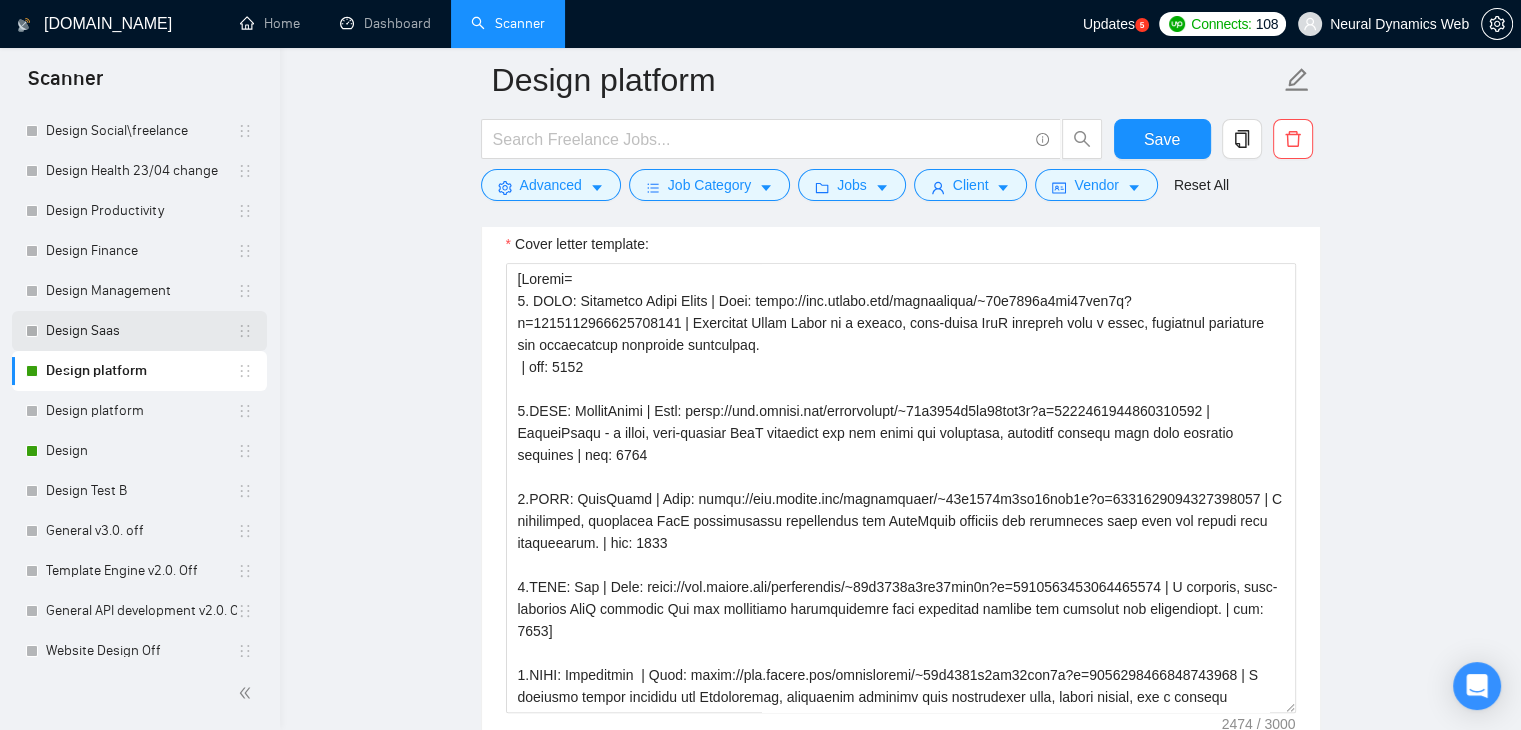 click on "Design Saas" at bounding box center (141, 331) 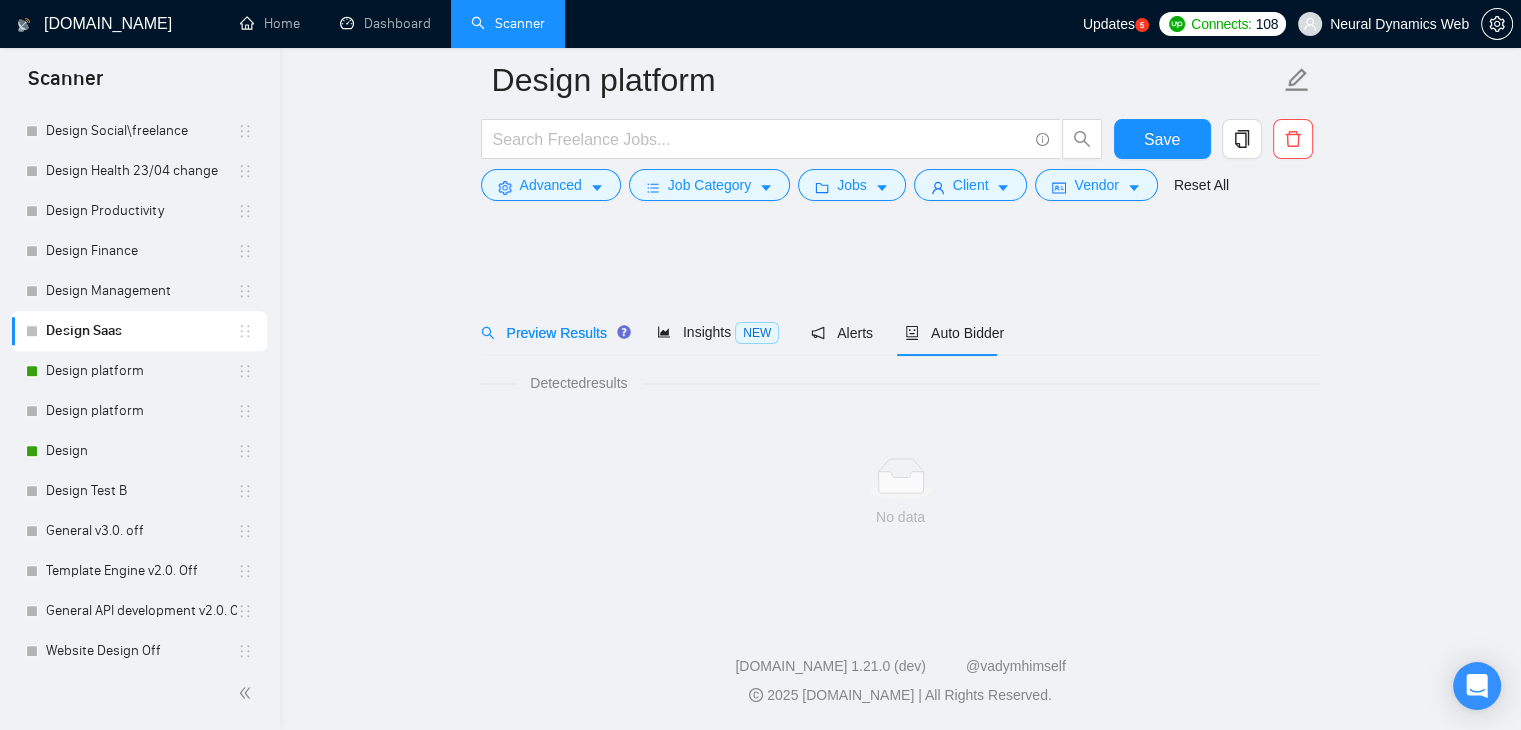 scroll, scrollTop: 0, scrollLeft: 0, axis: both 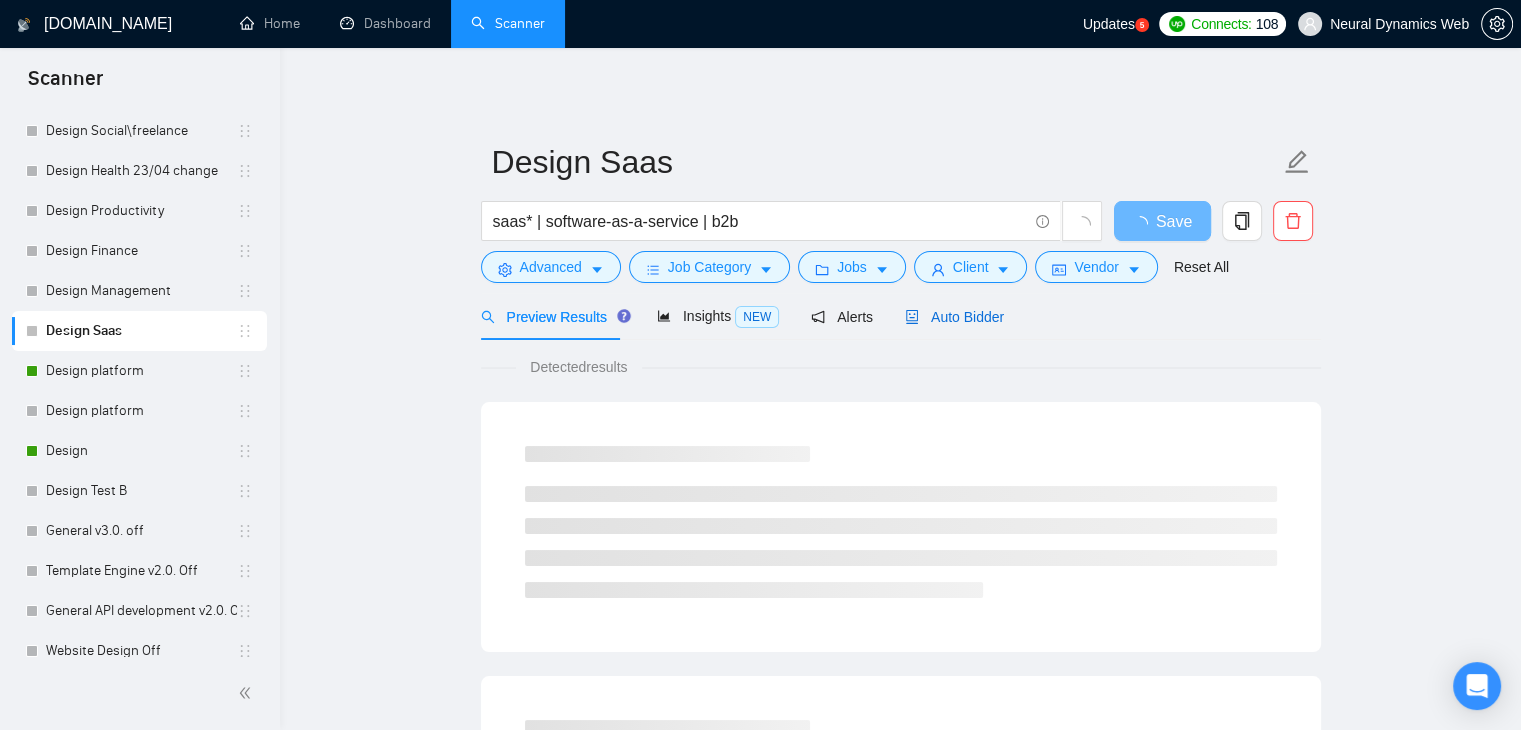 click on "Auto Bidder" at bounding box center [954, 317] 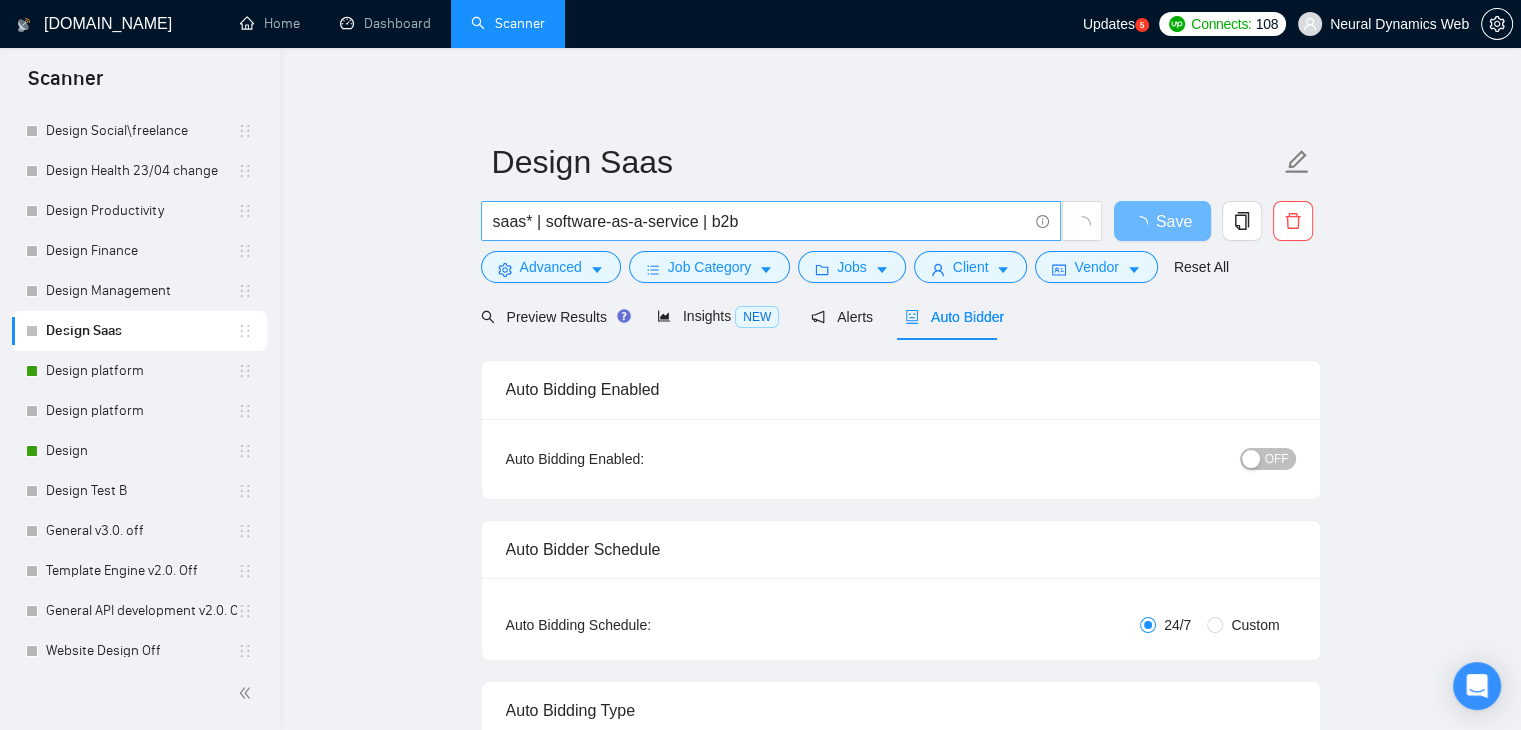 drag, startPoint x: 904, startPoint y: 326, endPoint x: 736, endPoint y: 220, distance: 198.64542 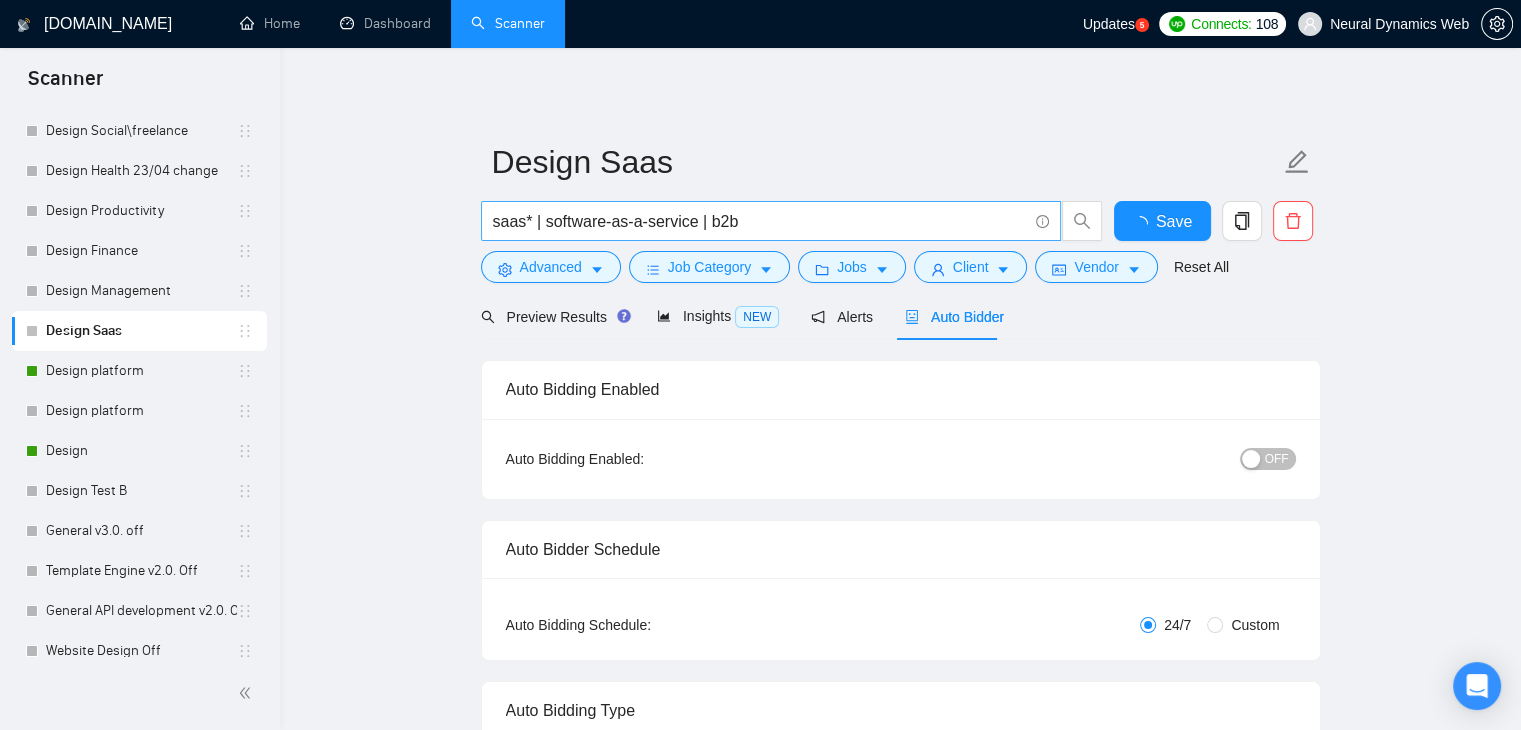 type 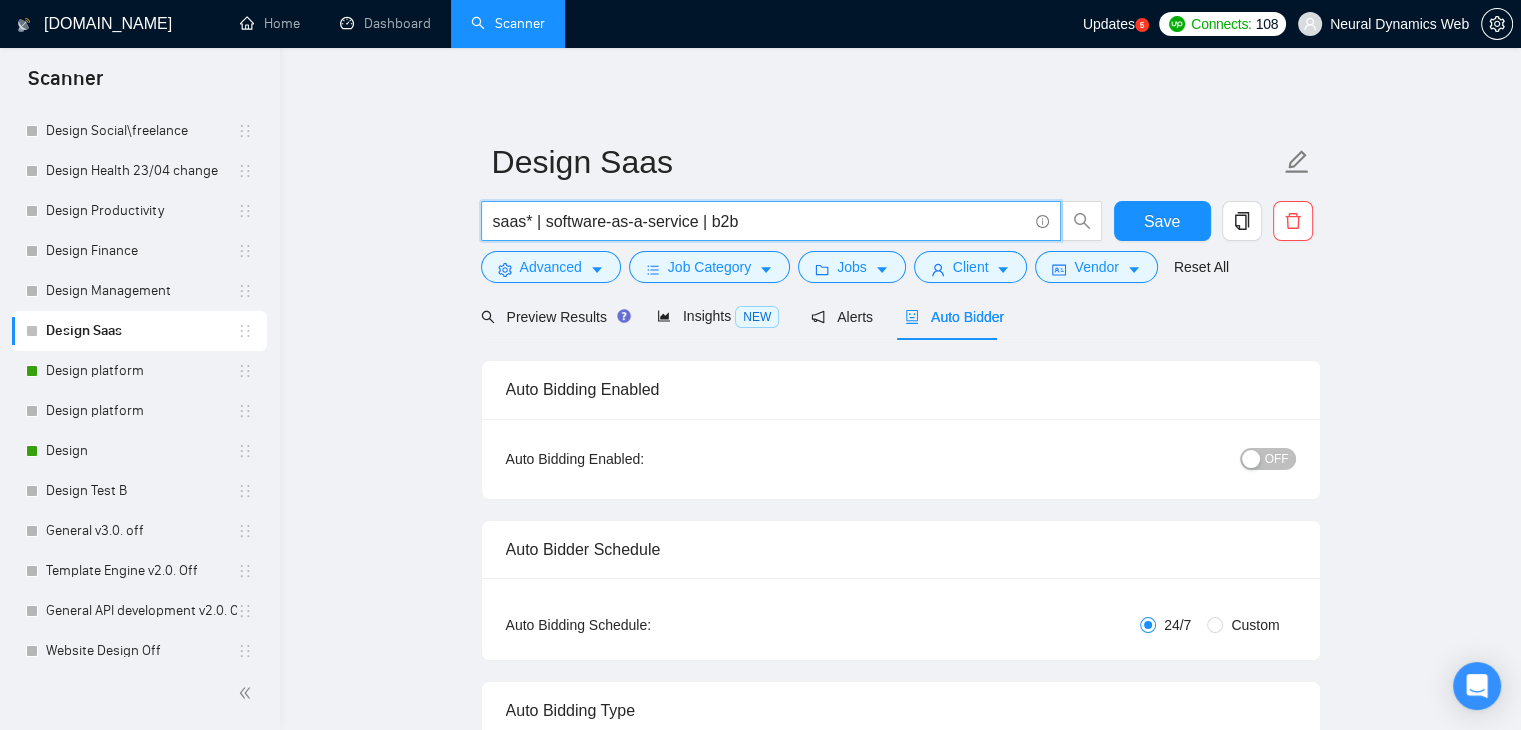 click on "saas* | software-as-a-service | b2b" at bounding box center [760, 221] 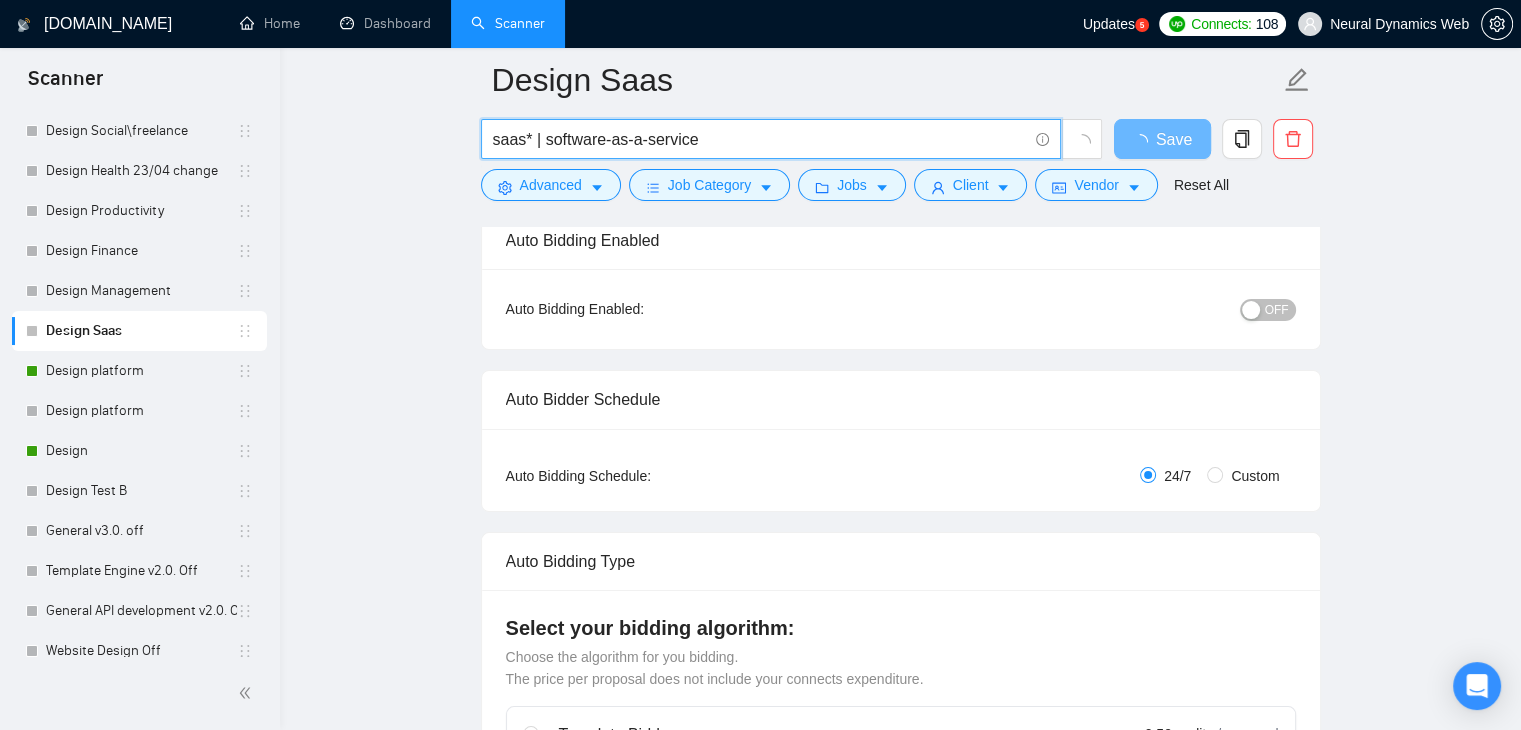 scroll, scrollTop: 143, scrollLeft: 0, axis: vertical 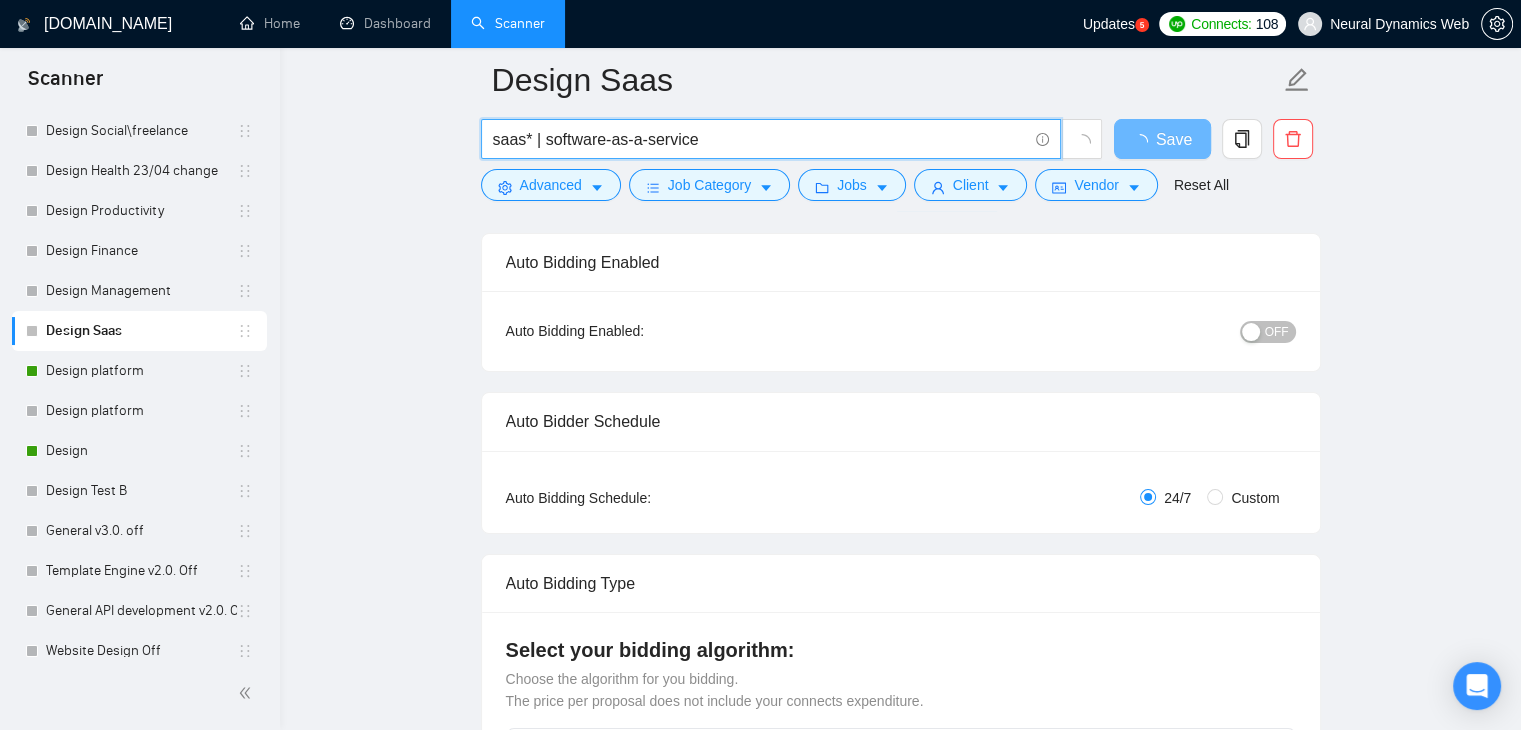 type on "saas* | software-as-a-service" 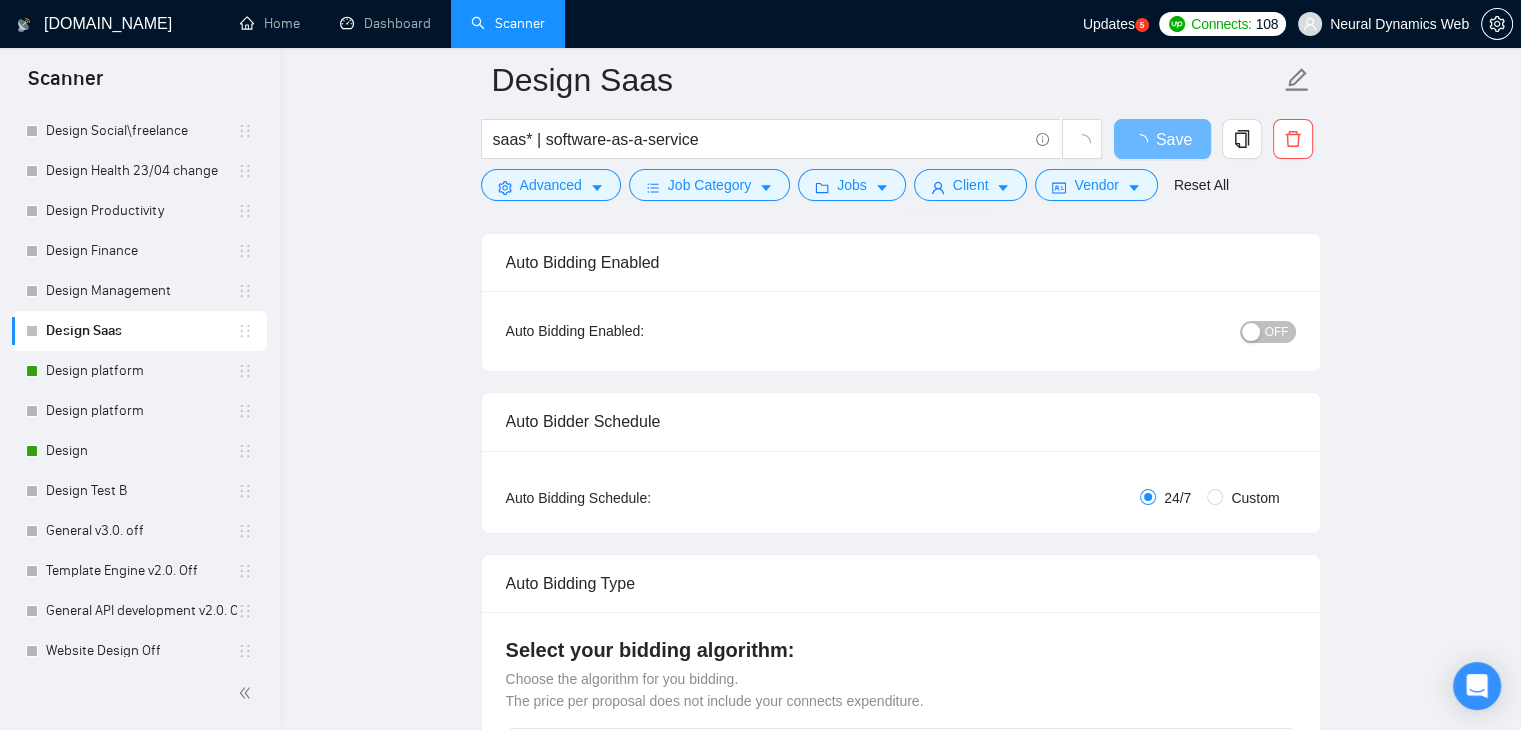 click on "OFF" at bounding box center (1277, 332) 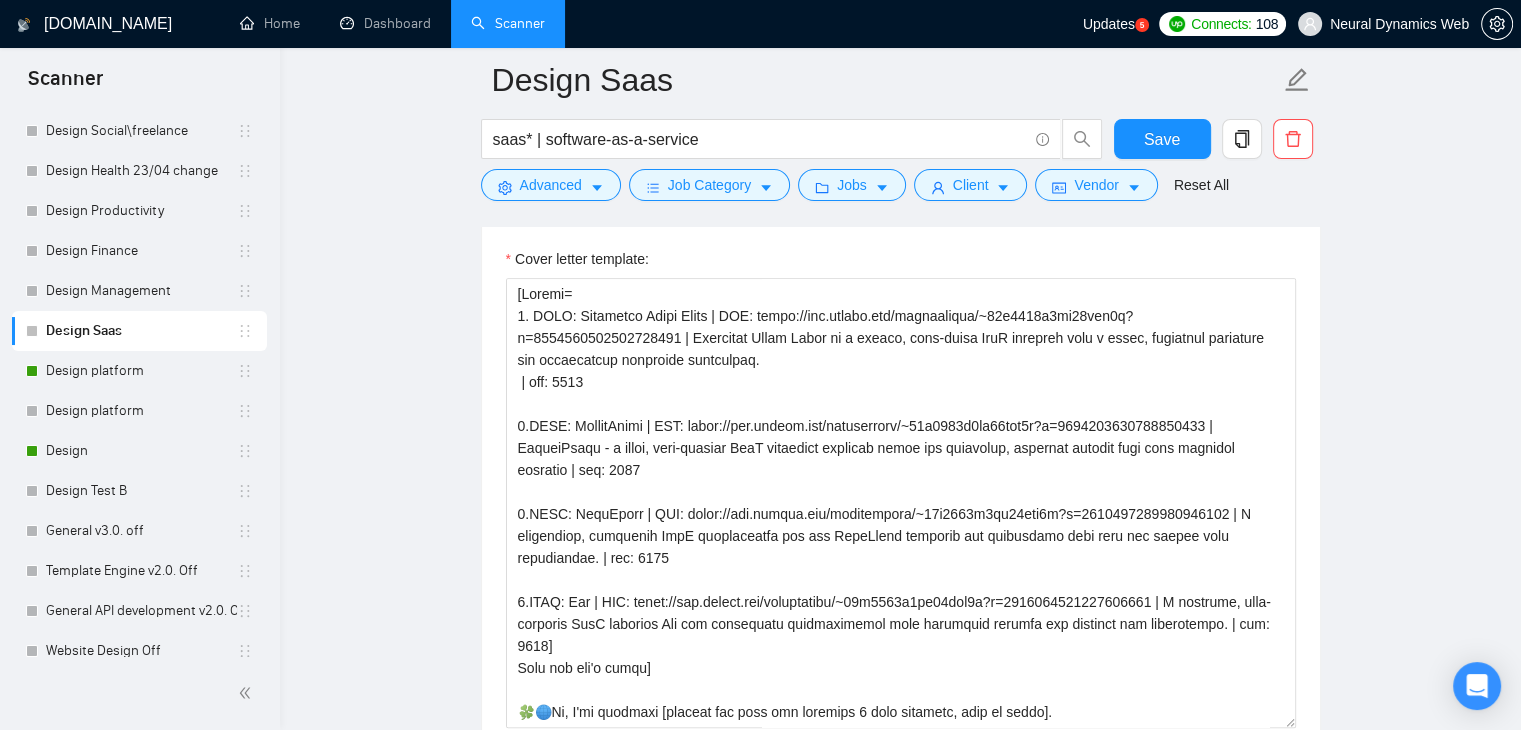scroll, scrollTop: 1756, scrollLeft: 0, axis: vertical 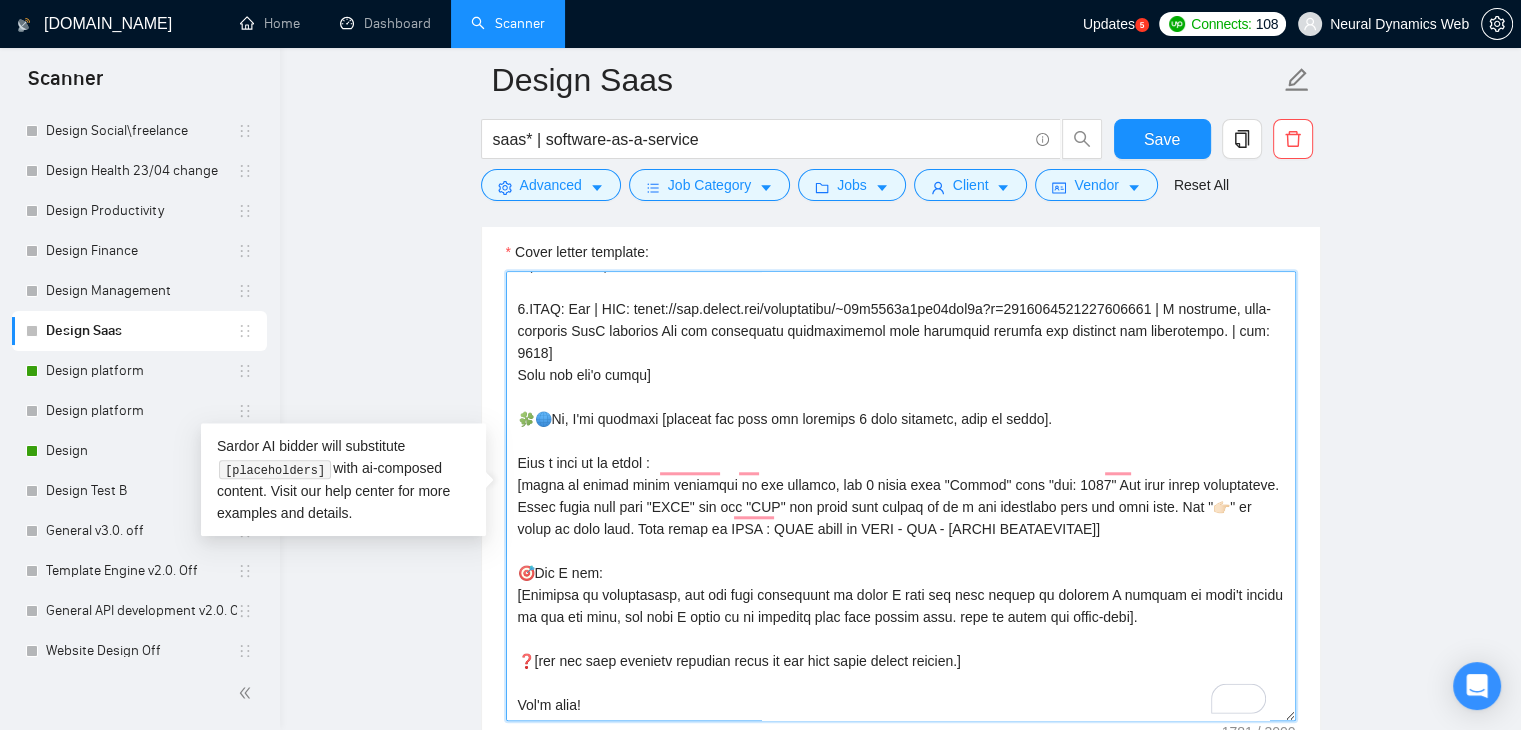 drag, startPoint x: 1069, startPoint y: 392, endPoint x: 552, endPoint y: 399, distance: 517.04736 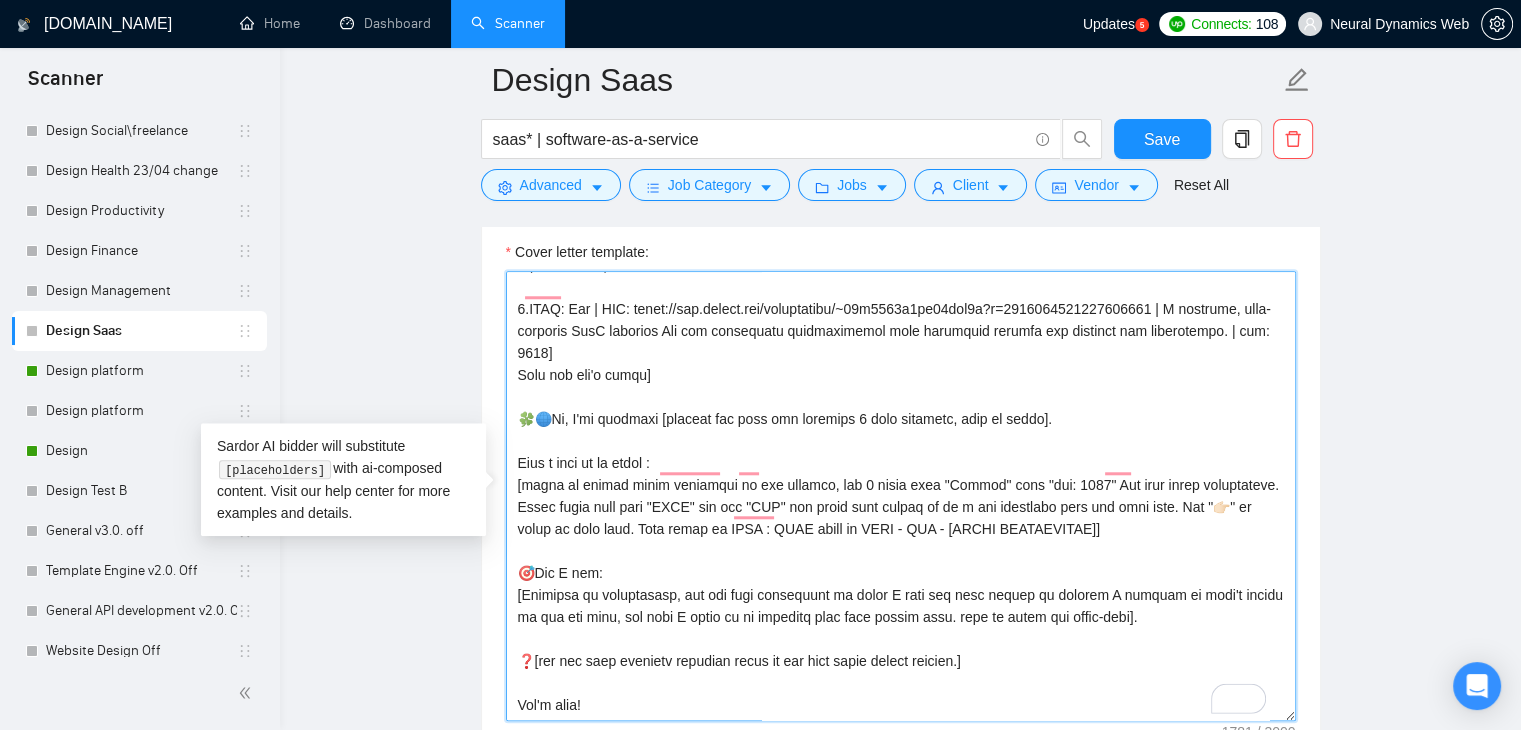 paste on "🎯[Indicate my proficiency with what's needed in job post, add how much experience in years I have and what impact in numbers I brought in what's needed in the job post] [make this 2 sentences and short]" 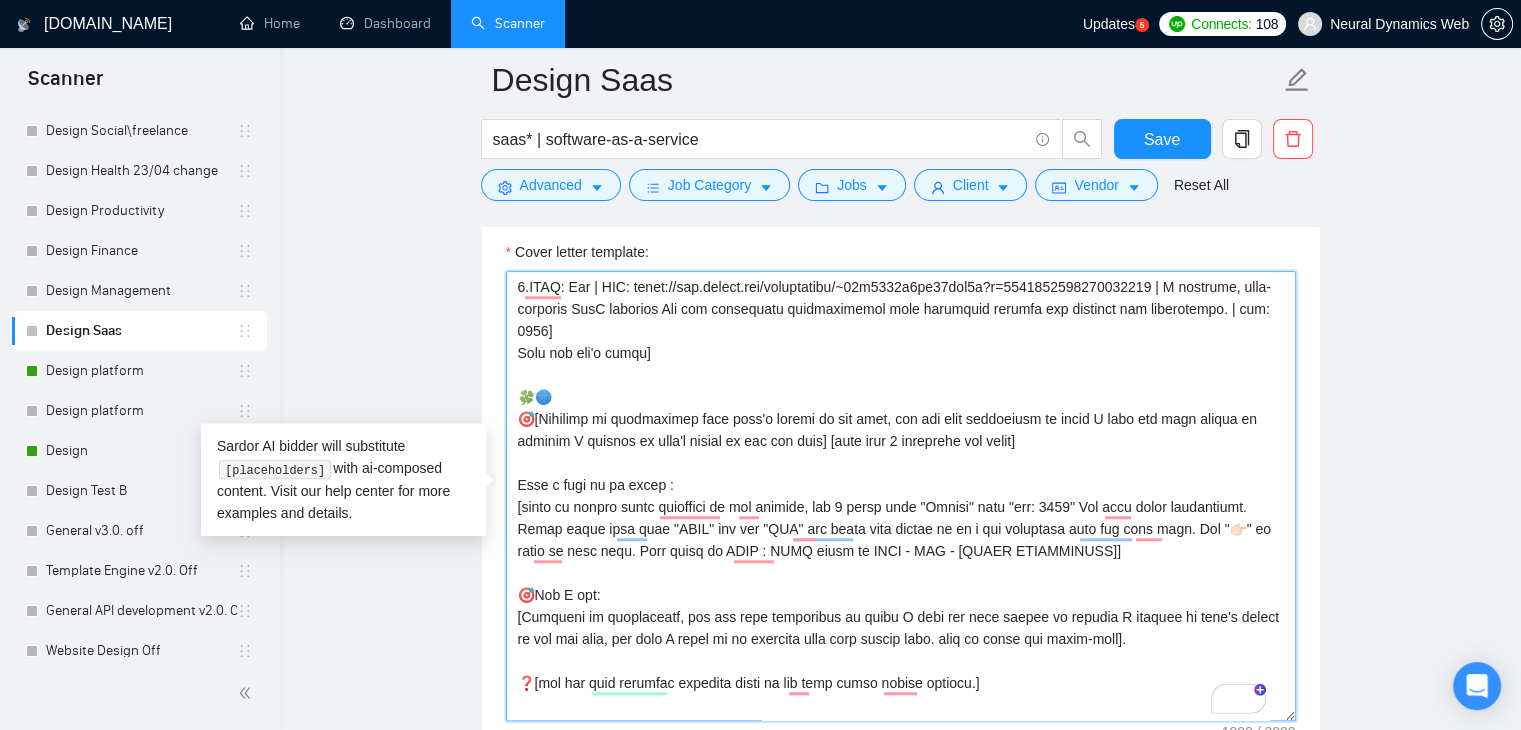 scroll, scrollTop: 308, scrollLeft: 0, axis: vertical 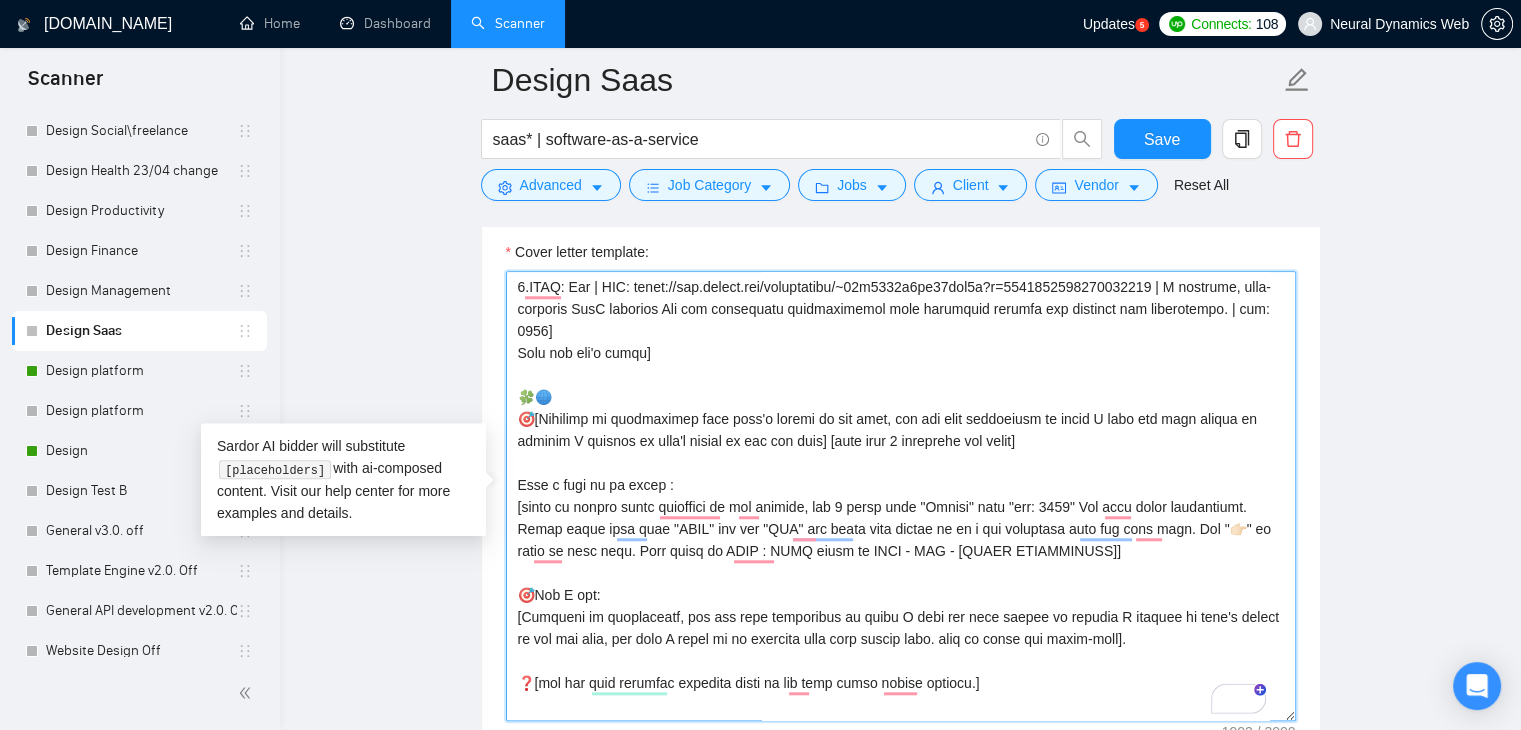 drag, startPoint x: 1056, startPoint y: 433, endPoint x: 936, endPoint y: 397, distance: 125.283676 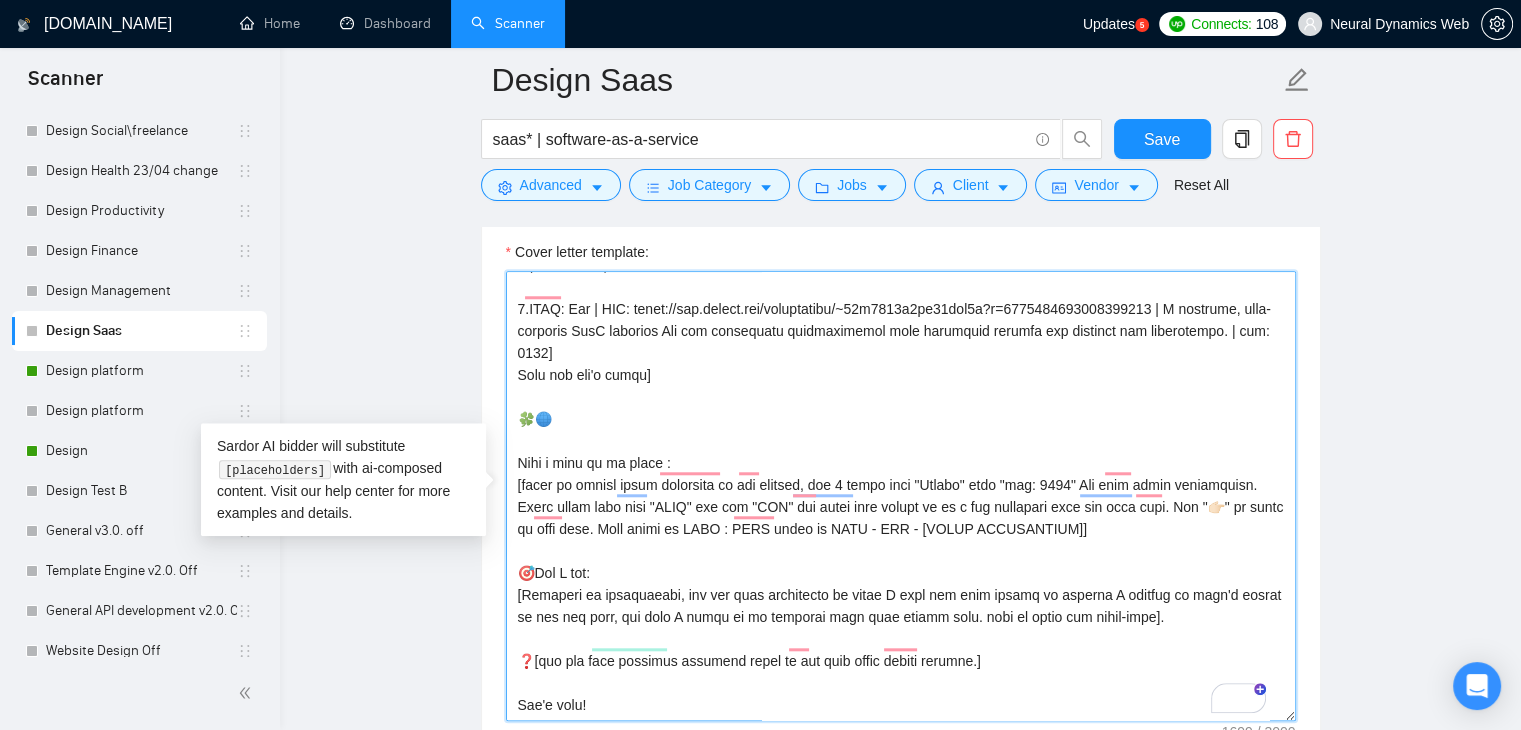 paste on "I've designed similar [rephrase job post and simplify, make the sentence sound logically correct ], [indicate the pain point and describe what I've brought]. i’d love to bring my experience [or something the client wants, but don't repeat with previous one] to your project by [describe specific impact or value that client described in his job post that he wants to achieve or make it related to job post\industry, e.g., crafting designs that make complex processes feel simple or building interfaces users actually enjoy using]!" 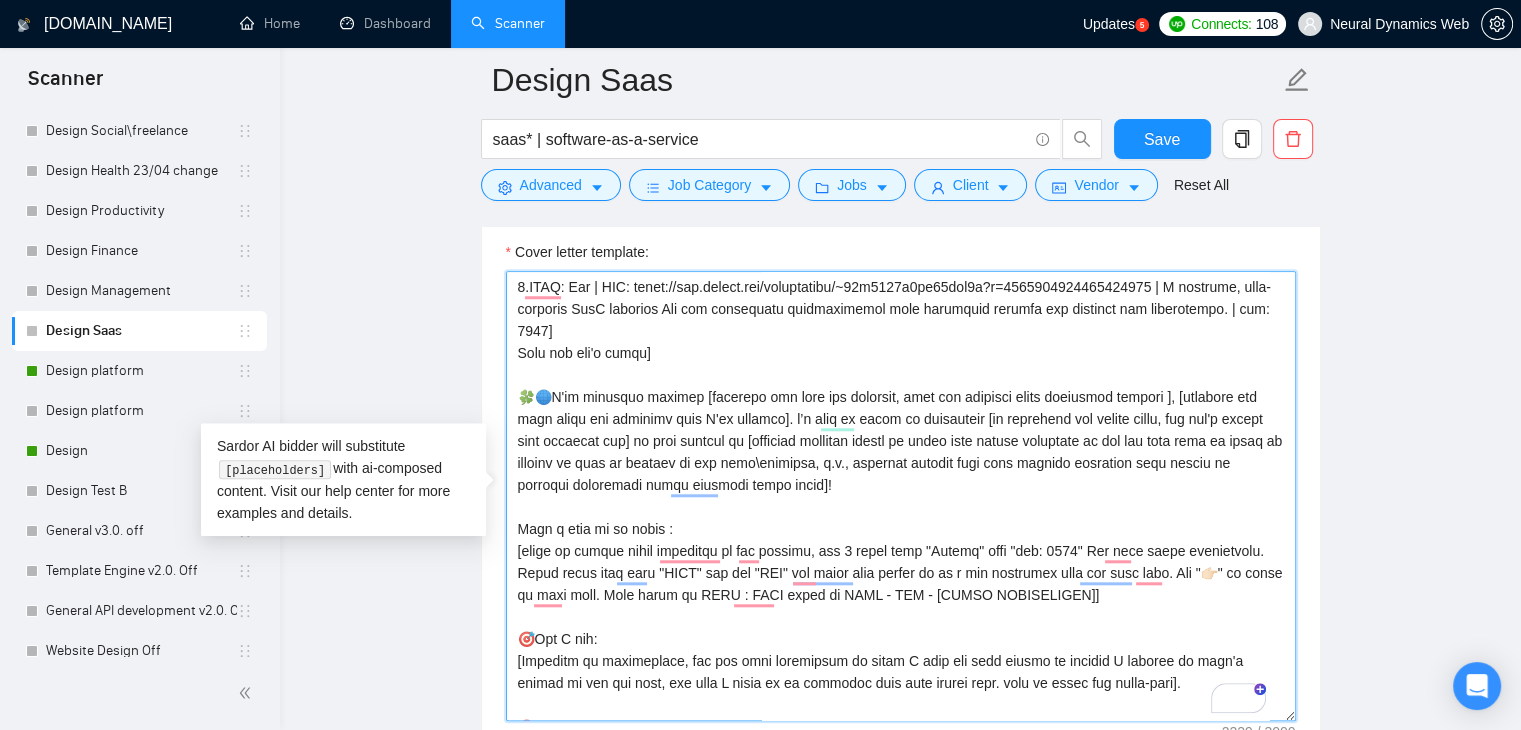 scroll, scrollTop: 28, scrollLeft: 0, axis: vertical 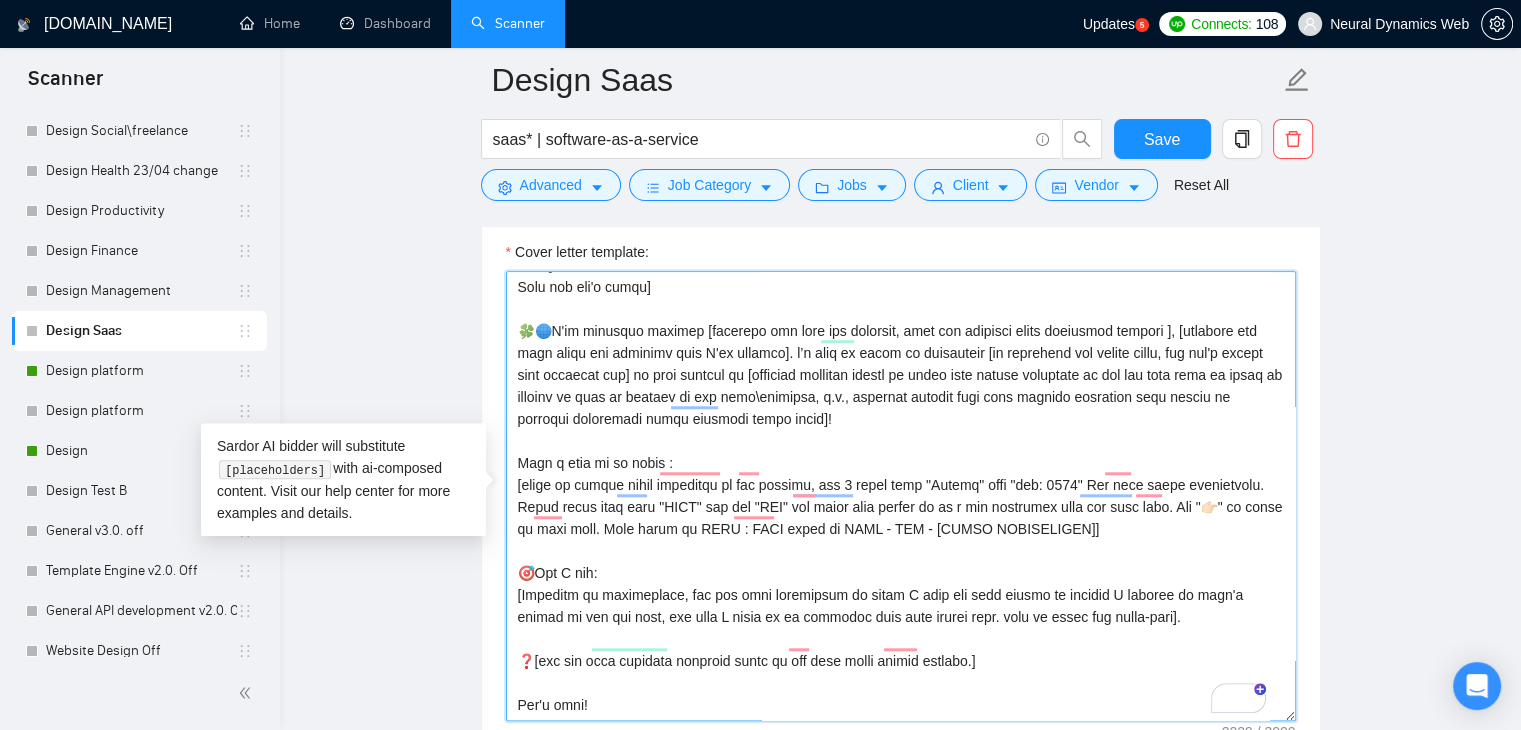 drag, startPoint x: 600, startPoint y: 556, endPoint x: 520, endPoint y: 552, distance: 80.09994 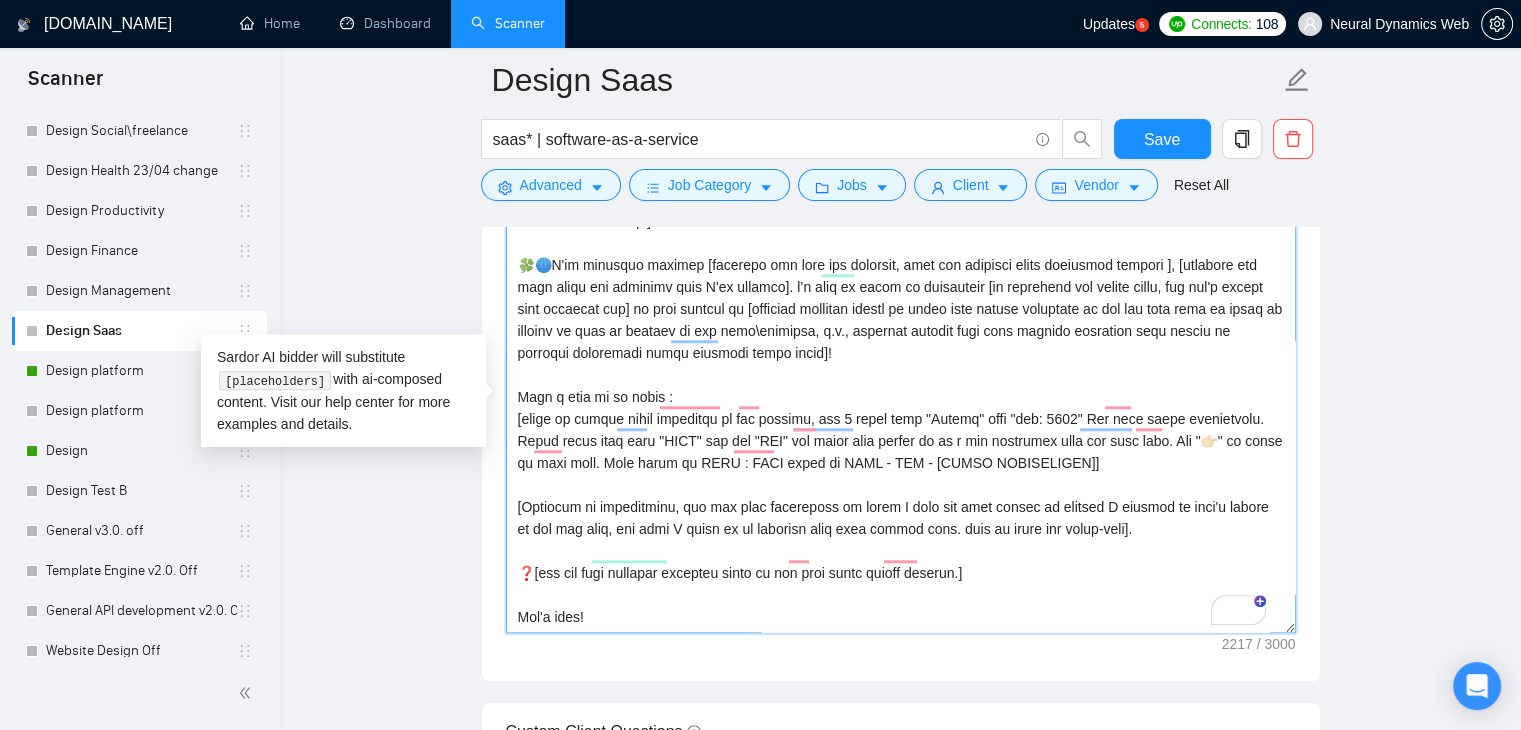 drag, startPoint x: 516, startPoint y: 482, endPoint x: 1311, endPoint y: 517, distance: 795.7701 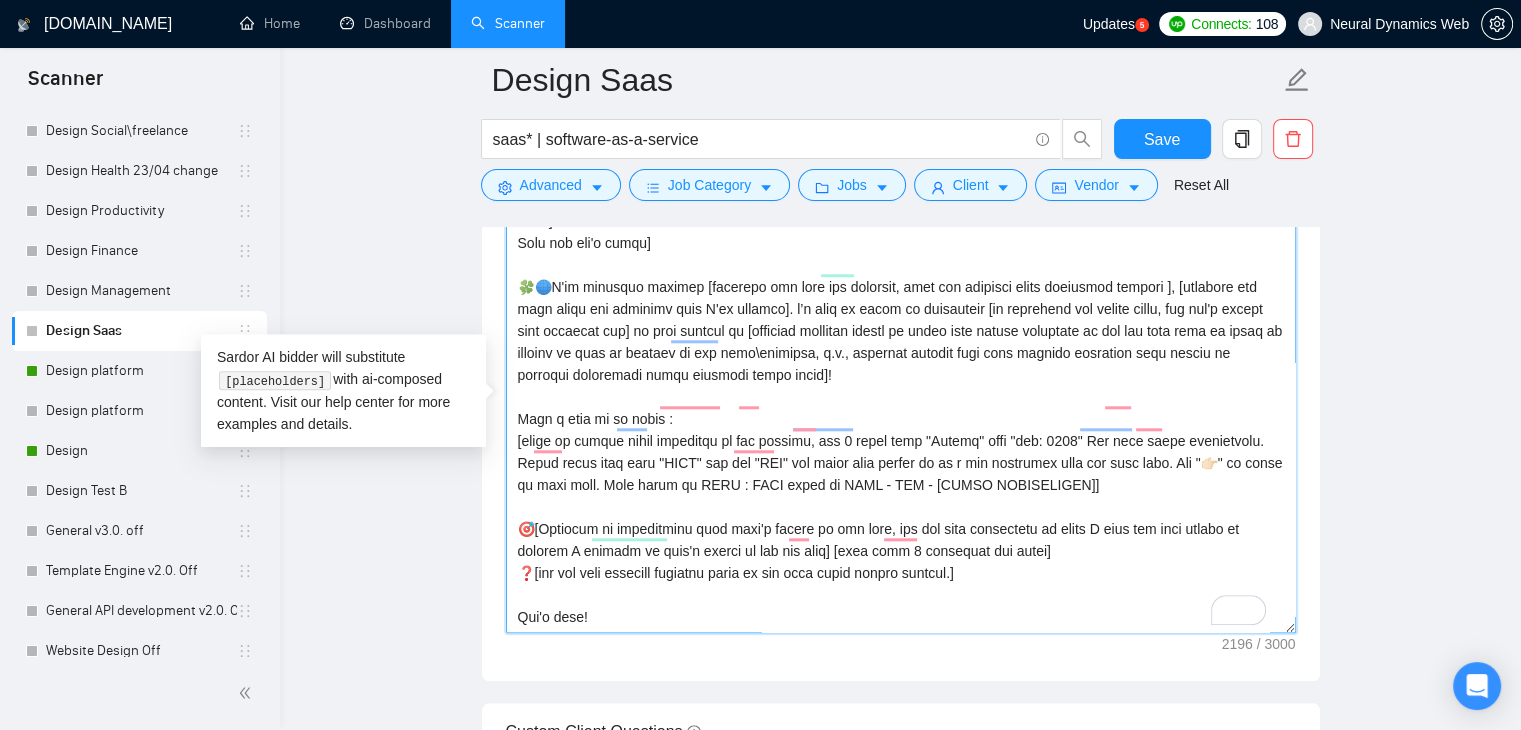 scroll, scrollTop: 352, scrollLeft: 0, axis: vertical 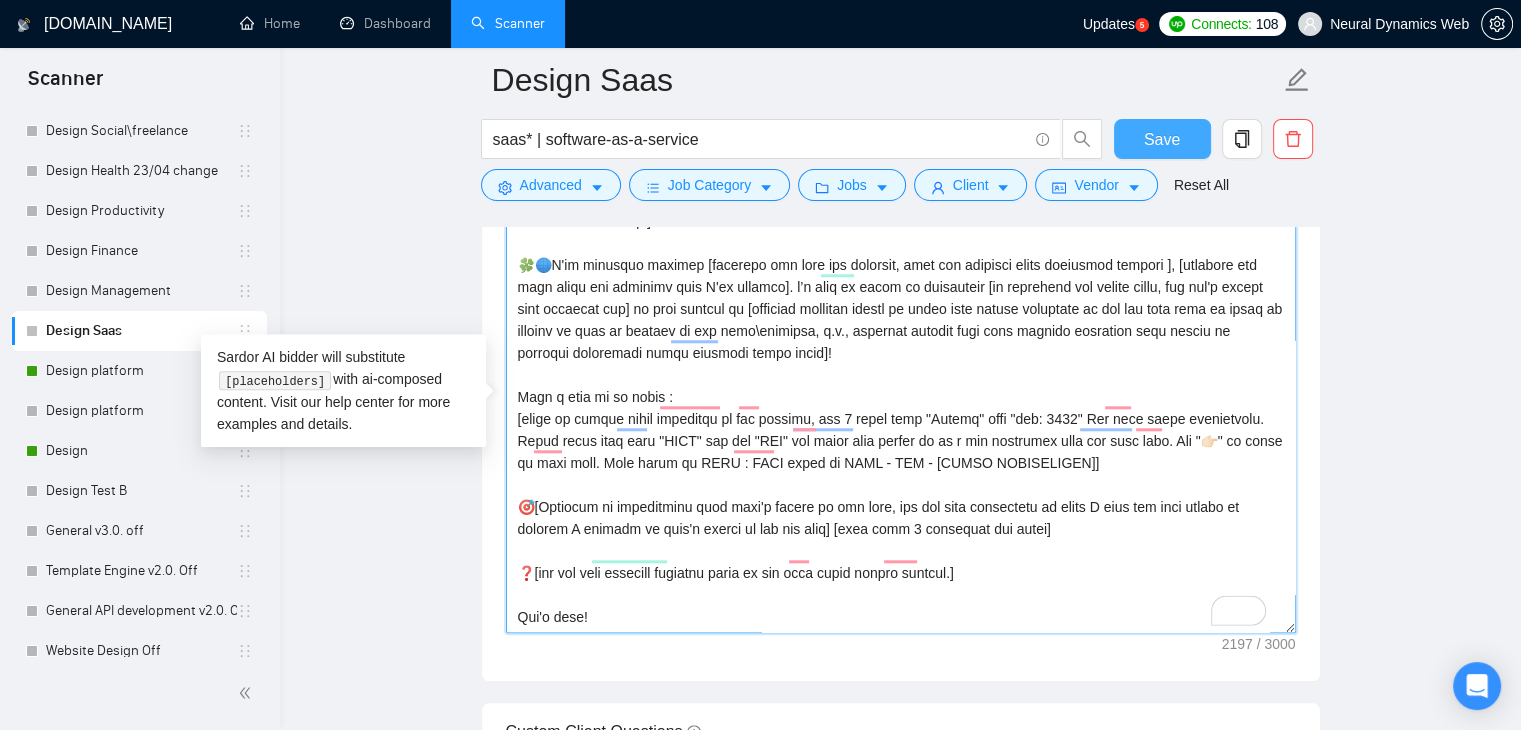 type on "[Folder=
1. CLNT: Insurance Sales Guard | URL: https://www.upwork.com/freelancers/~01a3641c7ed40cac1f?p=1882104201887911936 | Insurance Sales Guard is a secure, role-based SaaS platform with a clean, compliant interface for streamlined insurance operations.
| tag: 7748
2.CLNT: StreamScout | URL: https://www.upwork.com/freelancers/~01a3641c7ed40cac1f?p=1877294692438945792 | StreamScout - a sleek, data-focused SaaS analytics platform built for streamers, blending clarity with deep audience insights | tag: 7748
3.CLNT: TubeTamer | URL: https://www.upwork.com/freelancers/~01a3641c7ed40cac1f?p=1770131411762724864 | A minimalist, intuitive SaaS productivity app for TubeTamer designed for effortless task flow and smooth user interaction. | tag: 7748
4.CLNT: Med | URL: https://www.upwork.com/freelancers/~01a3641c7ed40cac1f?p=1770091414800089088 | A flexible, user-friendly SaaS platform Med for healthcare professionals with intuitive filters and seamless job exploration. | tag: 7748]
Read but don't write]
🍀🌐I'..." 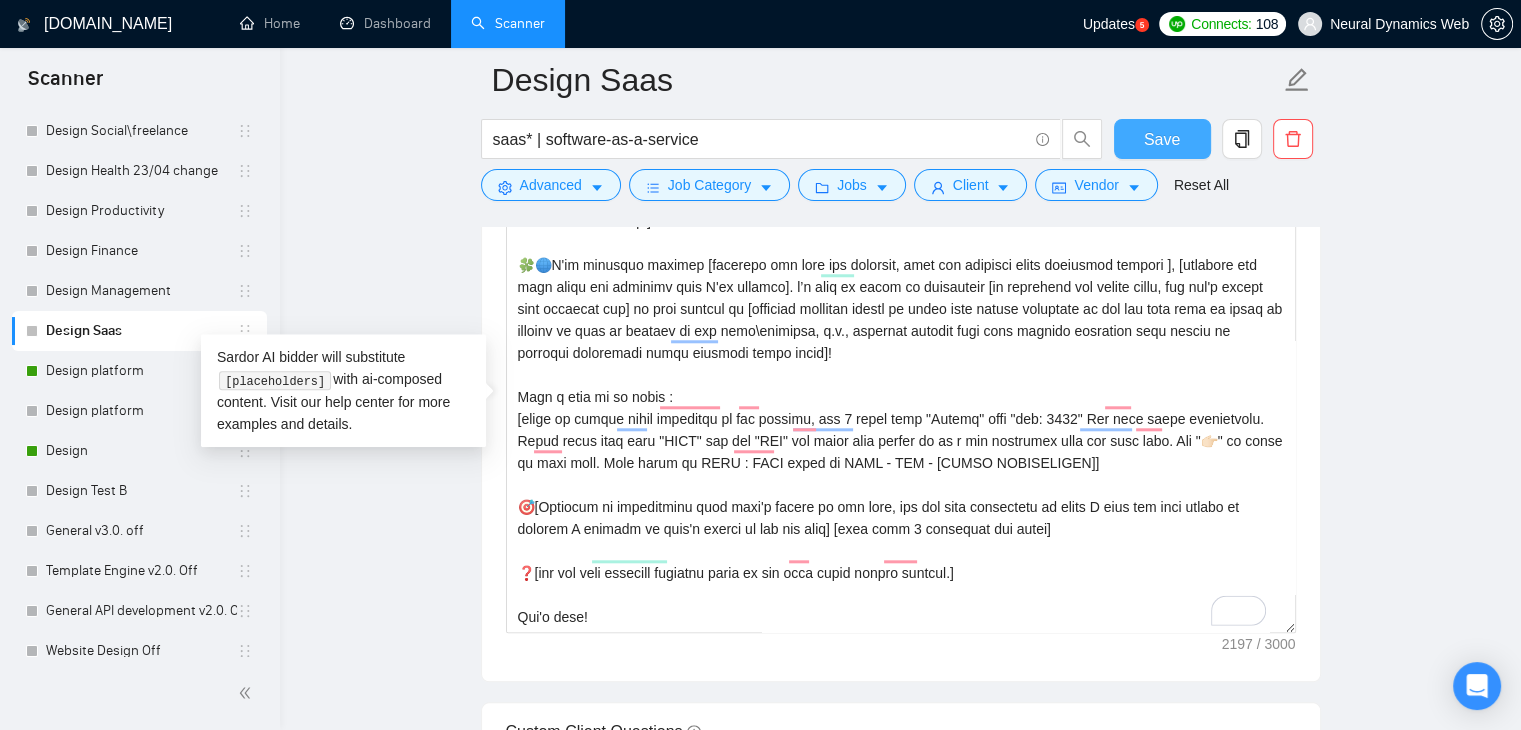 click on "Save" at bounding box center [1162, 139] 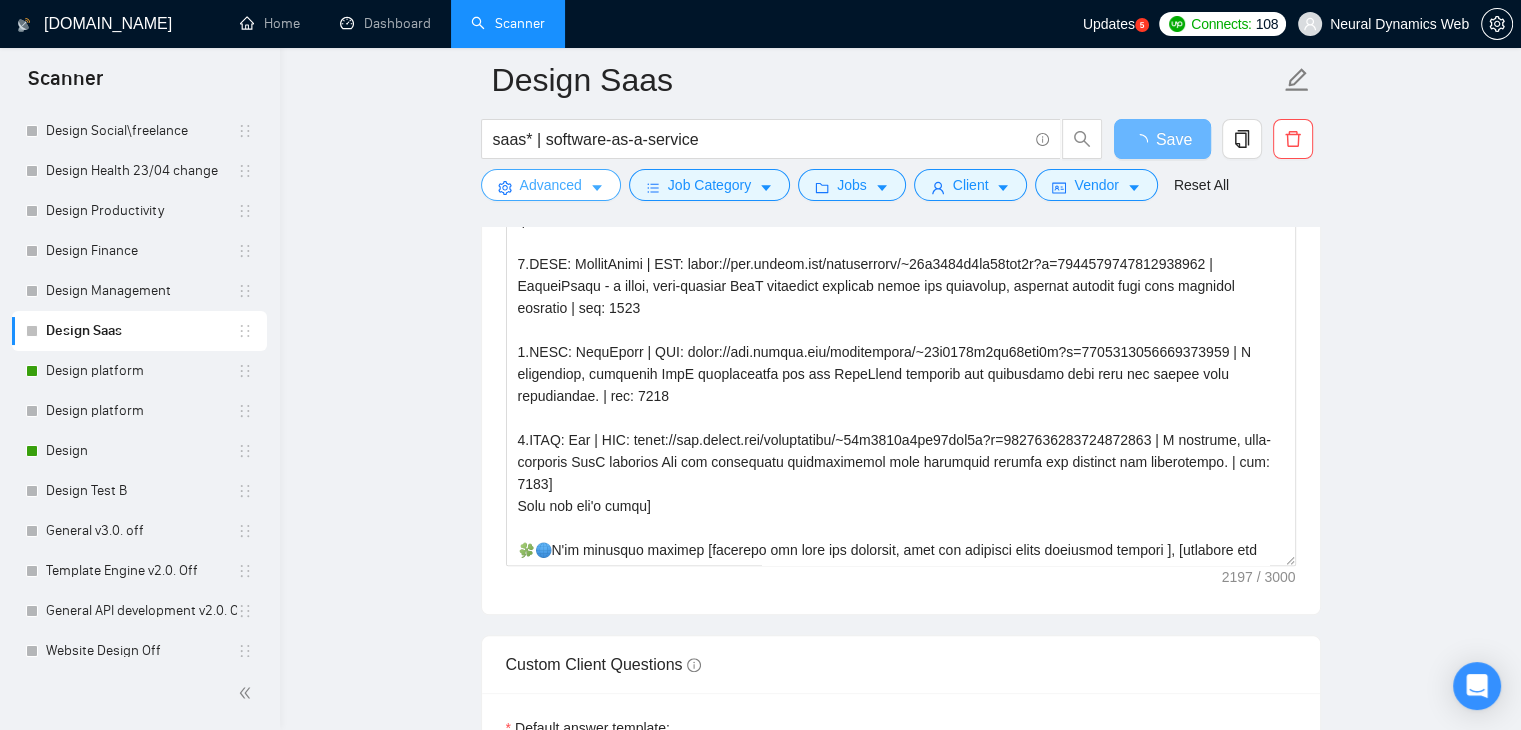 click on "Advanced" at bounding box center [551, 185] 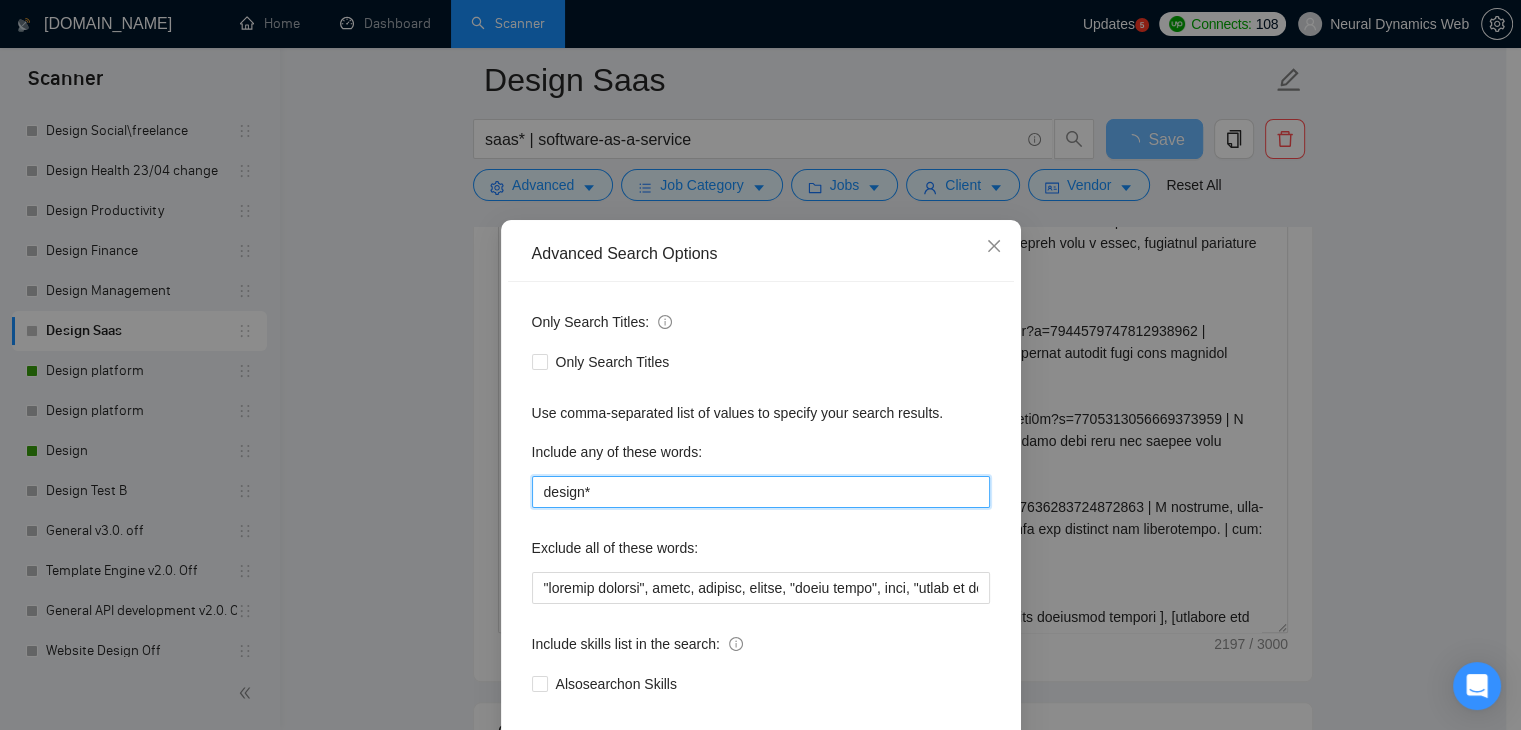 click on "design*" at bounding box center (761, 492) 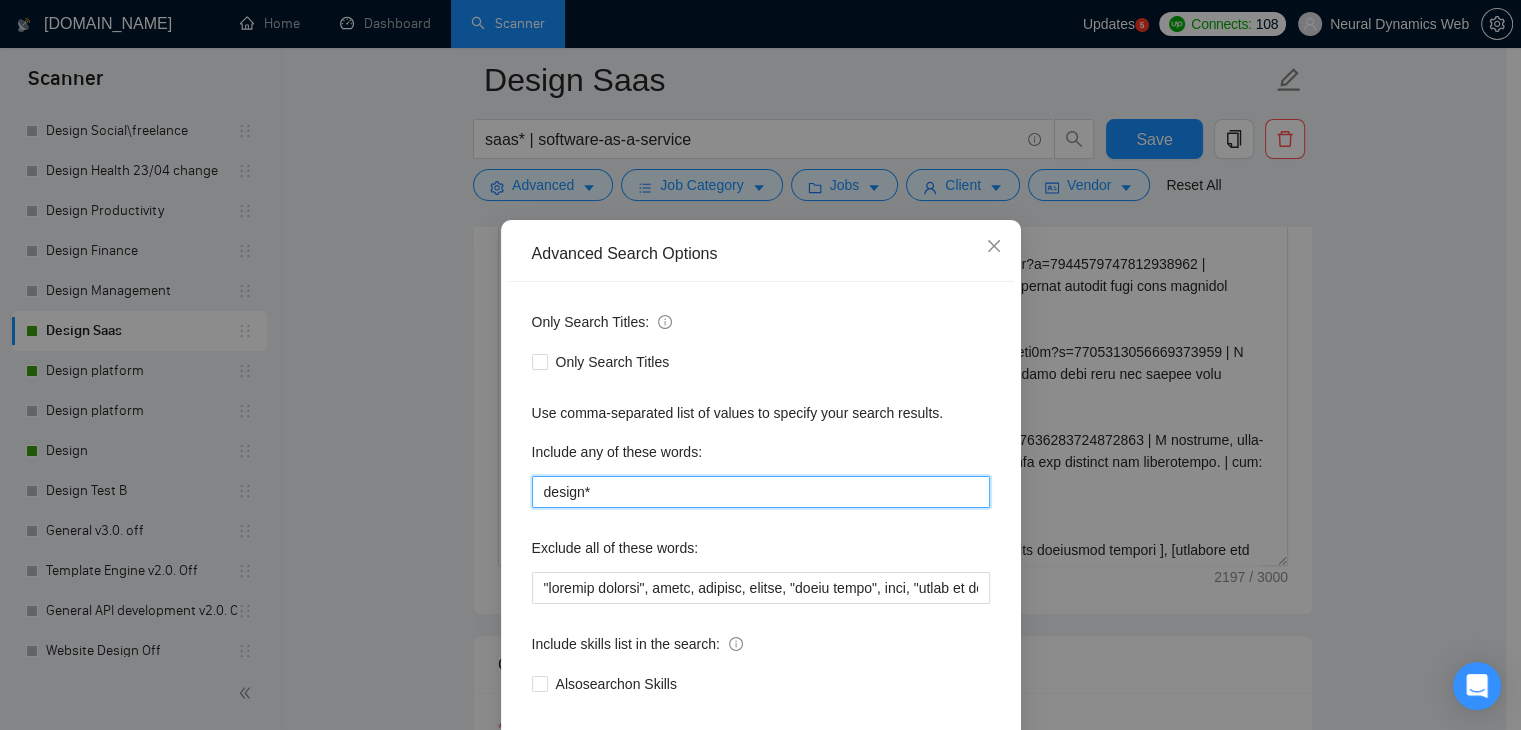 type 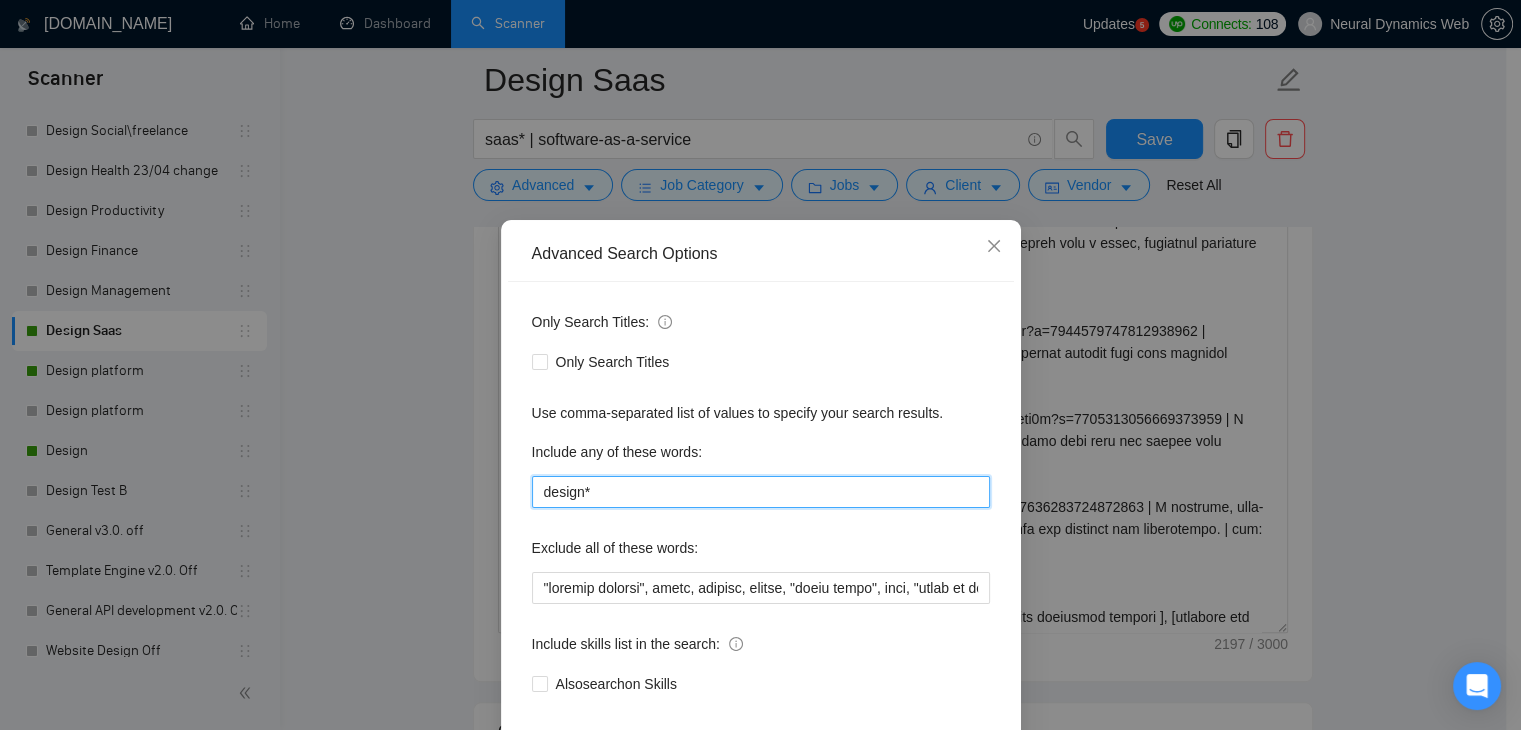 click on "design*" at bounding box center (761, 492) 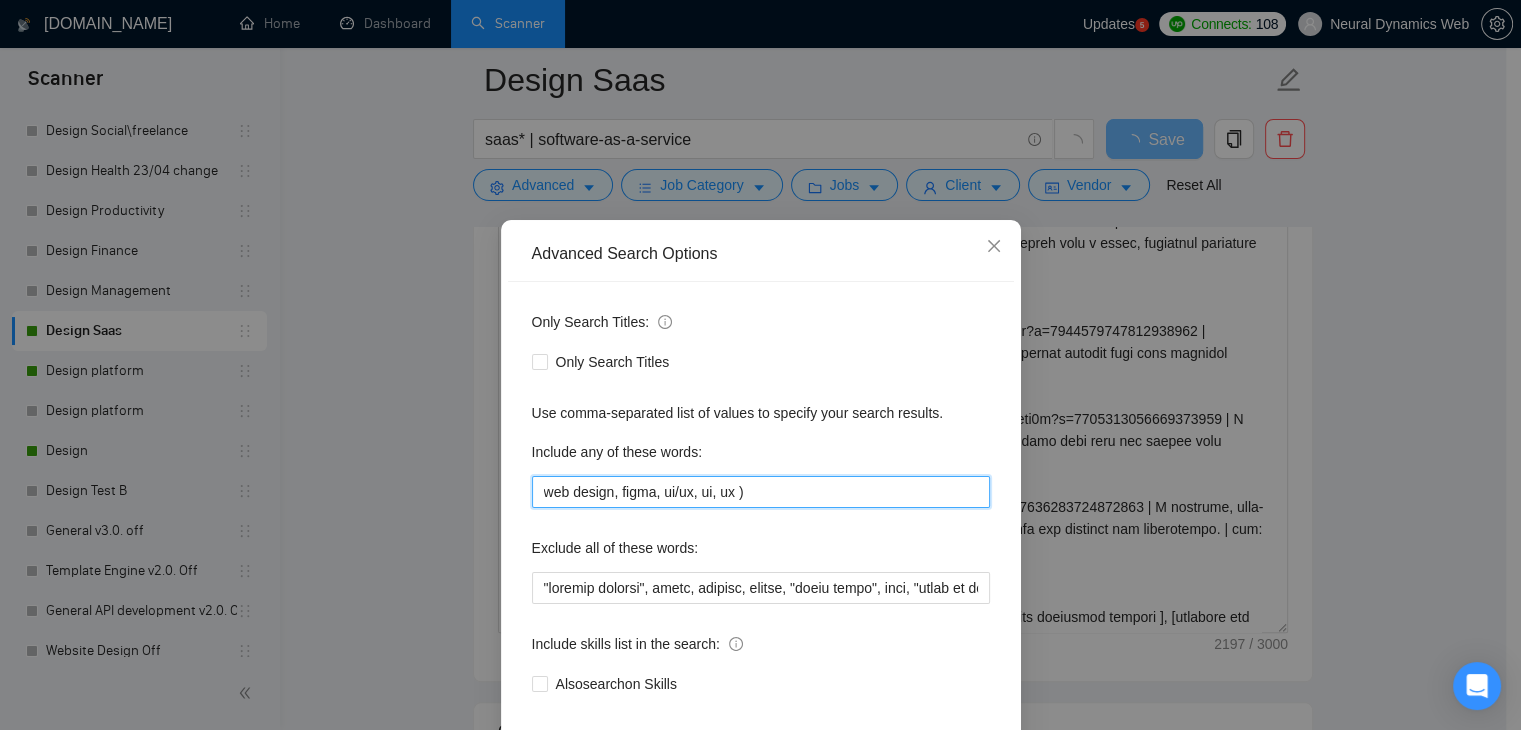 click on "web design, figma, ui/ux, ui, ux )" at bounding box center [761, 492] 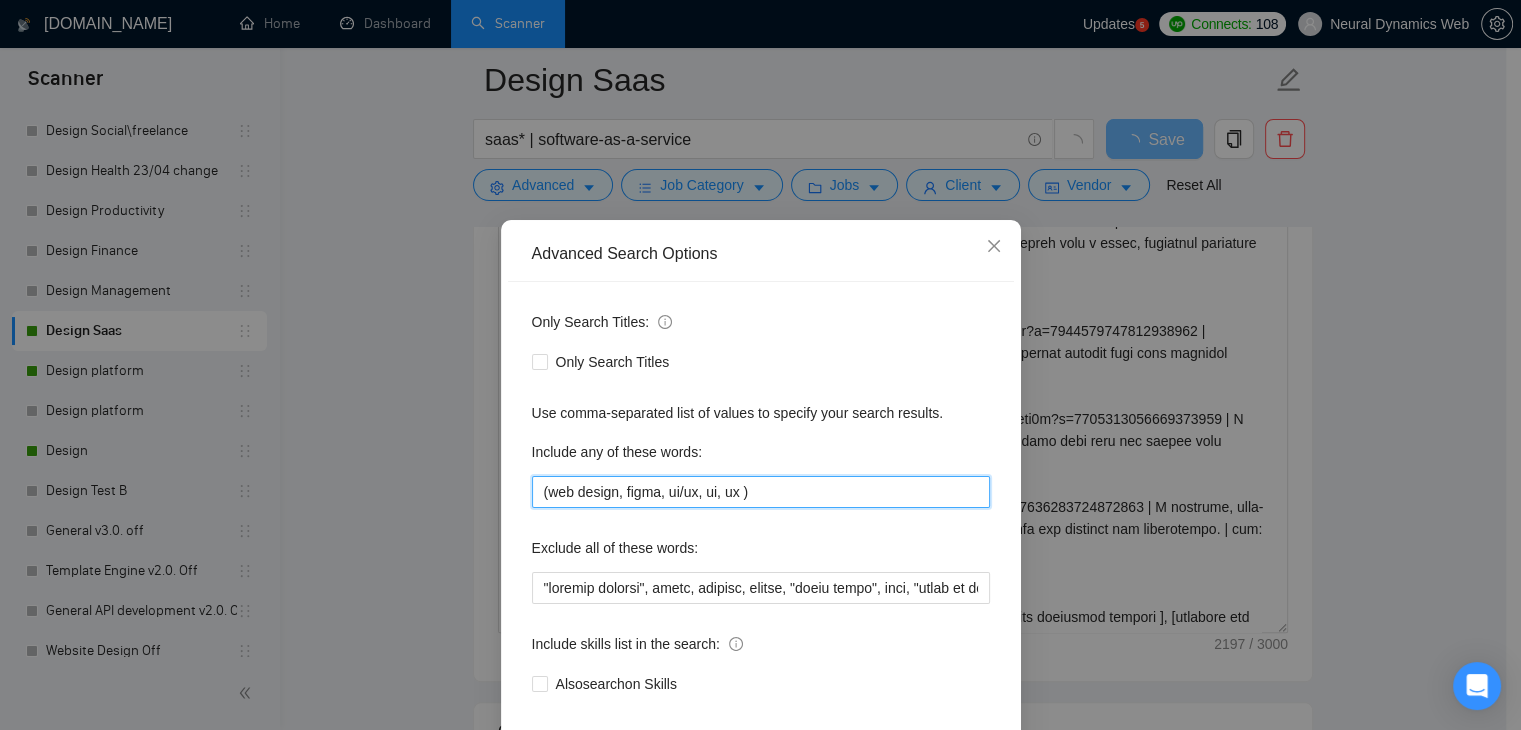 click on "(web design, figma, ui/ux, ui, ux )" at bounding box center (761, 492) 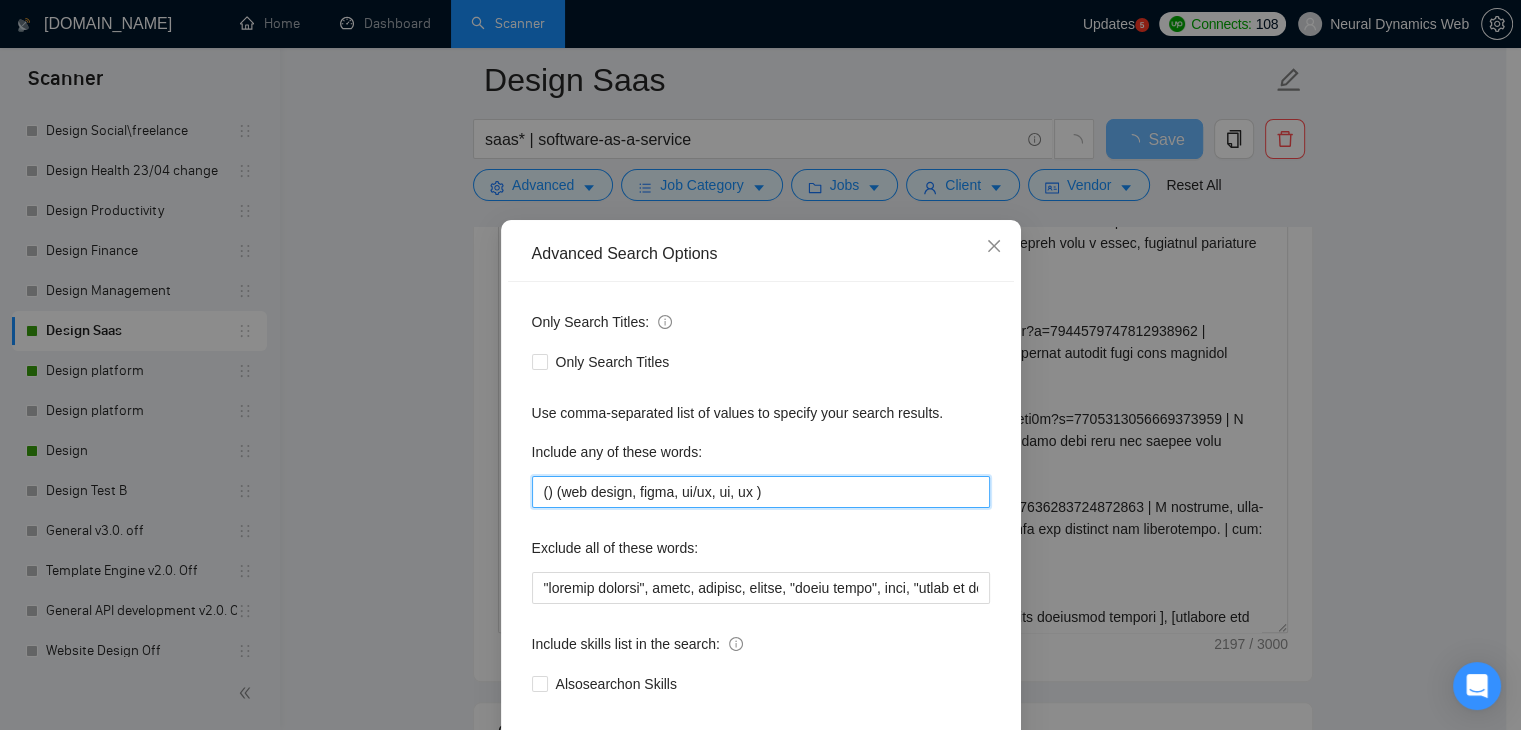 scroll, scrollTop: 102, scrollLeft: 0, axis: vertical 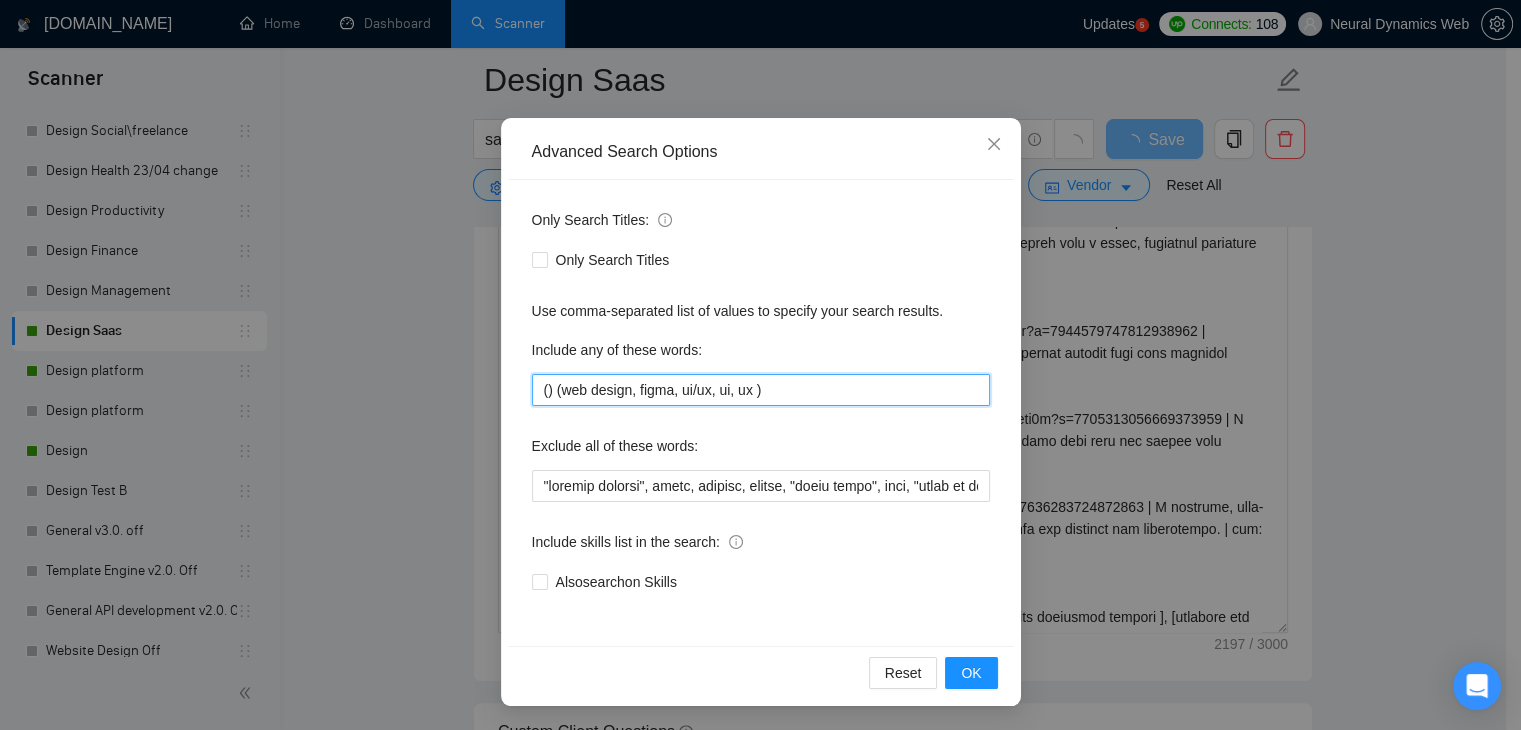 click on "() (web design, figma, ui/ux, ui, ux )" at bounding box center [761, 390] 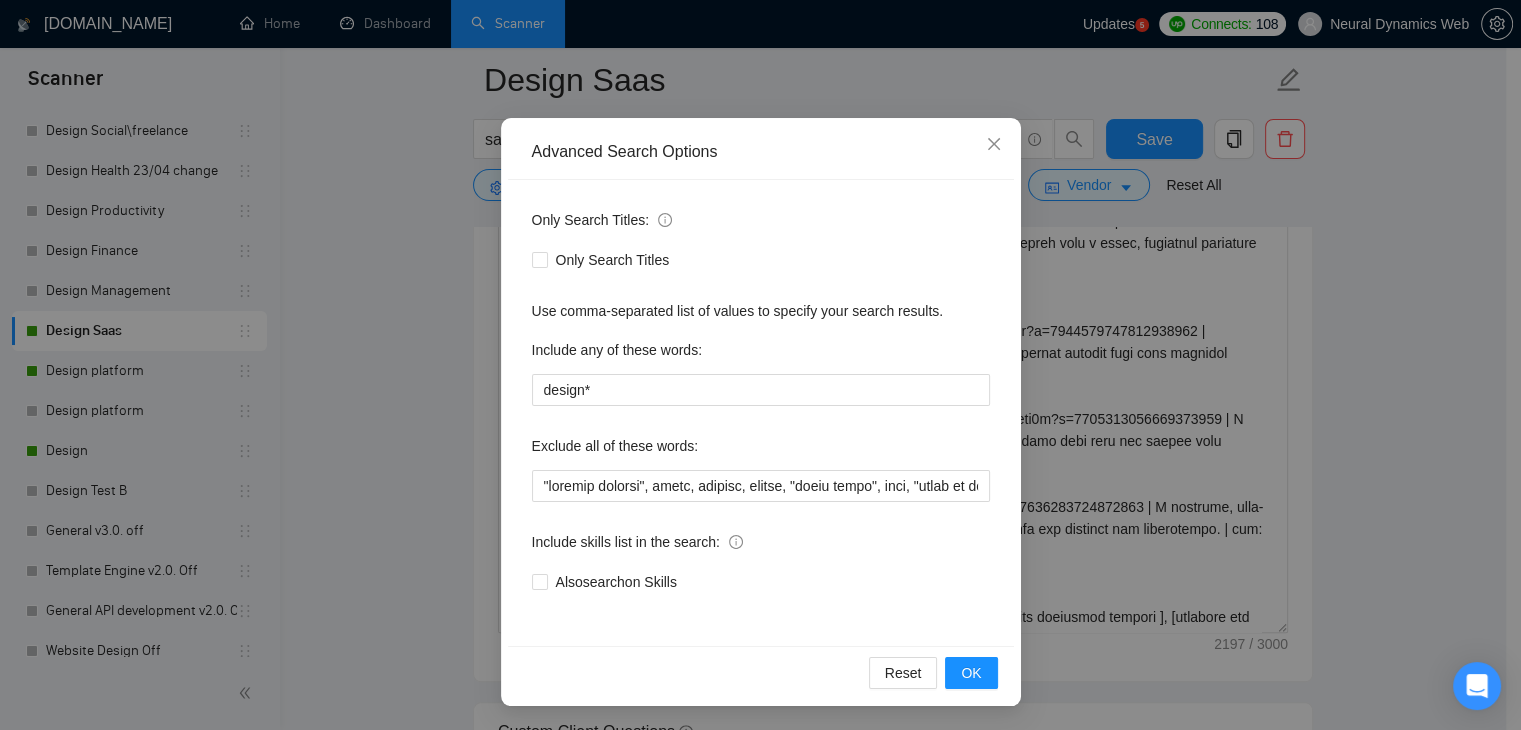 click on "Reset OK" at bounding box center (761, 672) 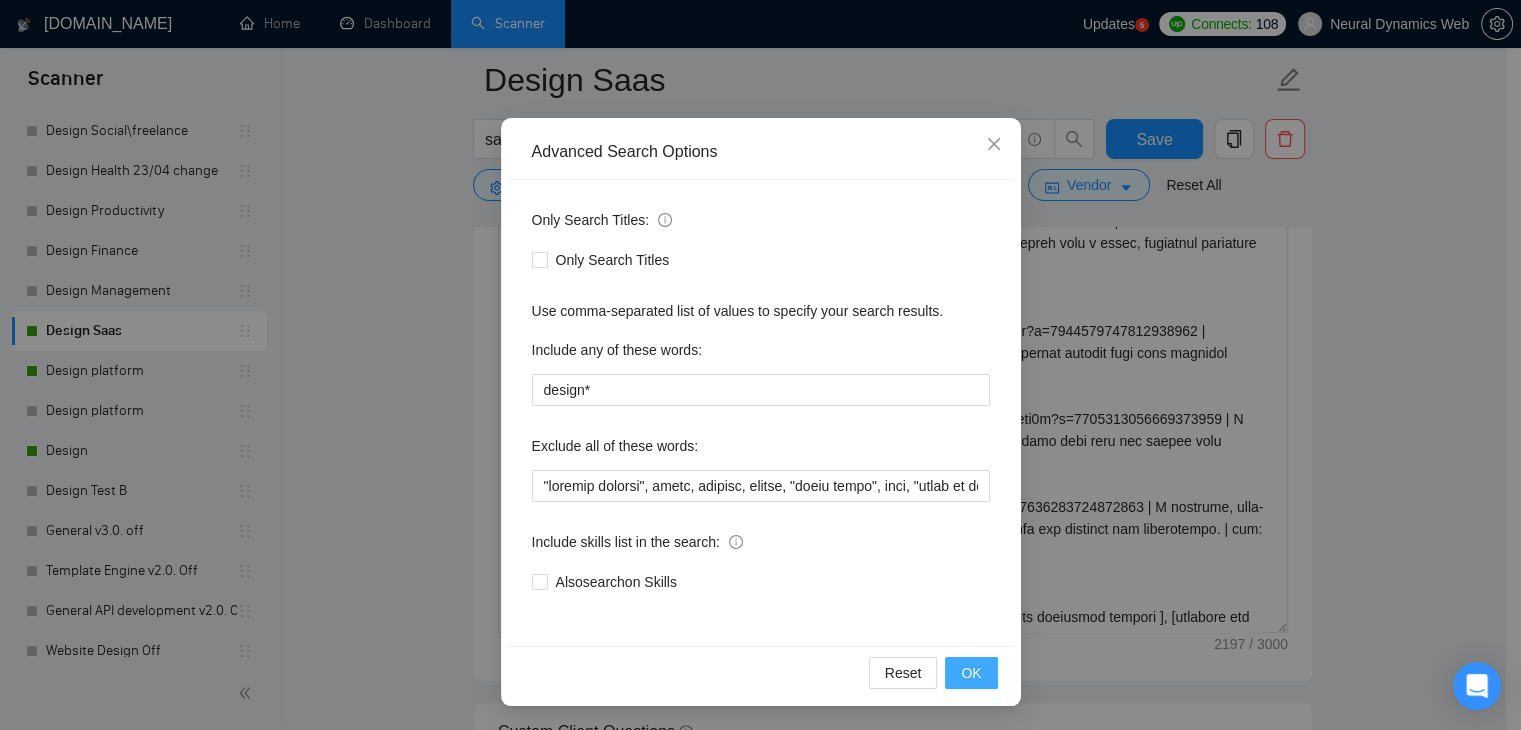 click on "OK" at bounding box center (971, 673) 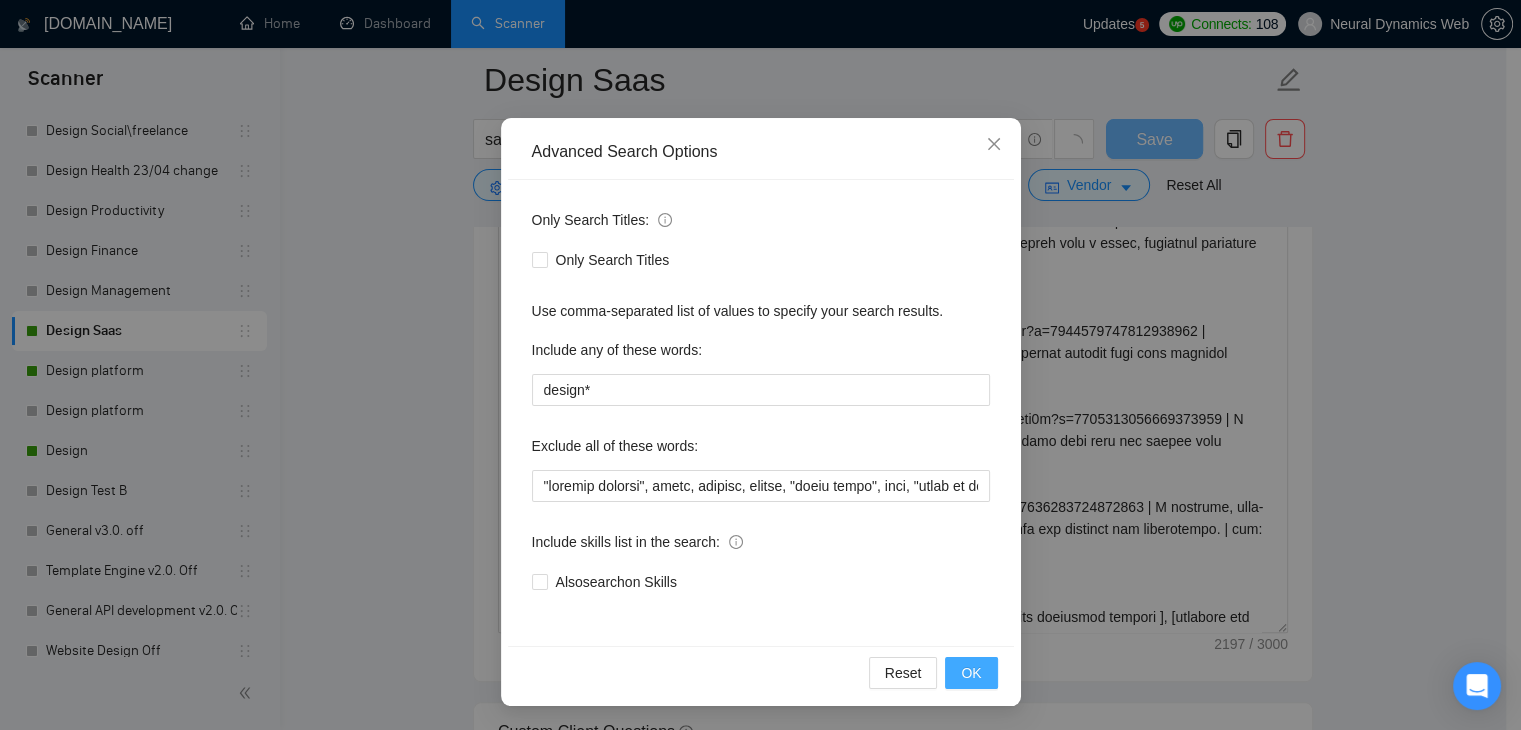 scroll, scrollTop: 2, scrollLeft: 0, axis: vertical 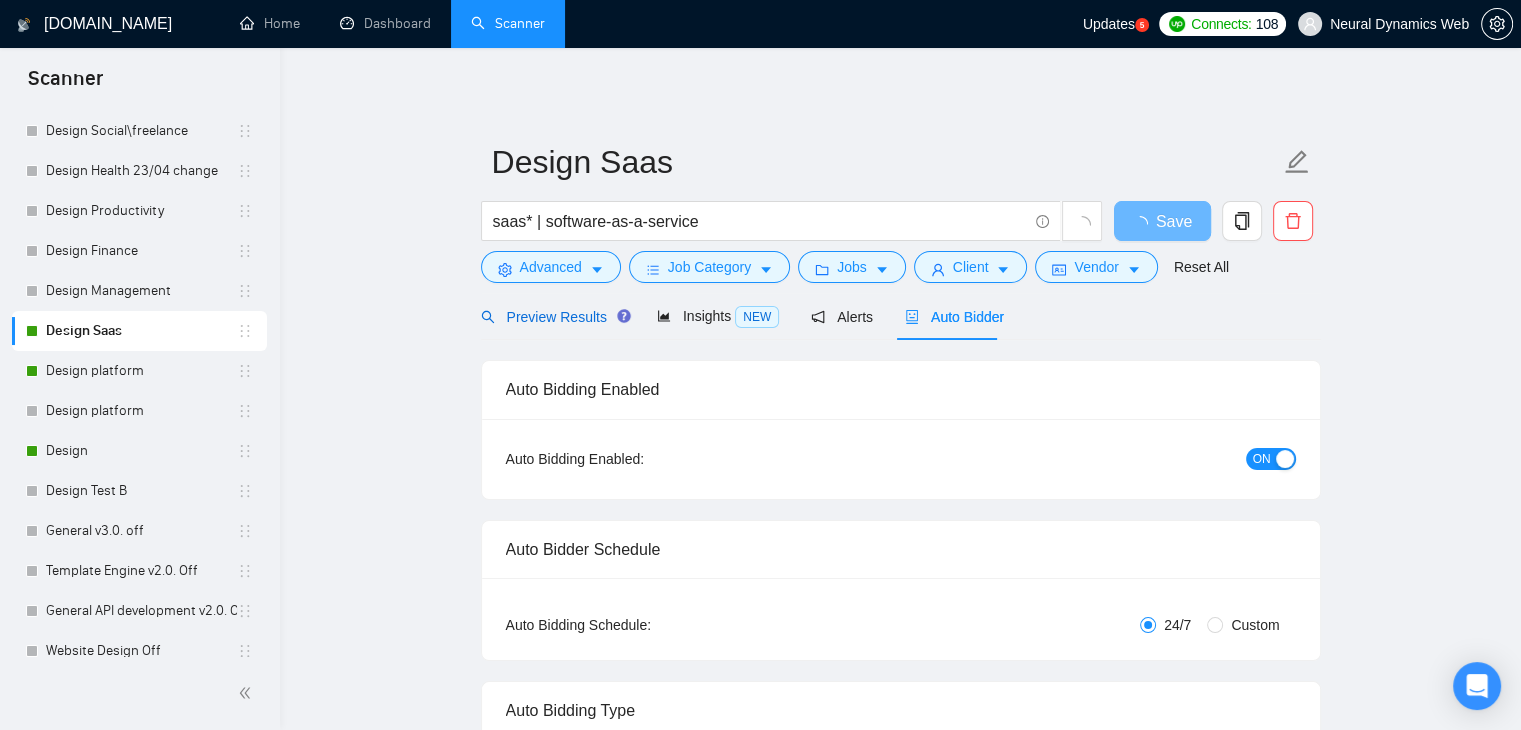 click on "Preview Results" at bounding box center [553, 317] 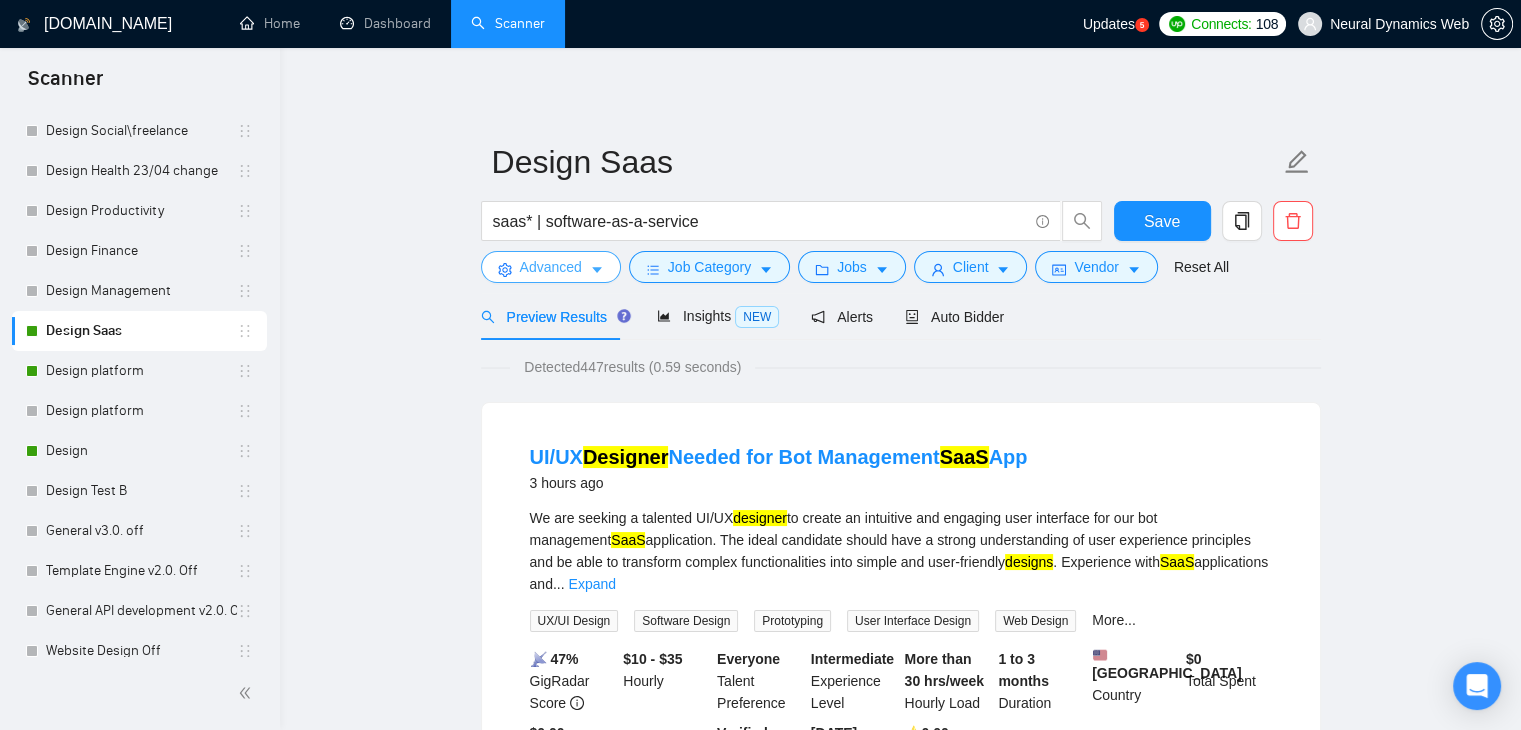 click on "Advanced" at bounding box center (551, 267) 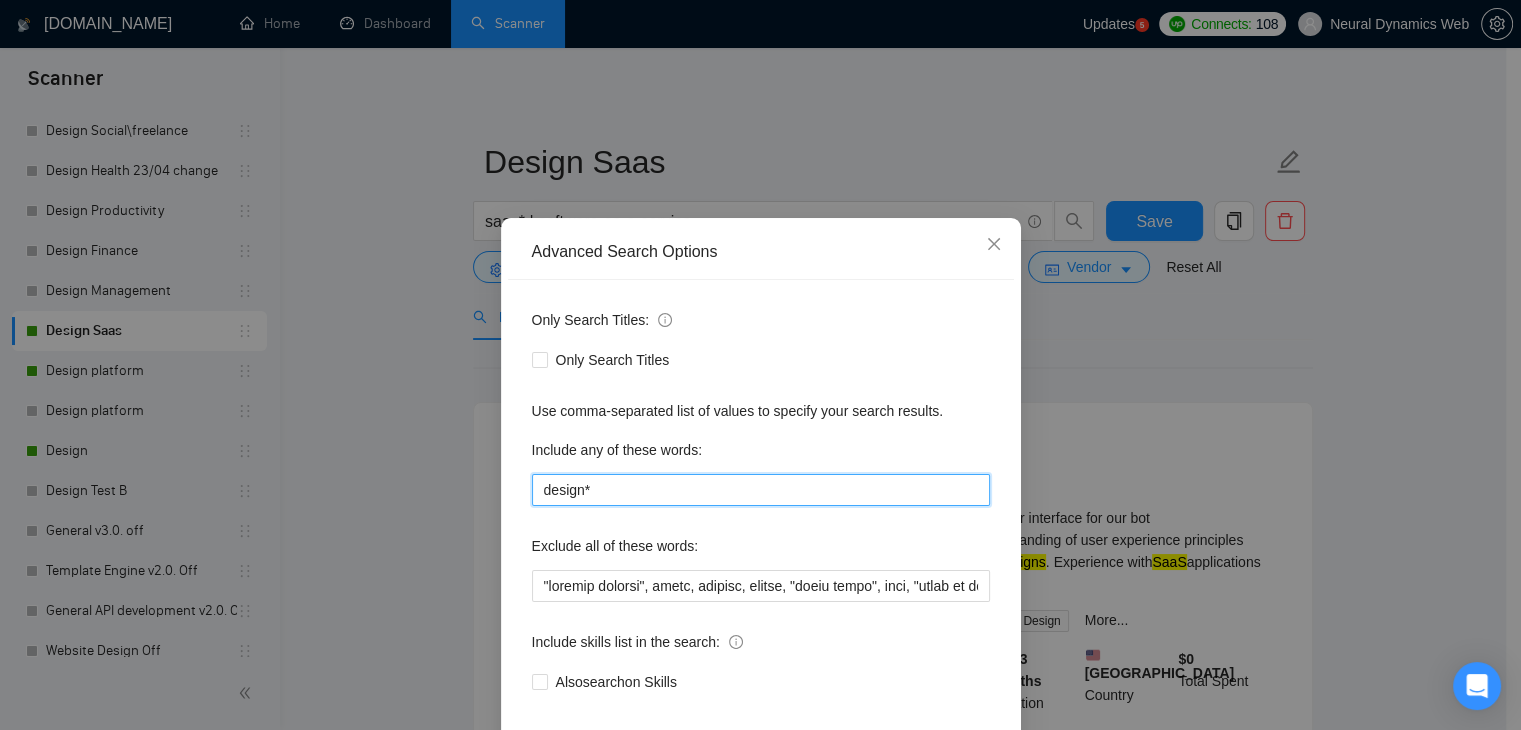 click on "design*" at bounding box center [761, 490] 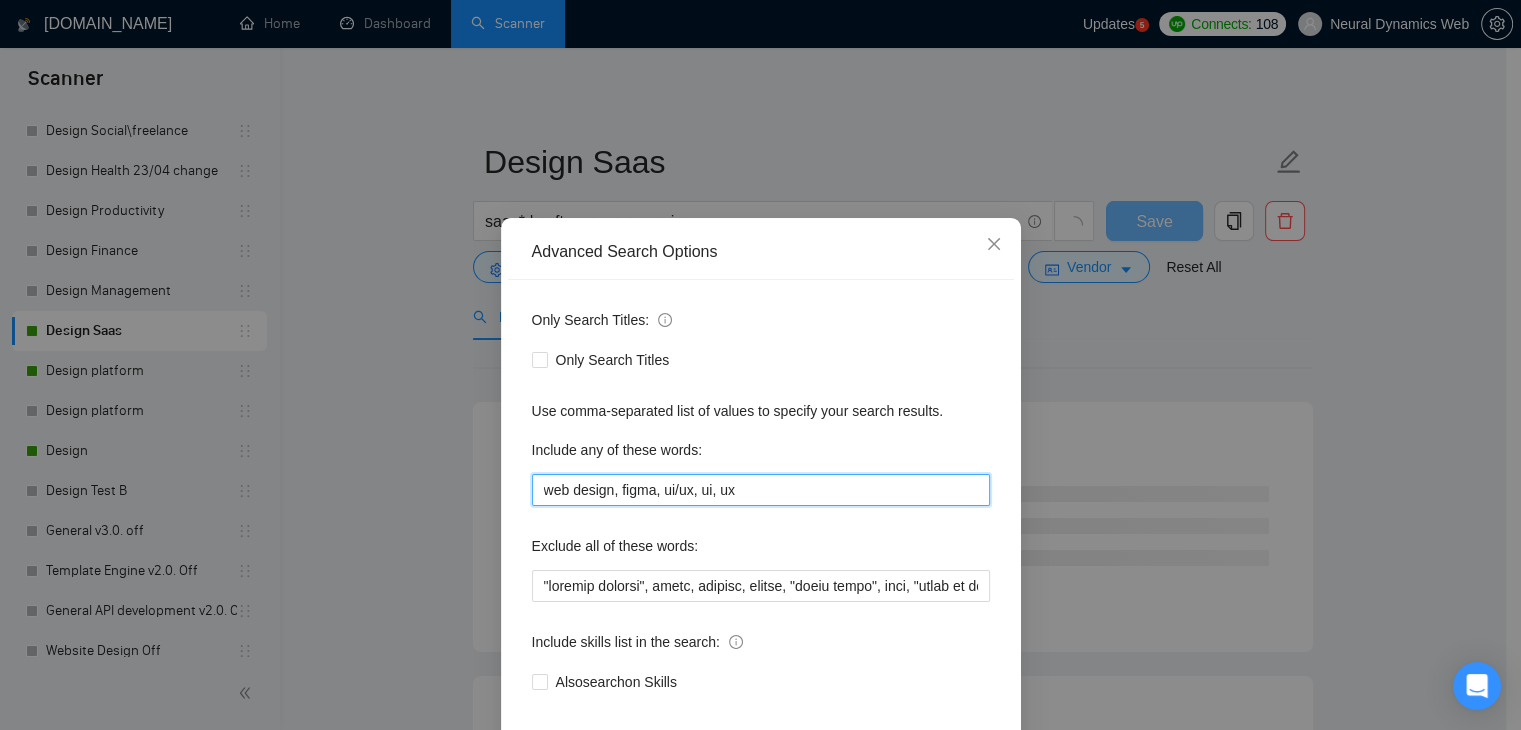 click on "web design, figma, ui/ux, ui, ux" at bounding box center (761, 490) 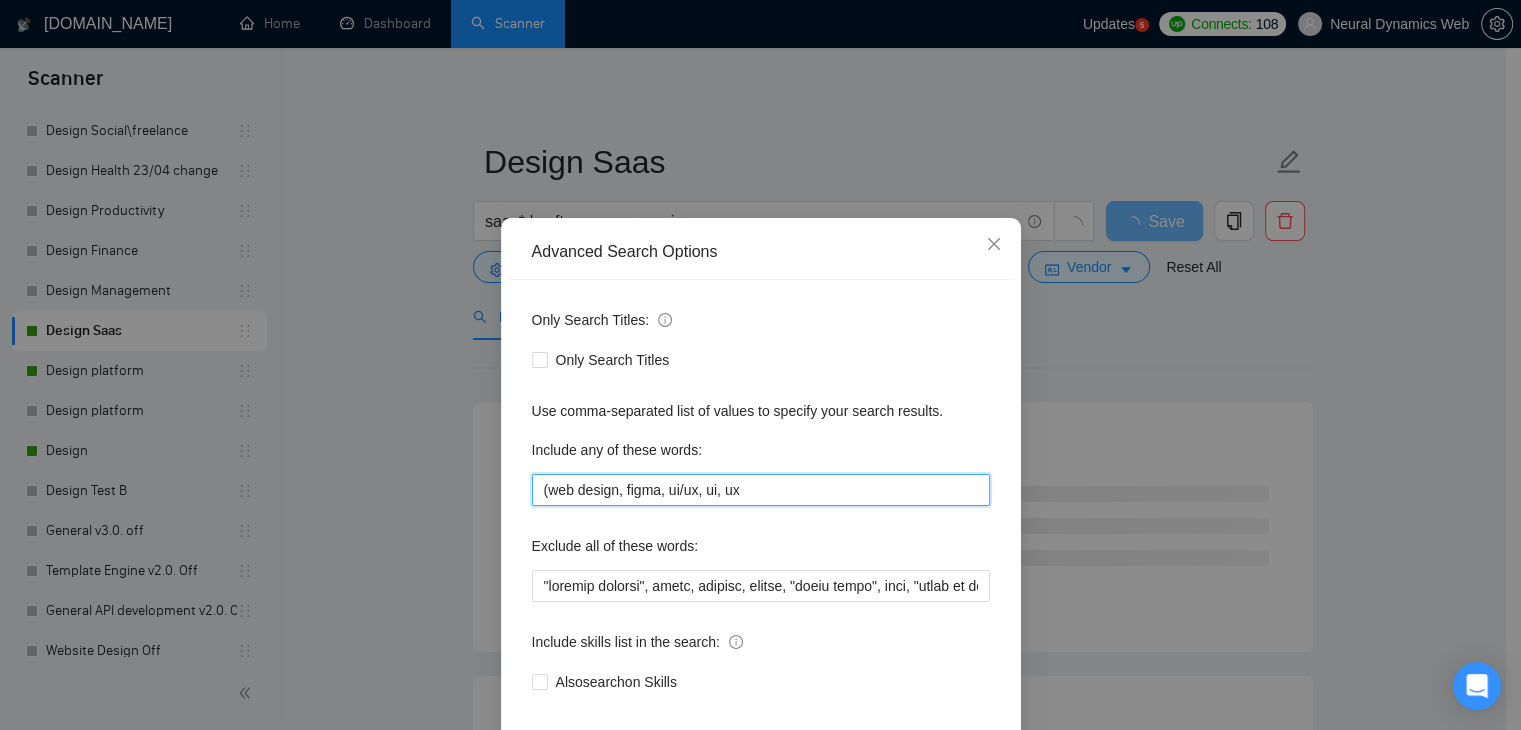 click on "(web design, figma, ui/ux, ui, ux" at bounding box center [761, 490] 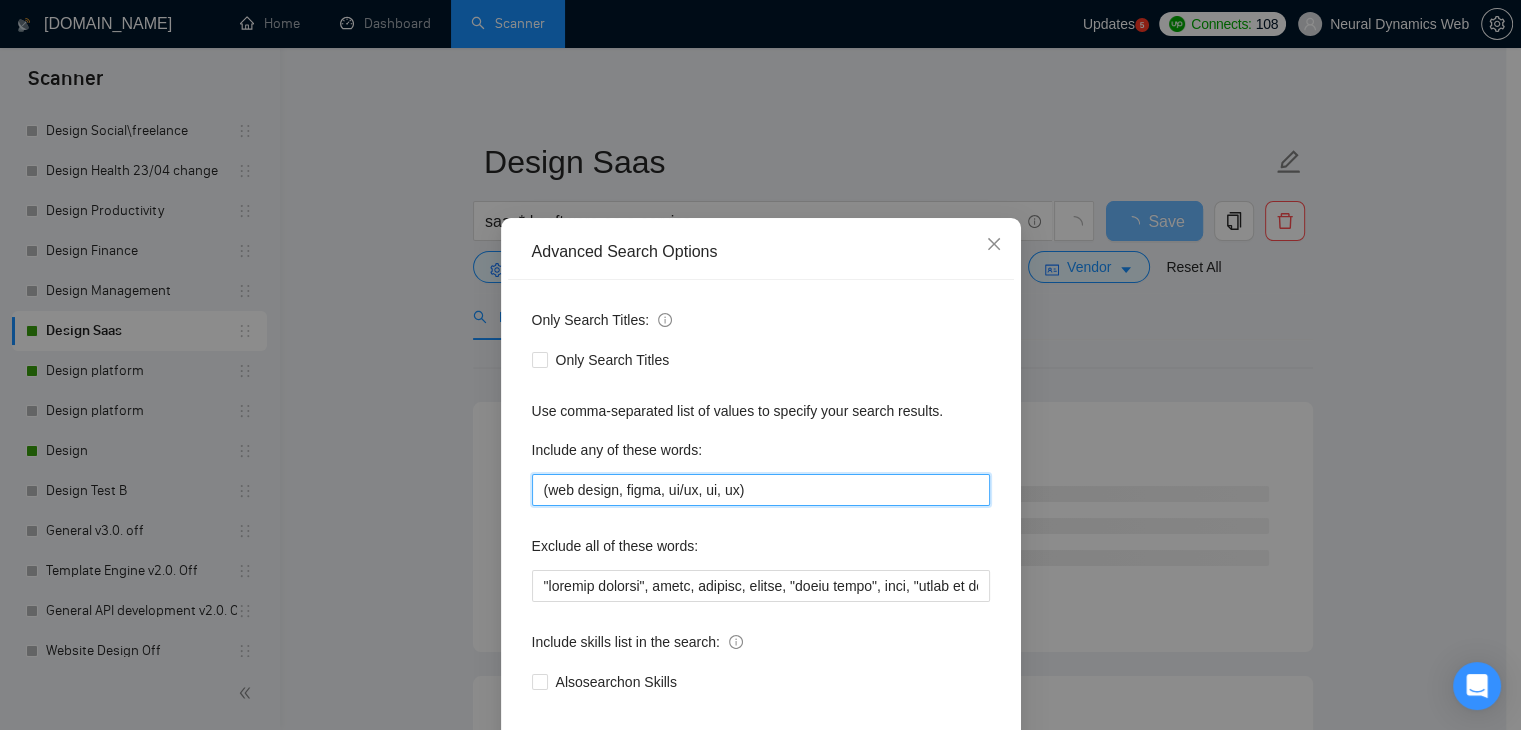 click on "(web design, figma, ui/ux, ui, ux)" at bounding box center (761, 490) 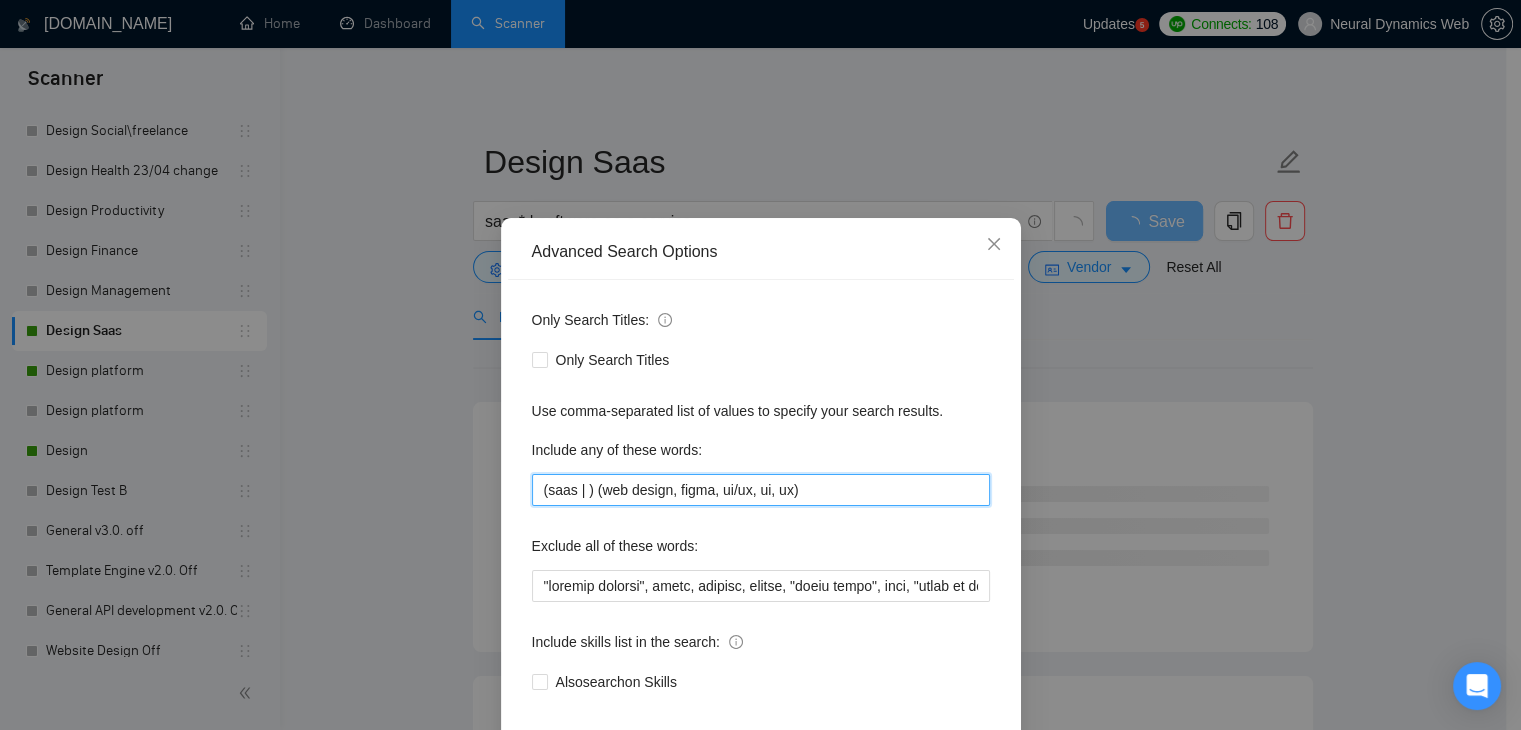 scroll, scrollTop: 102, scrollLeft: 0, axis: vertical 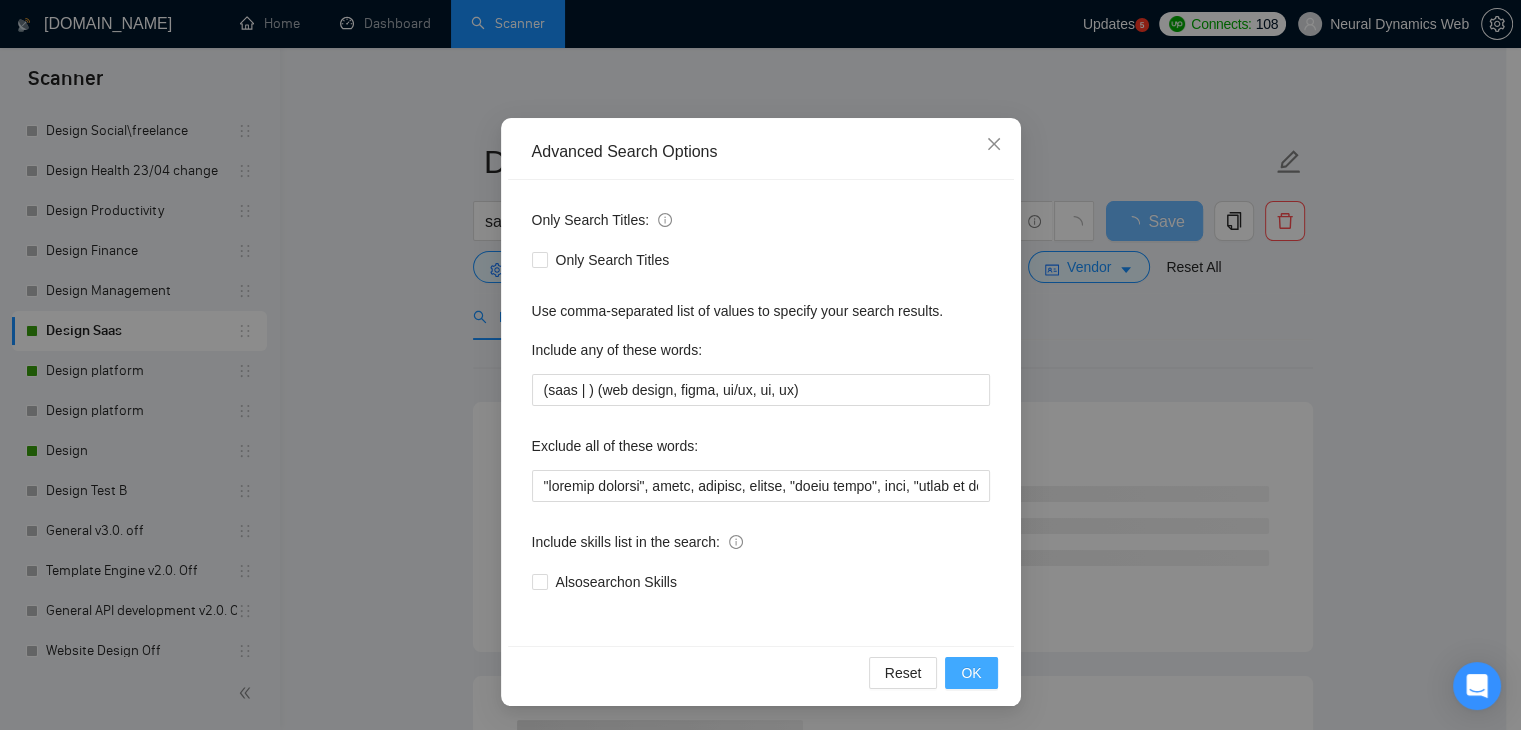 click on "OK" at bounding box center [971, 673] 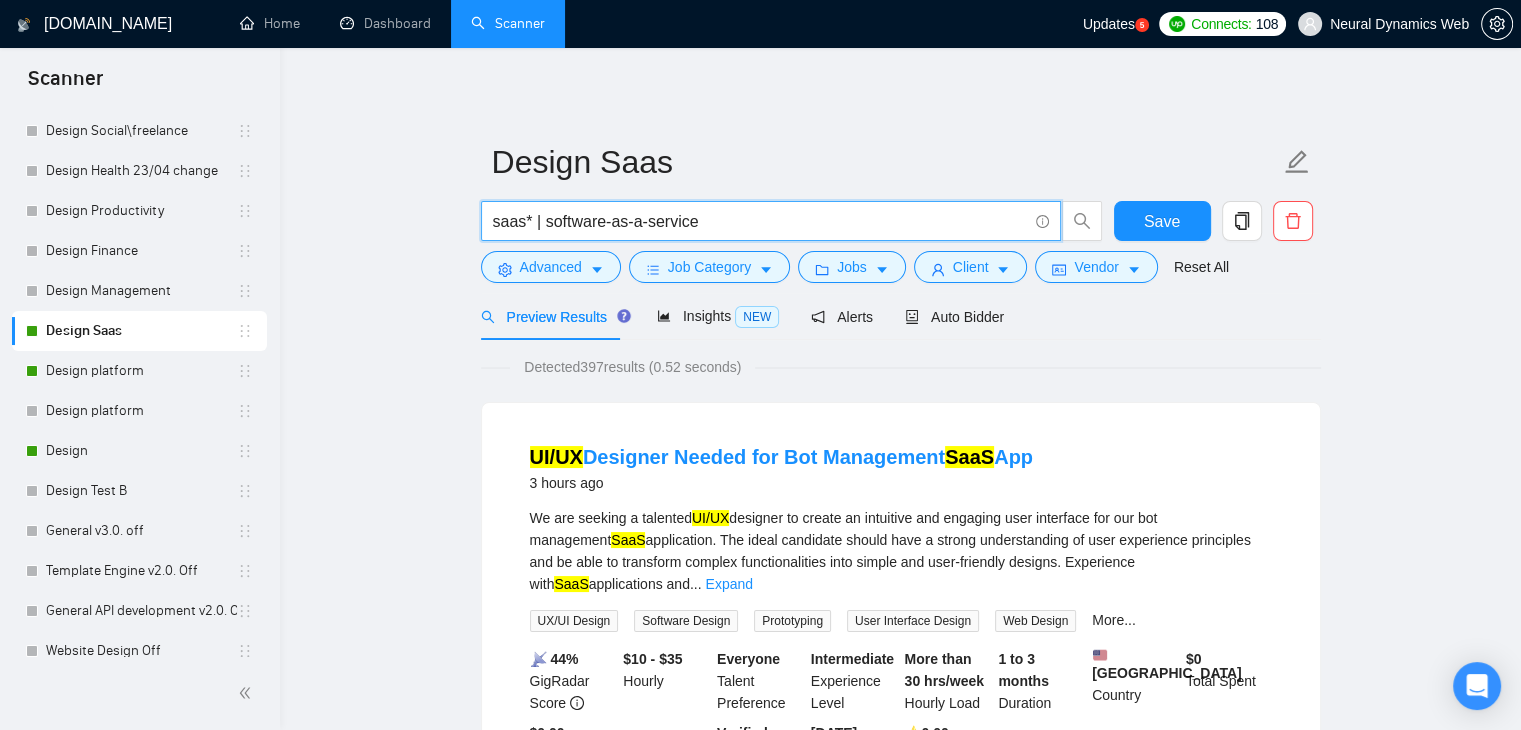 drag, startPoint x: 716, startPoint y: 216, endPoint x: 540, endPoint y: 206, distance: 176.28386 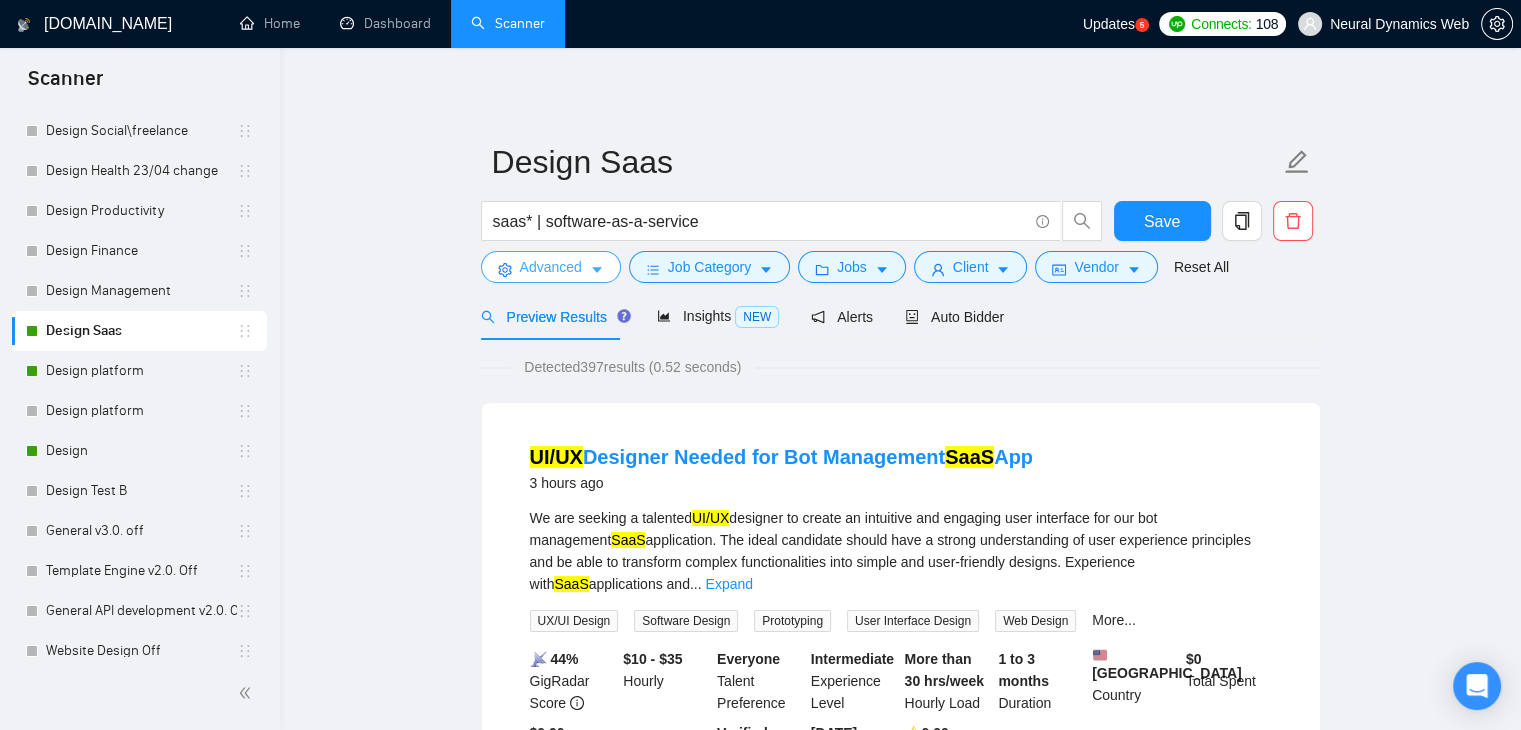 click on "Advanced" at bounding box center (551, 267) 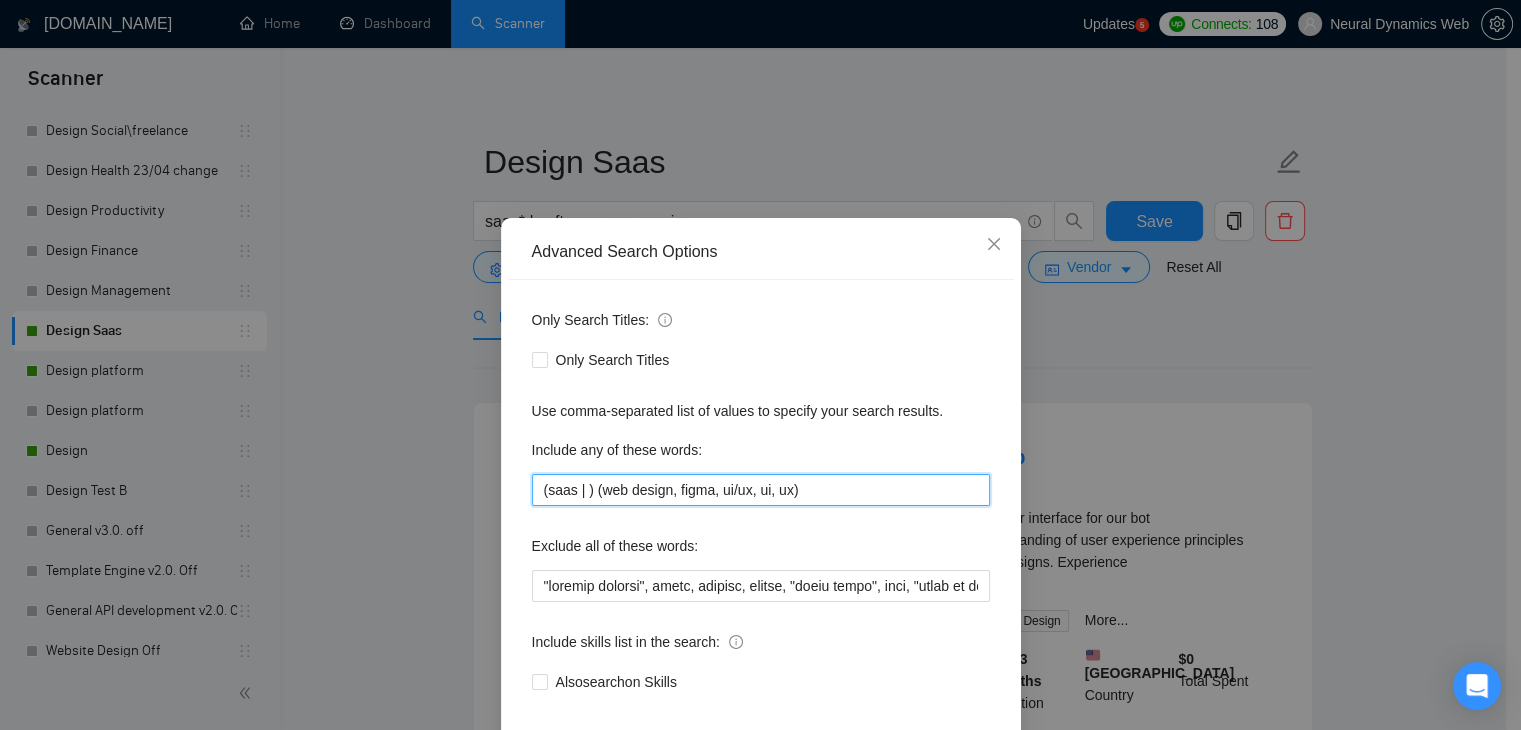 click on "(saas | ) (web design, figma, ui/ux, ui, ux)" at bounding box center (761, 490) 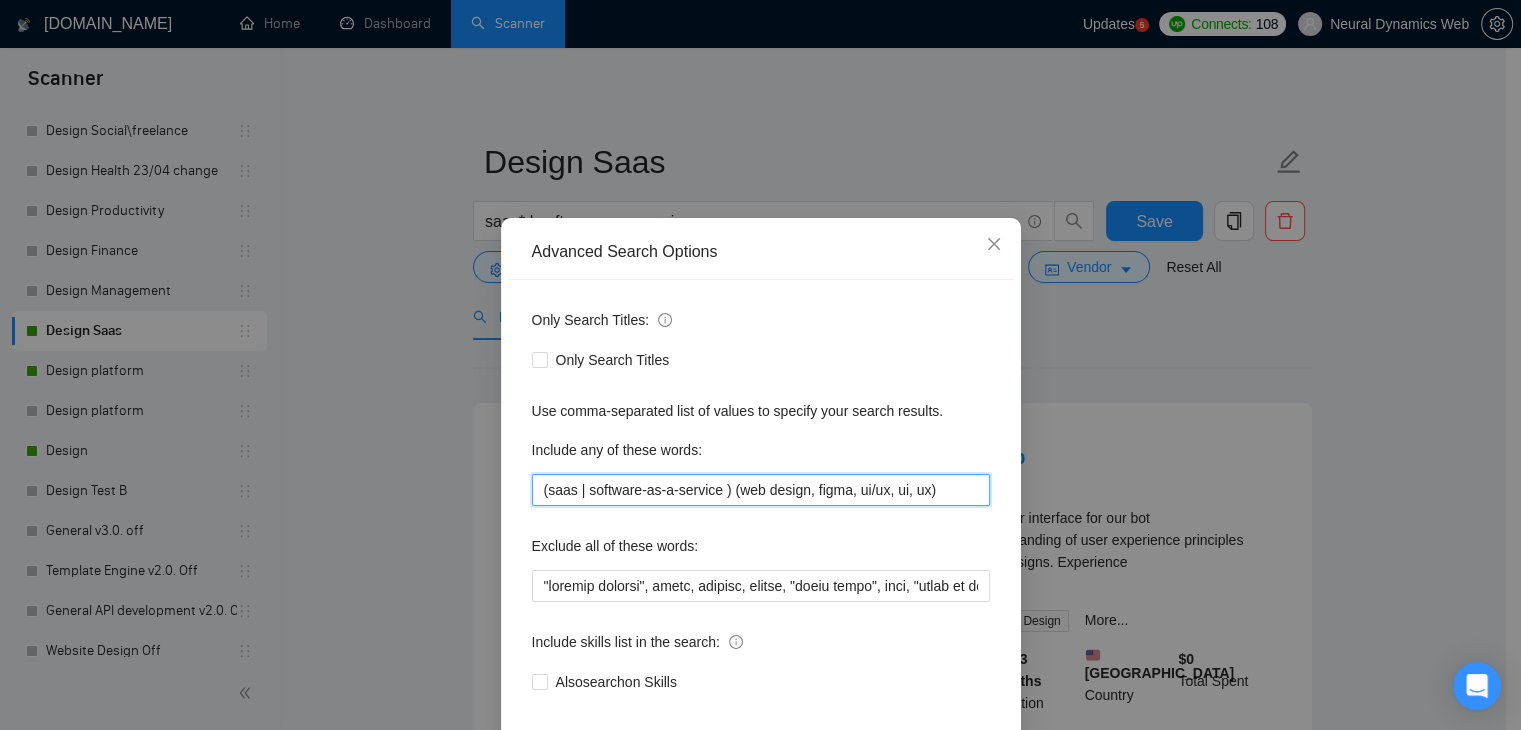 scroll, scrollTop: 102, scrollLeft: 0, axis: vertical 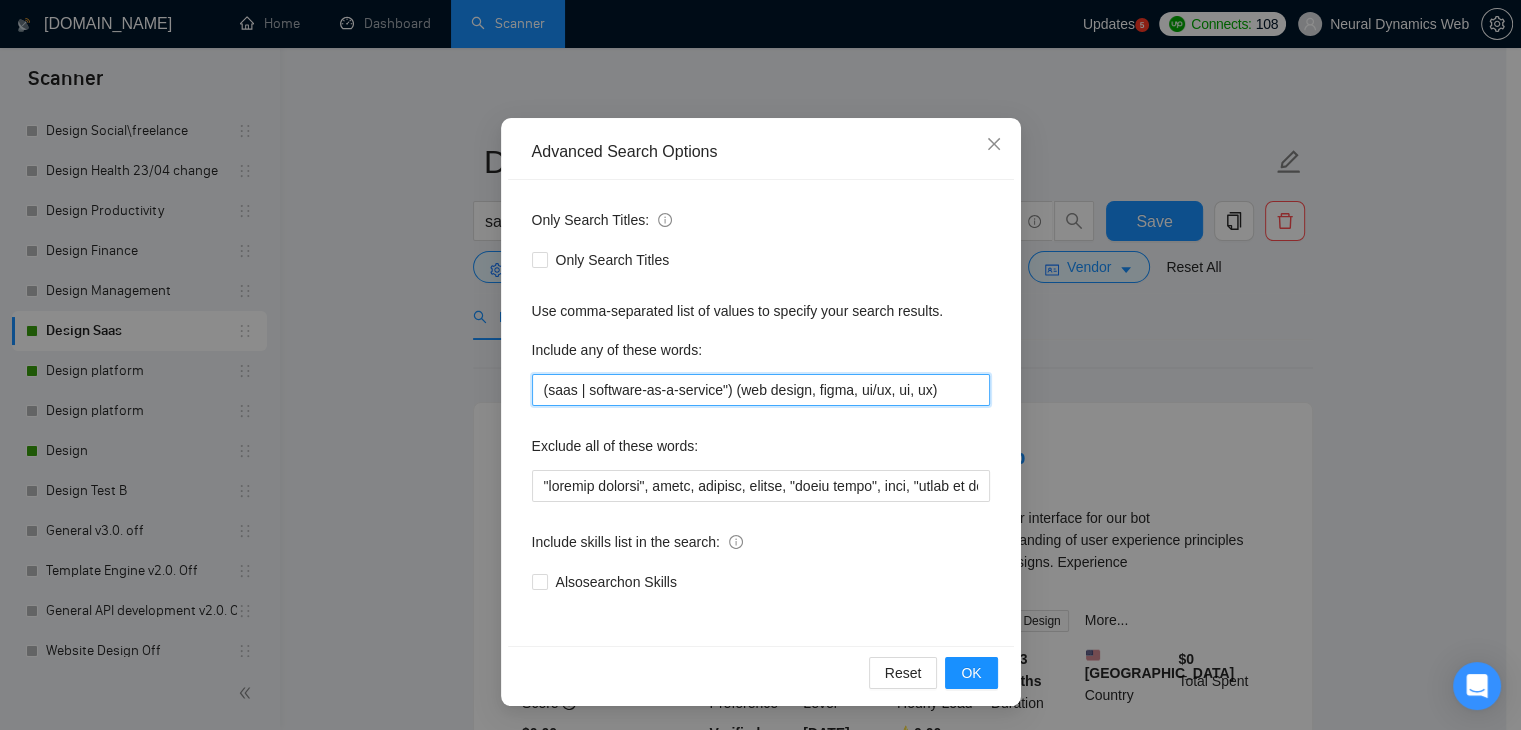 click on "(saas | software-as-a-service") (web design, figma, ui/ux, ui, ux)" at bounding box center (761, 390) 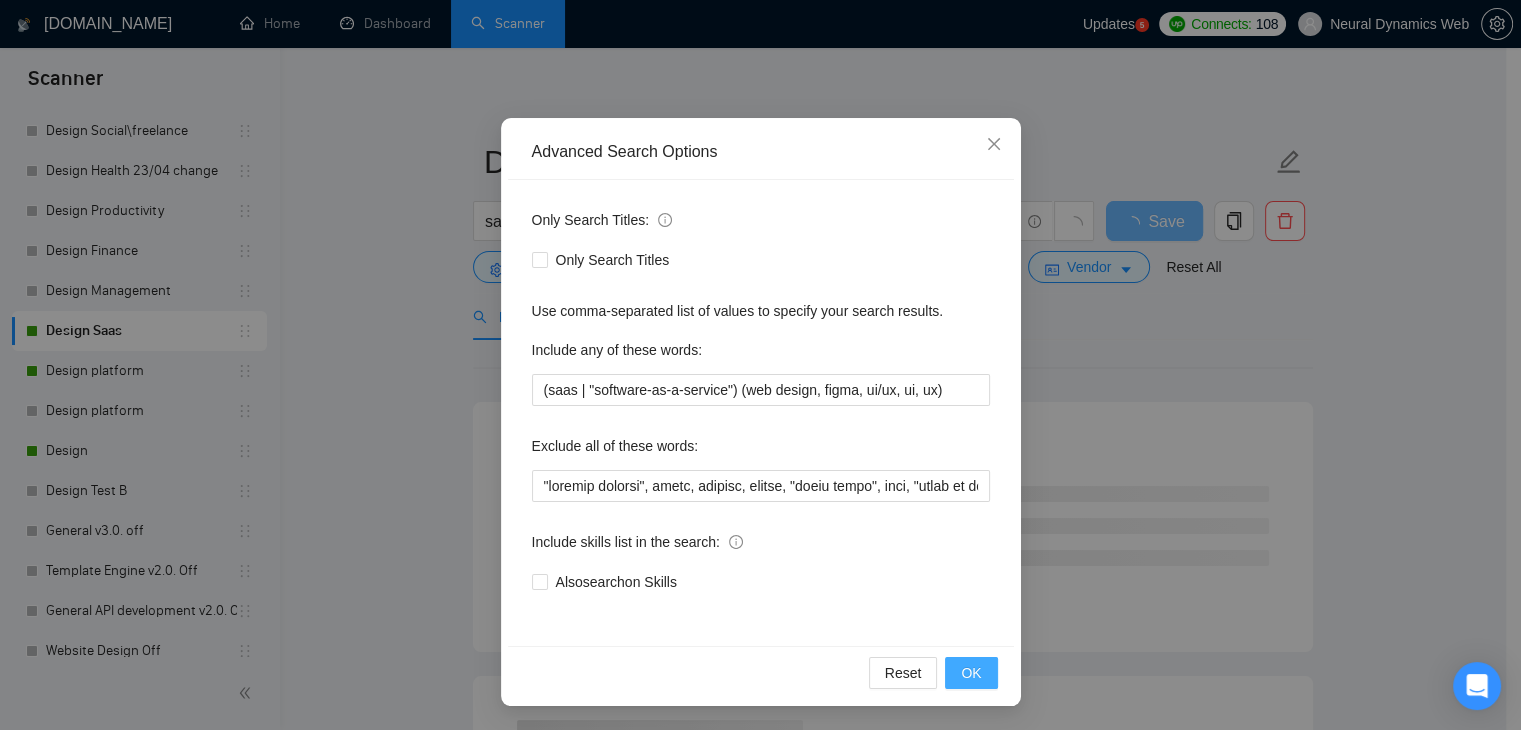 click on "OK" at bounding box center (971, 673) 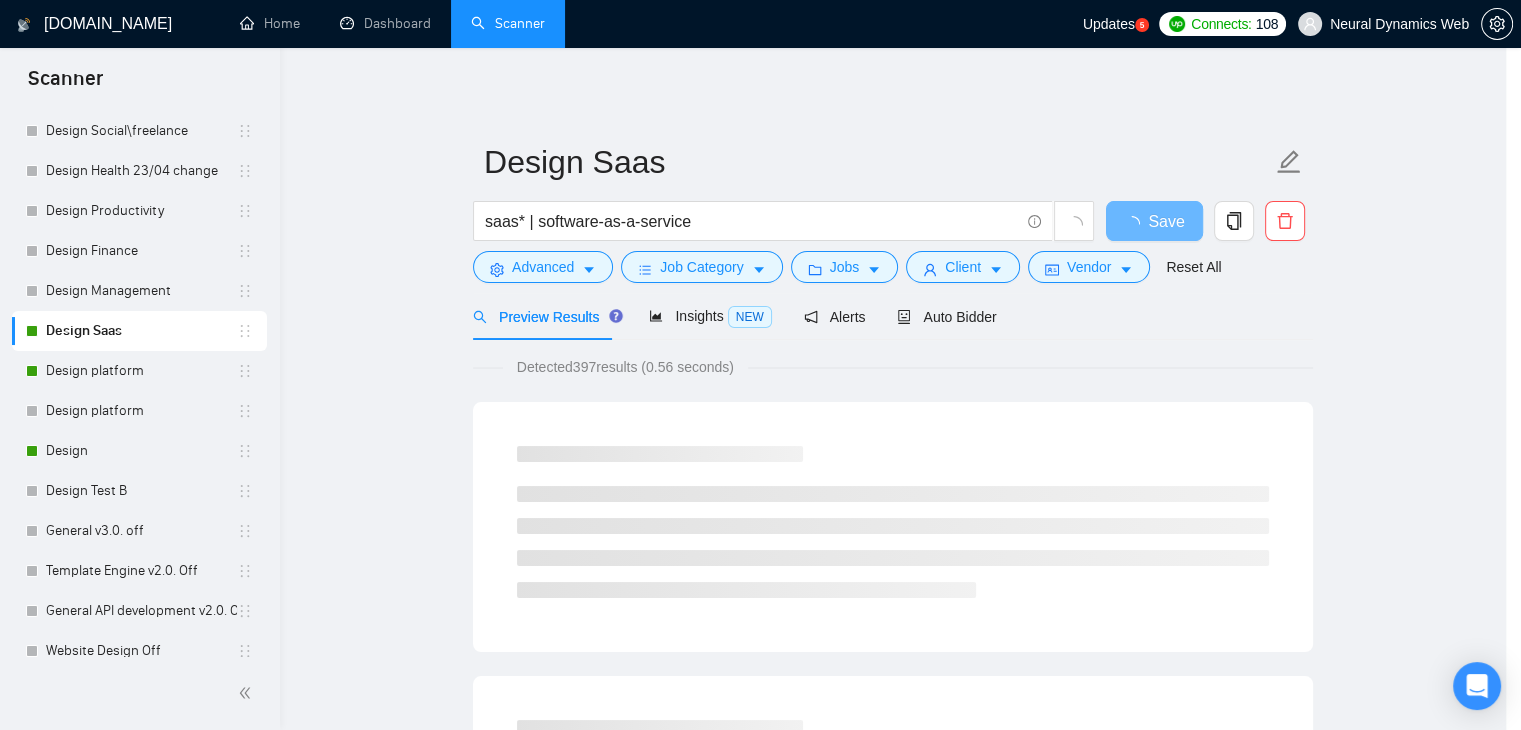 scroll, scrollTop: 2, scrollLeft: 0, axis: vertical 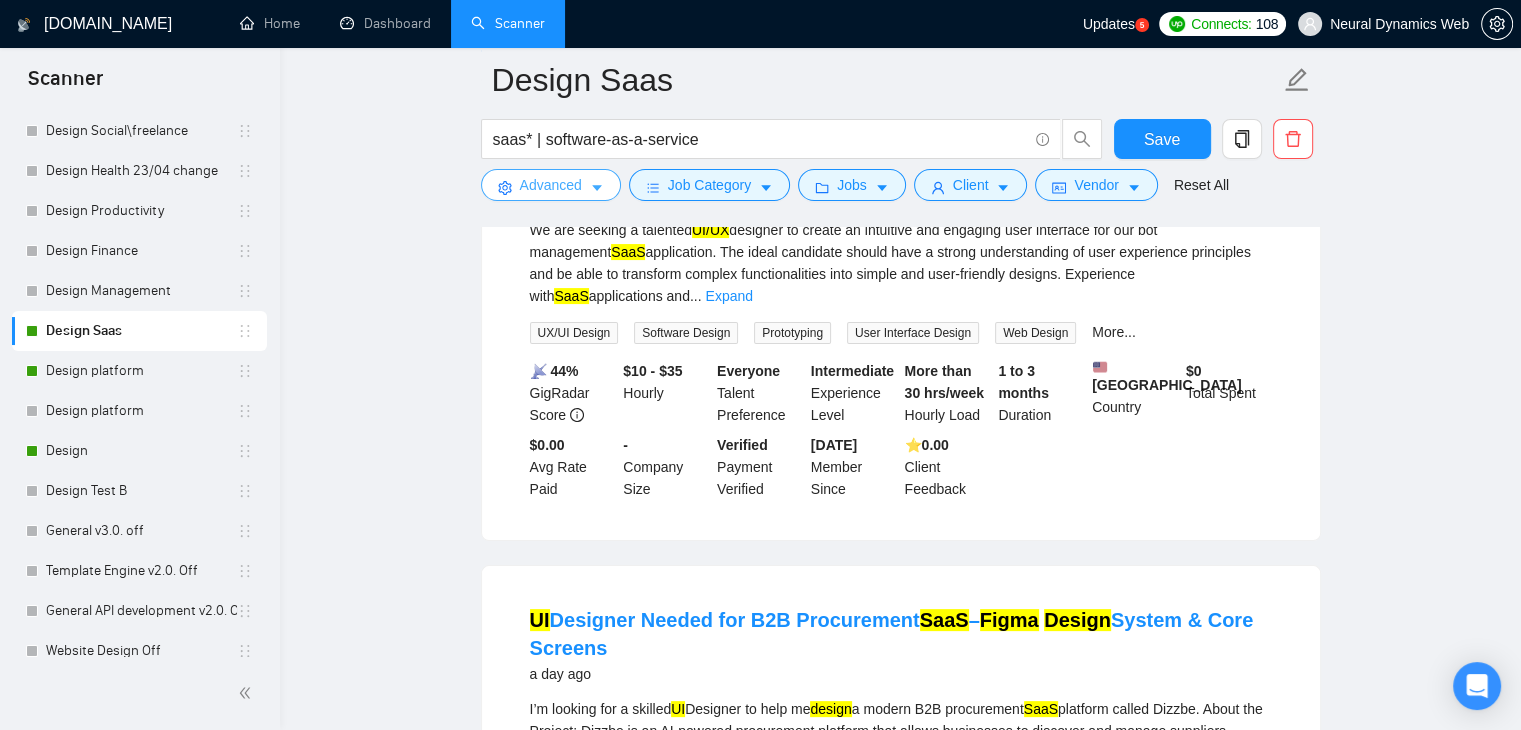 click on "Advanced" at bounding box center (551, 185) 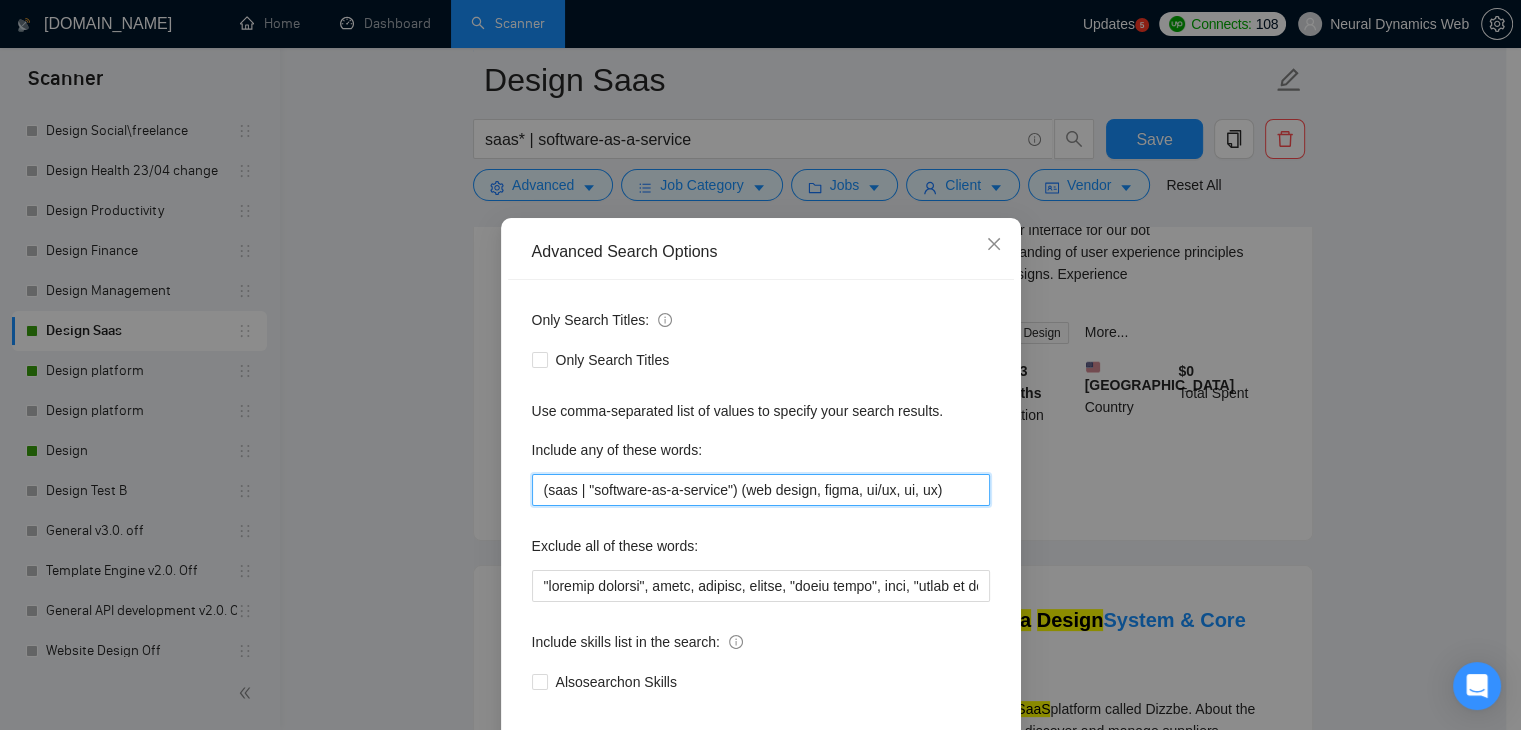 click on "(saas | "software-as-a-service") (web design, figma, ui/ux, ui, ux)" at bounding box center (761, 490) 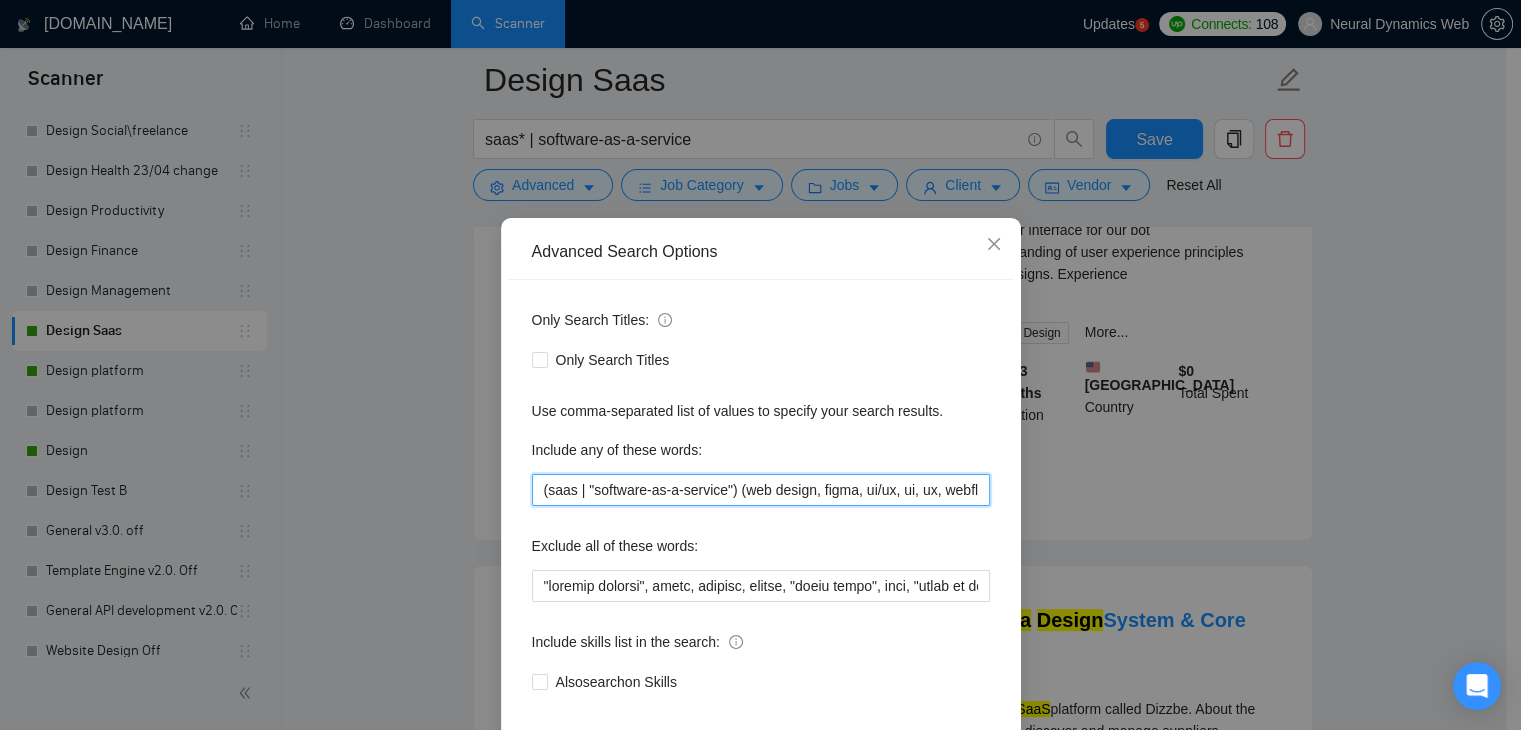 scroll, scrollTop: 0, scrollLeft: 12, axis: horizontal 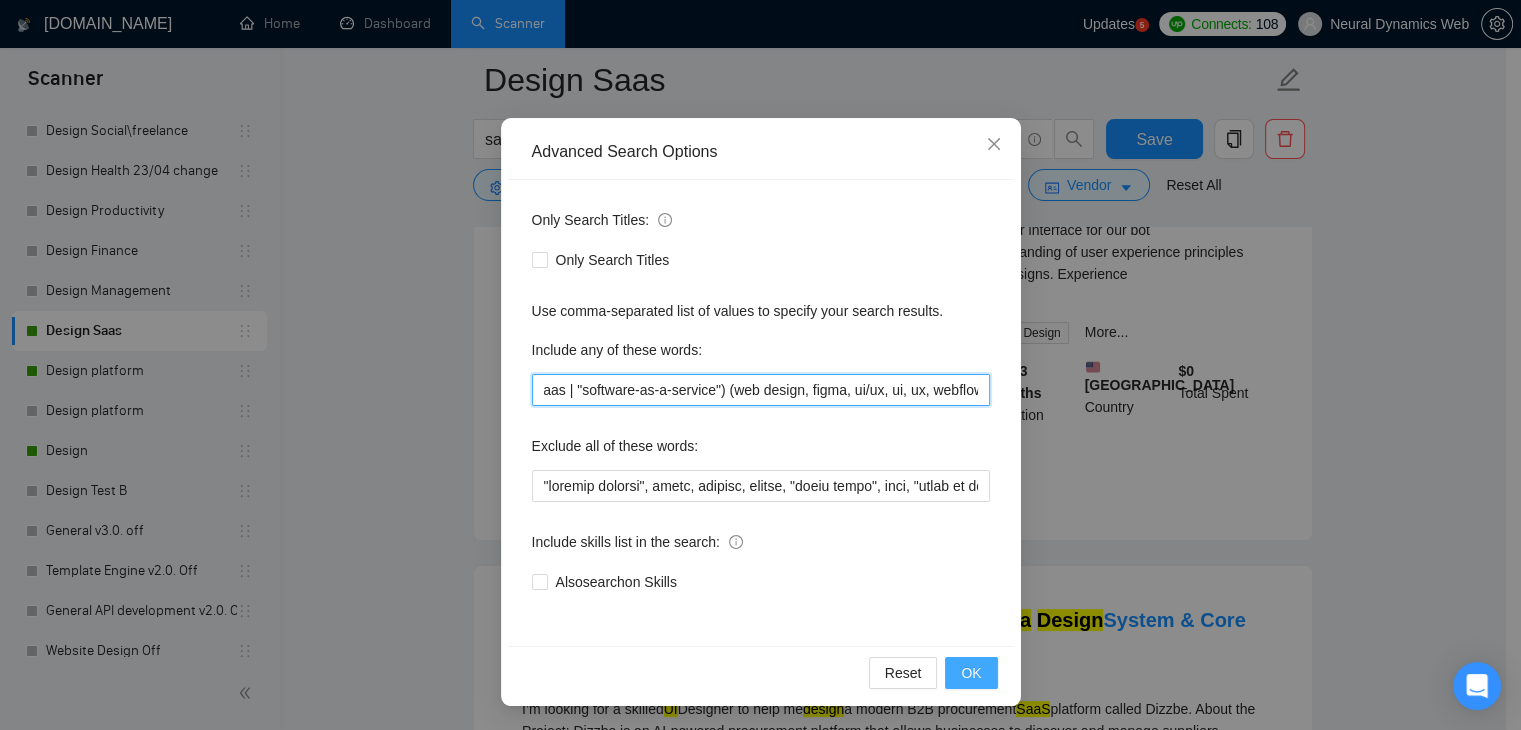 type on "(saas | "software-as-a-service") (web design, figma, ui/ux, ui, ux, webflow)" 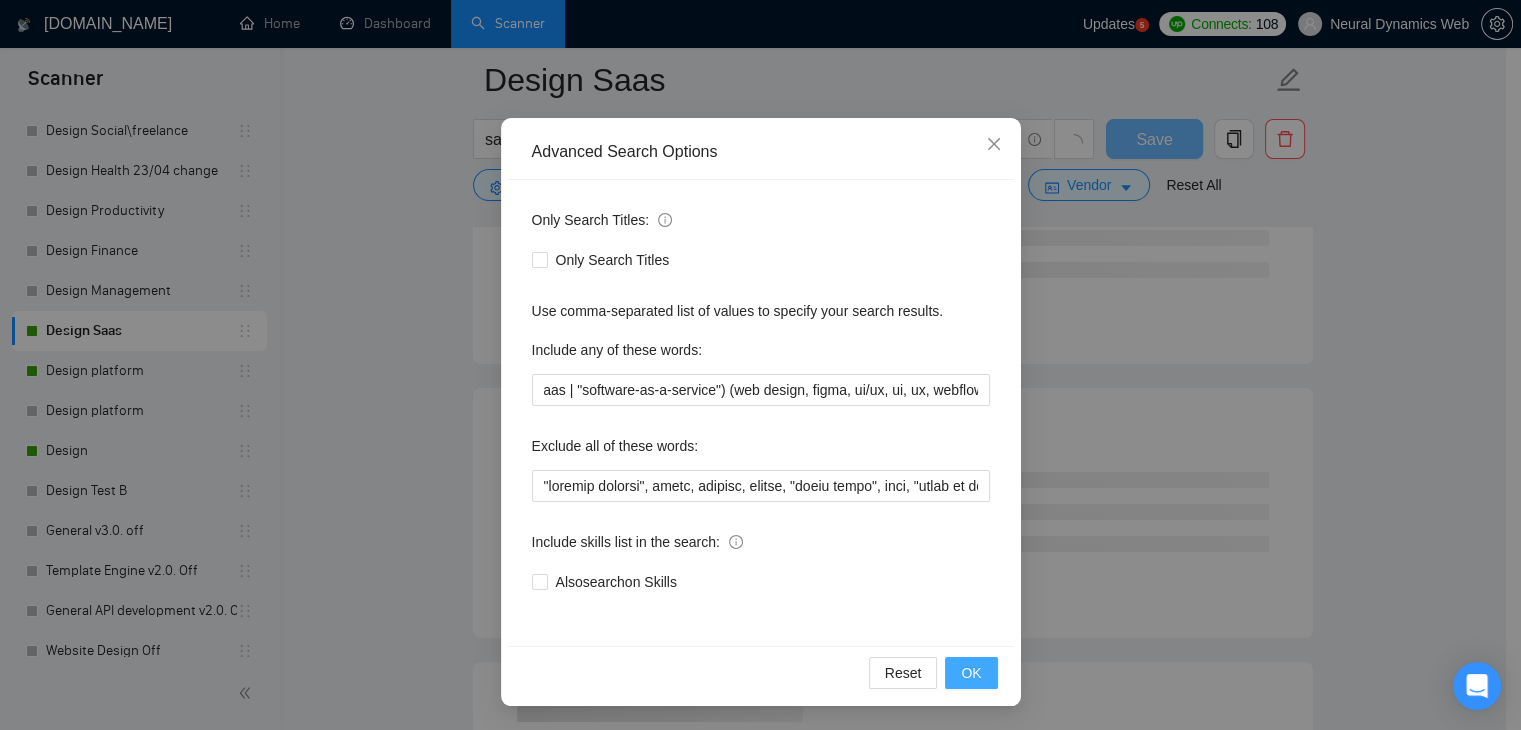 scroll, scrollTop: 0, scrollLeft: 0, axis: both 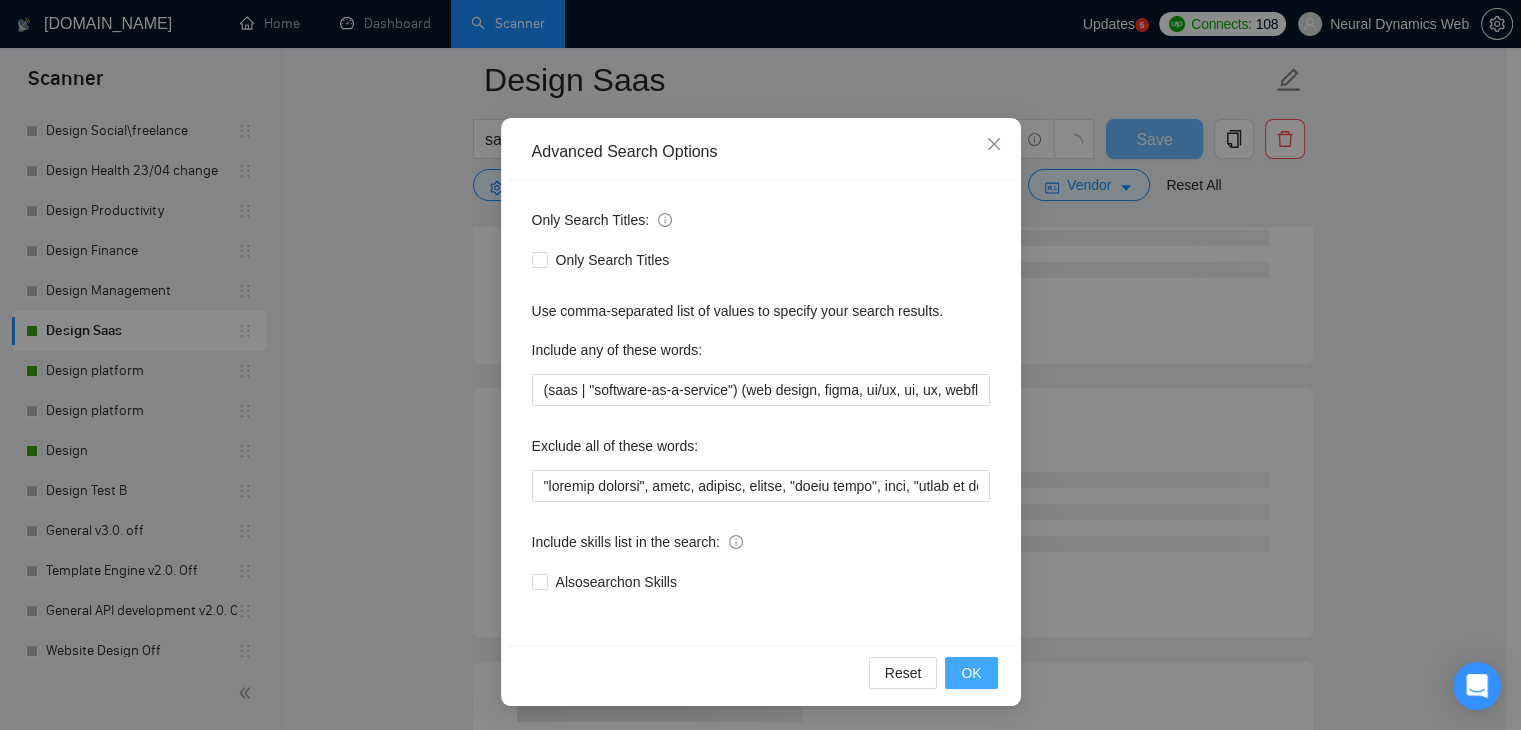 click on "OK" at bounding box center [971, 673] 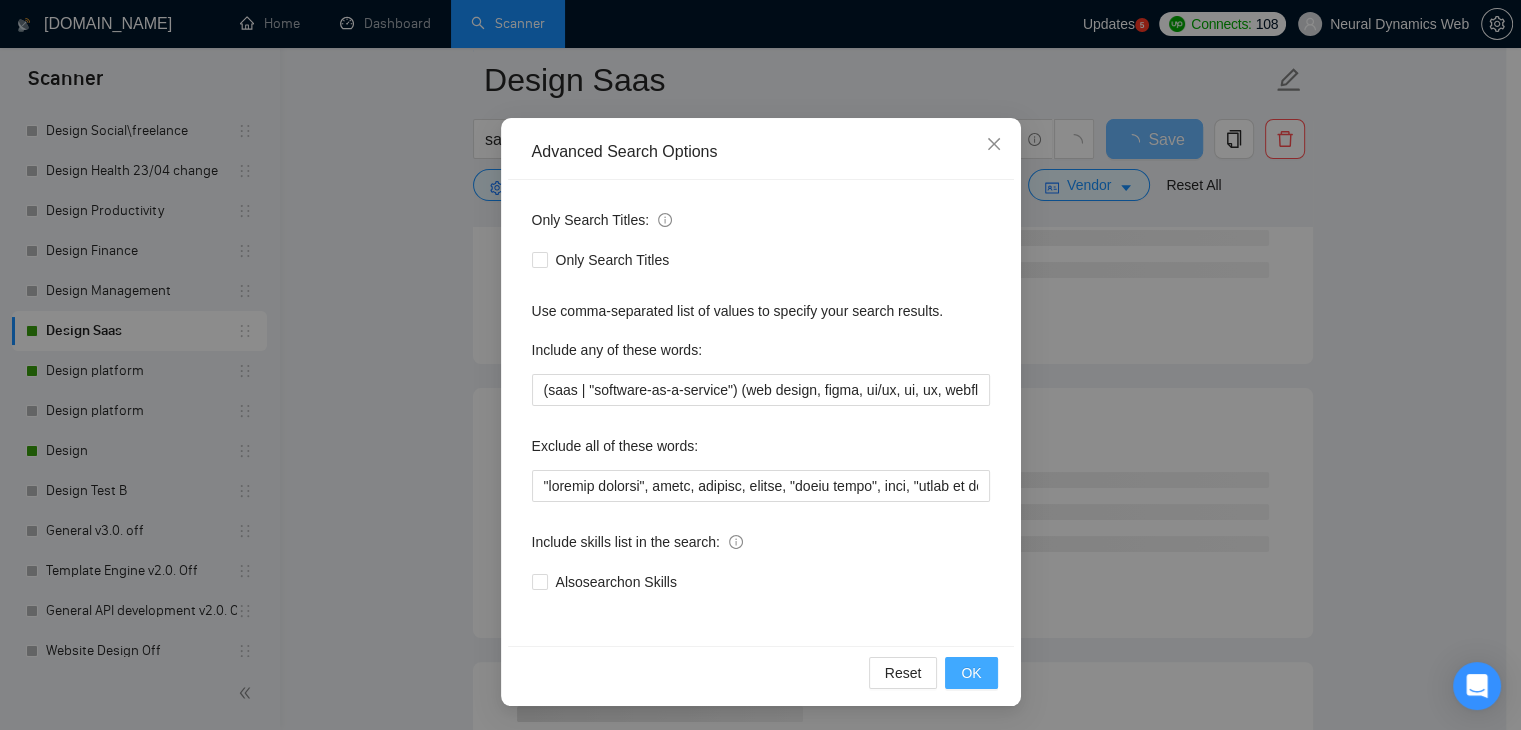 scroll, scrollTop: 2, scrollLeft: 0, axis: vertical 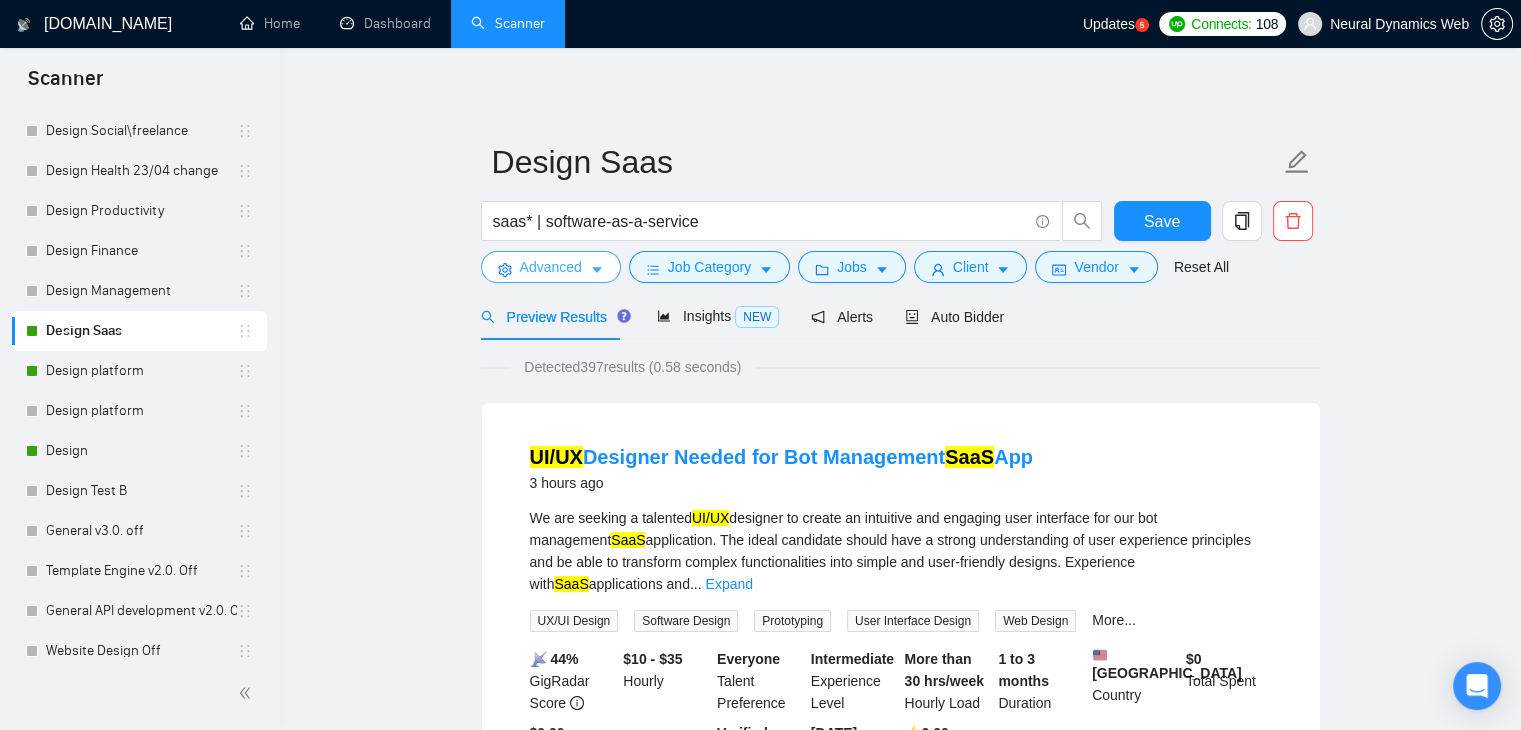 click on "Advanced" at bounding box center (551, 267) 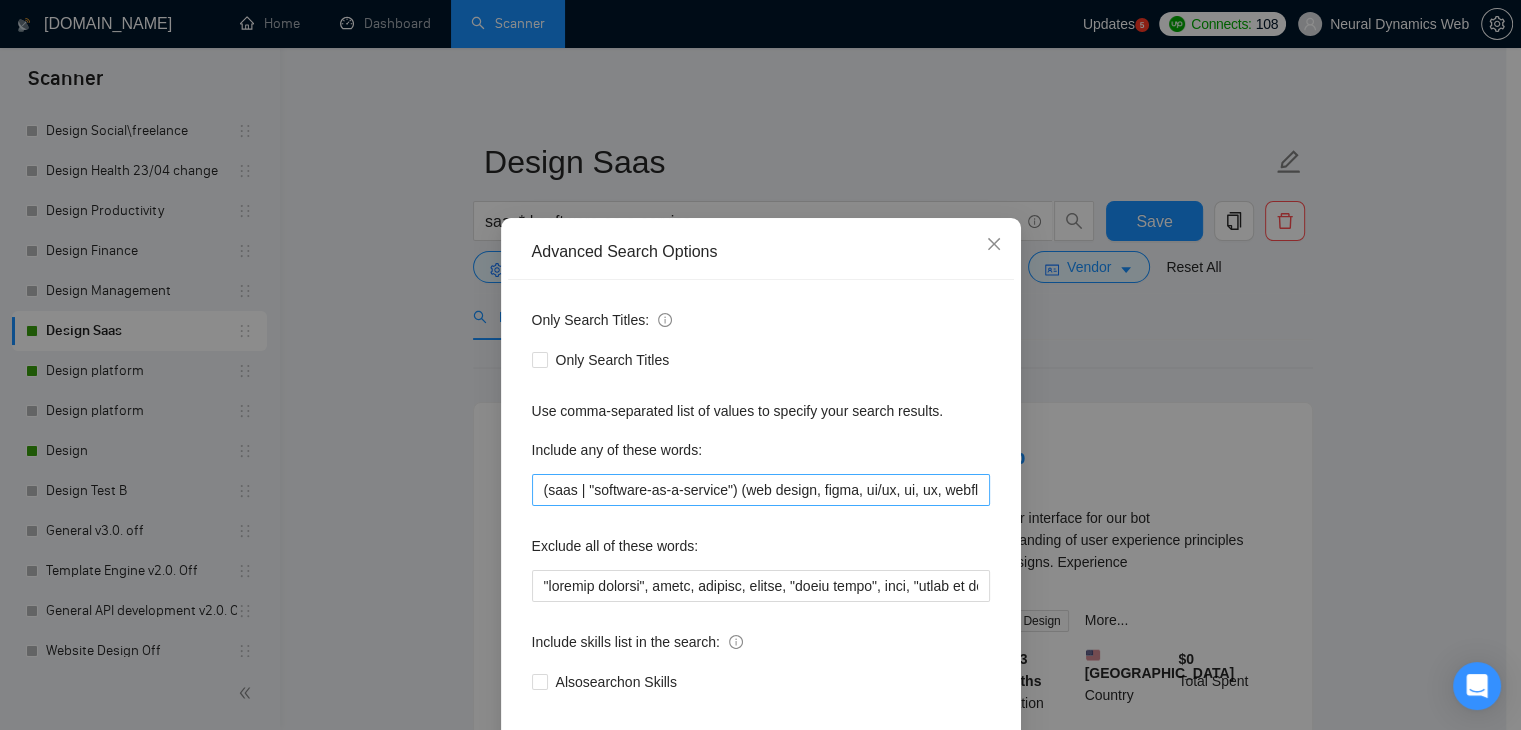 scroll, scrollTop: 102, scrollLeft: 0, axis: vertical 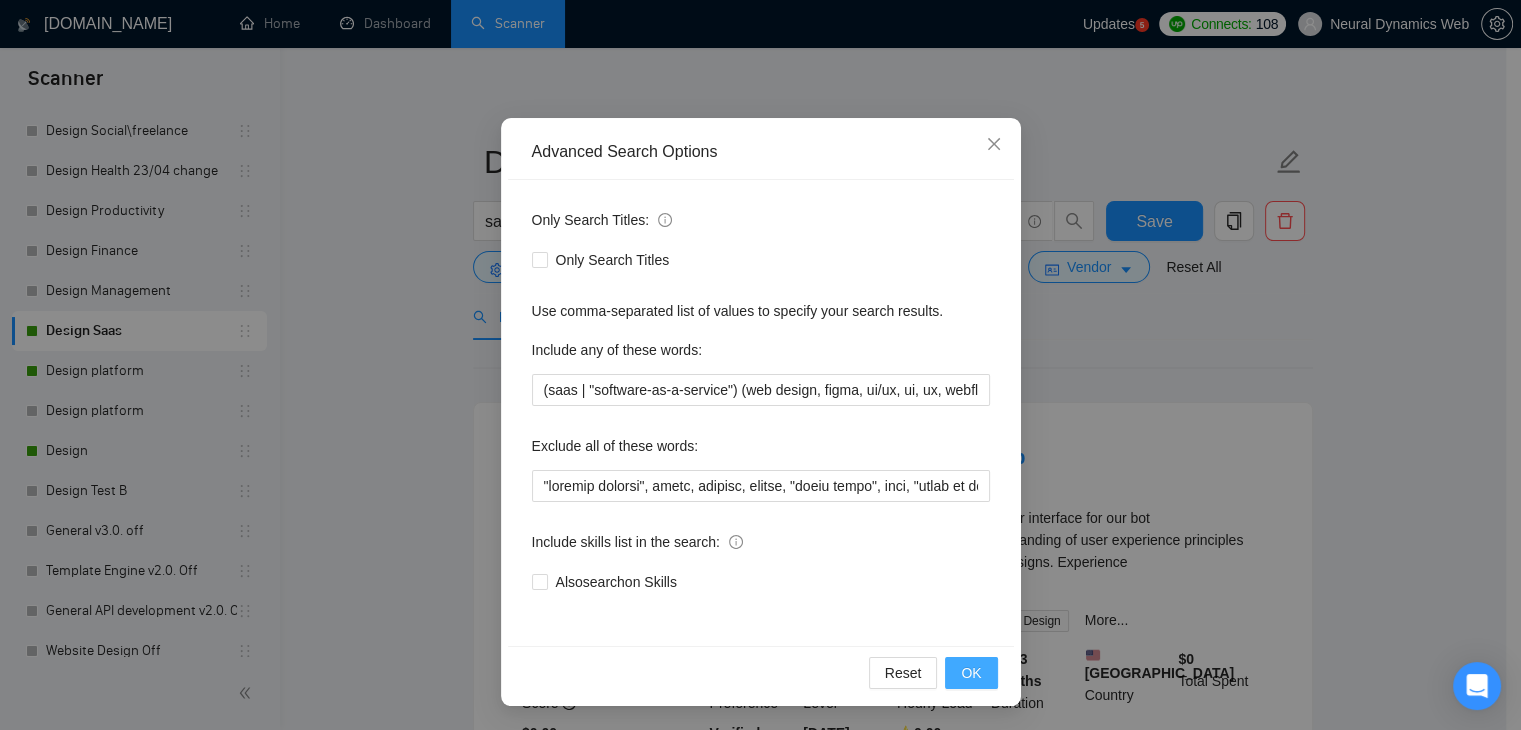 click on "OK" at bounding box center (971, 673) 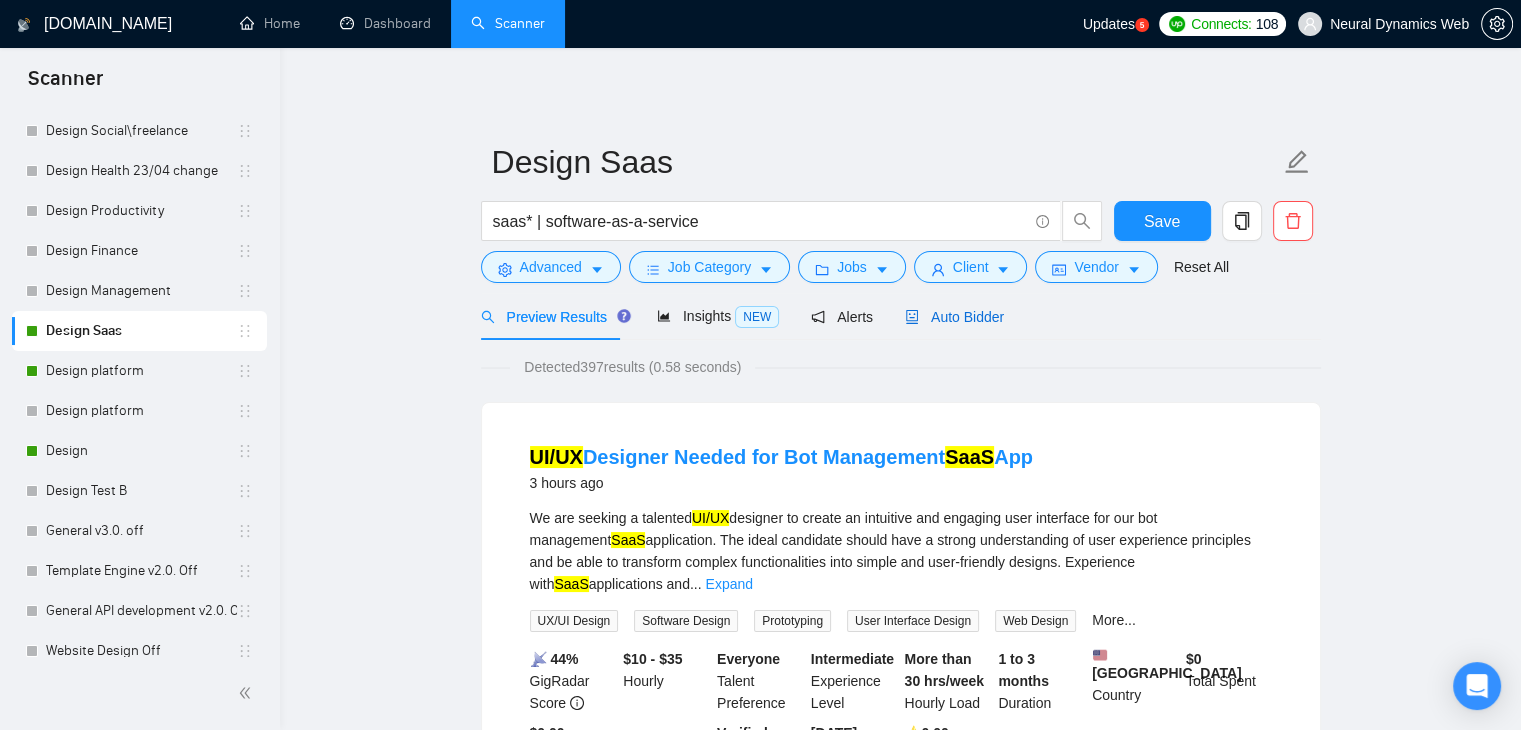 click on "Auto Bidder" at bounding box center (954, 317) 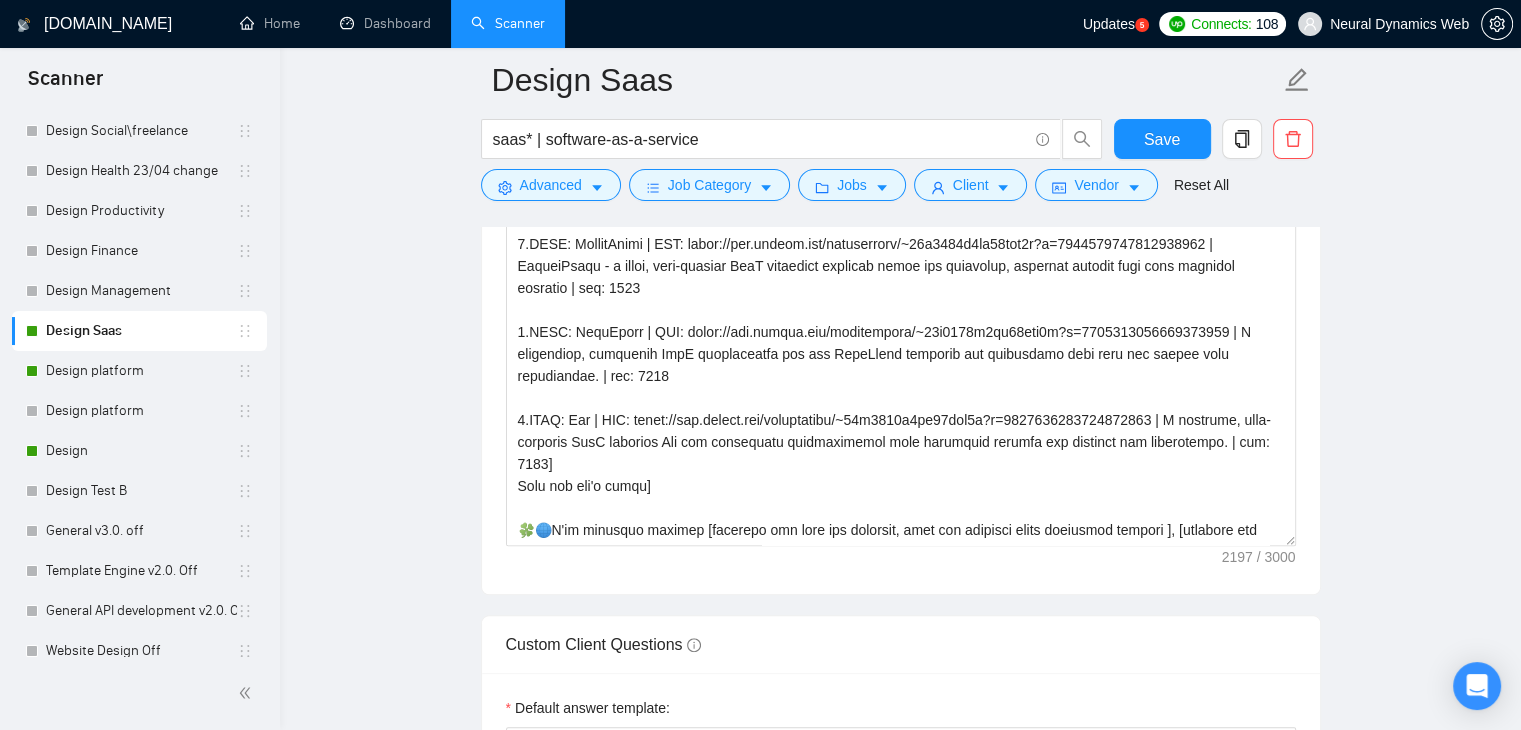 type 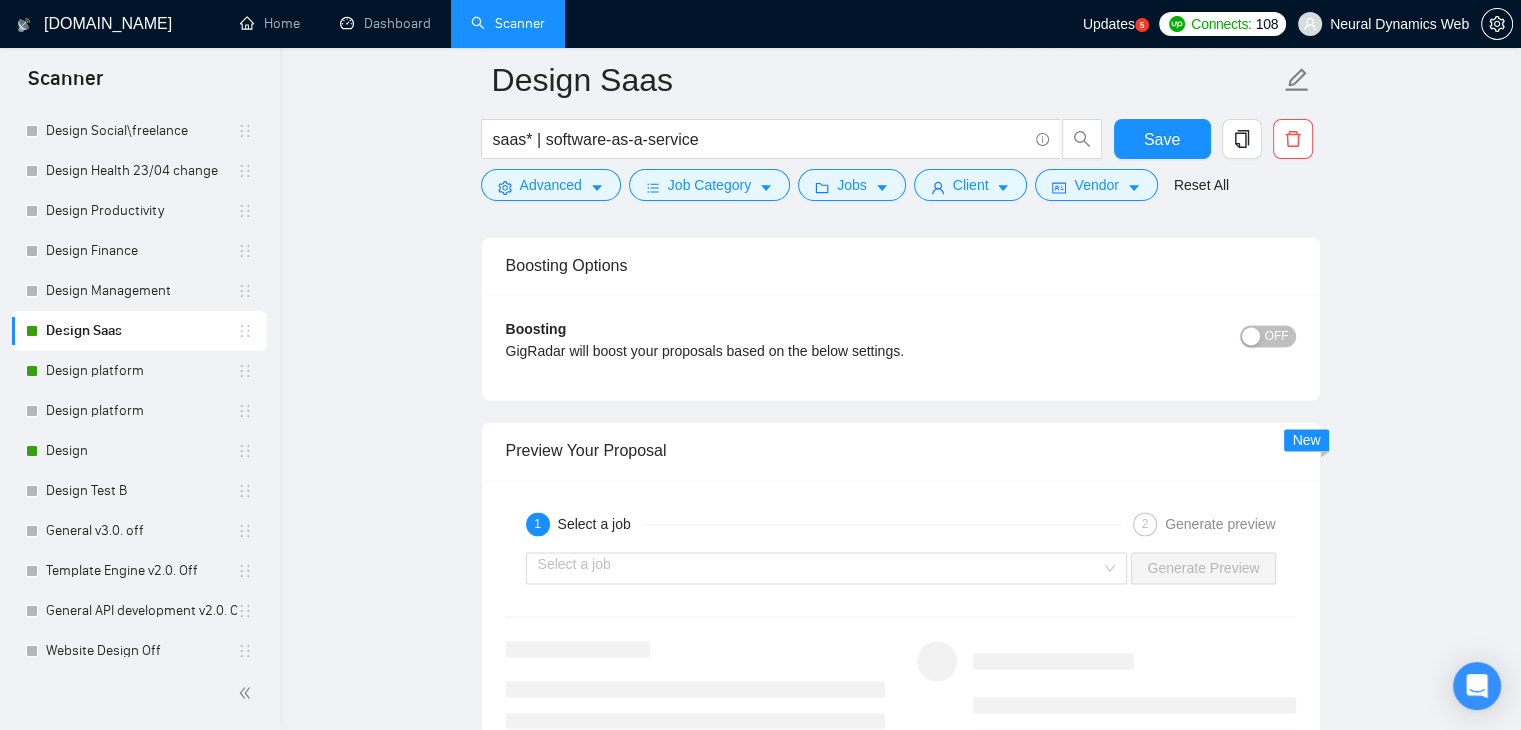 scroll, scrollTop: 3111, scrollLeft: 0, axis: vertical 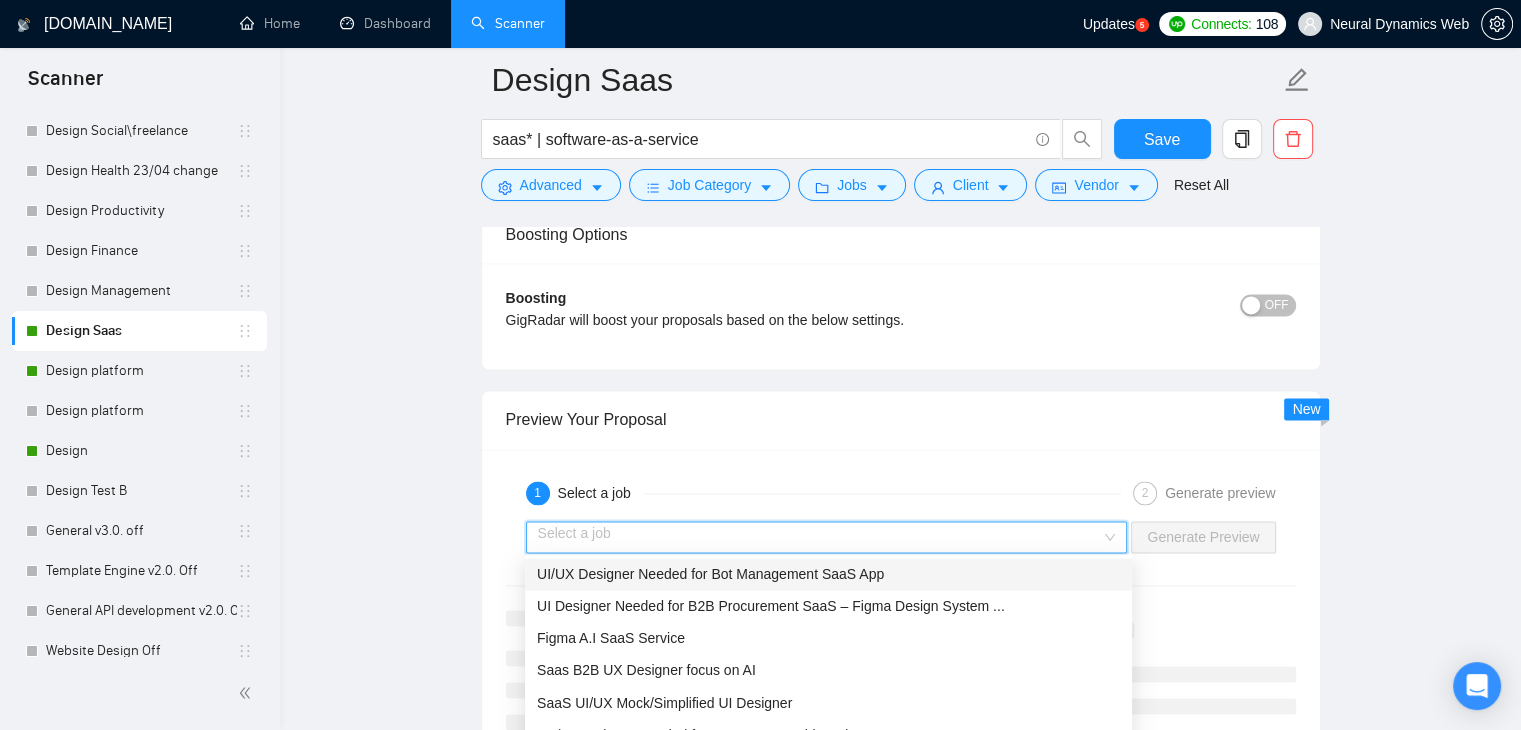 click at bounding box center [820, 537] 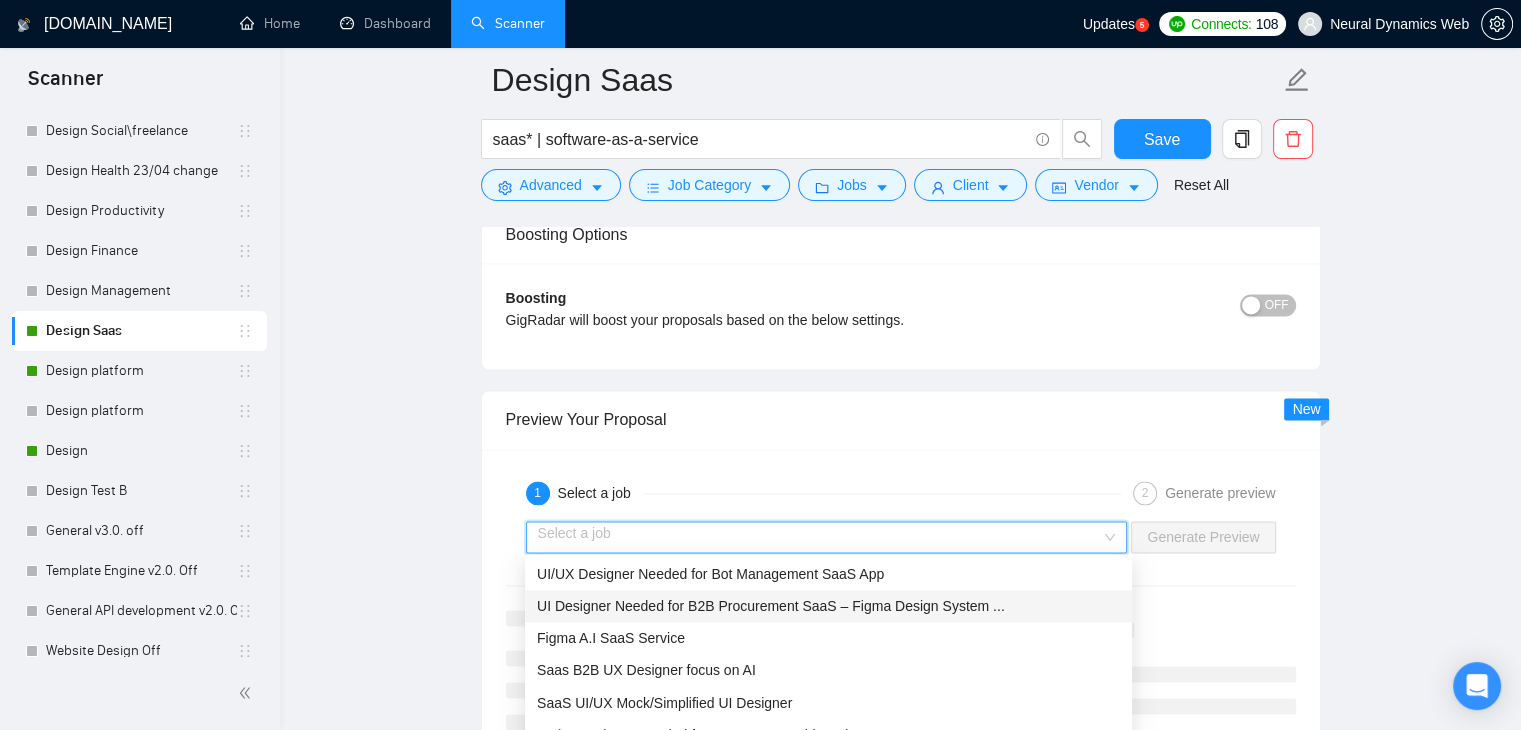 click on "UI Designer Needed for B2B Procurement SaaS – Figma Design System ..." at bounding box center (828, 606) 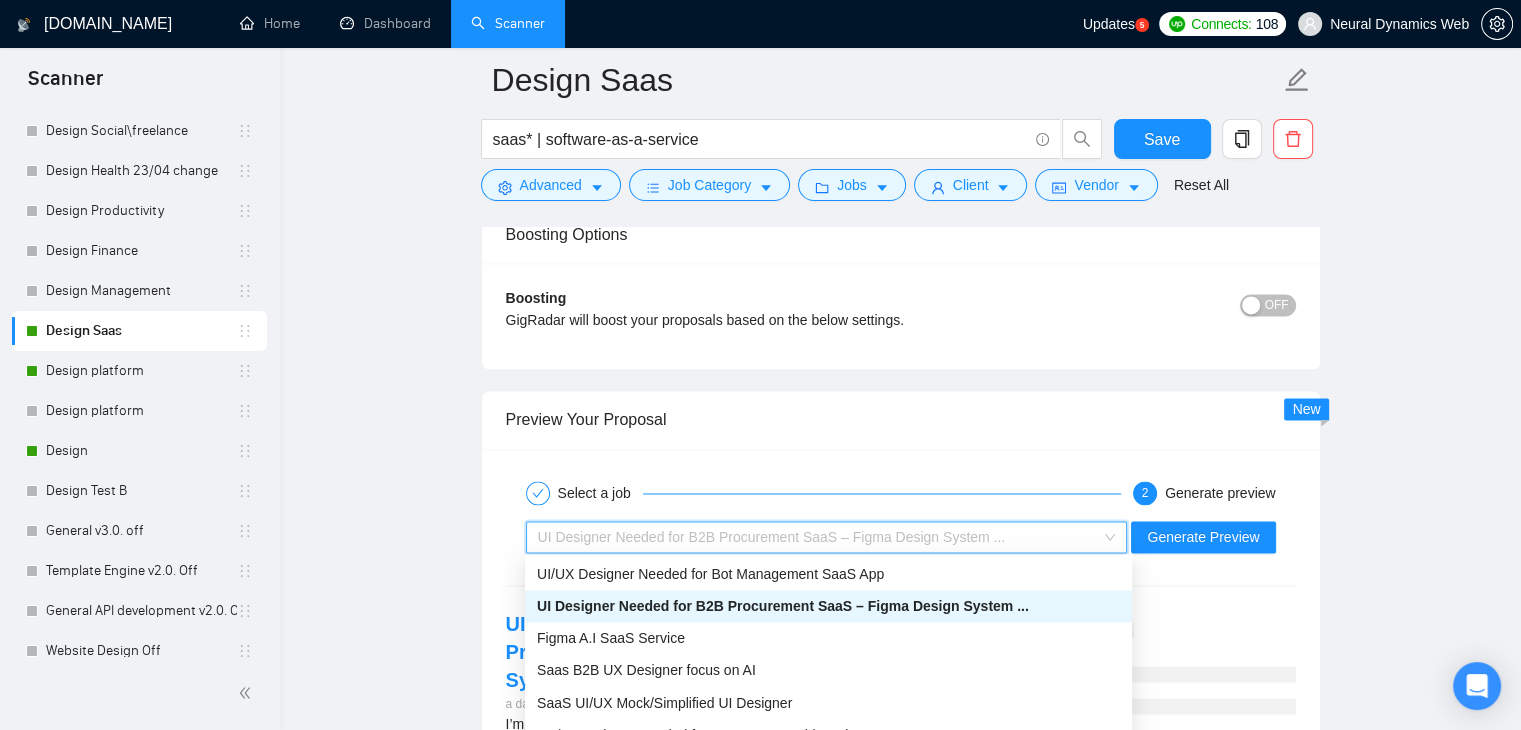 click on "UI Designer Needed for B2B Procurement SaaS – Figma Design System ..." at bounding box center (818, 537) 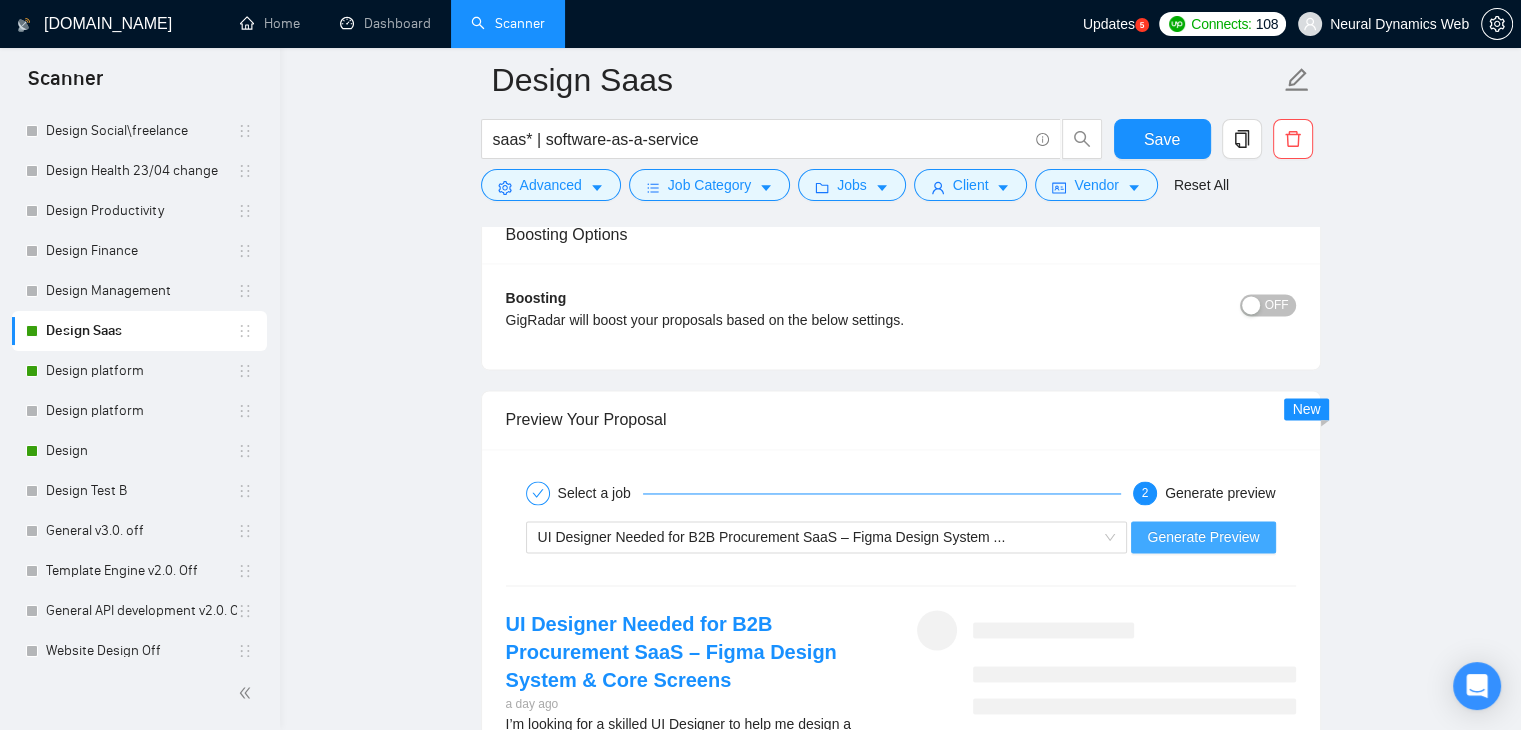 click on "Generate Preview" at bounding box center (1203, 537) 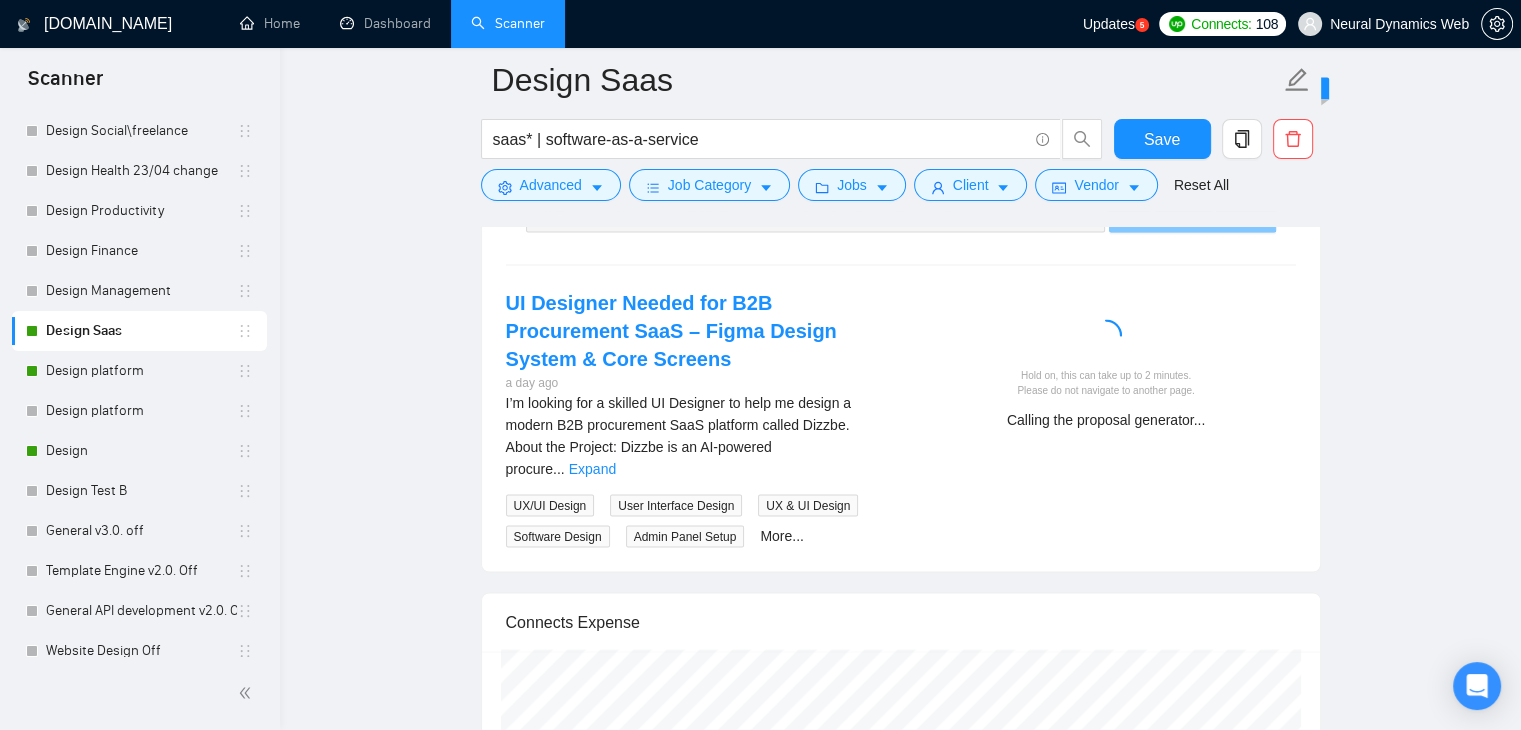 scroll, scrollTop: 3432, scrollLeft: 0, axis: vertical 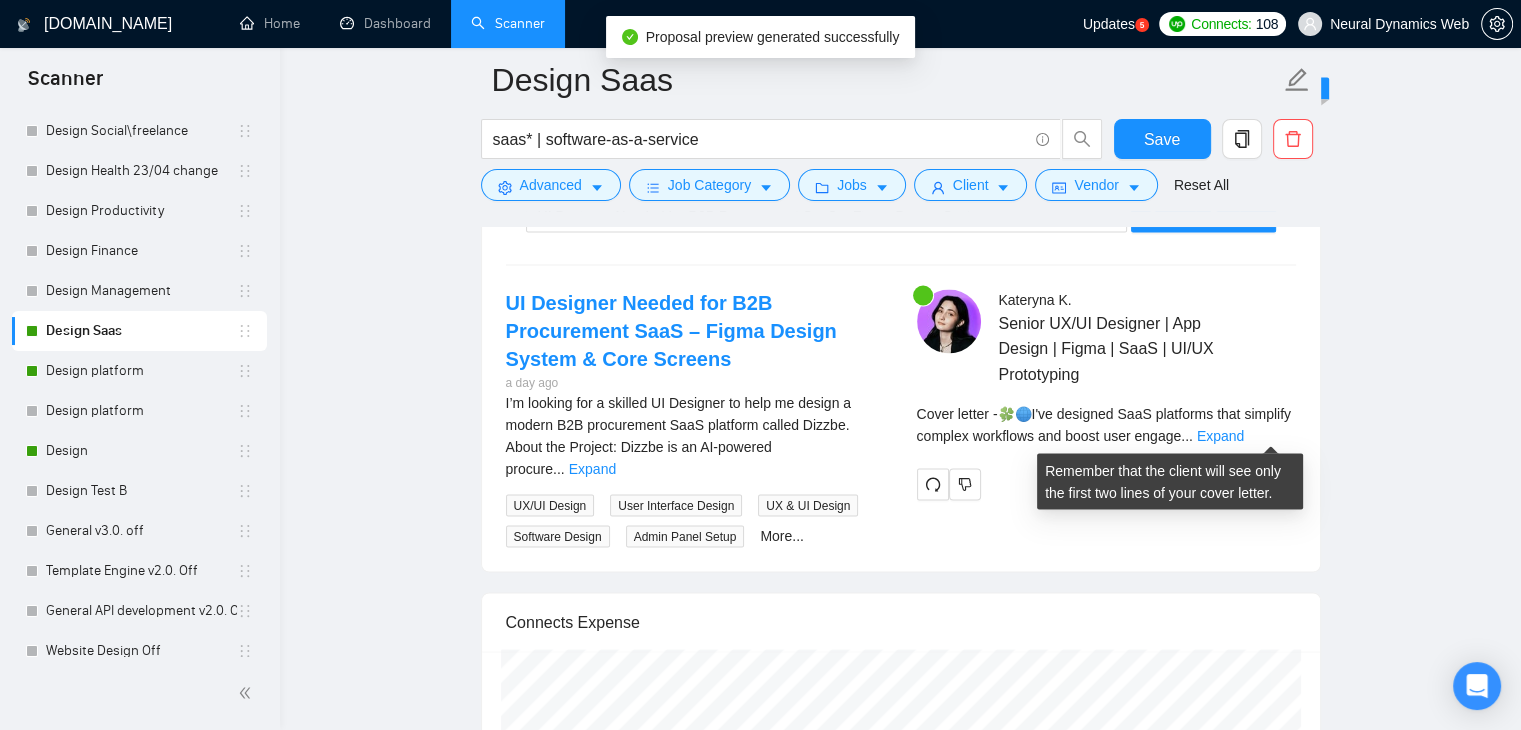 click on "Cover letter -  🍀🌐I've designed SaaS platforms that simplify complex workflows and boost user engage ... Expand" at bounding box center (1106, 424) 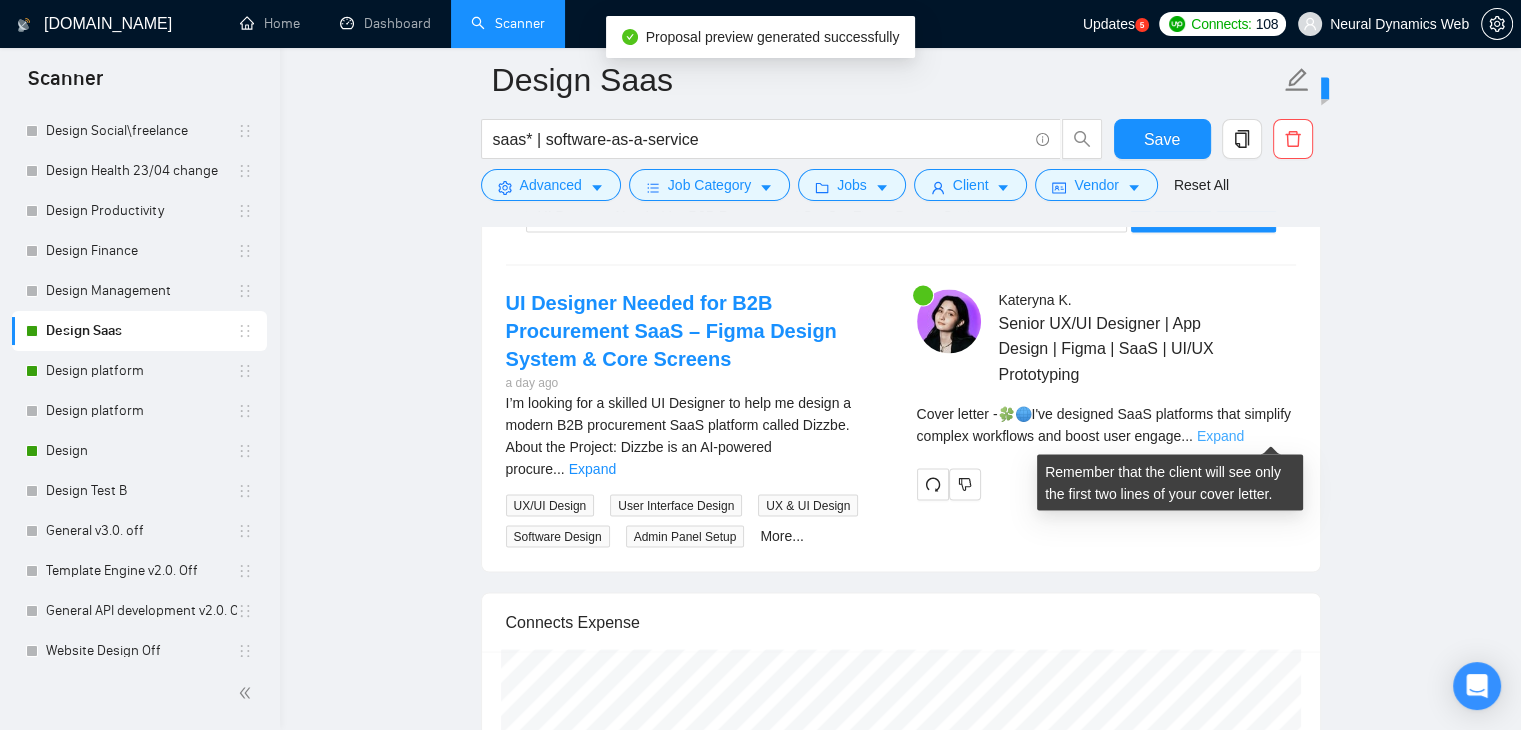 click on "Expand" at bounding box center [1220, 435] 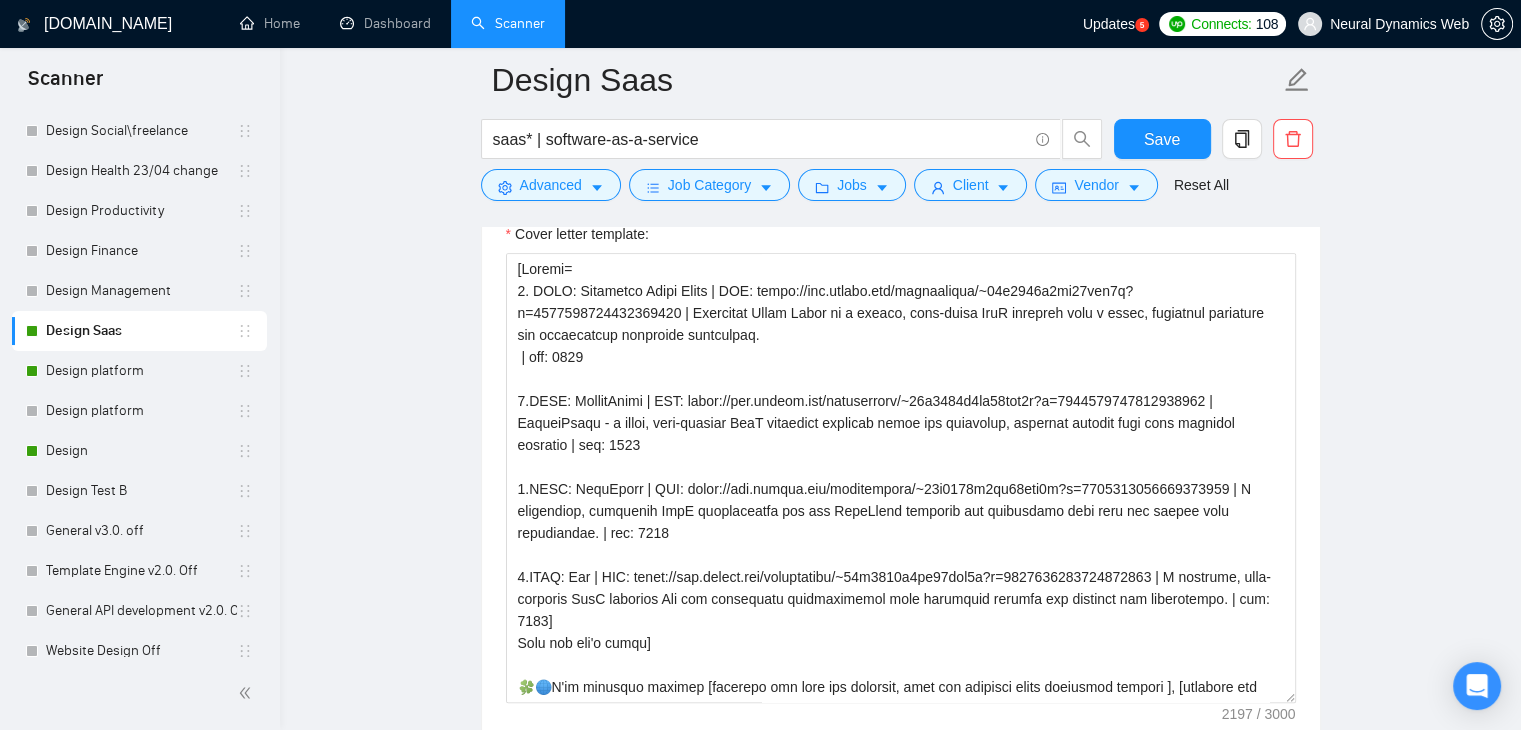 scroll, scrollTop: 1772, scrollLeft: 0, axis: vertical 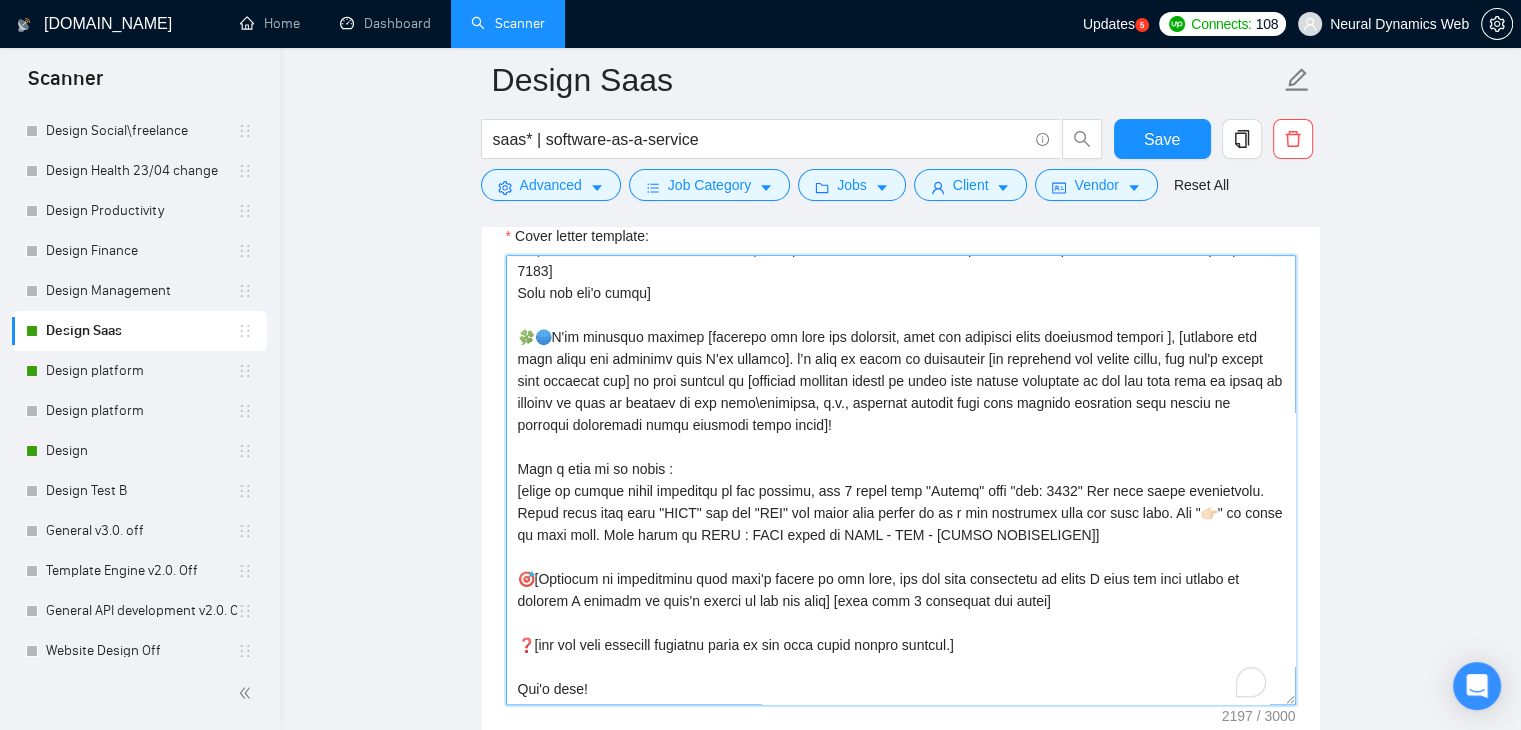 click on "Cover letter template:" at bounding box center [901, 480] 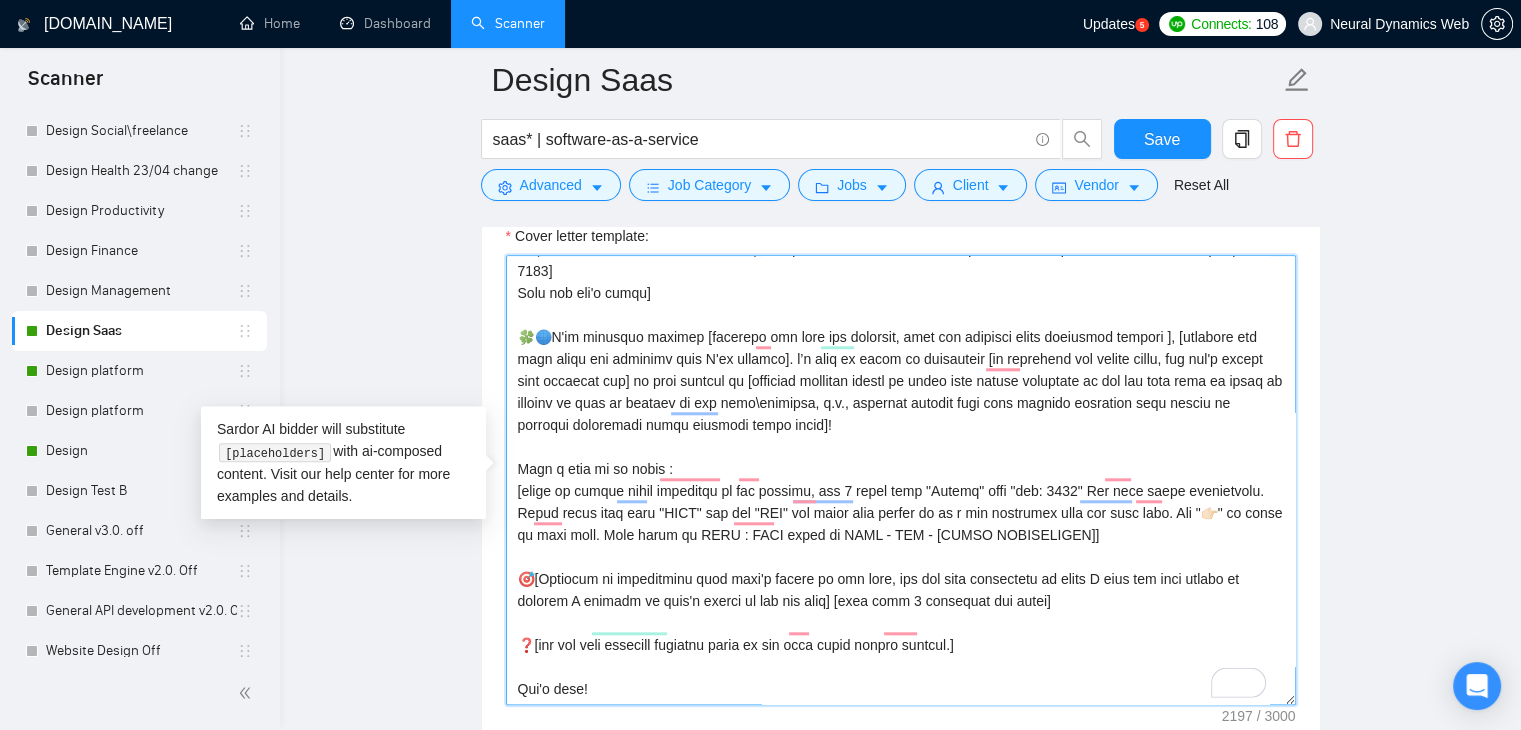 scroll, scrollTop: 374, scrollLeft: 0, axis: vertical 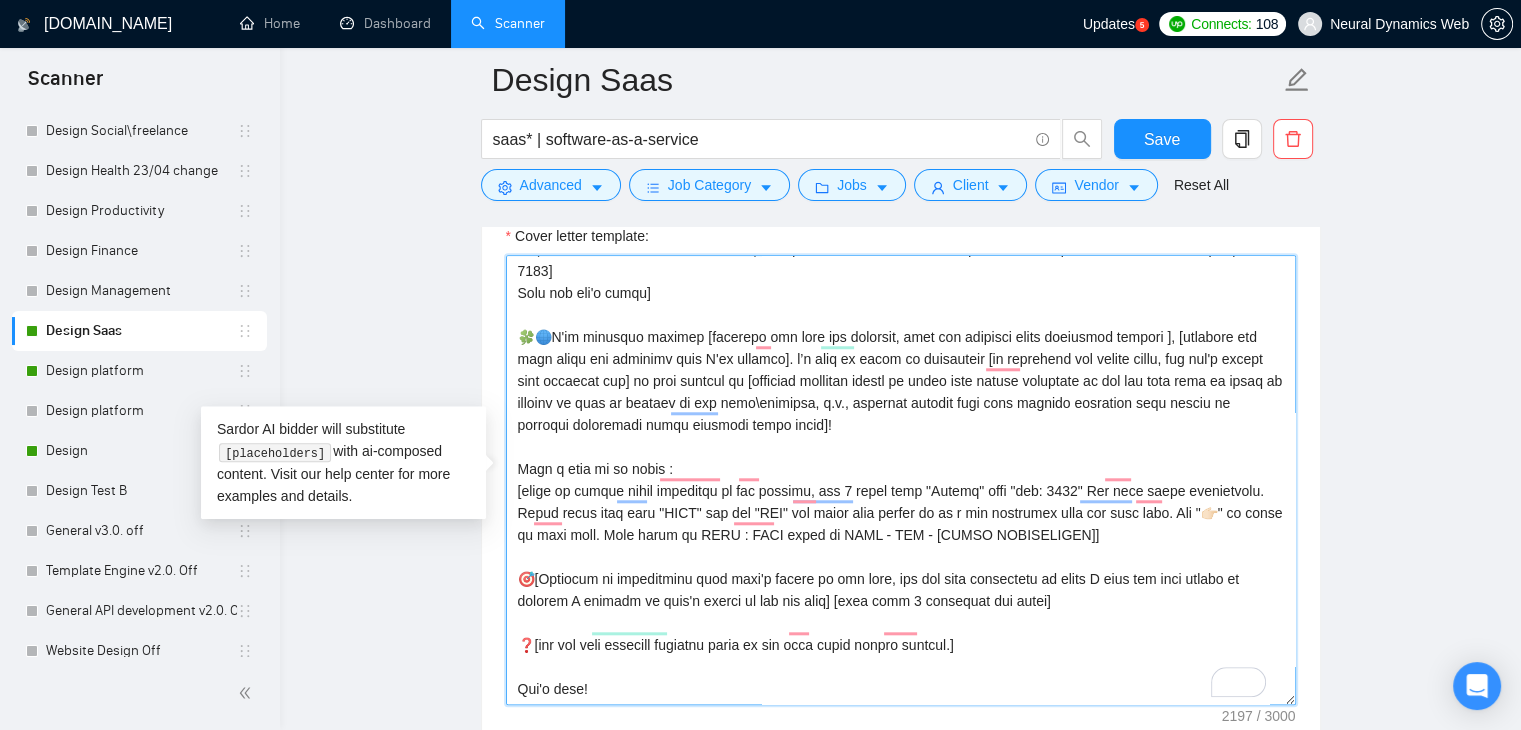 click on "Cover letter template:" at bounding box center [901, 480] 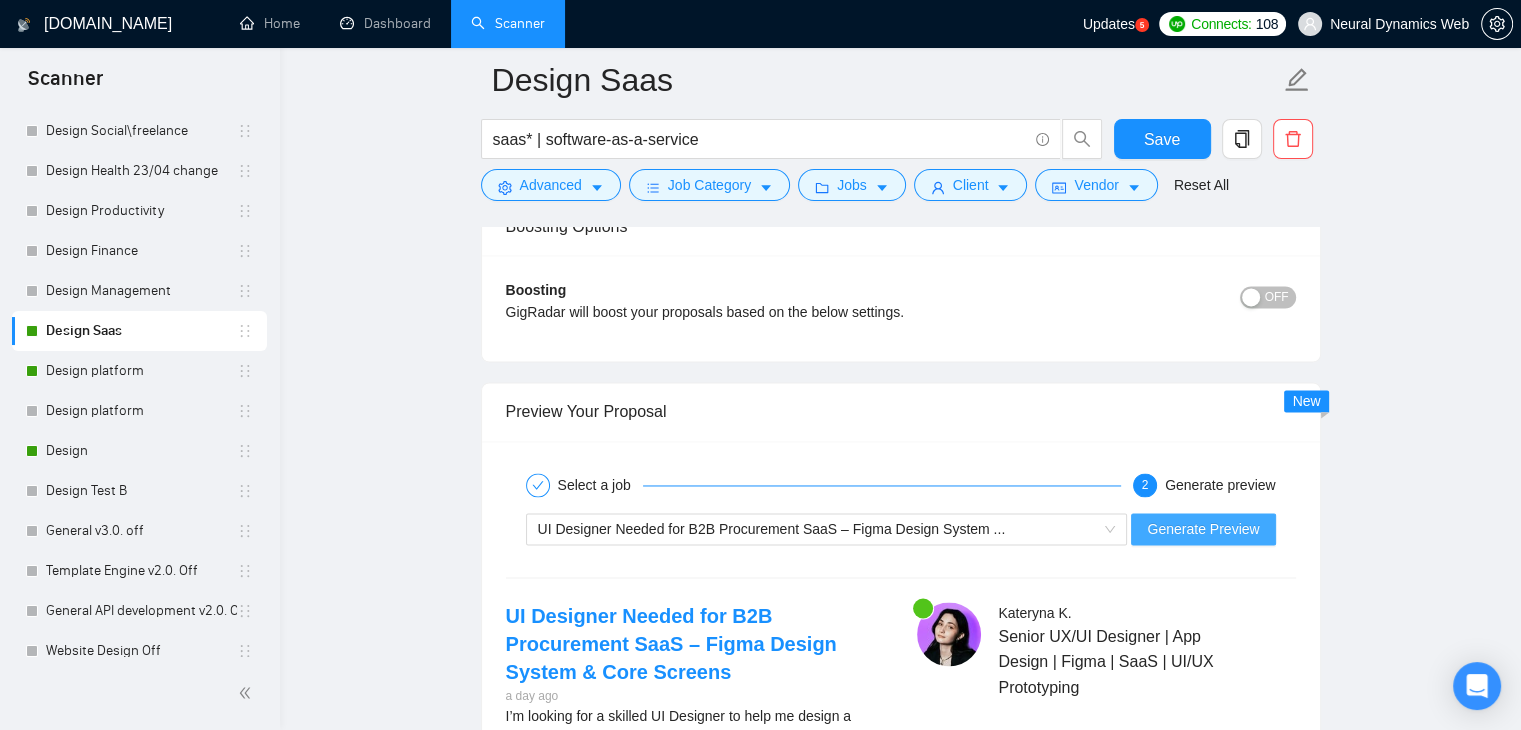 scroll, scrollTop: 3120, scrollLeft: 0, axis: vertical 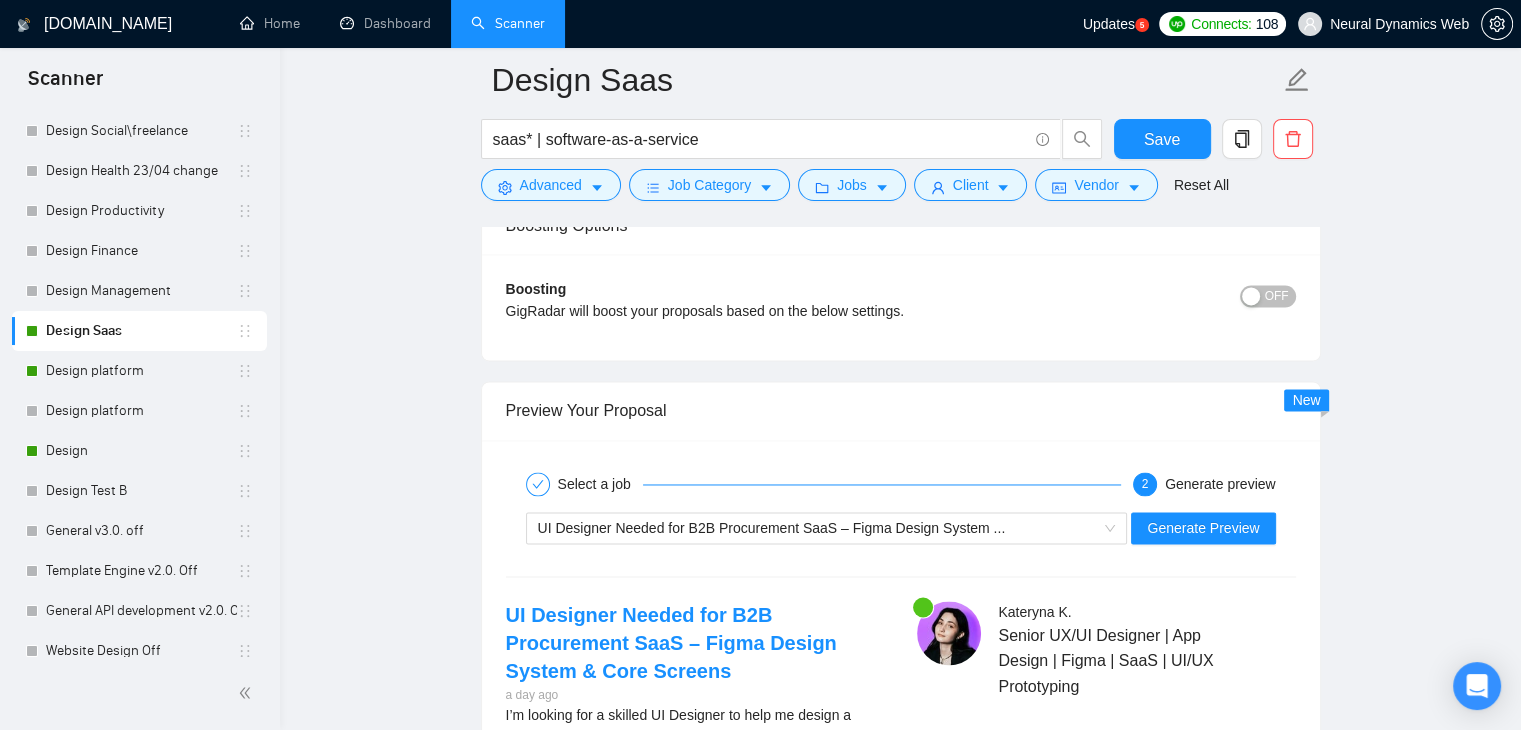 type on "[Folder=
1. CLNT: Insurance Sales Guard | URL: https://www.upwork.com/freelancers/~01a3641c7ed40cac1f?p=1882104201887911936 | Insurance Sales Guard is a secure, role-based SaaS platform with a clean, compliant interface for streamlined insurance operations.
| tag: 7748
2.CLNT: StreamScout | URL: https://www.upwork.com/freelancers/~01a3641c7ed40cac1f?p=1877294692438945792 | StreamScout - a sleek, data-focused SaaS analytics platform built for streamers, blending clarity with deep audience insights | tag: 7748
3.CLNT: TubeTamer | URL: https://www.upwork.com/freelancers/~01a3641c7ed40cac1f?p=1770131411762724864 | A minimalist, intuitive SaaS productivity app for TubeTamer designed for effortless task flow and smooth user interaction. | tag: 7748
4.CLNT: Med | URL: https://www.upwork.com/freelancers/~01a3641c7ed40cac1f?p=1770091414800089088 | A flexible, user-friendly SaaS platform Med for healthcare professionals with intuitive filters and seamless job exploration. | tag: 7748]
Read but don't write]
🍀🌐I'..." 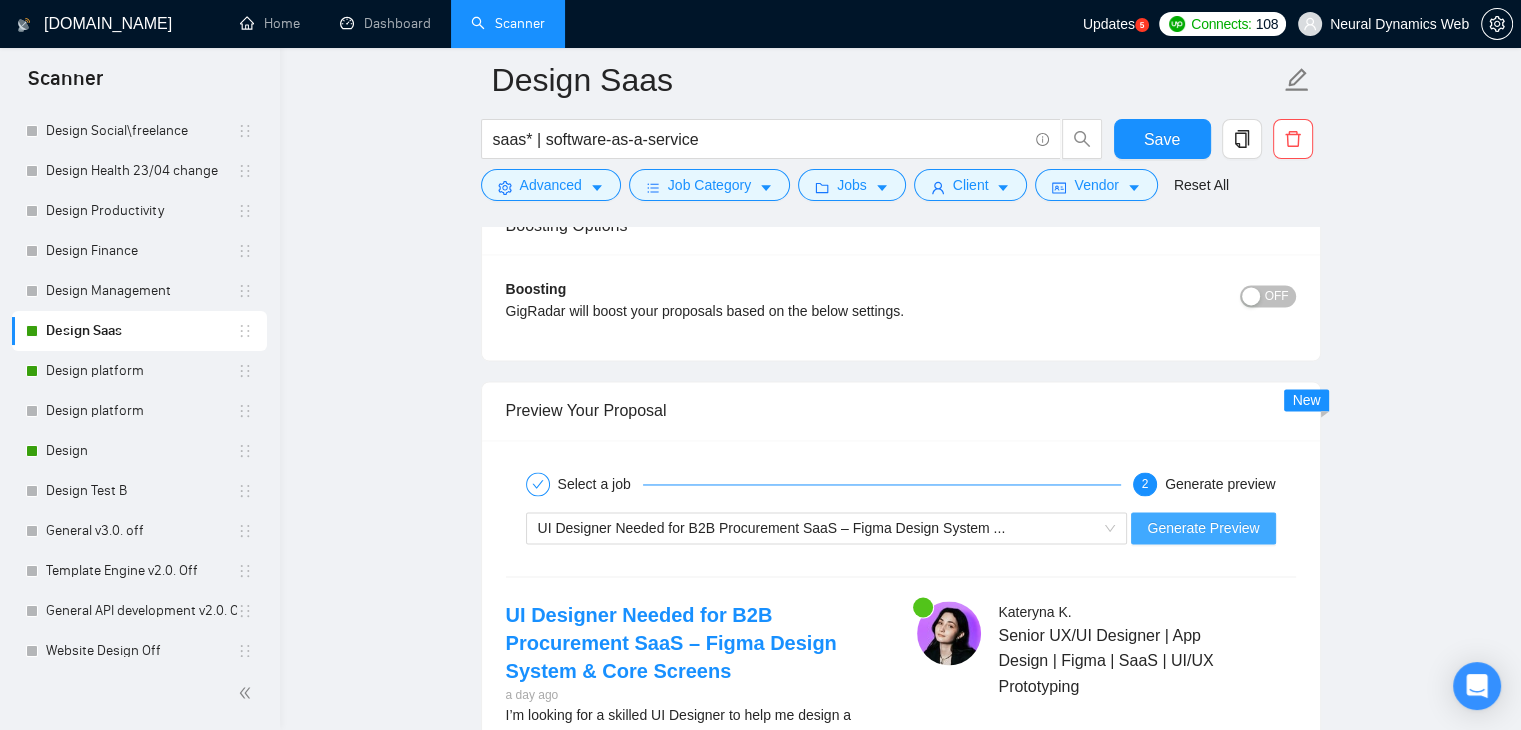 click on "Generate Preview" at bounding box center (1203, 528) 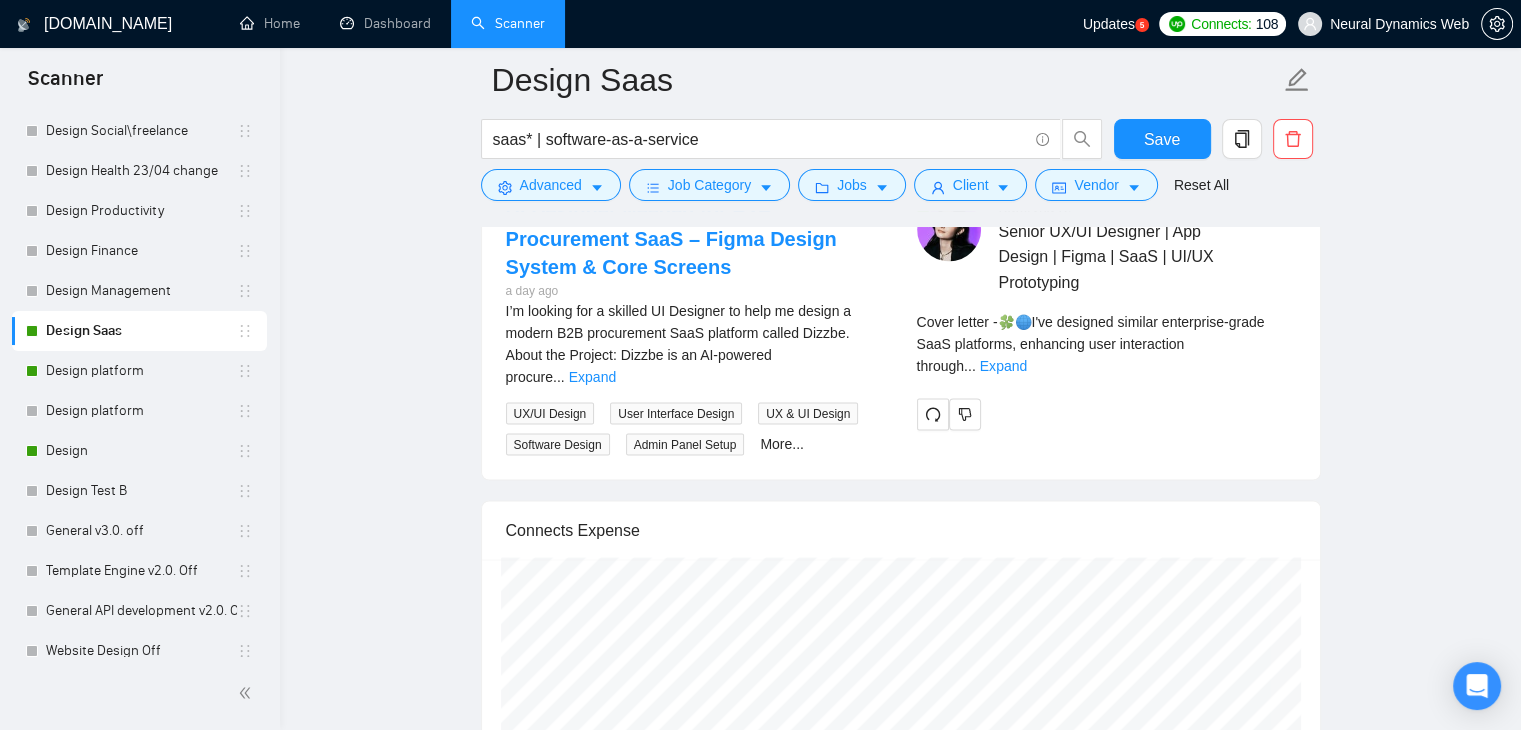 scroll, scrollTop: 3612, scrollLeft: 0, axis: vertical 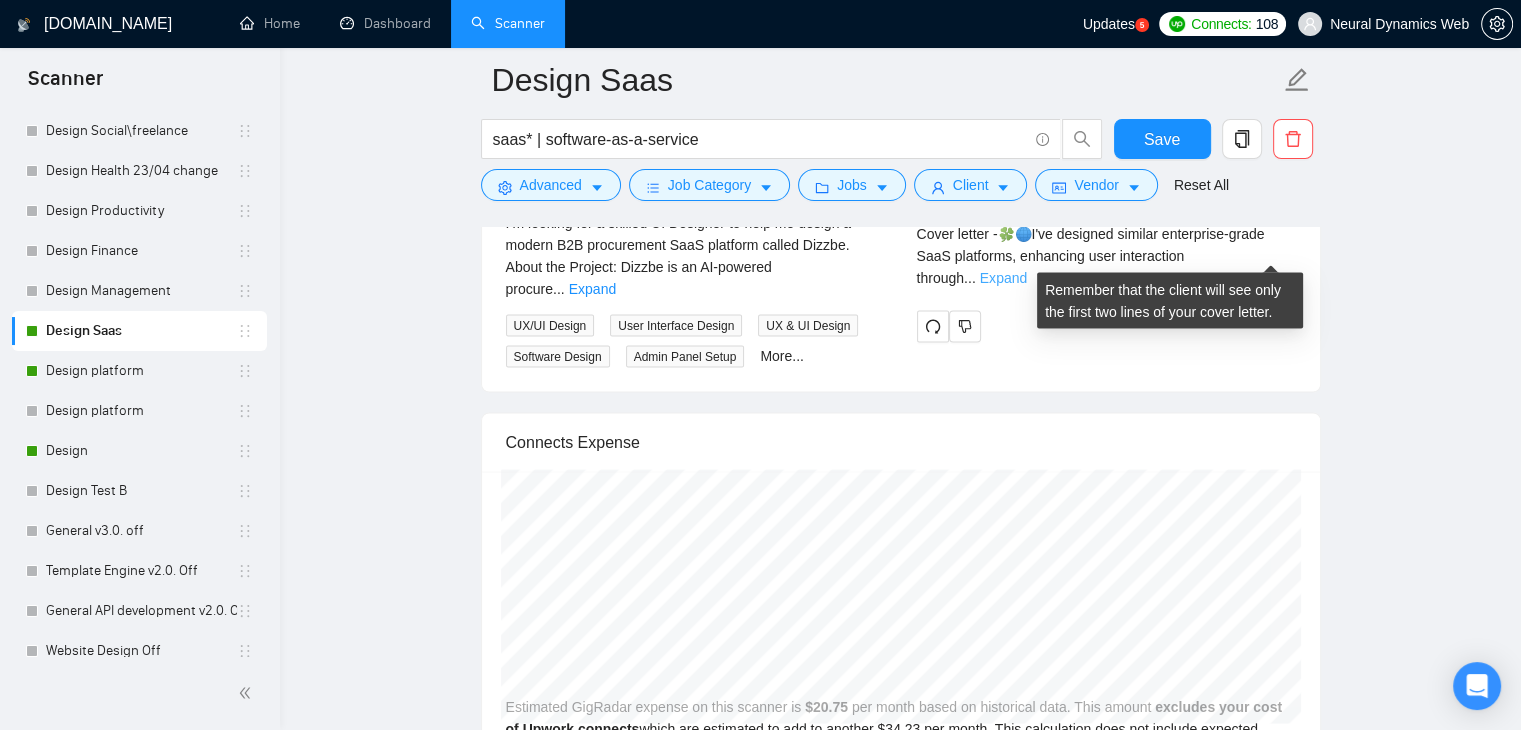 click on "Expand" at bounding box center [1003, 277] 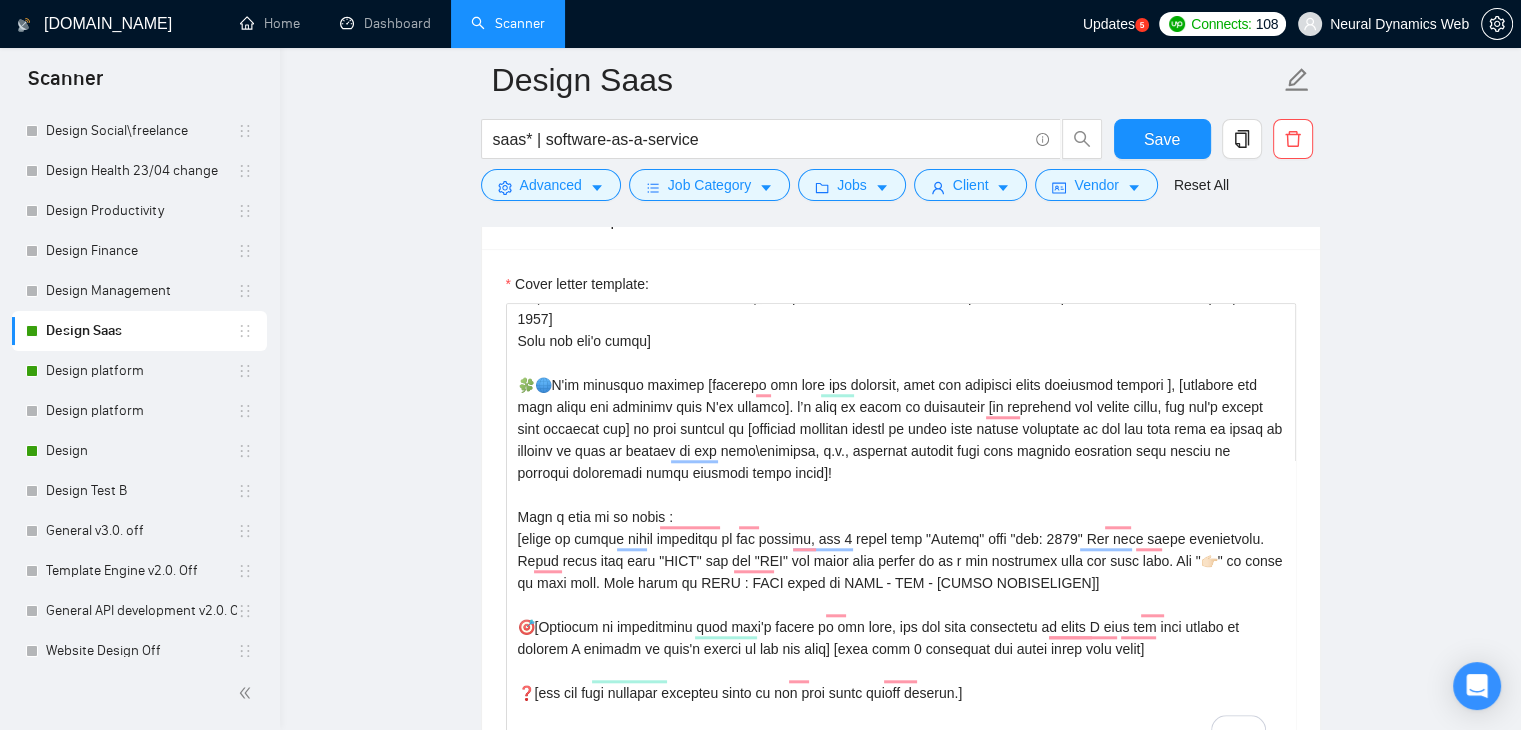 scroll, scrollTop: 1708, scrollLeft: 0, axis: vertical 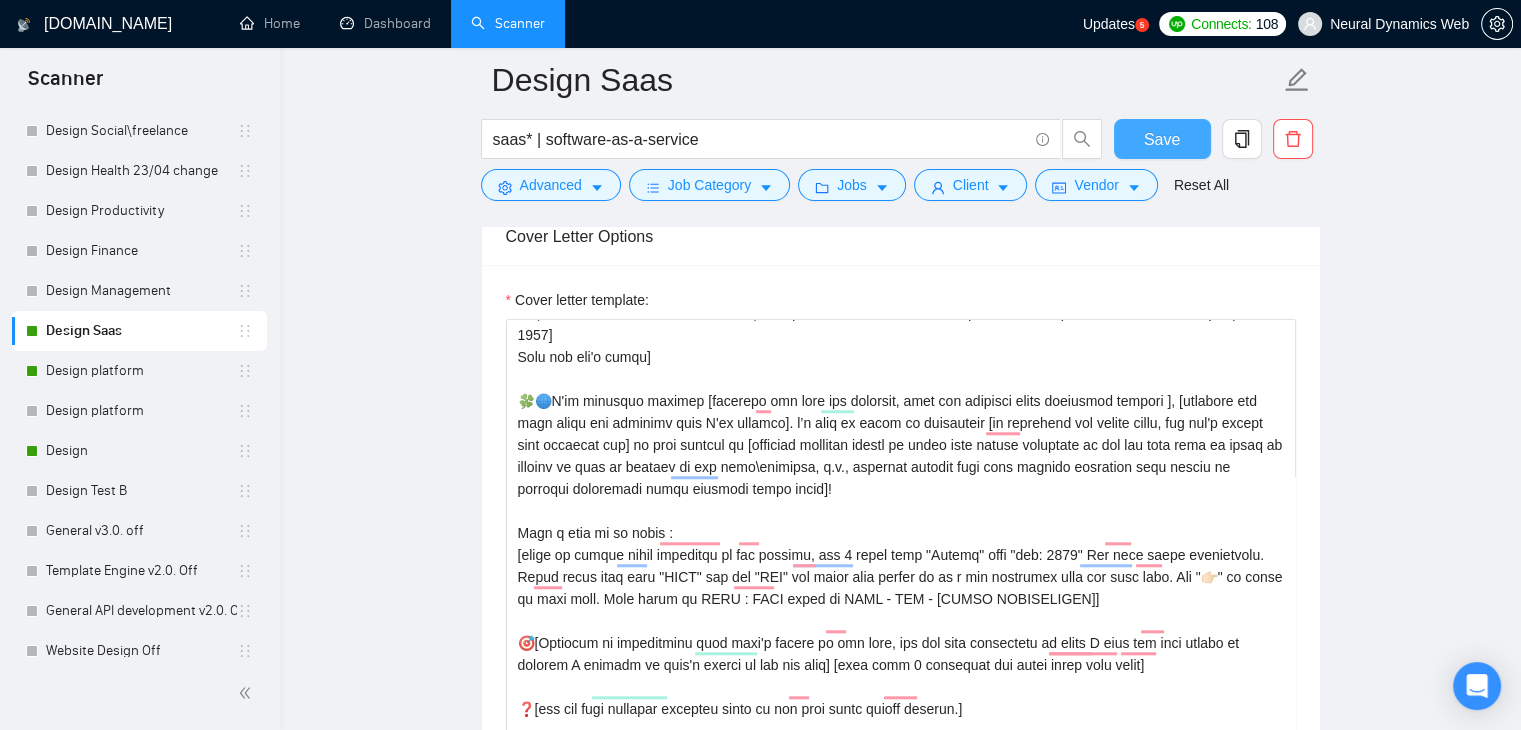 click on "Save" at bounding box center (1162, 139) 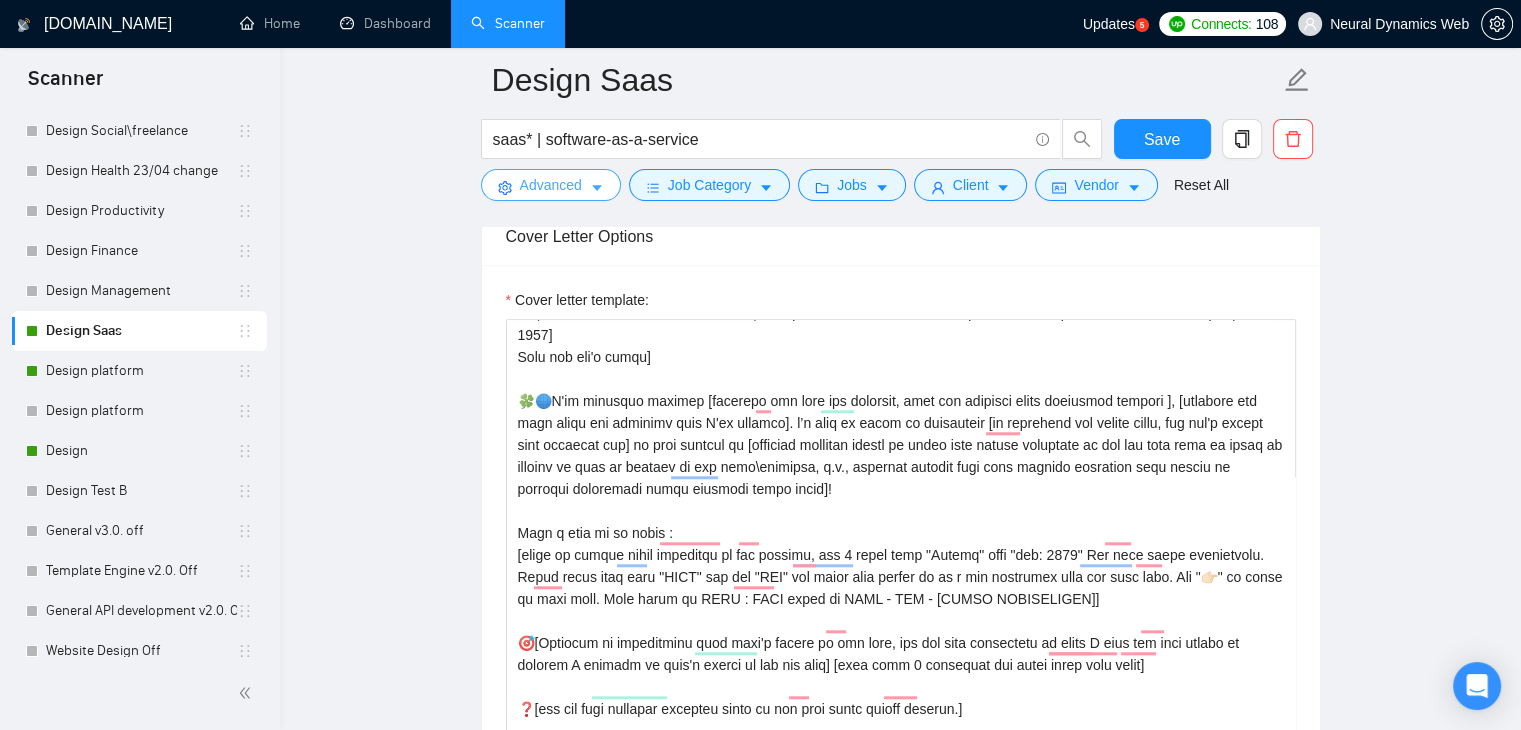 click on "Advanced" at bounding box center (551, 185) 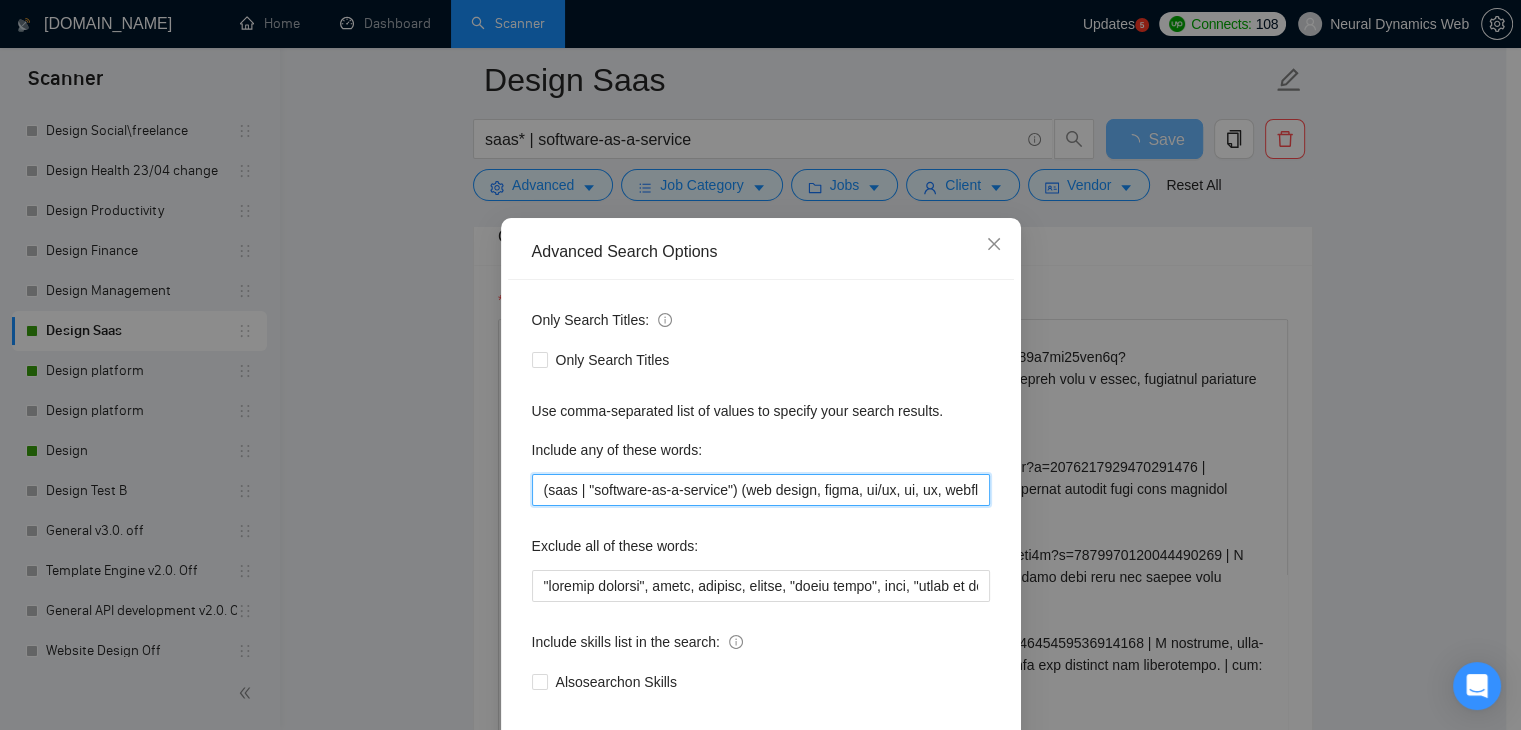 click on "(saas | "software-as-a-service") (web design, figma, ui/ux, ui, ux, webflow)" at bounding box center [761, 490] 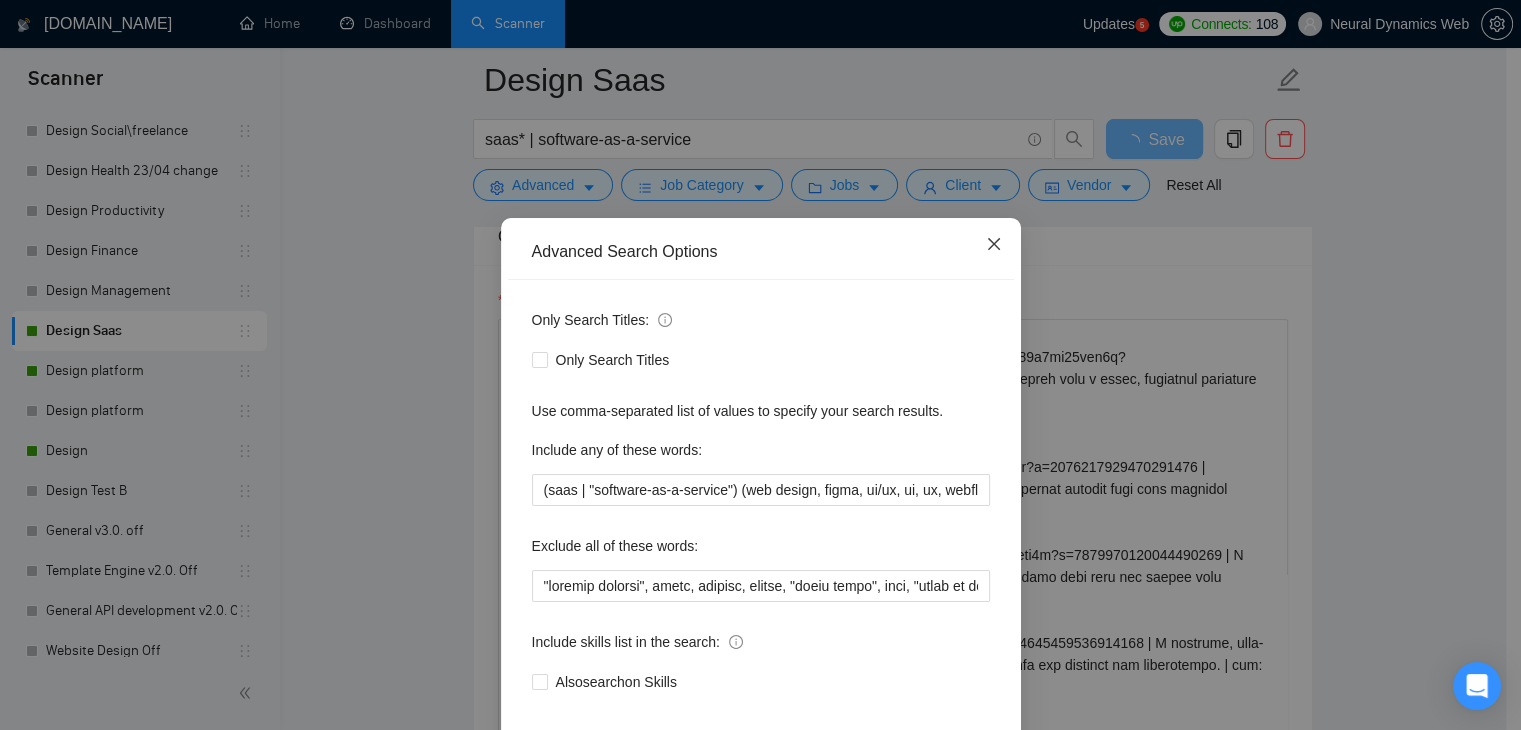 click at bounding box center [994, 245] 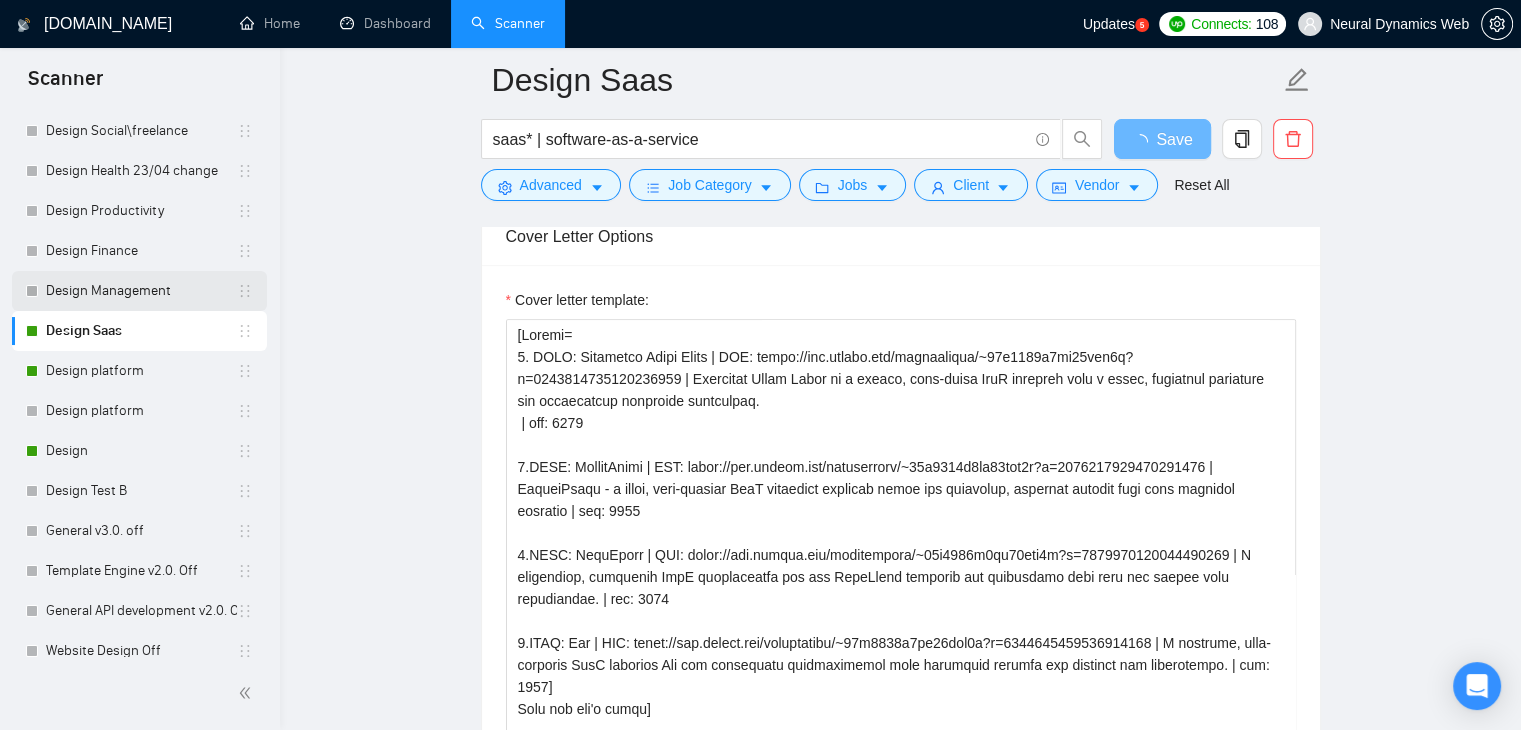 click on "Design Management" at bounding box center (141, 291) 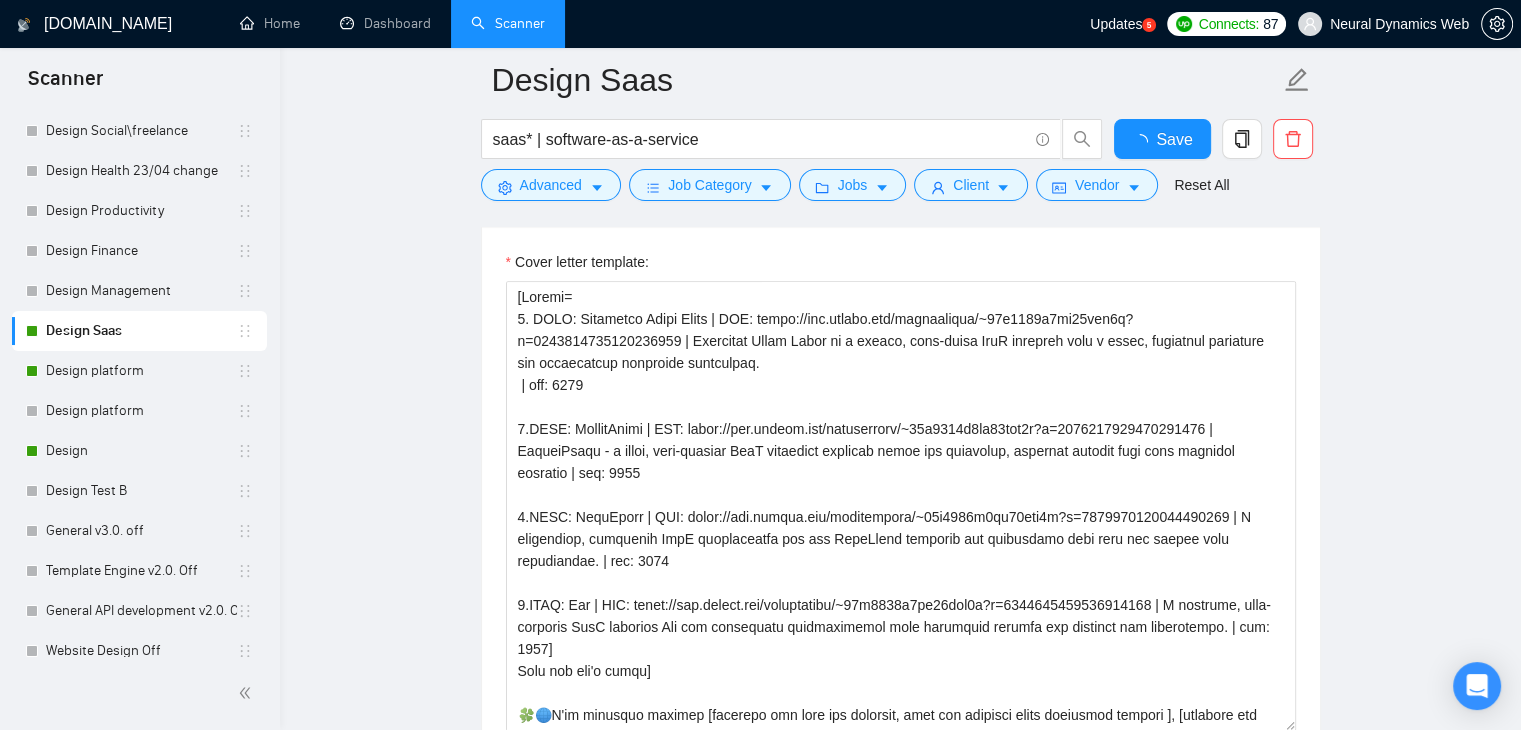 type 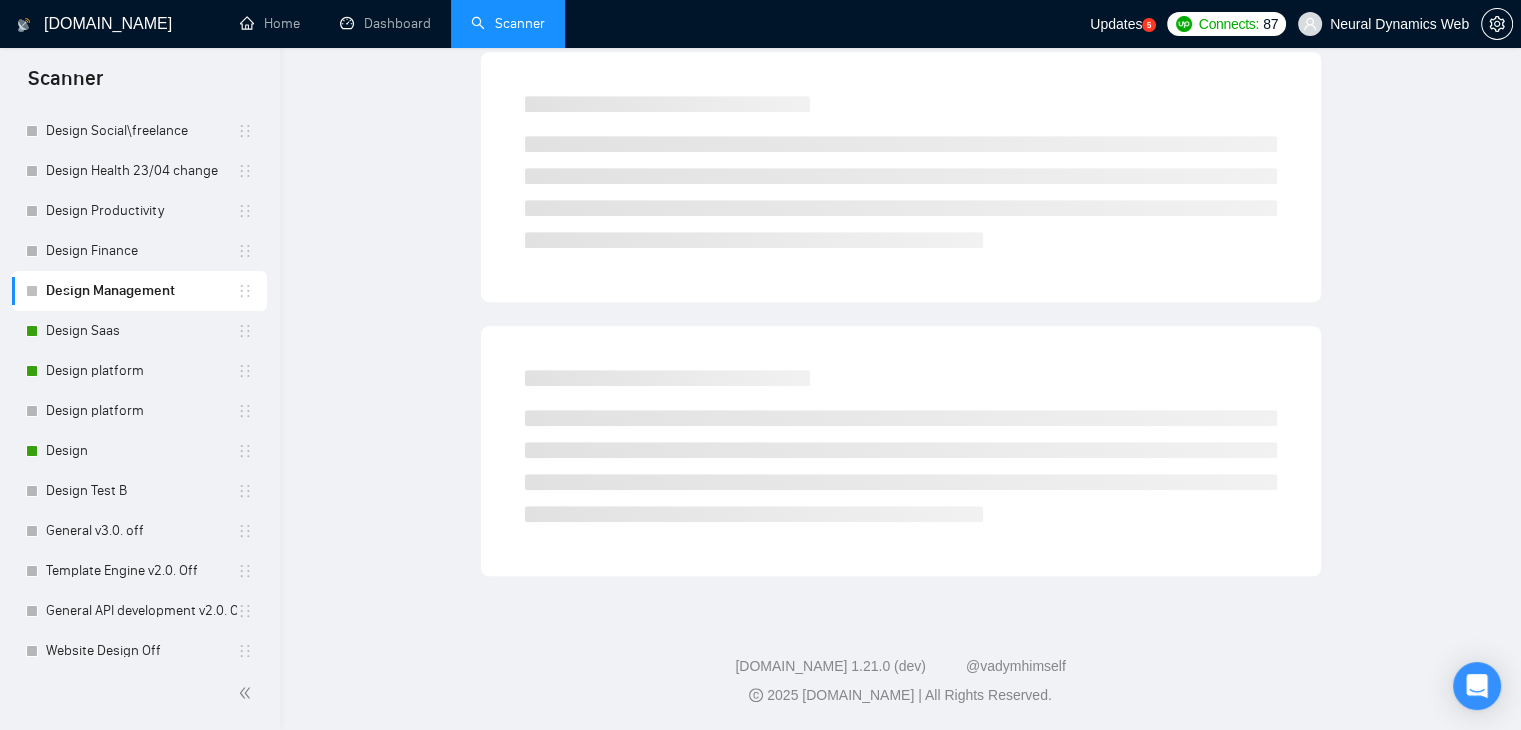scroll, scrollTop: 0, scrollLeft: 0, axis: both 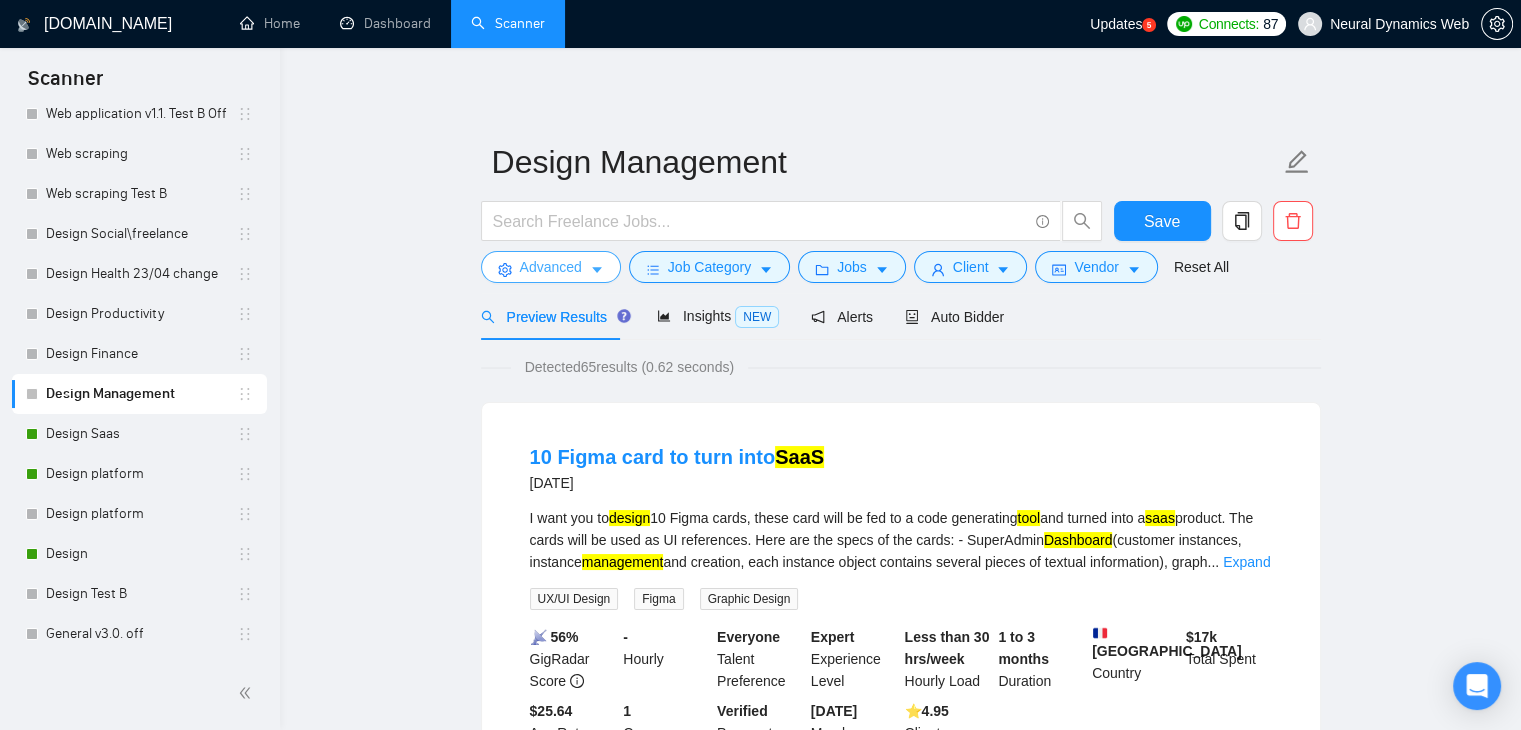 click on "Advanced" at bounding box center [551, 267] 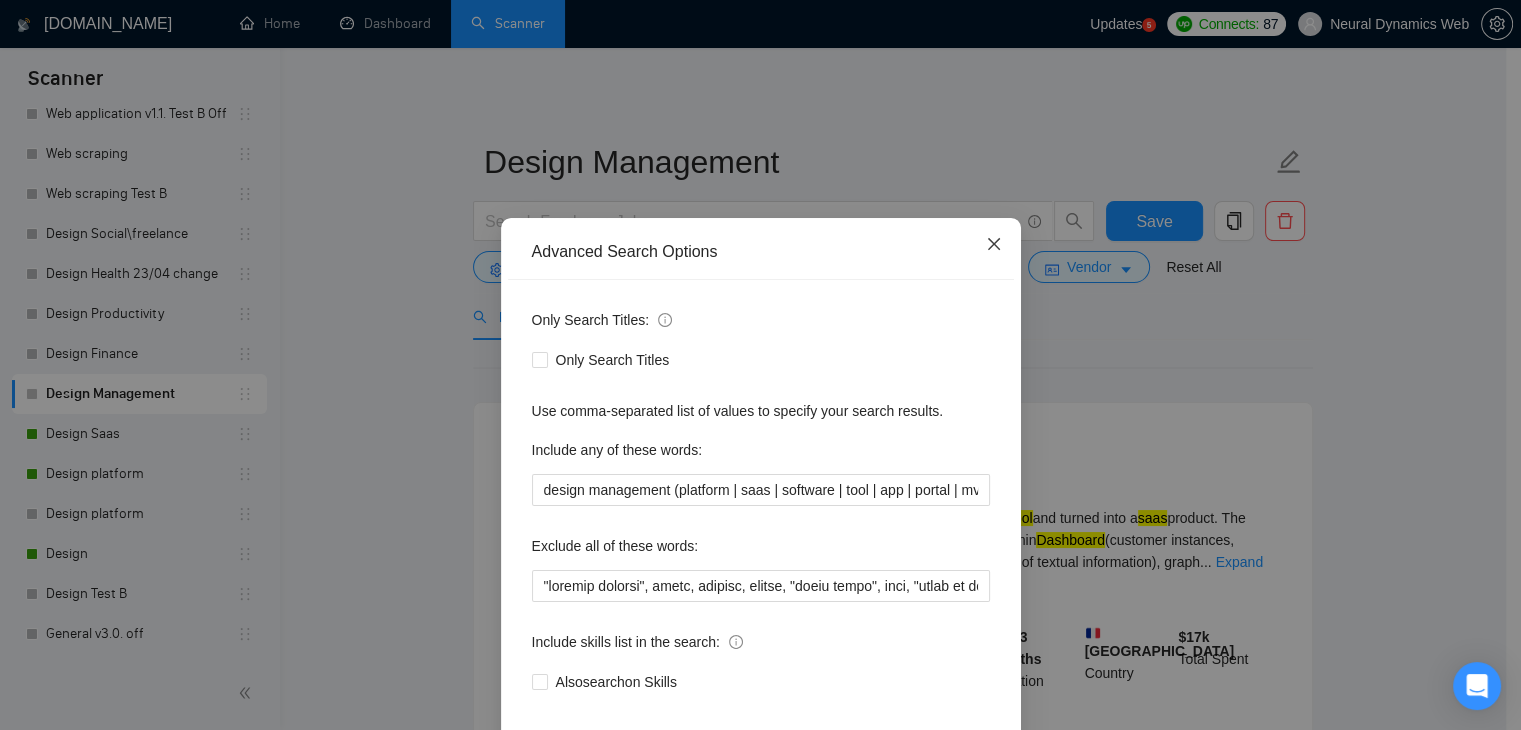 click 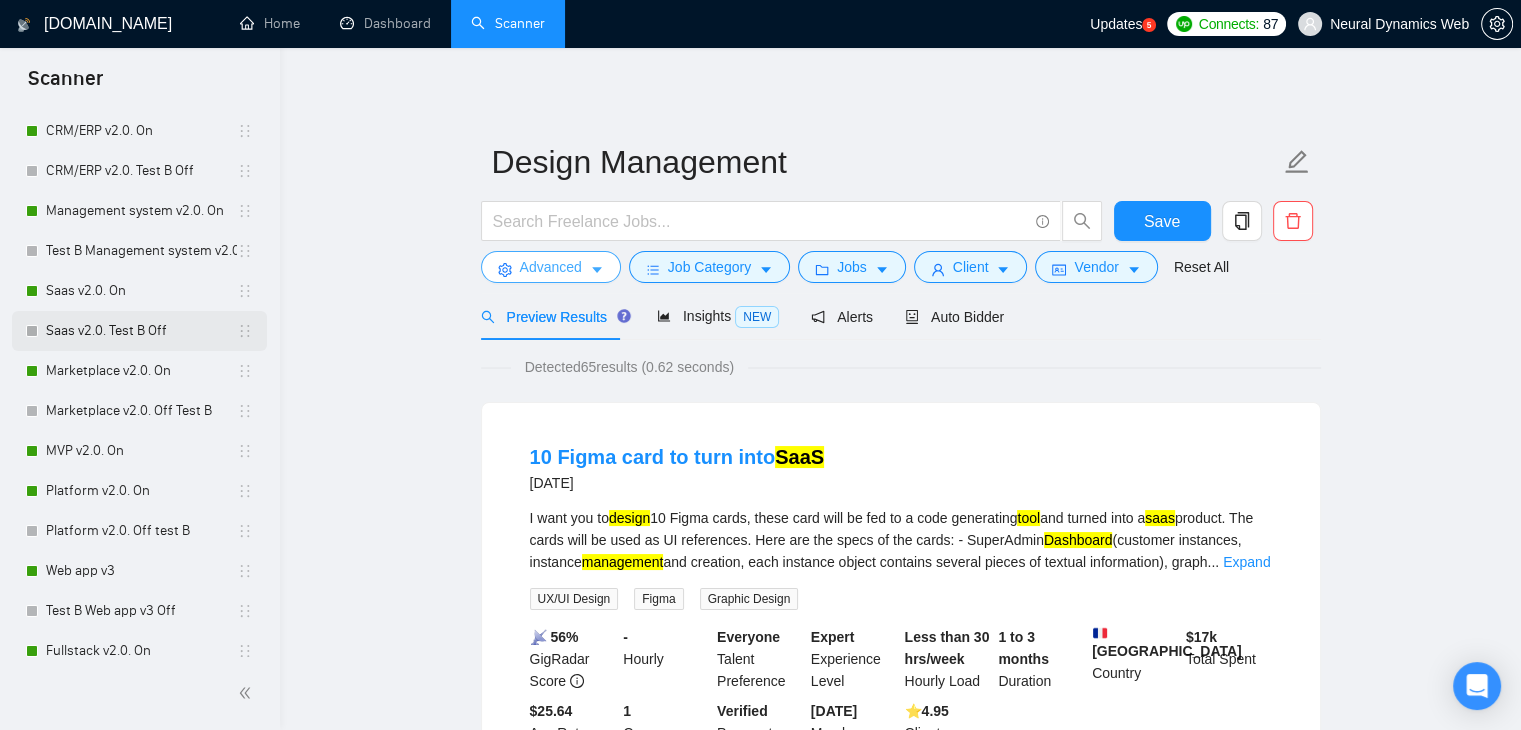 scroll, scrollTop: 0, scrollLeft: 0, axis: both 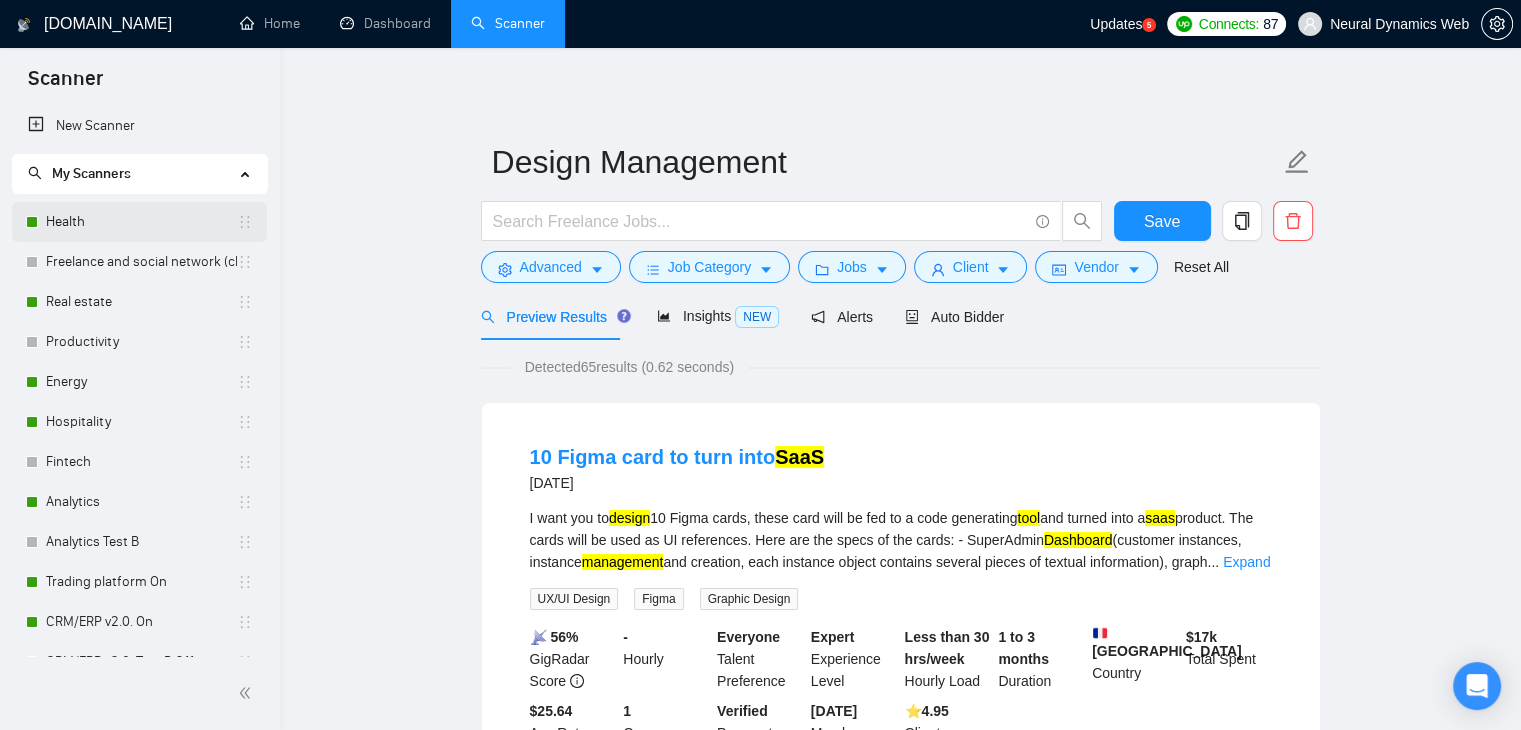 click on "Health" at bounding box center [141, 222] 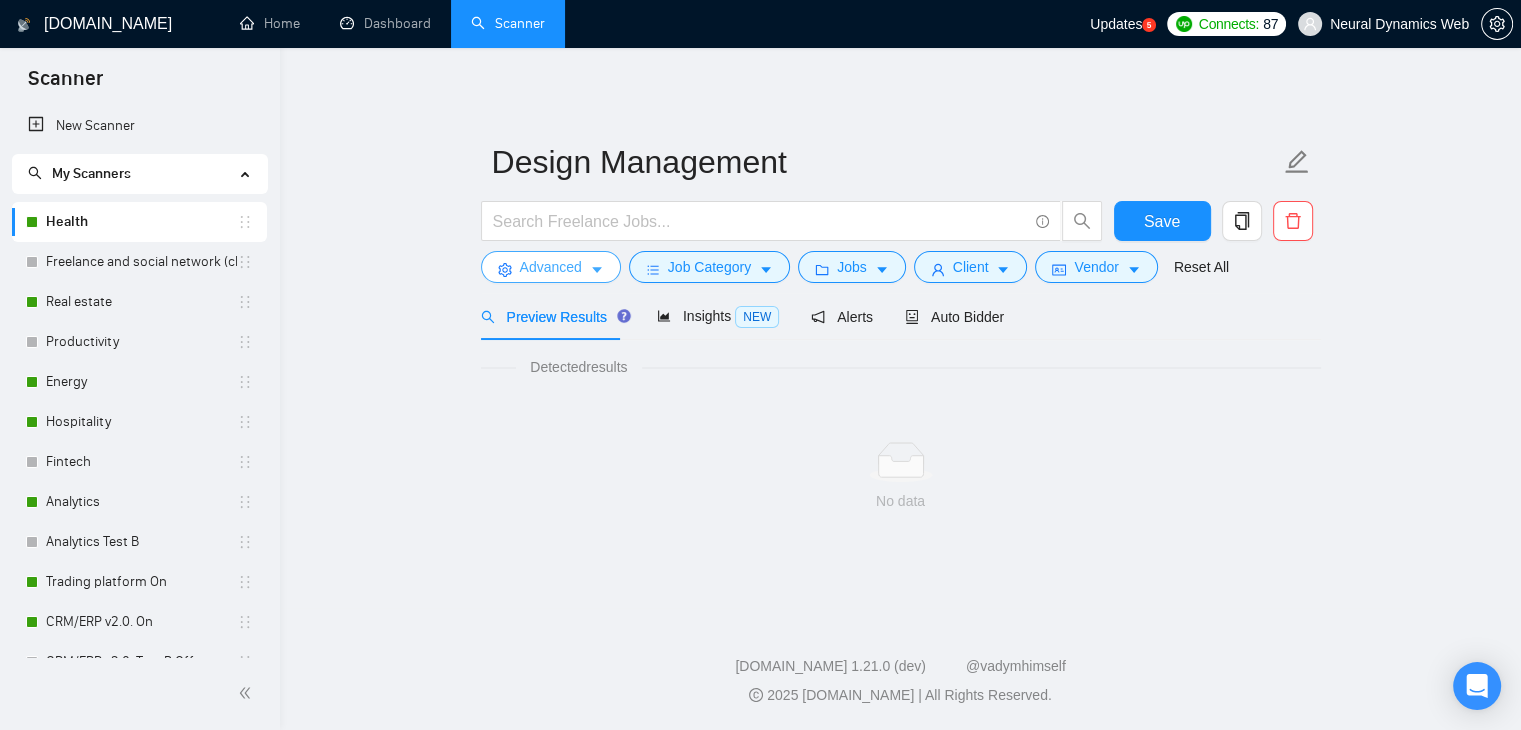 click on "Advanced" at bounding box center (551, 267) 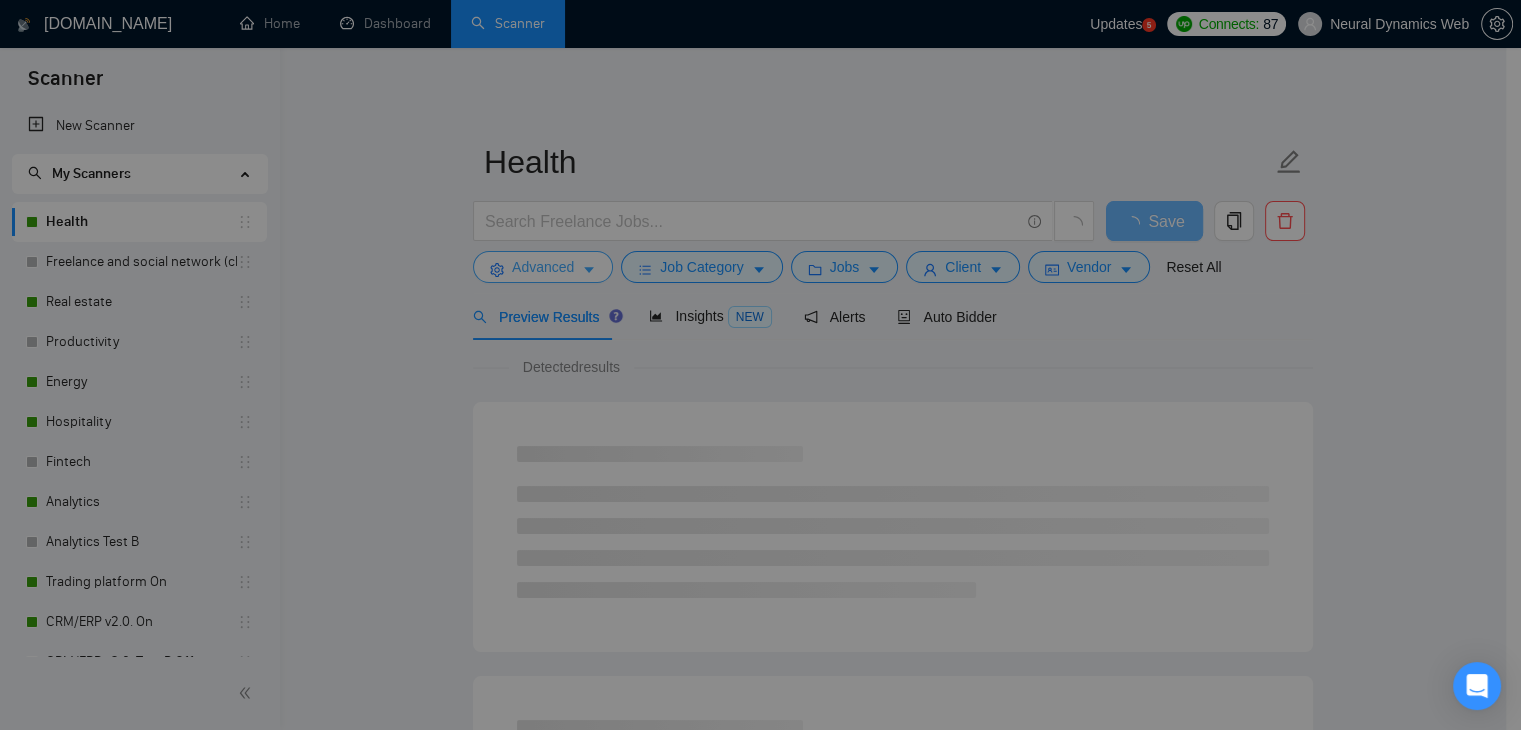 scroll, scrollTop: 0, scrollLeft: 0, axis: both 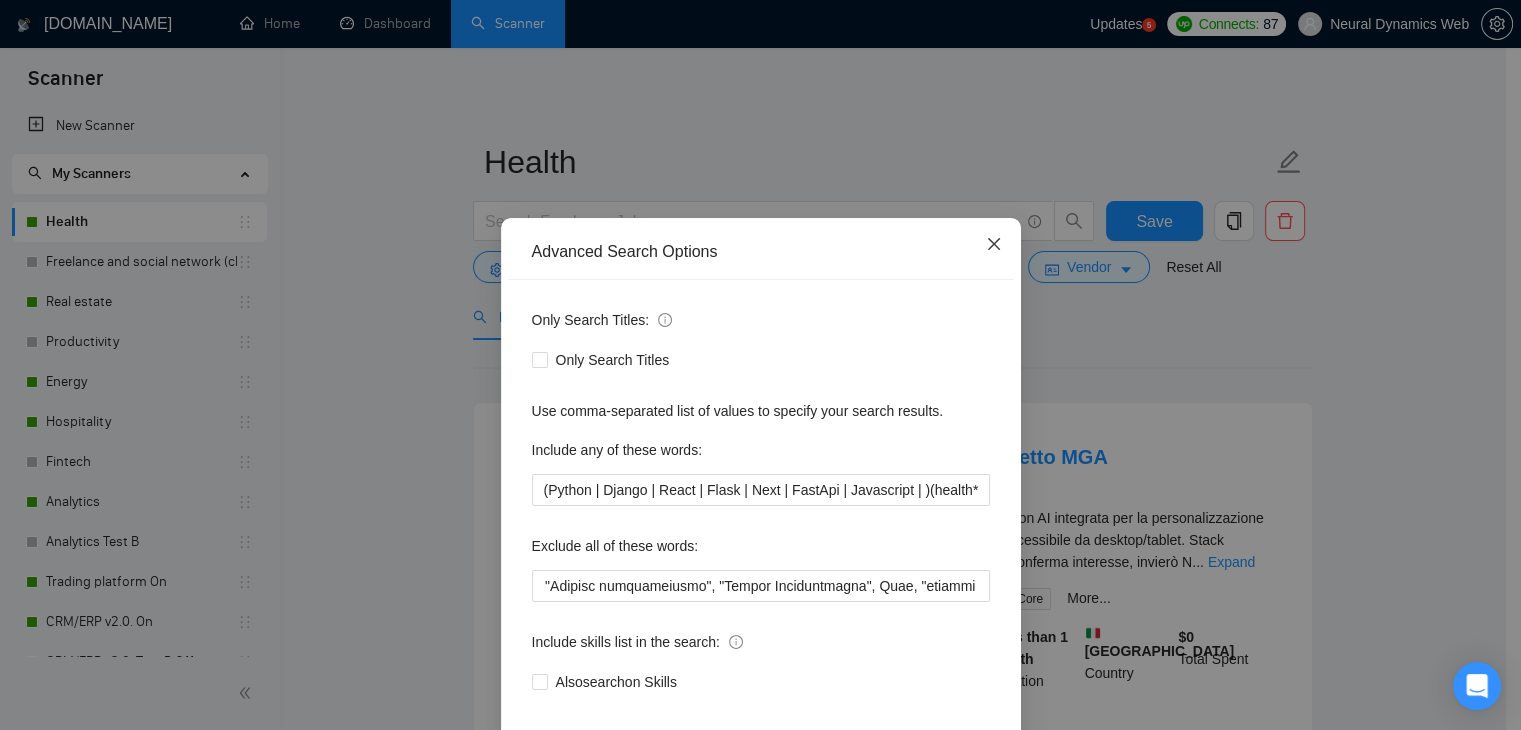 click 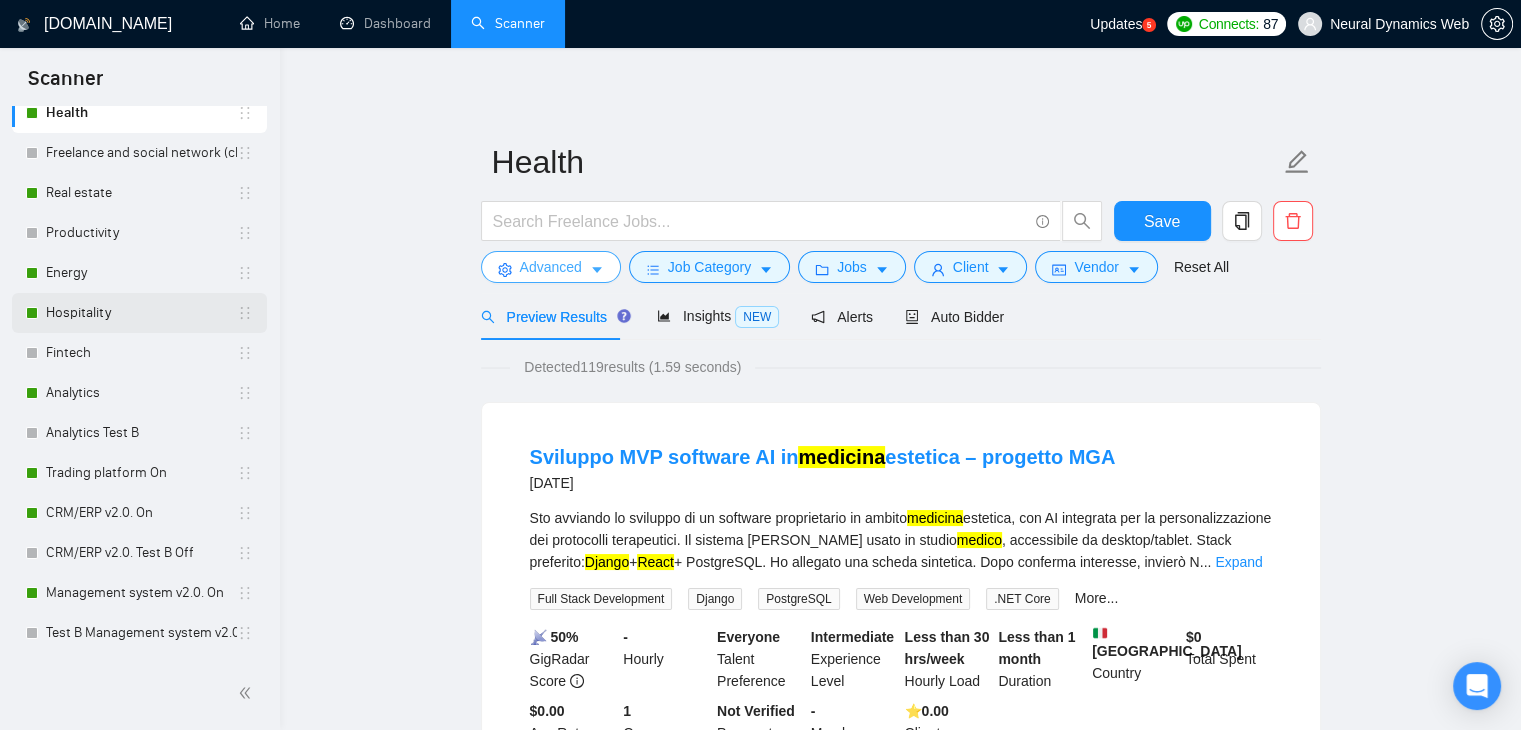 scroll, scrollTop: 0, scrollLeft: 0, axis: both 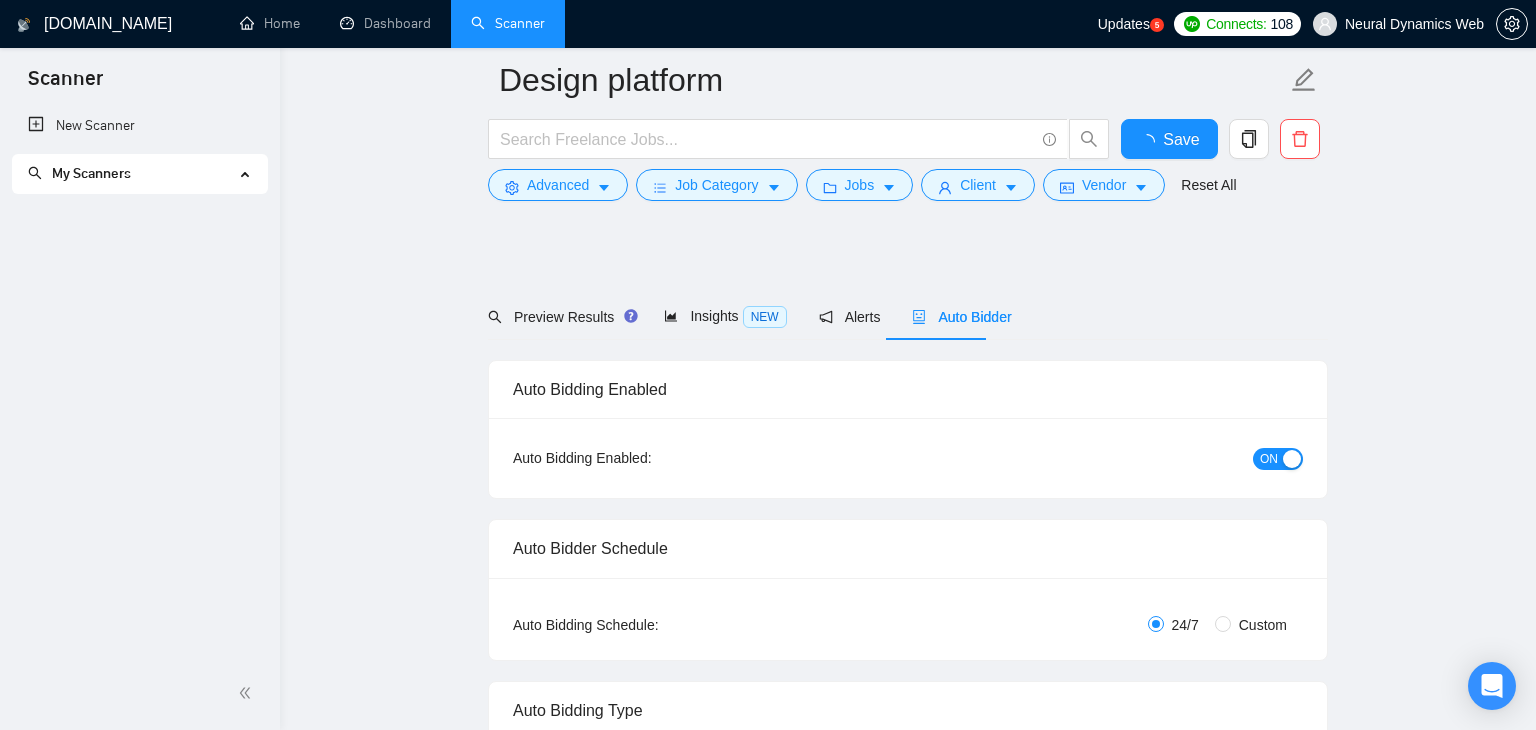 type 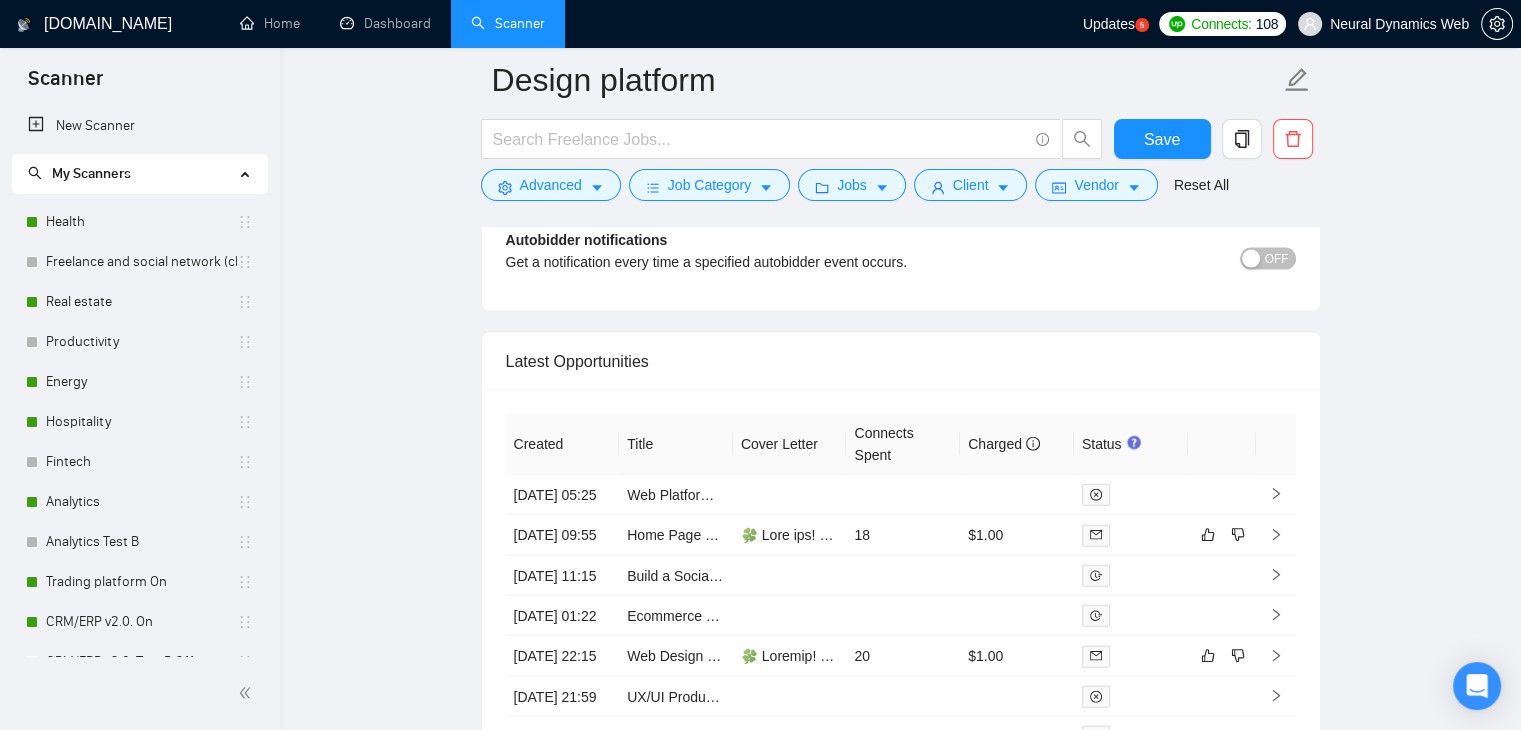 scroll, scrollTop: 4329, scrollLeft: 0, axis: vertical 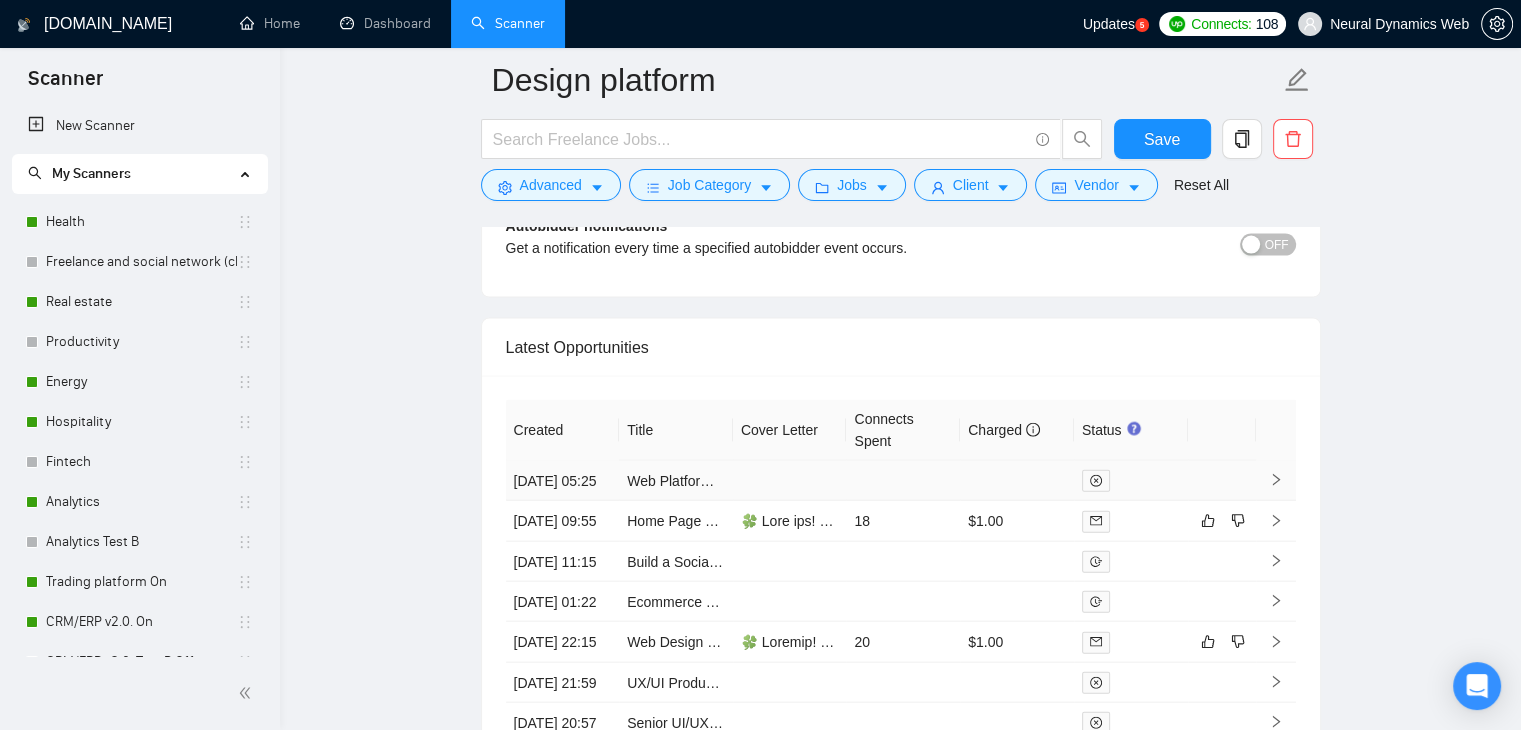 click at bounding box center [790, 481] 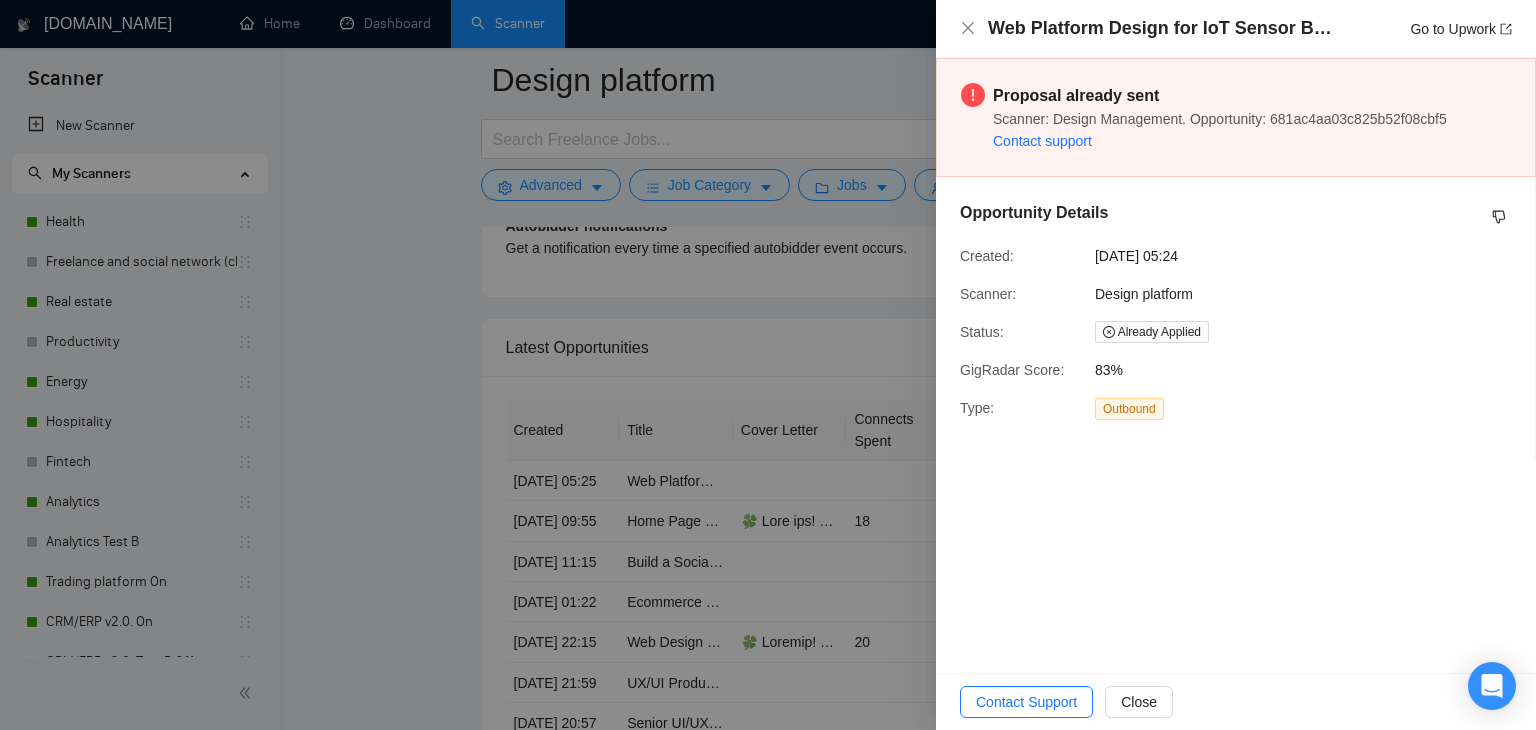 click at bounding box center [768, 365] 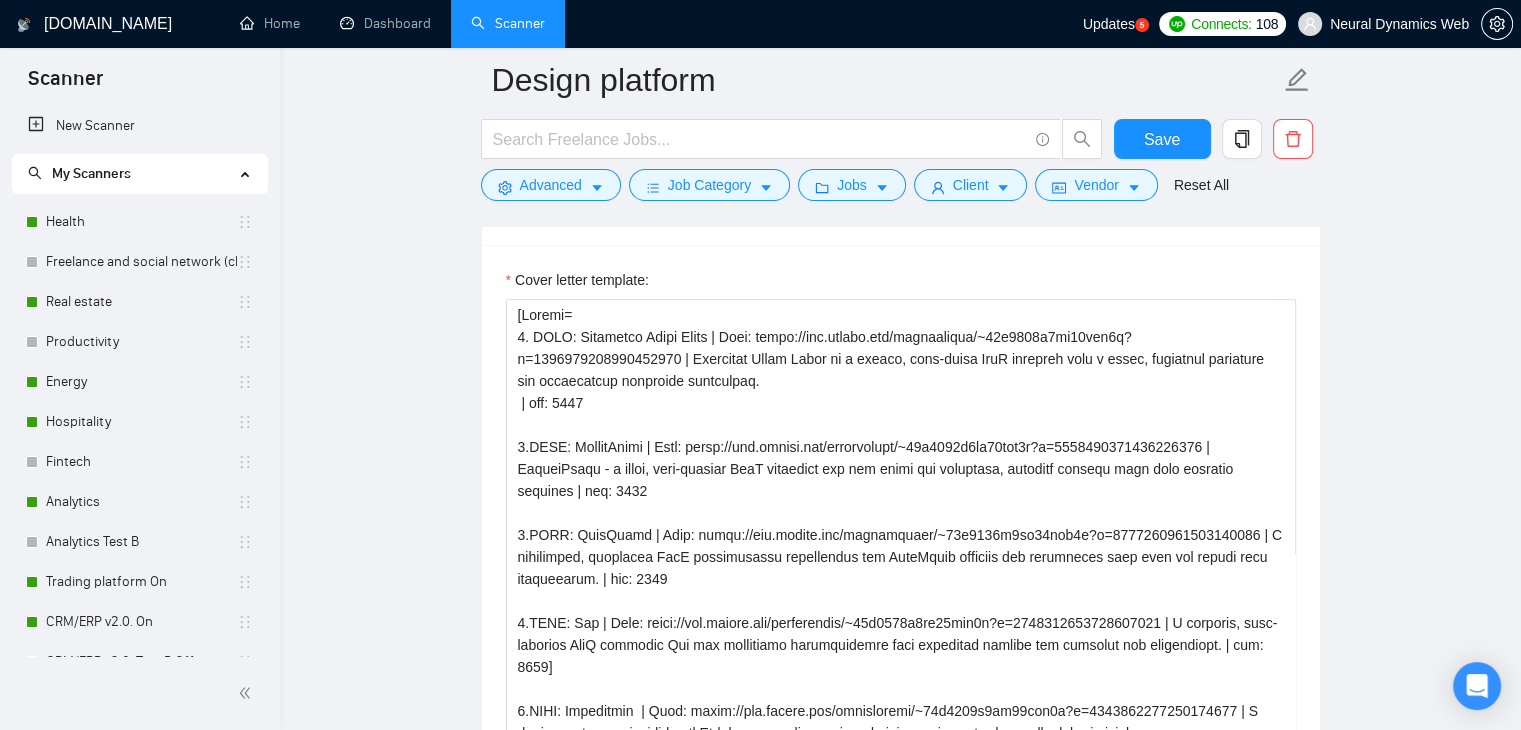 scroll, scrollTop: 1729, scrollLeft: 0, axis: vertical 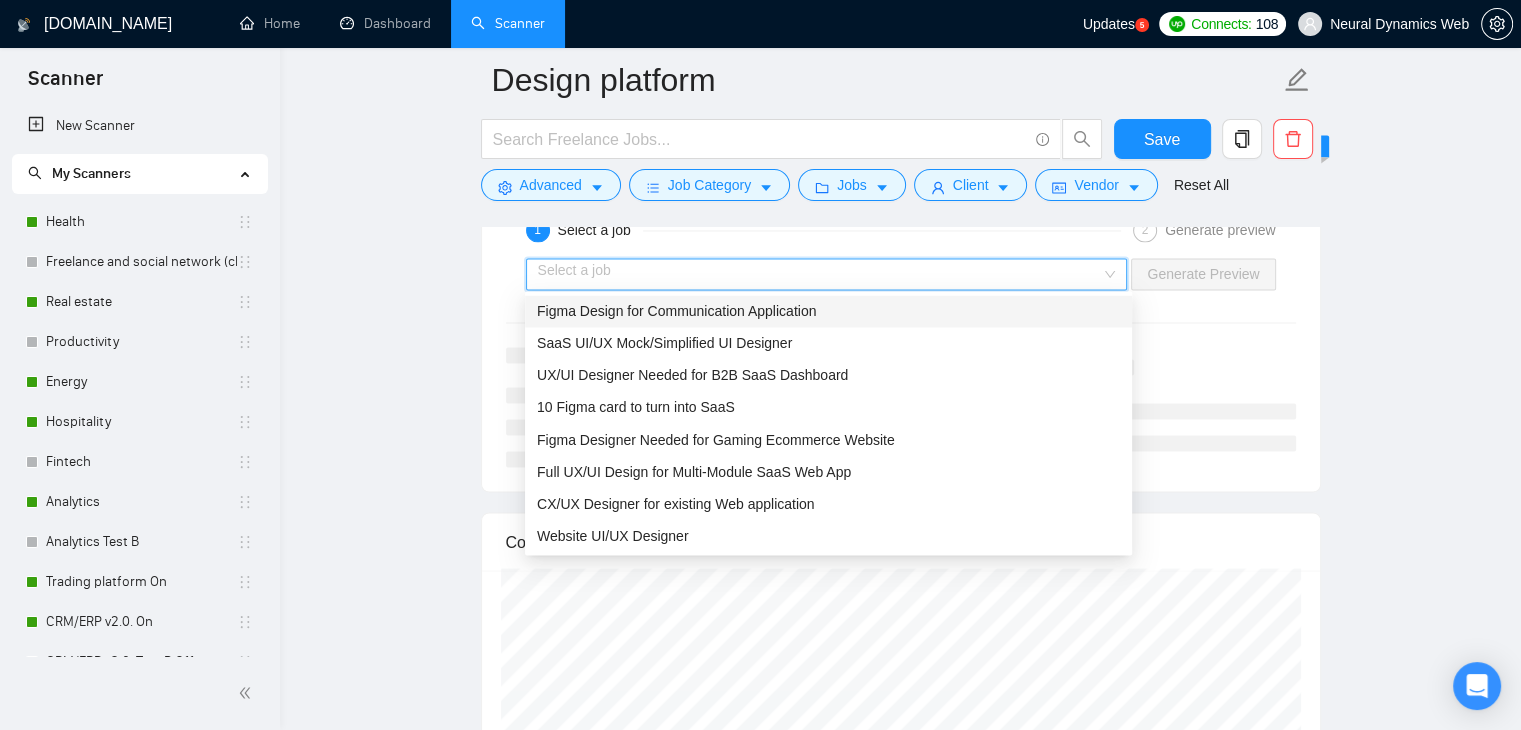click at bounding box center (820, 274) 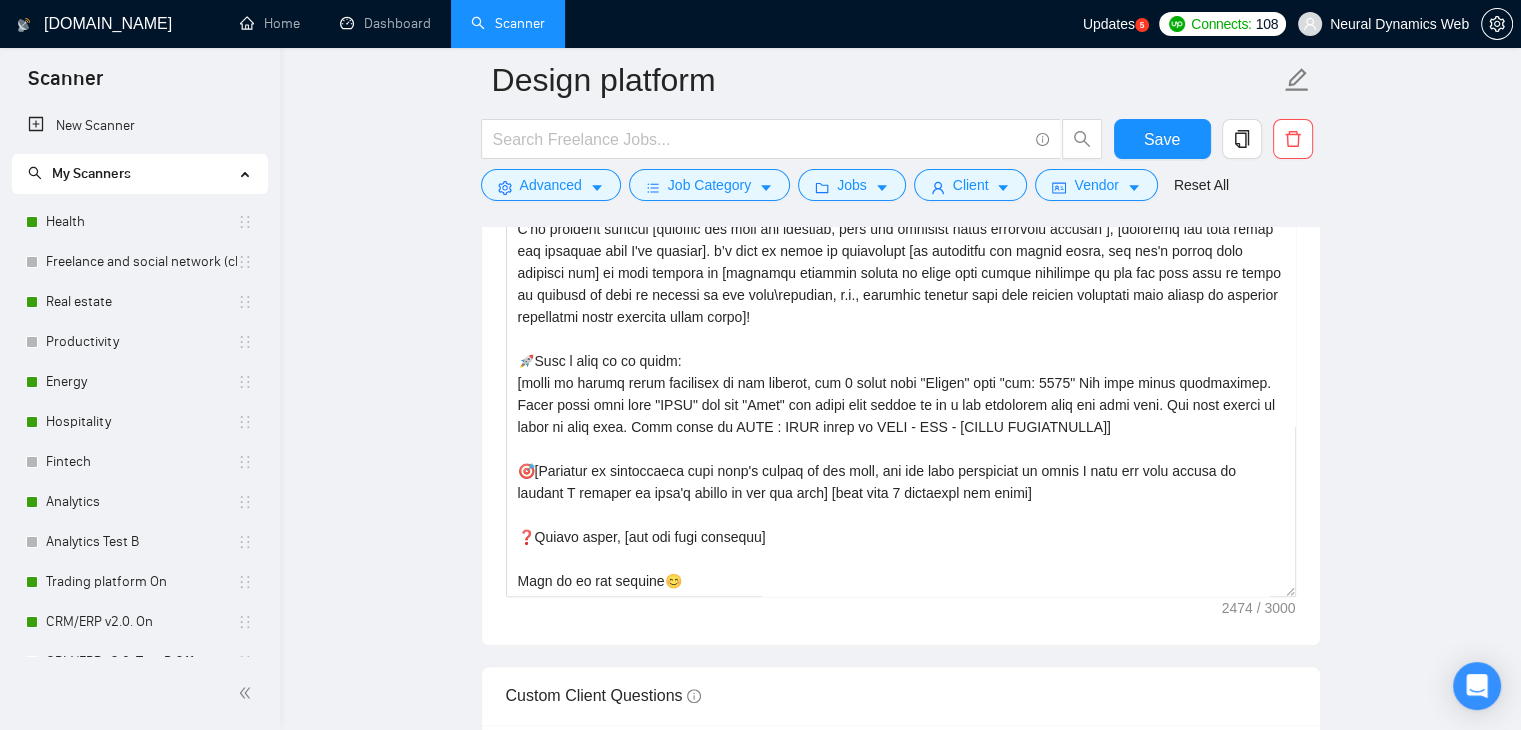 scroll, scrollTop: 1879, scrollLeft: 0, axis: vertical 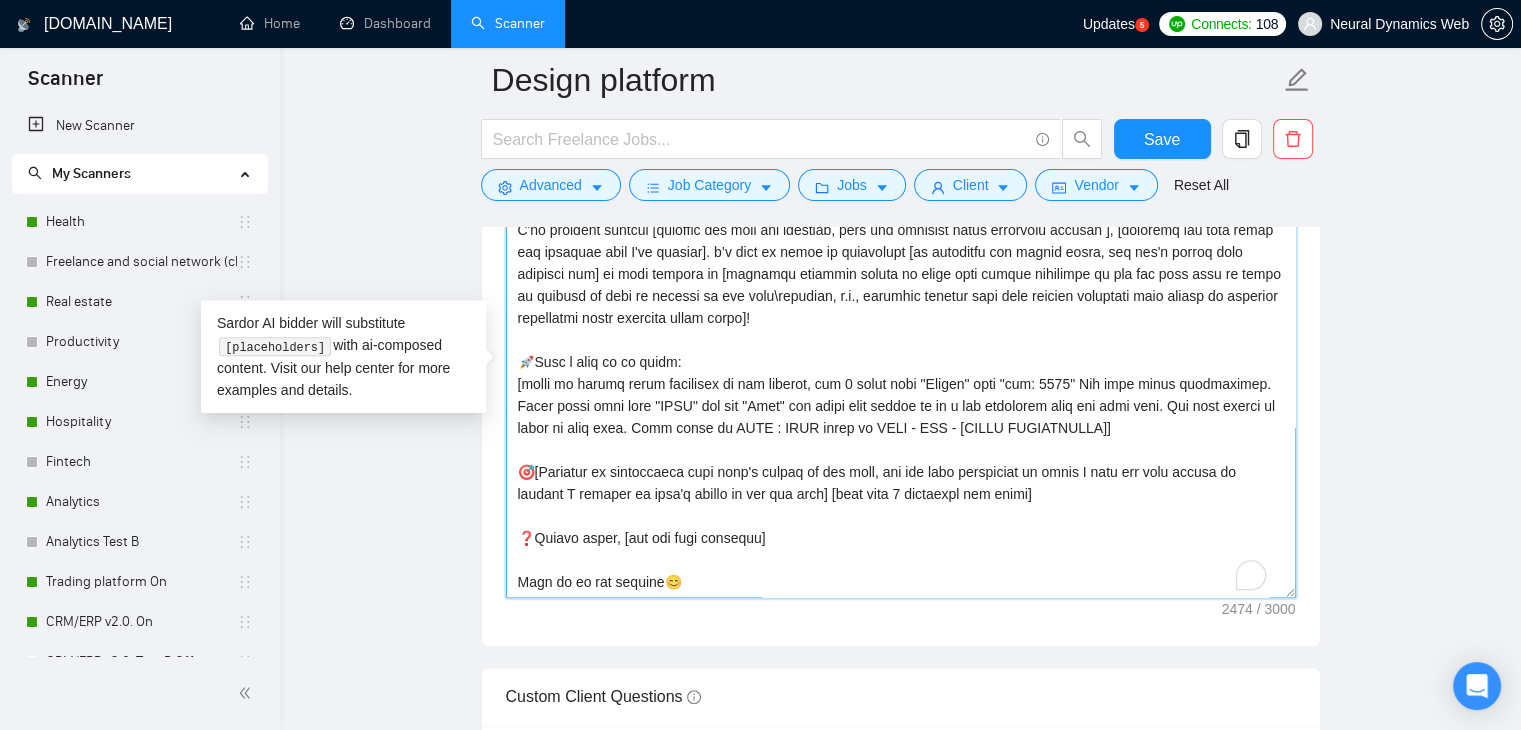 drag, startPoint x: 523, startPoint y: 457, endPoint x: 1060, endPoint y: 469, distance: 537.13403 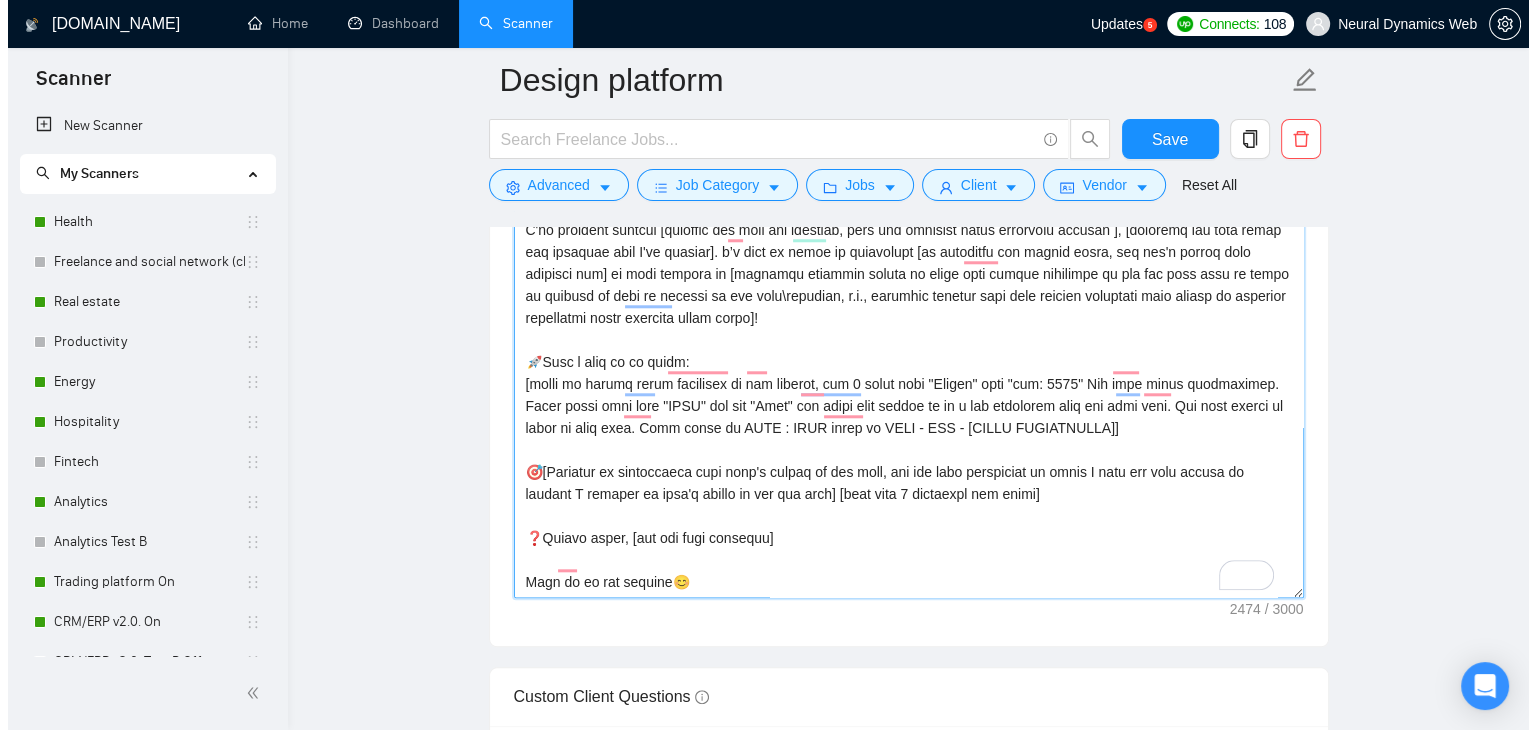 scroll, scrollTop: 506, scrollLeft: 0, axis: vertical 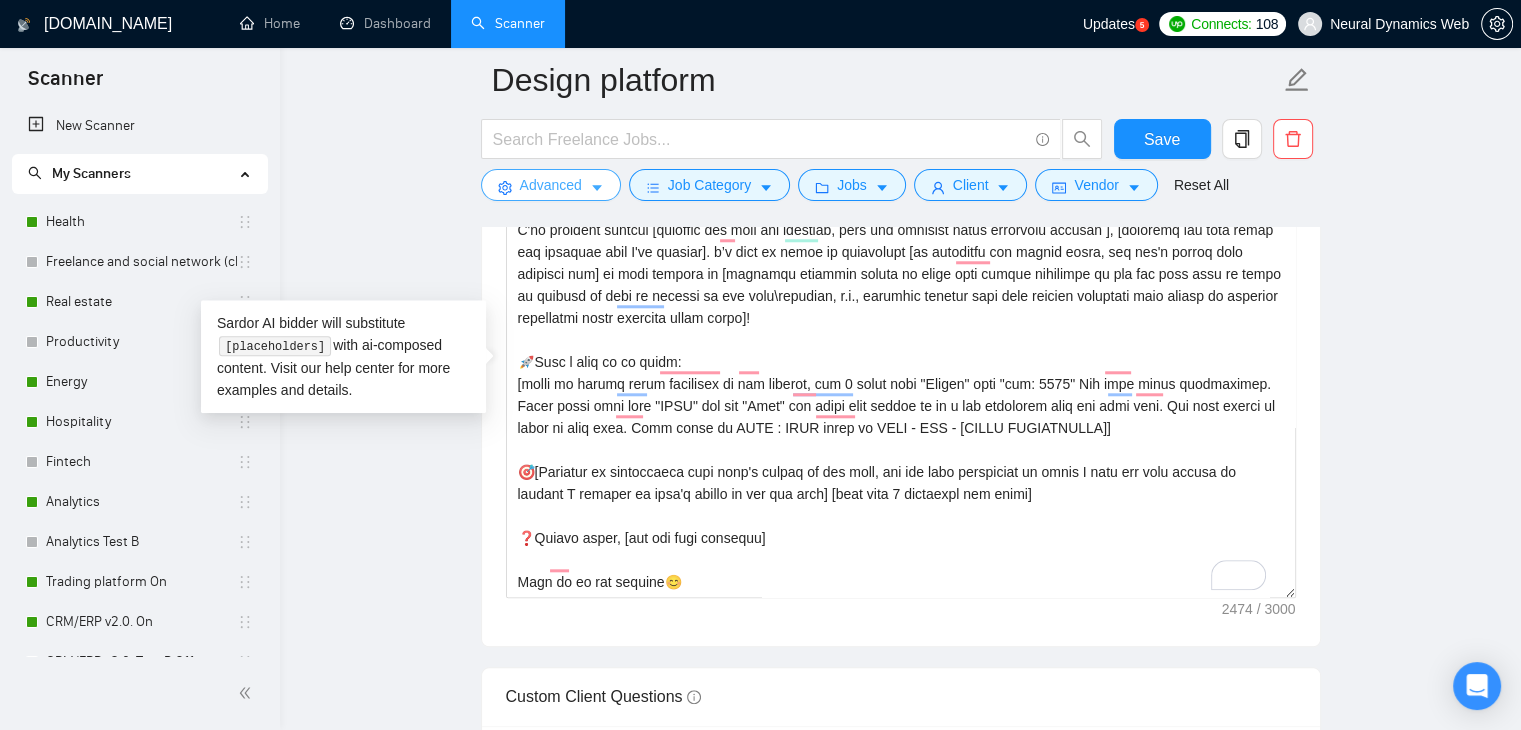 click on "Advanced" at bounding box center [551, 185] 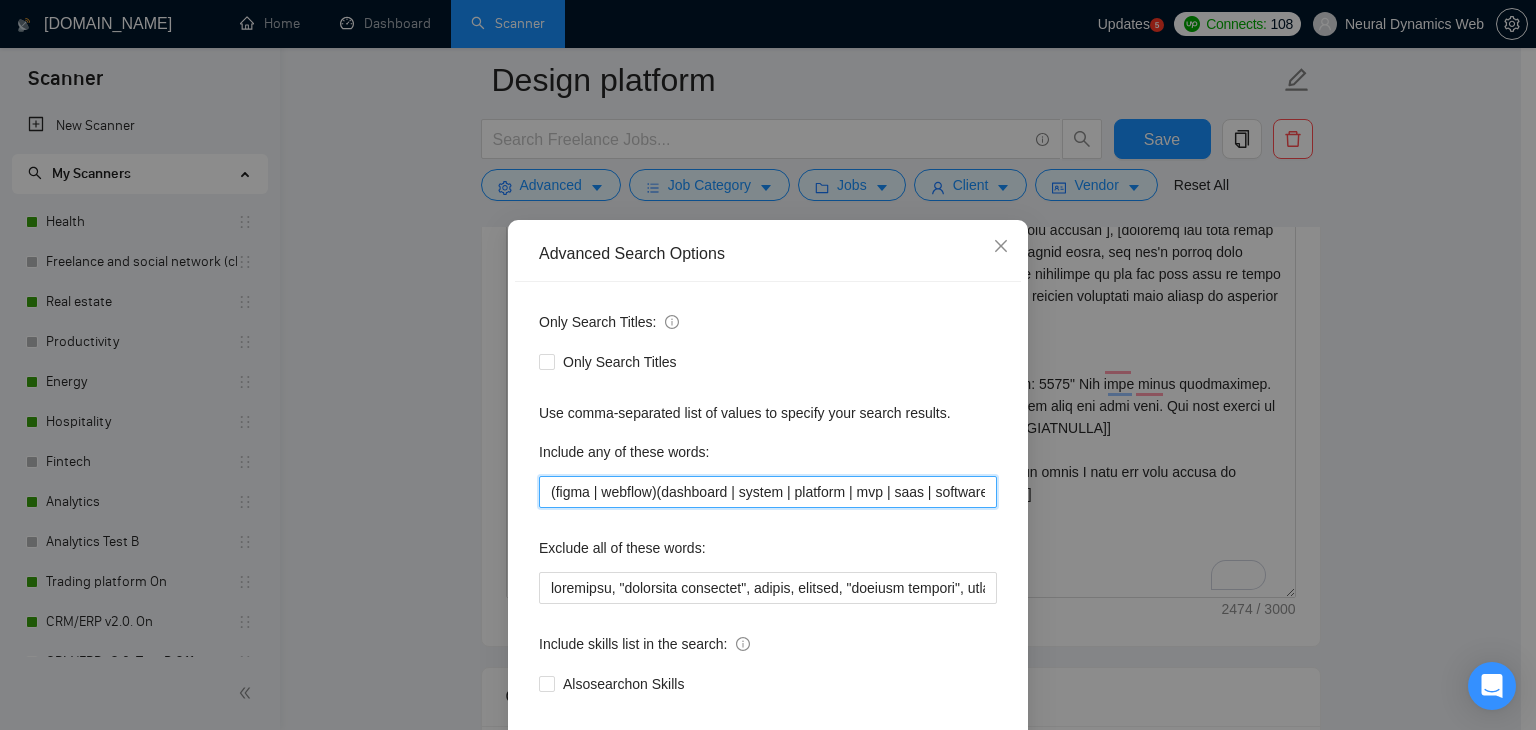click on "(figma | webflow)(dashboard | system | platform | mvp | saas | software | marketplace | ecommerce | "e-commerce" | "e commerce") design" at bounding box center (768, 492) 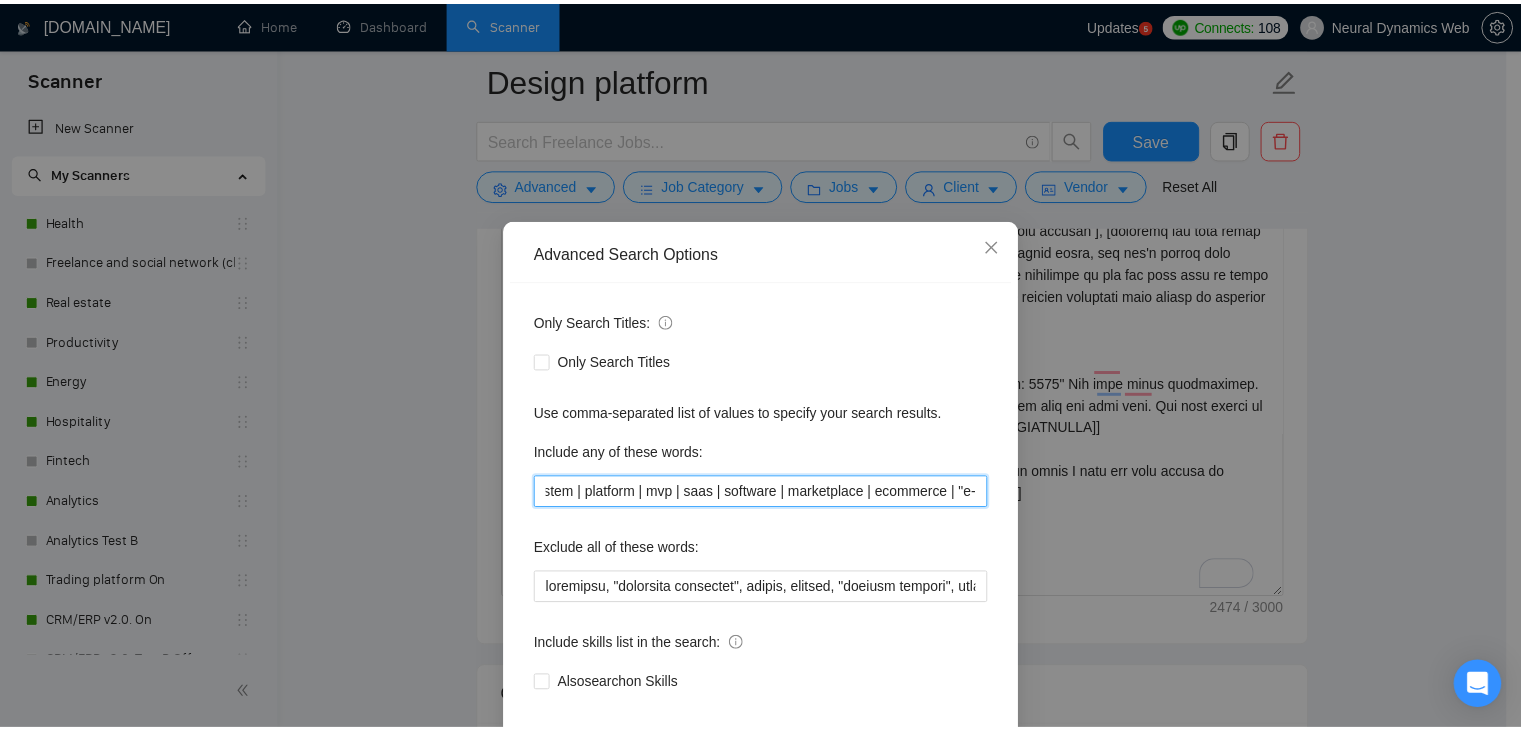 scroll, scrollTop: 0, scrollLeft: 0, axis: both 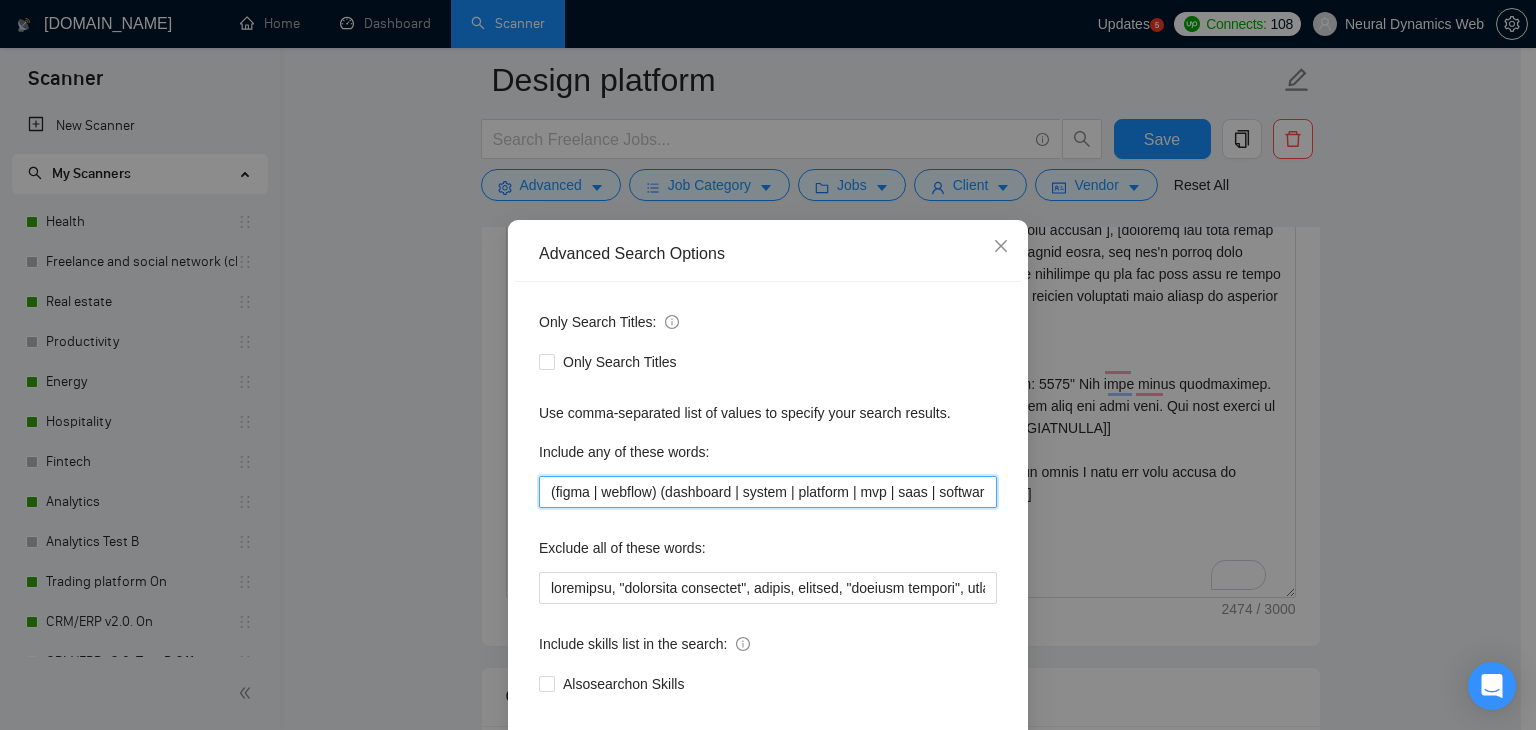 drag, startPoint x: 540, startPoint y: 493, endPoint x: 648, endPoint y: 509, distance: 109.17875 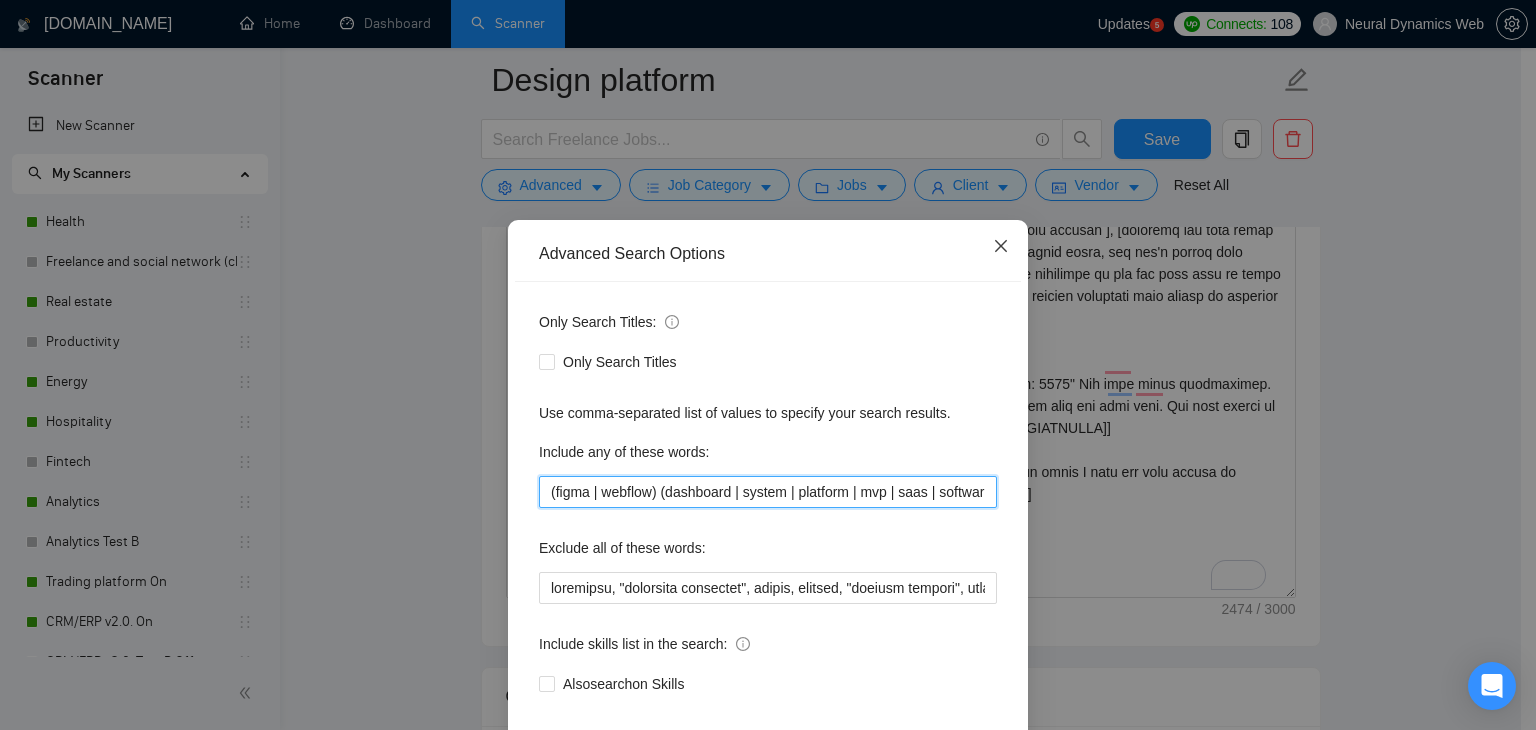 type on "(figma | webflow) (dashboard | system | platform | mvp | saas | software | marketplace | ecommerce | "e-commerce" | "e commerce") design" 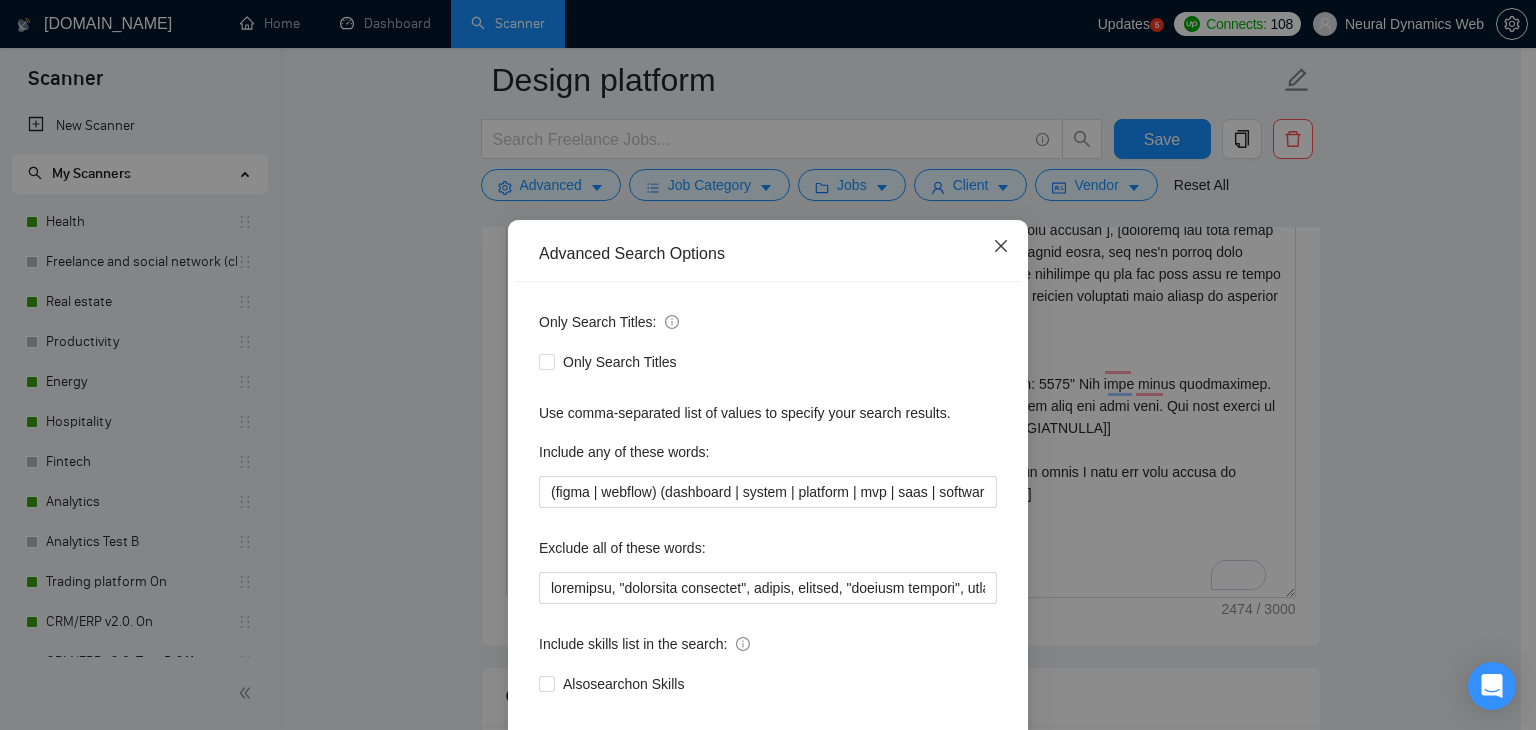 click at bounding box center [1001, 247] 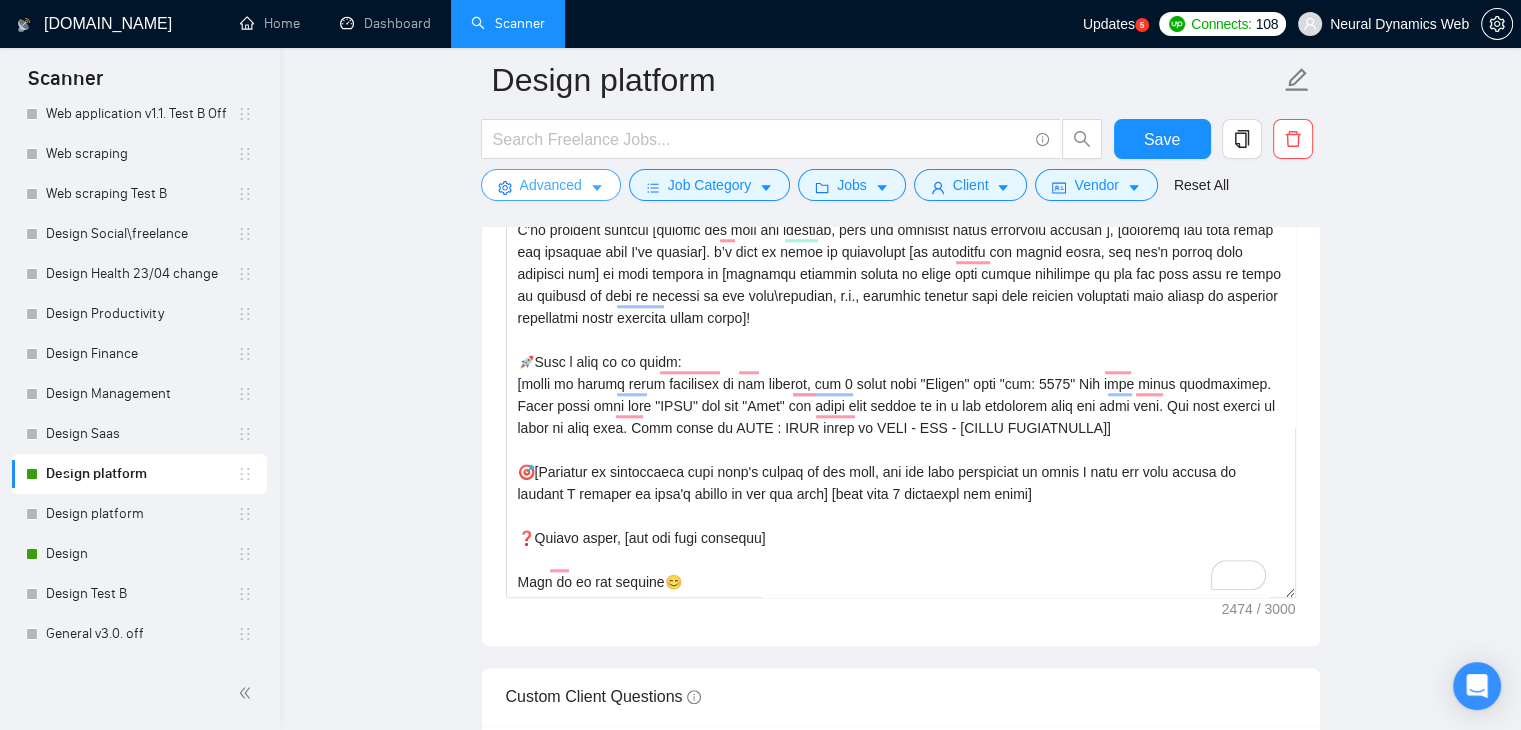 scroll, scrollTop: 1562, scrollLeft: 0, axis: vertical 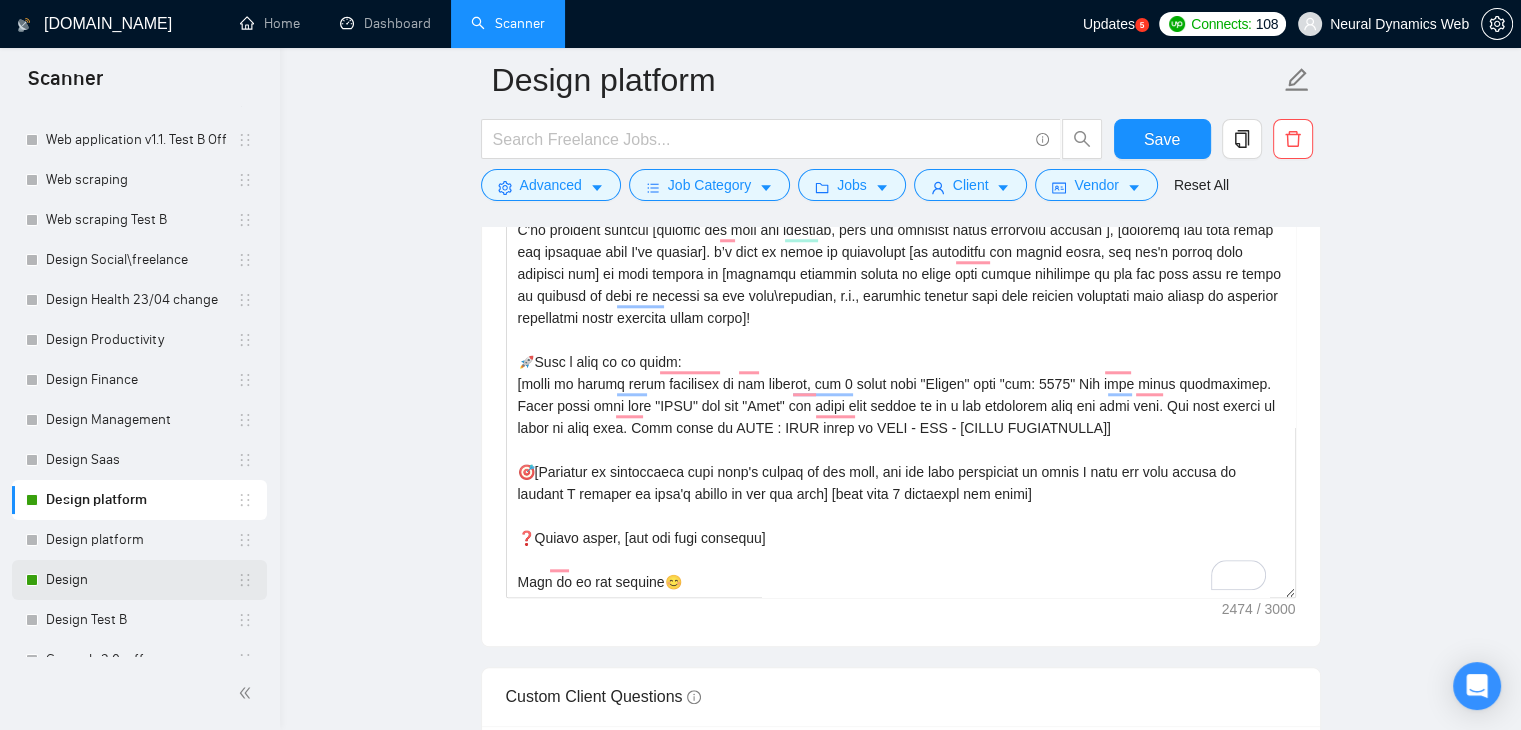 click on "Design" at bounding box center [141, 580] 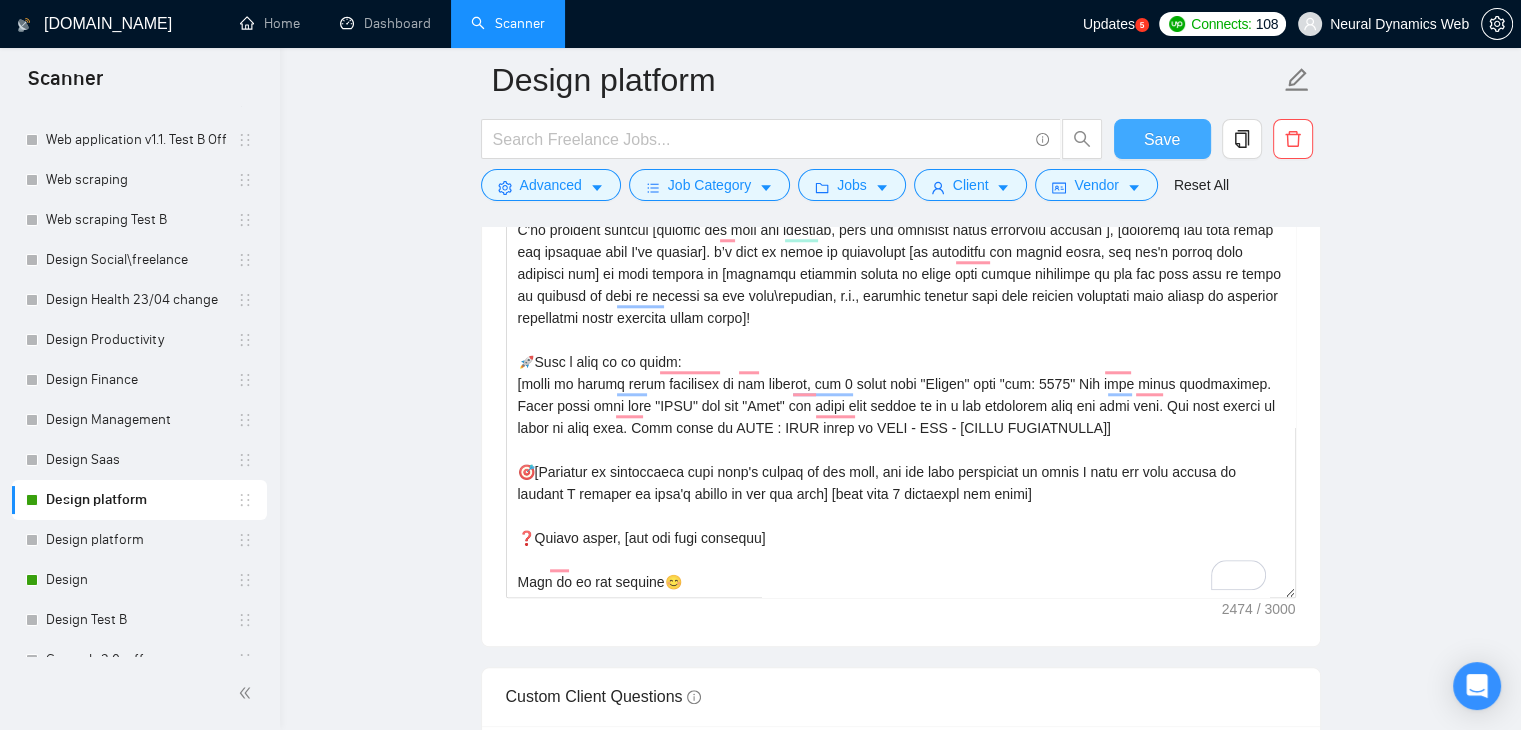 click on "Save" at bounding box center (1162, 139) 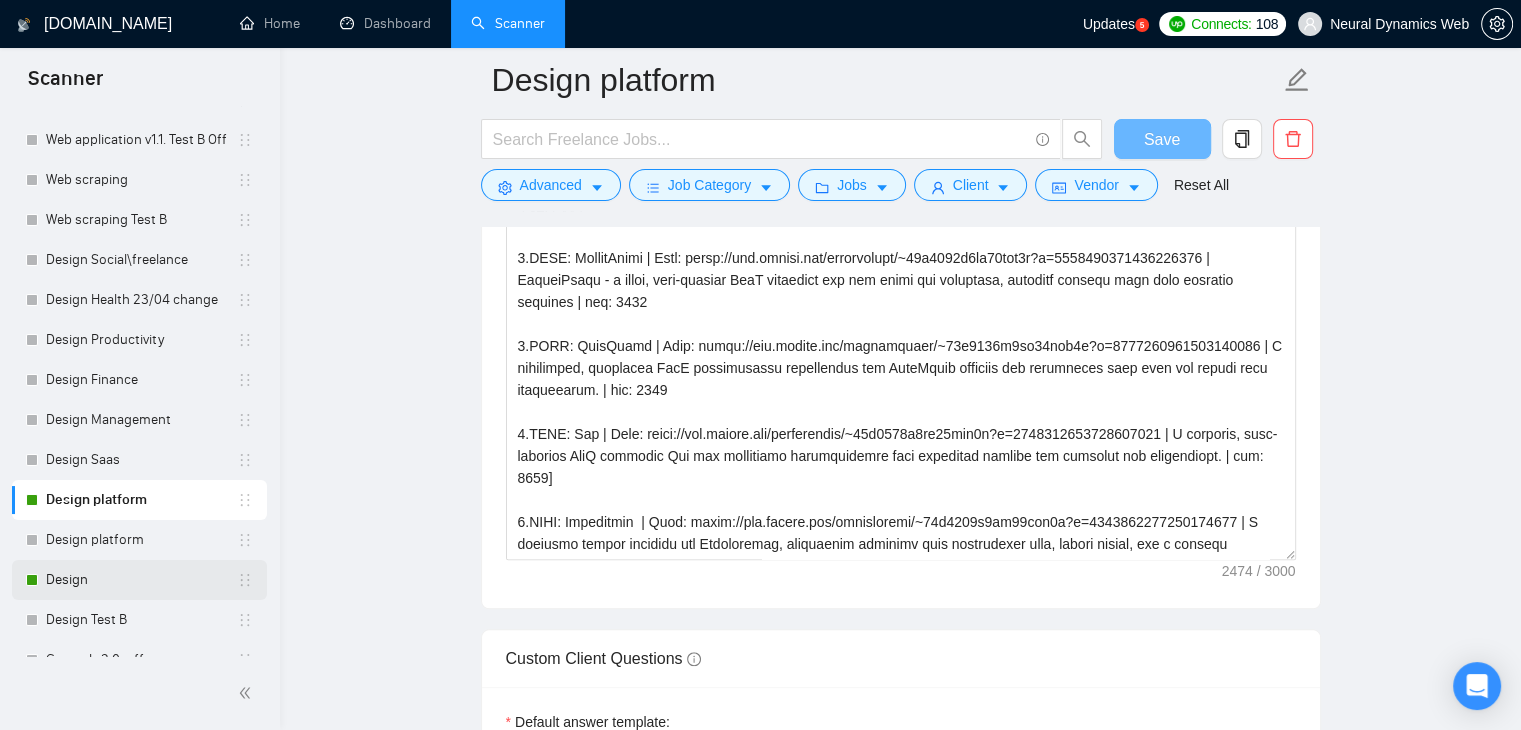 click on "Design" at bounding box center [141, 580] 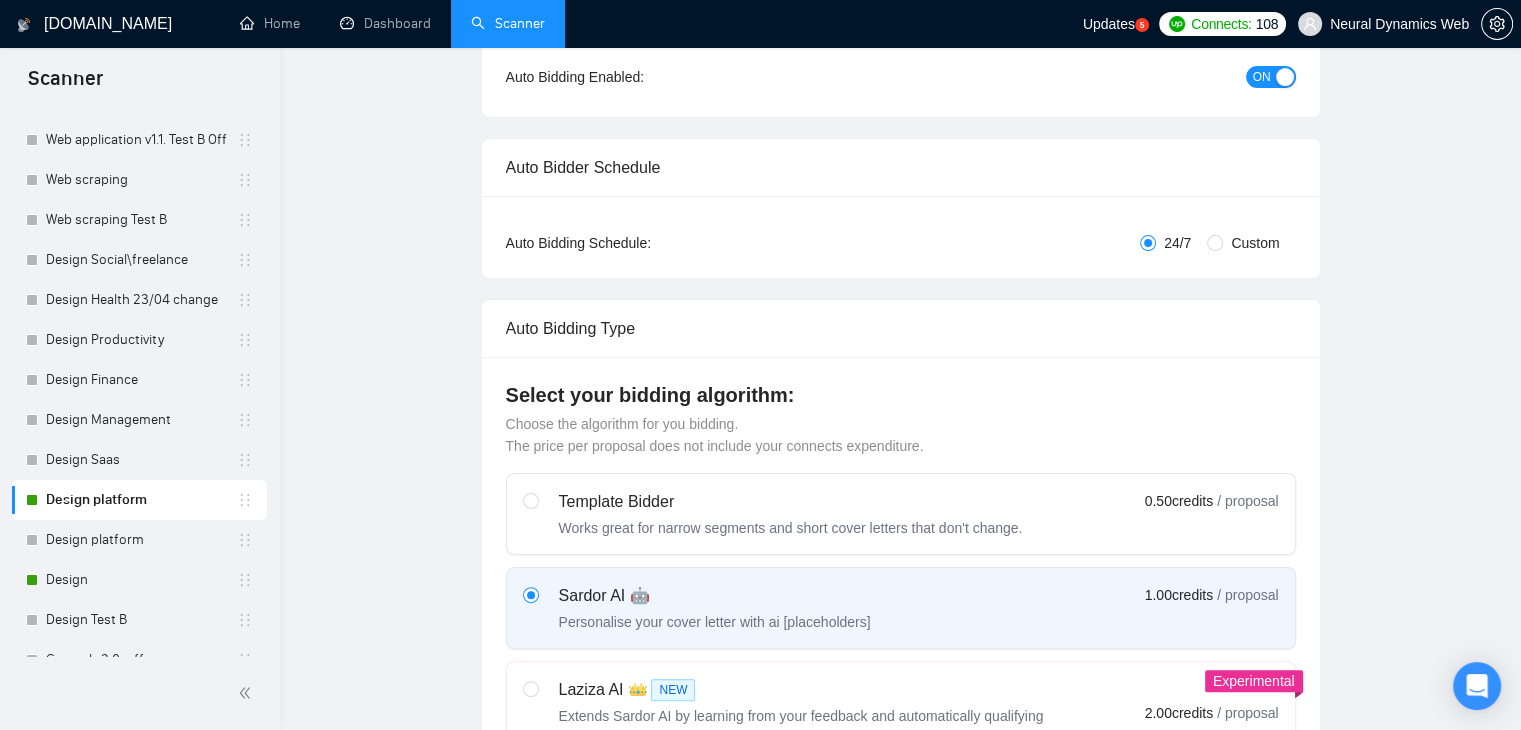 scroll, scrollTop: 0, scrollLeft: 0, axis: both 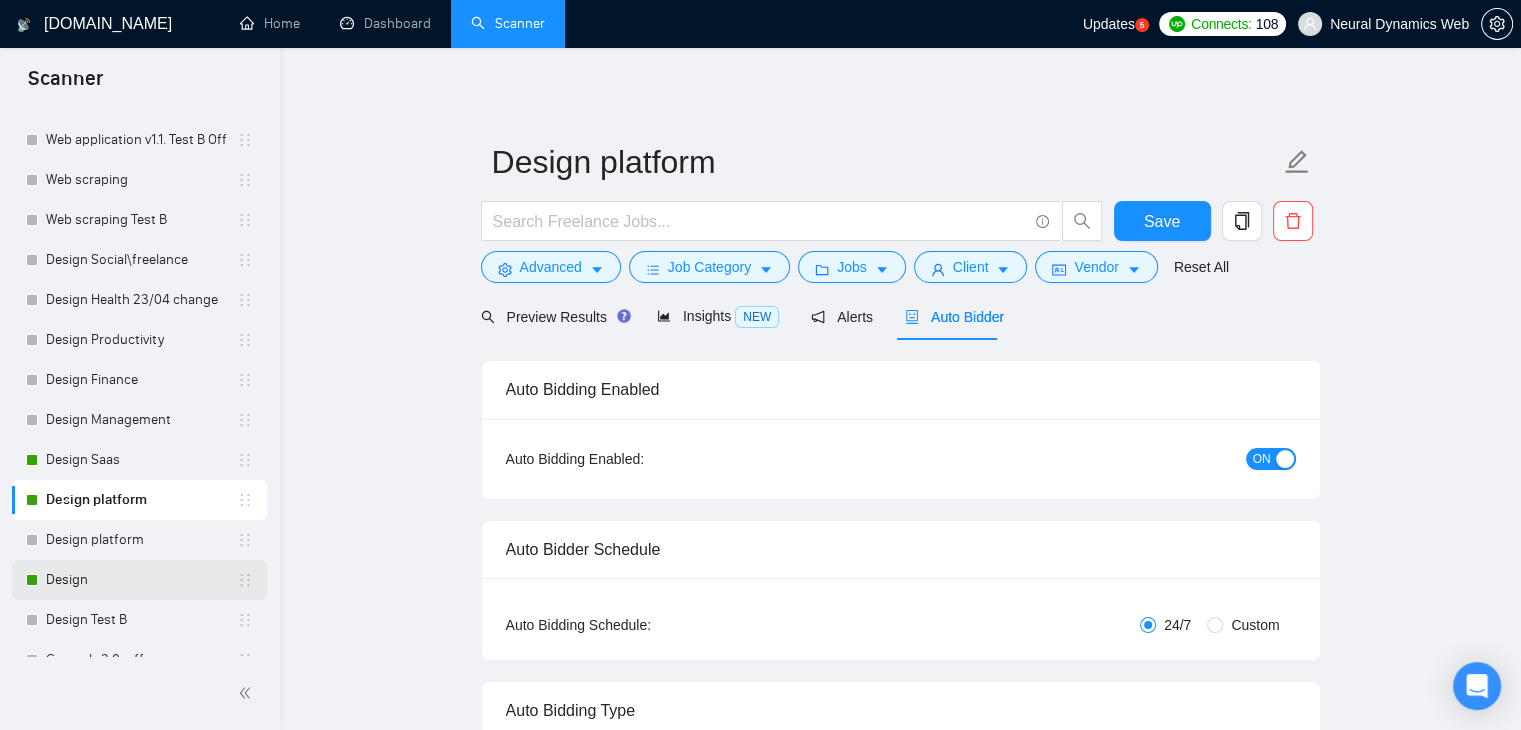 type 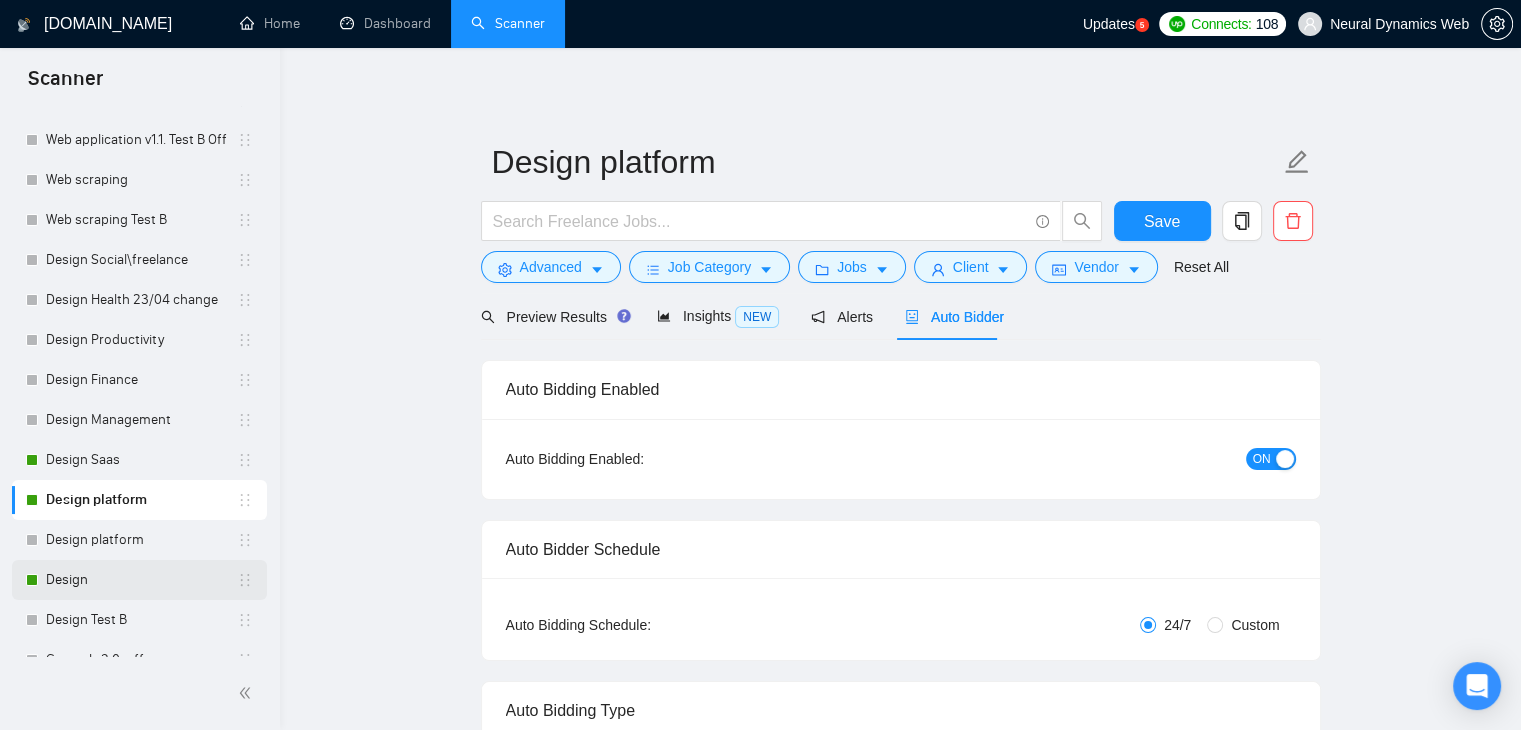 click on "Design" at bounding box center (141, 580) 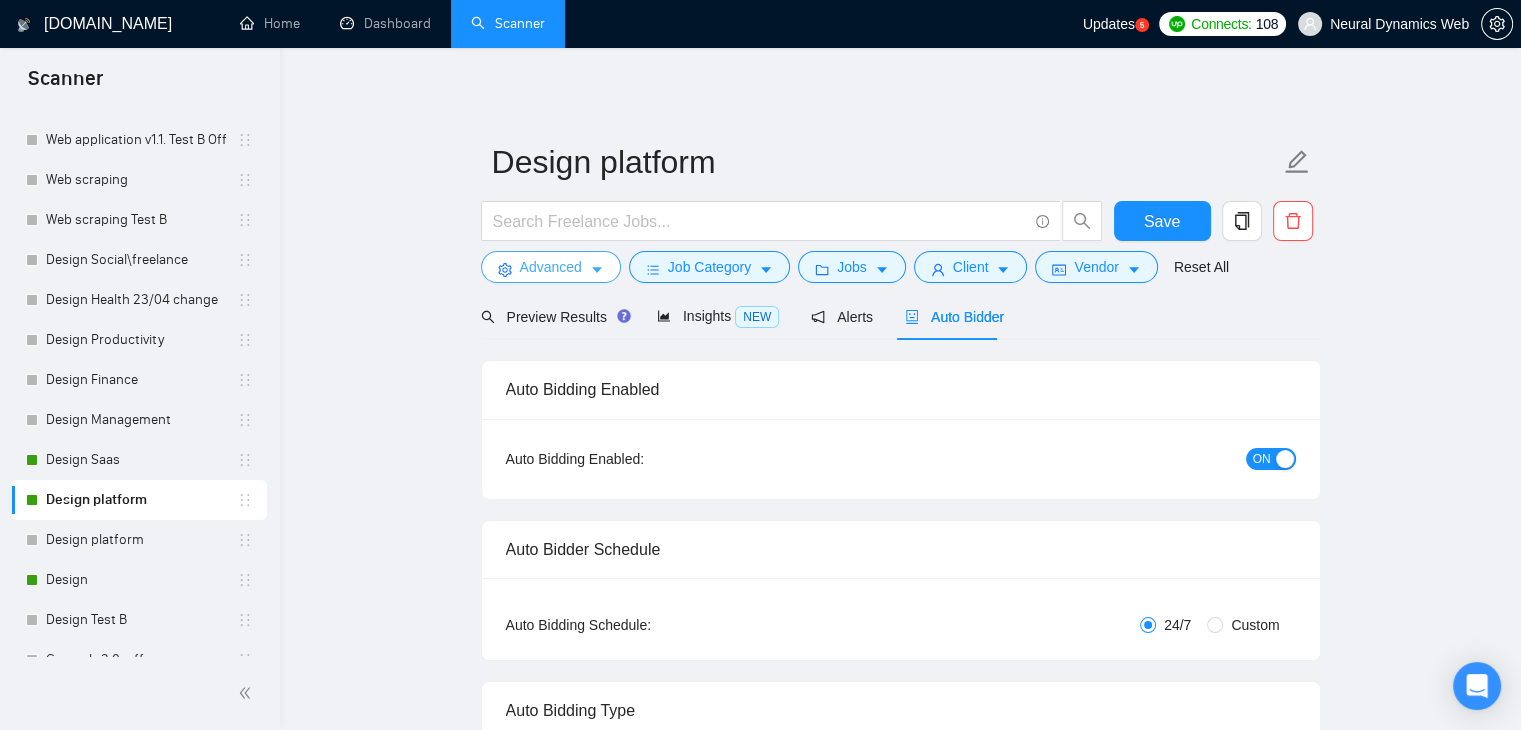 click on "Advanced" at bounding box center (551, 267) 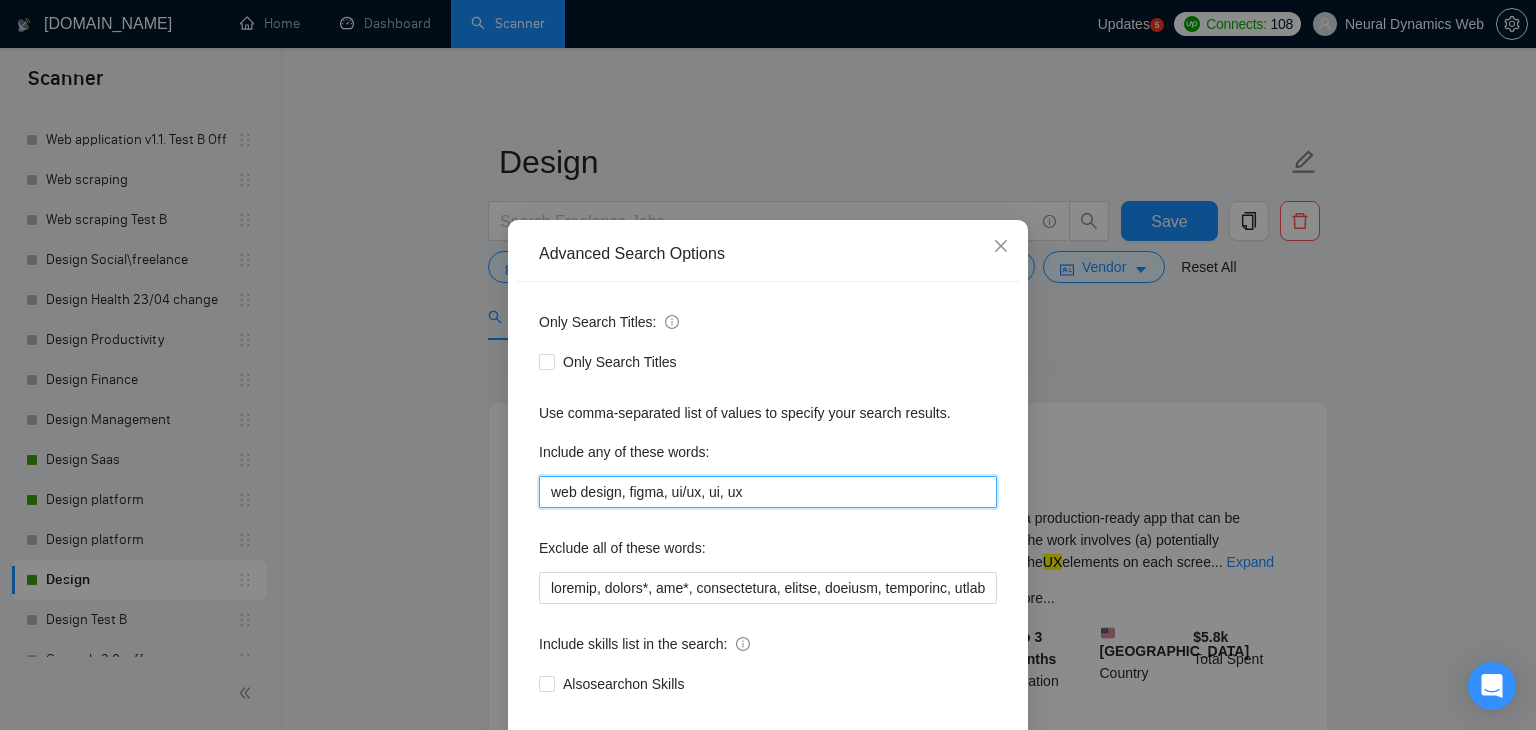 drag, startPoint x: 543, startPoint y: 490, endPoint x: 748, endPoint y: 486, distance: 205.03902 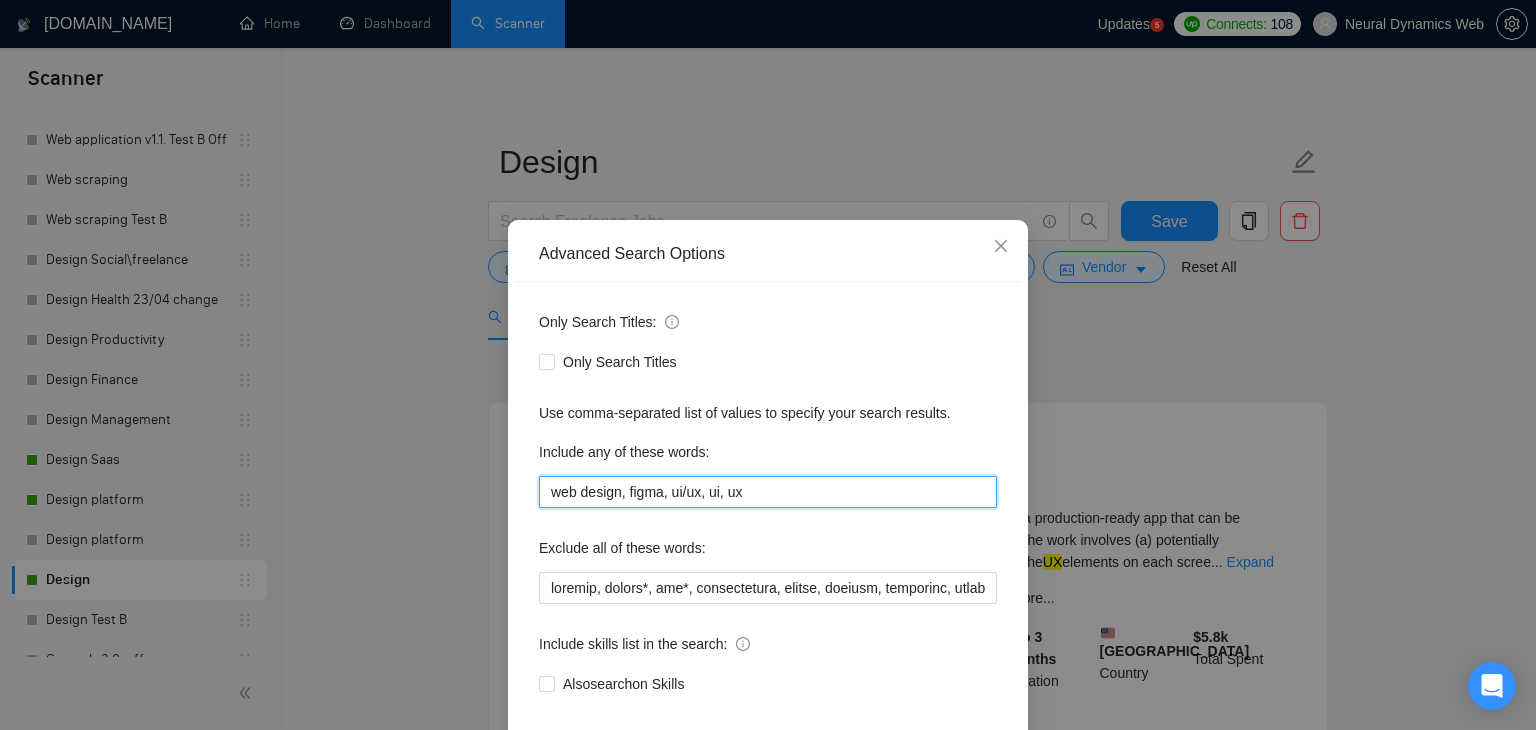 click on "web design, figma, ui/ux, ui, ux" at bounding box center [768, 492] 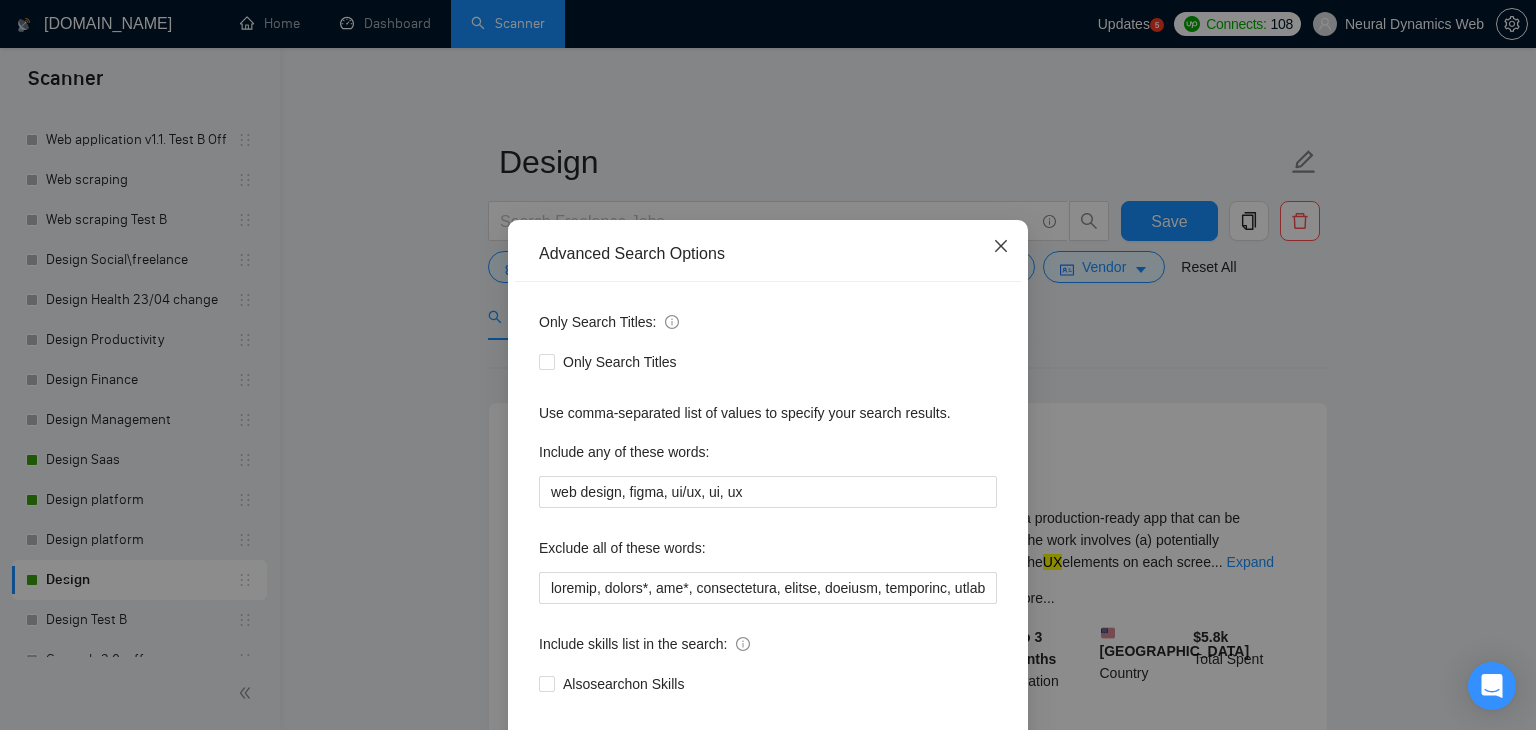 click at bounding box center (1001, 247) 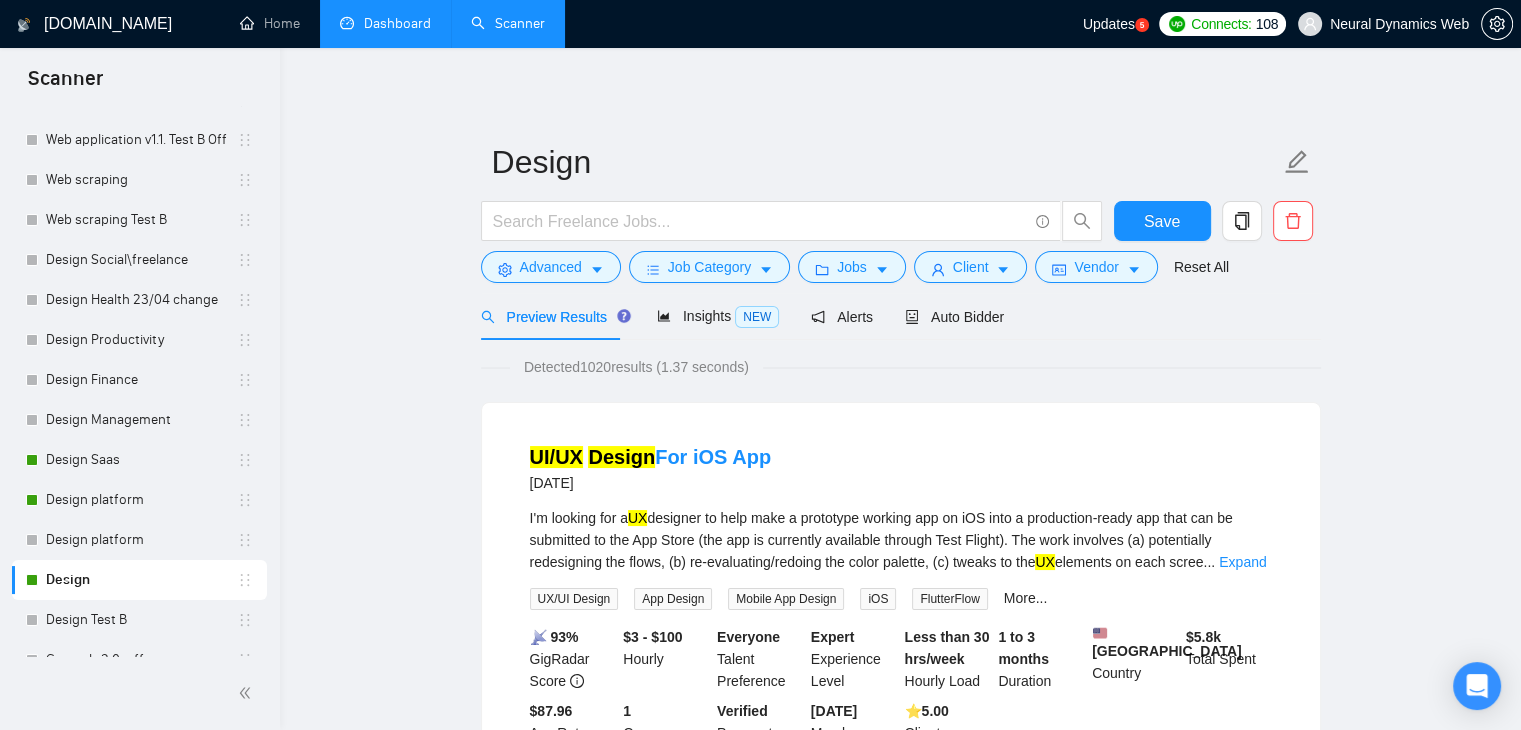 click on "Dashboard" at bounding box center (385, 23) 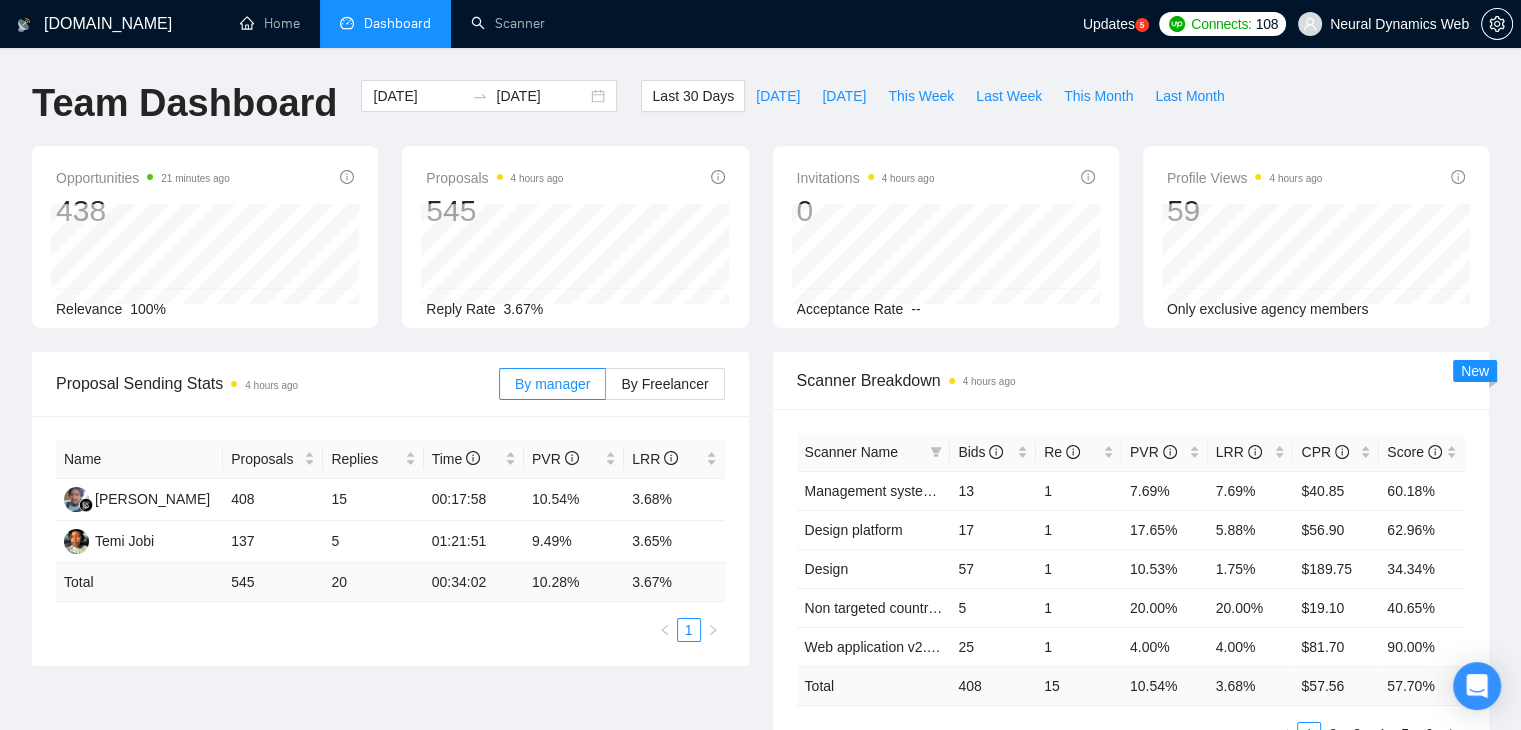 drag, startPoint x: 772, startPoint y: 162, endPoint x: 748, endPoint y: 20, distance: 144.01389 